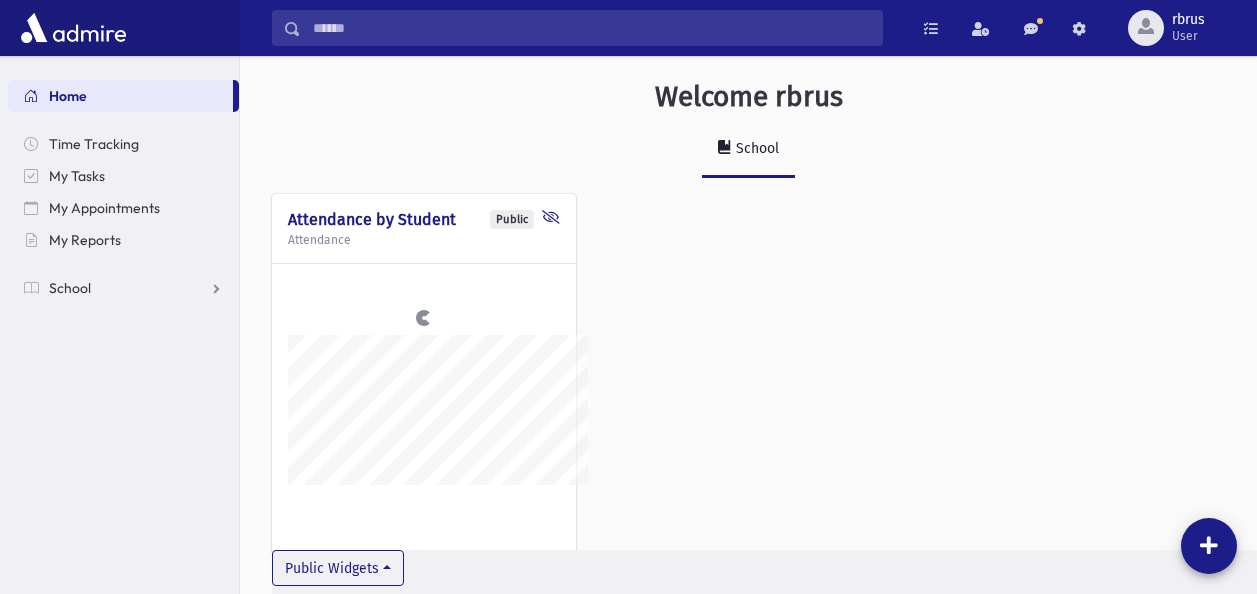 scroll, scrollTop: 0, scrollLeft: 0, axis: both 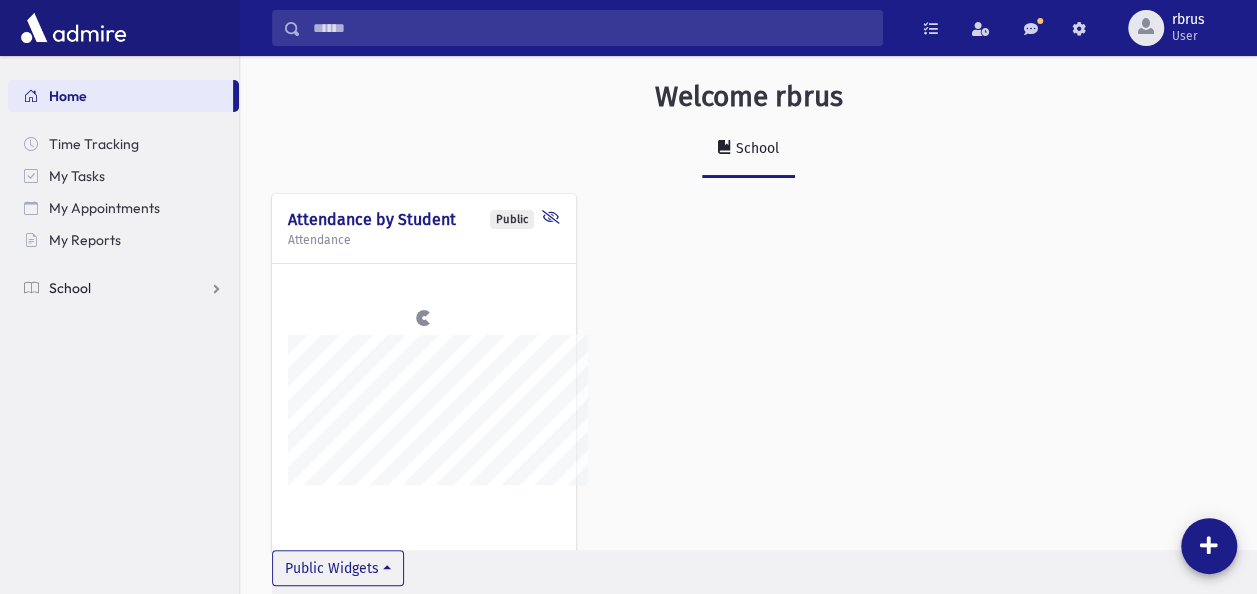 click on "School" at bounding box center [70, 288] 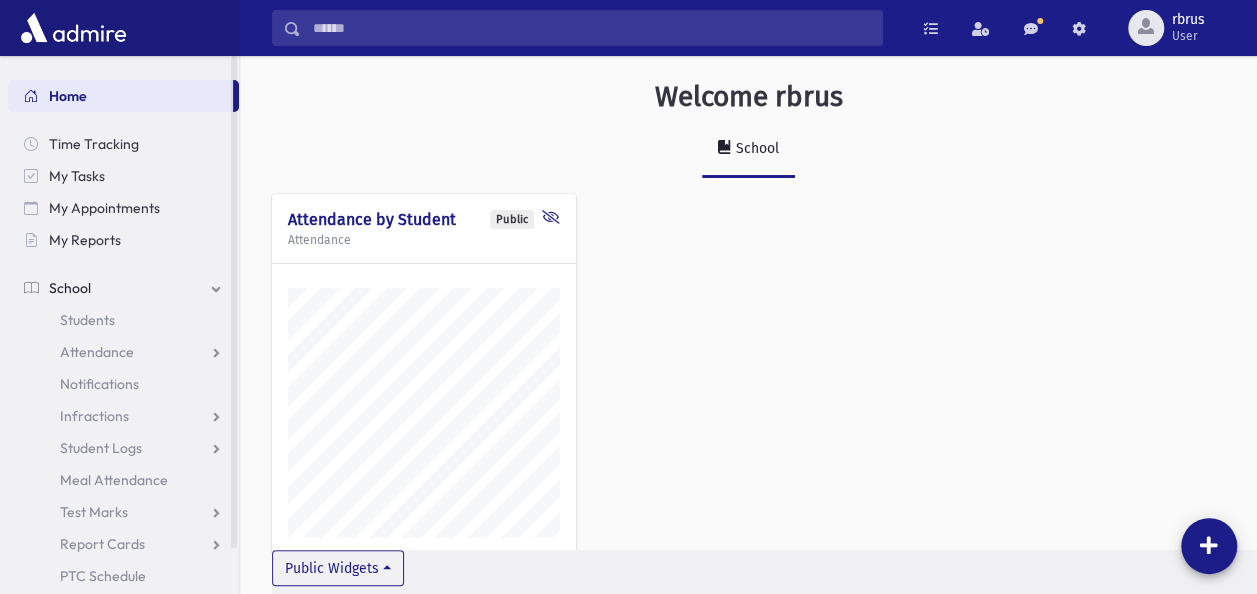 scroll, scrollTop: 999397, scrollLeft: 998983, axis: both 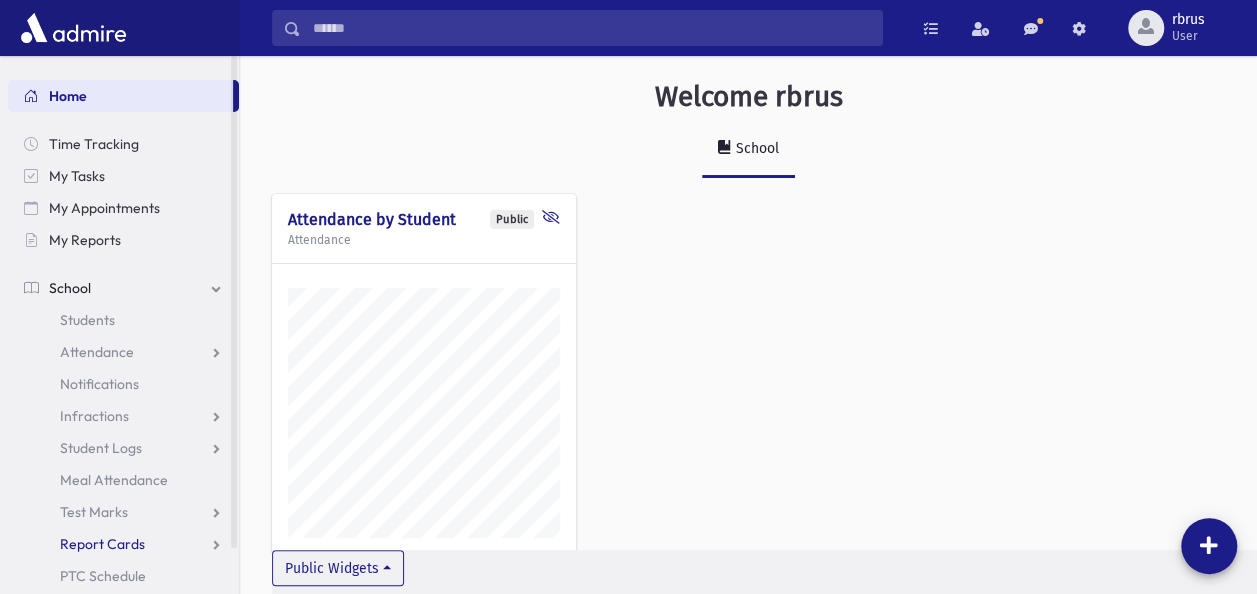 click on "Report Cards" at bounding box center (102, 544) 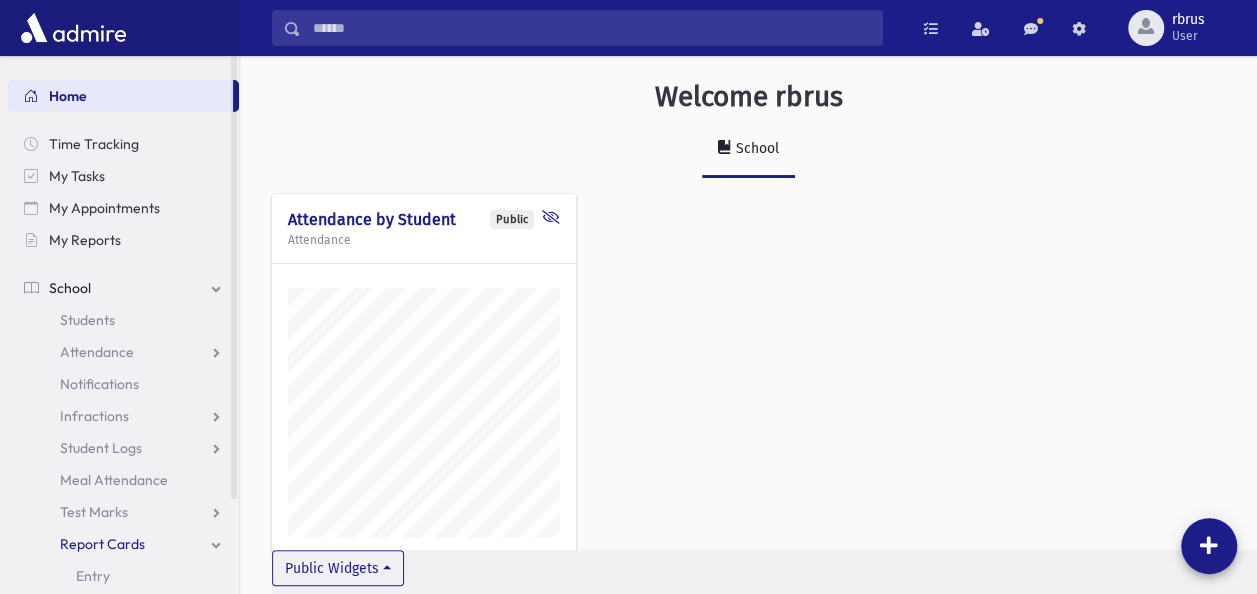 click on "Report Cards" at bounding box center [123, 544] 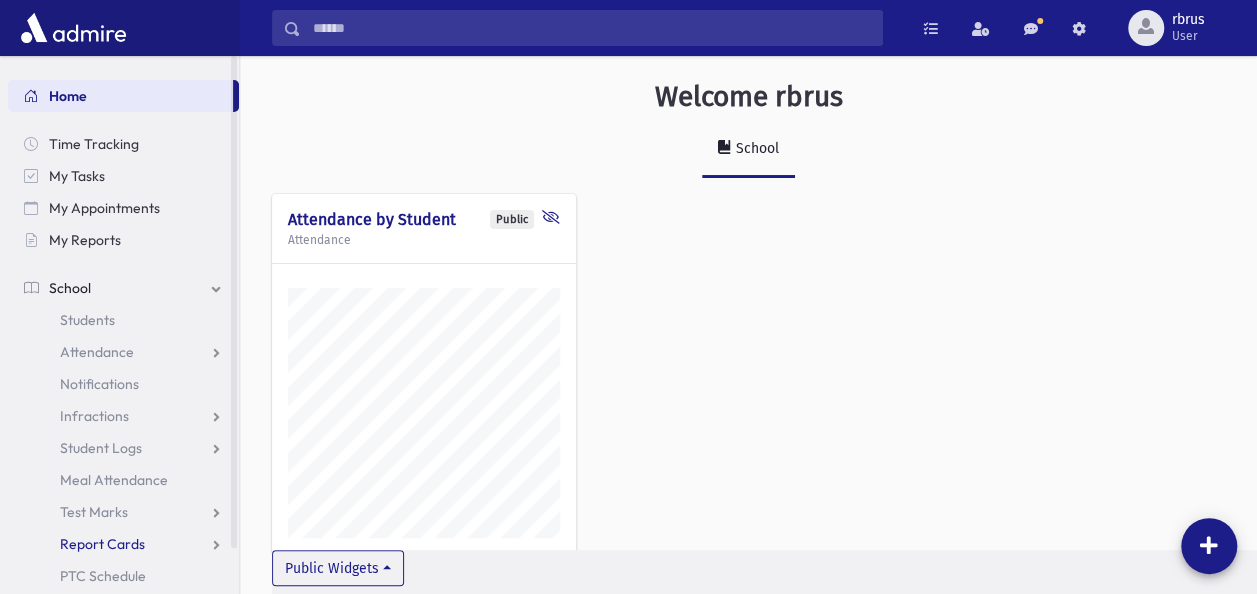click on "Report Cards" at bounding box center [123, 544] 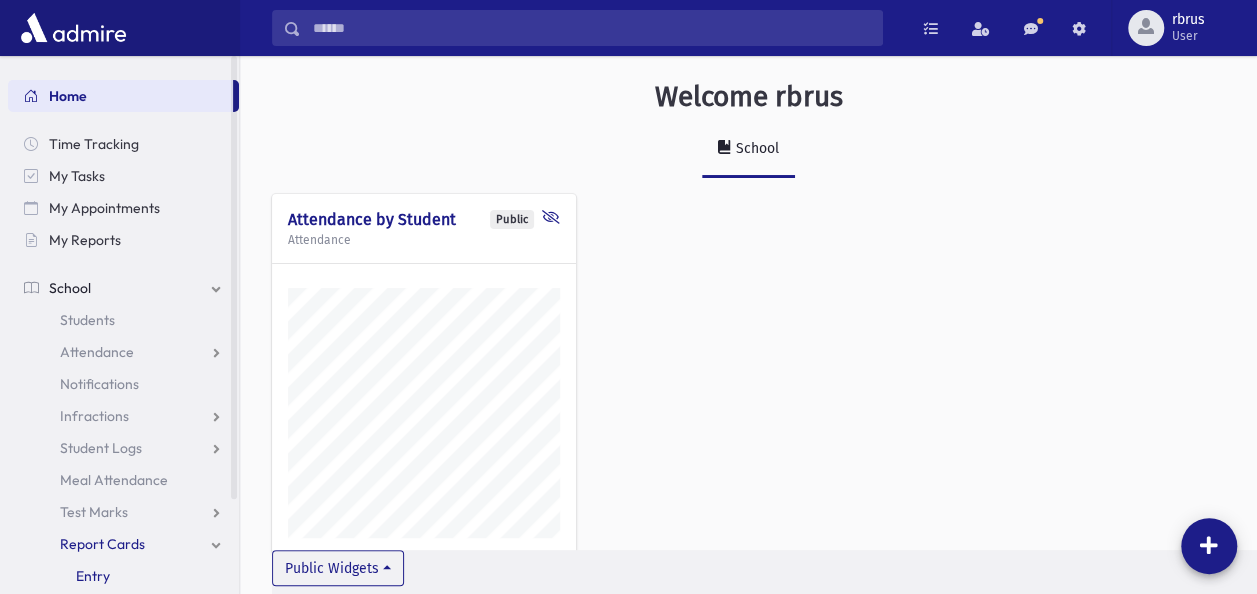 click on "Entry" at bounding box center (93, 576) 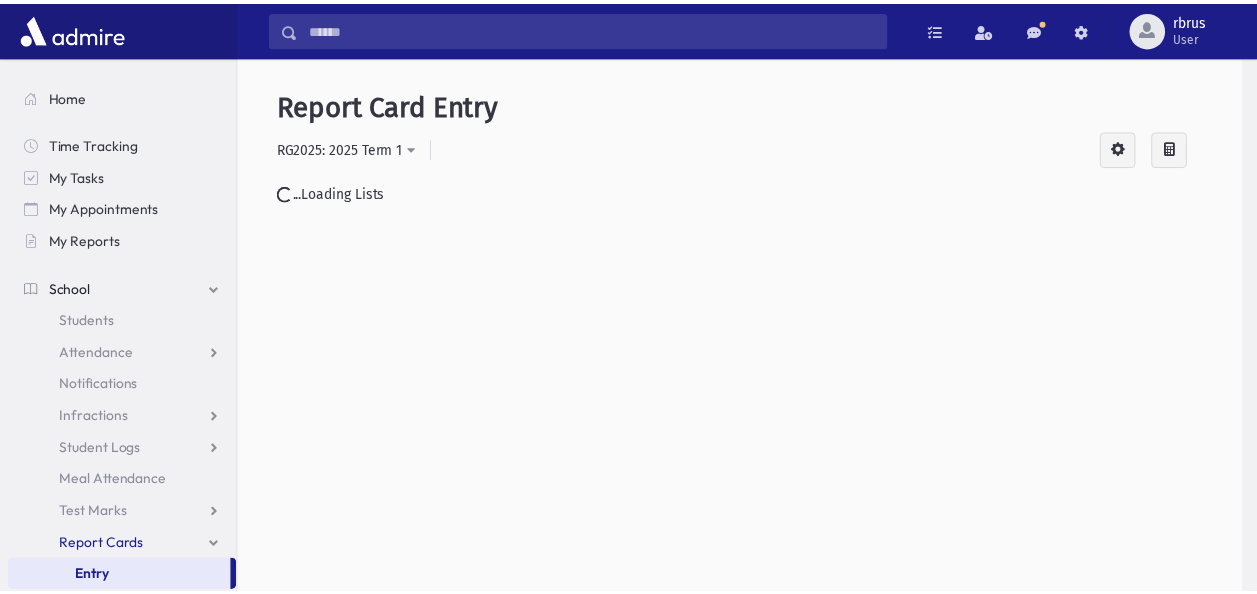 scroll, scrollTop: 0, scrollLeft: 0, axis: both 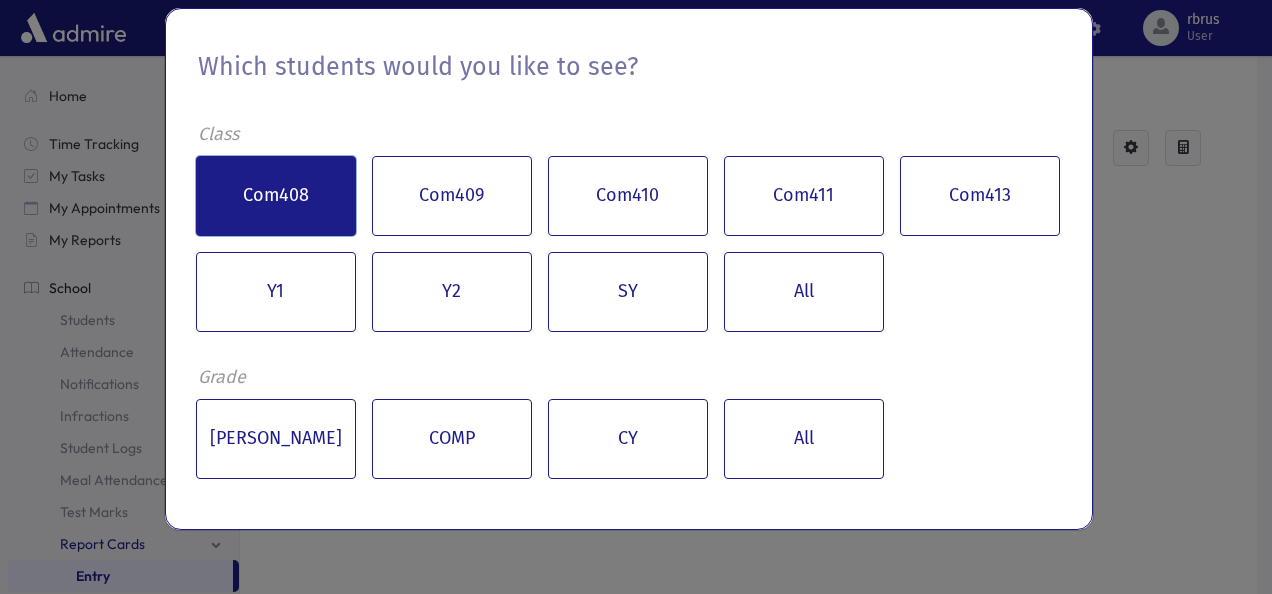 click on "Com408" at bounding box center (276, 196) 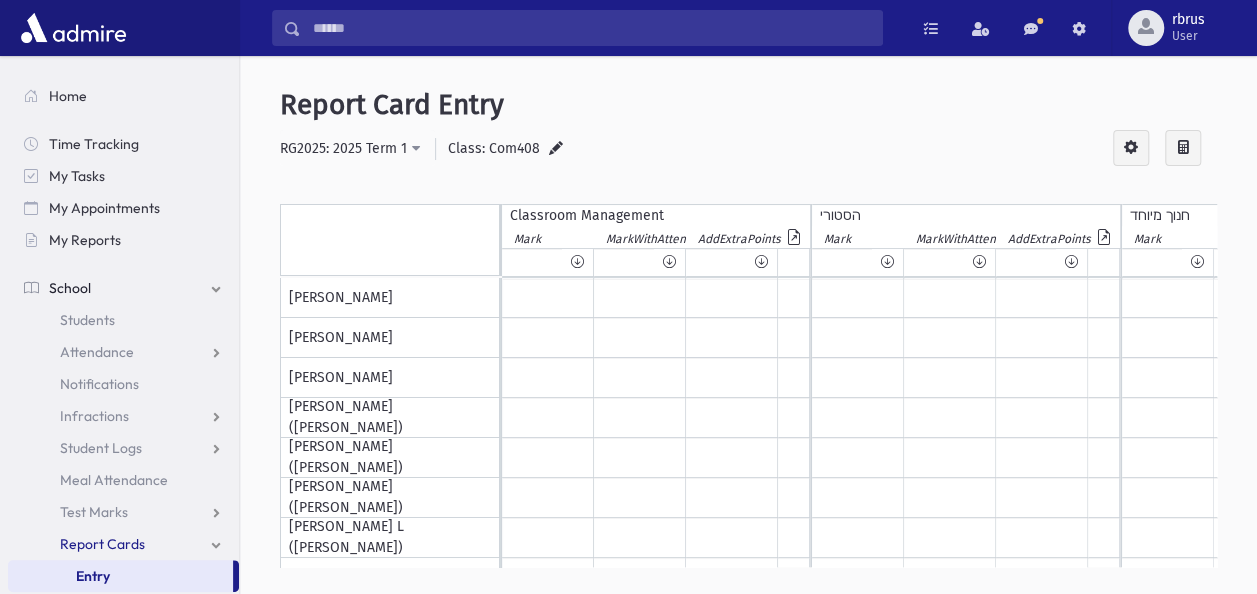 scroll, scrollTop: 0, scrollLeft: 536, axis: horizontal 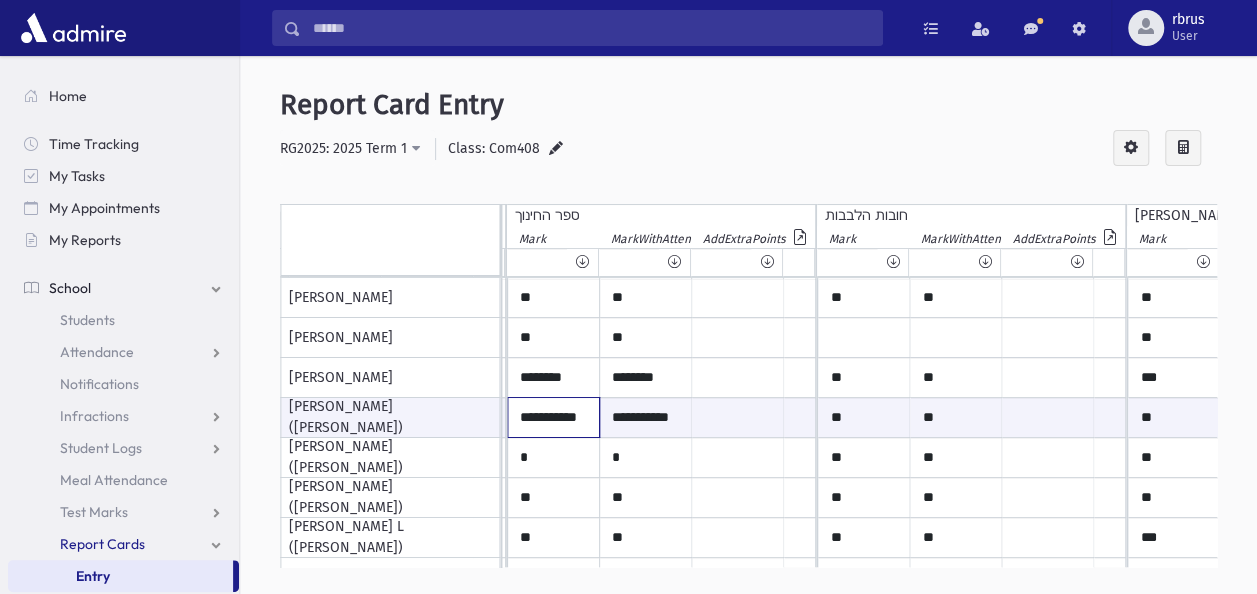 drag, startPoint x: 517, startPoint y: 410, endPoint x: 669, endPoint y: 419, distance: 152.26622 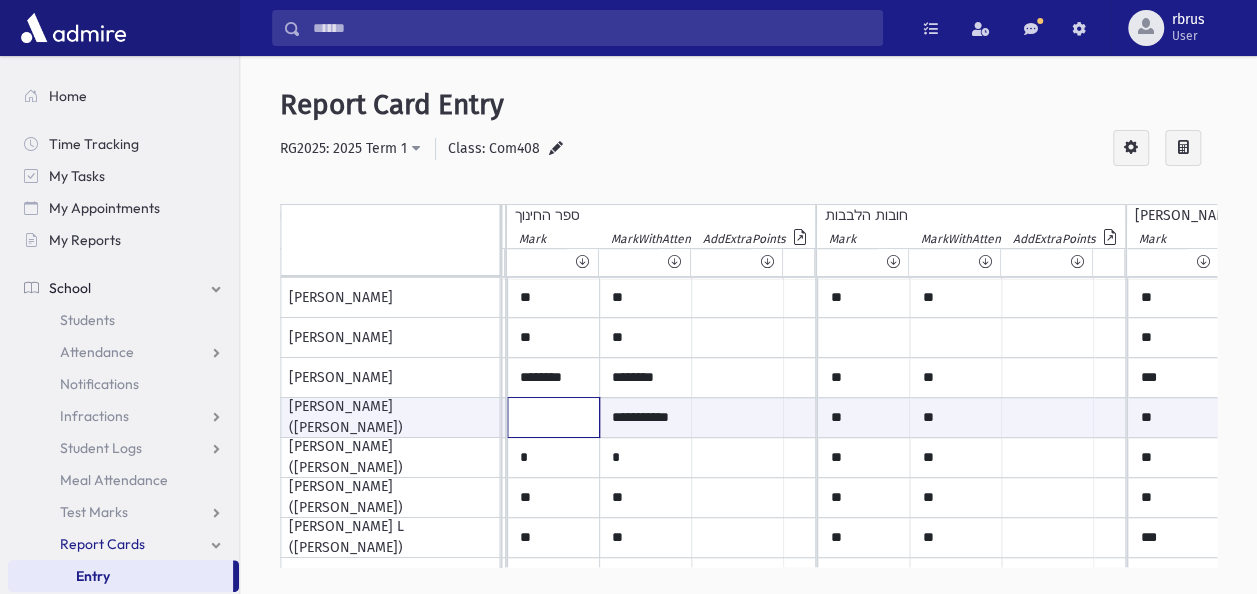 type on "*" 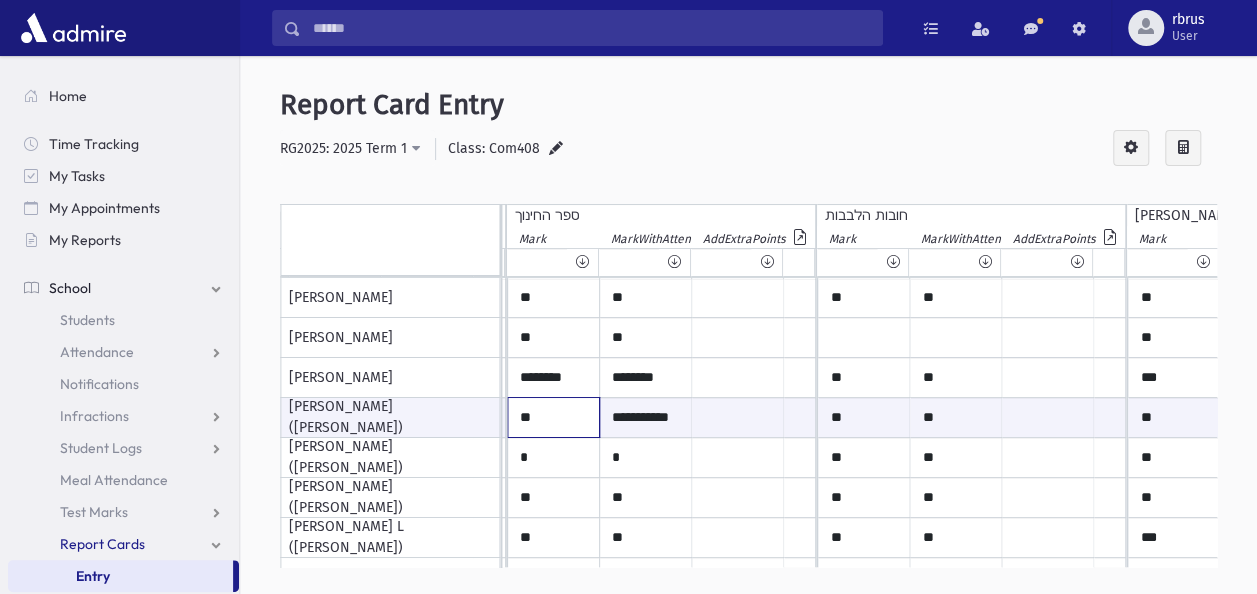 type on "*" 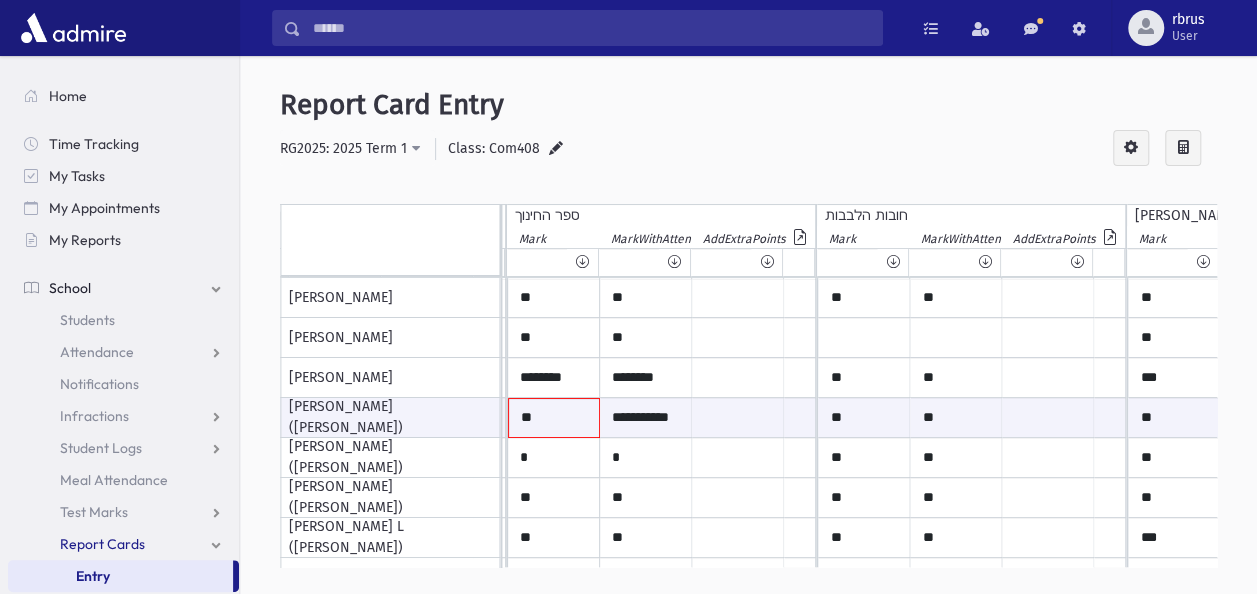 click on "Entry" at bounding box center [93, 576] 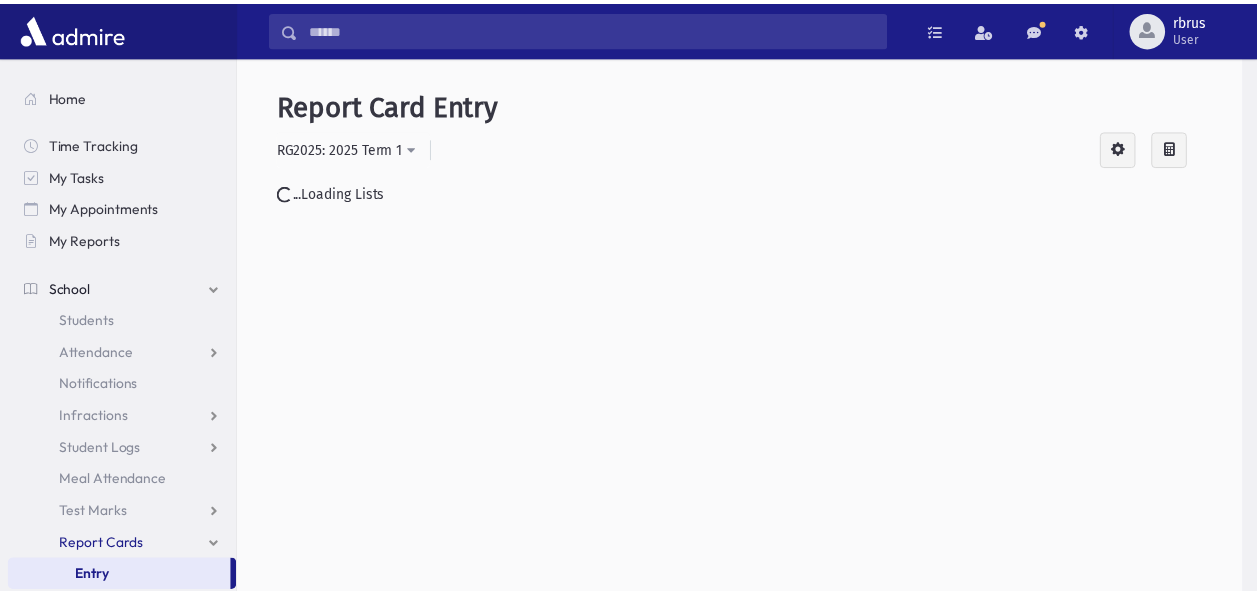 scroll, scrollTop: 0, scrollLeft: 0, axis: both 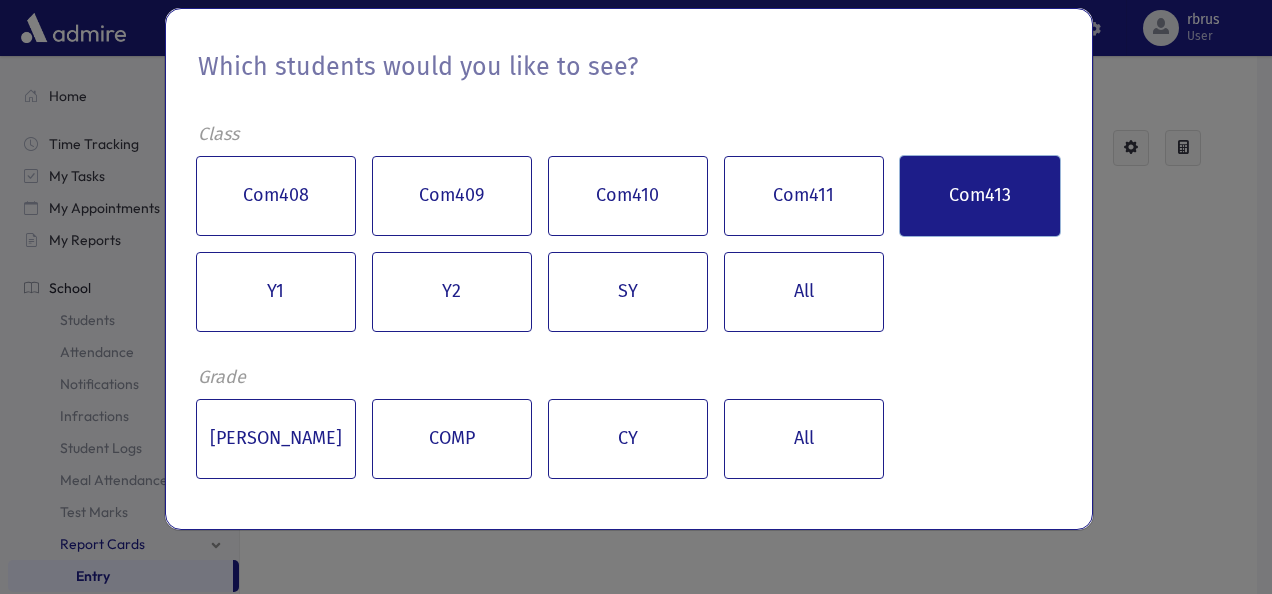 click on "Com413" at bounding box center [980, 196] 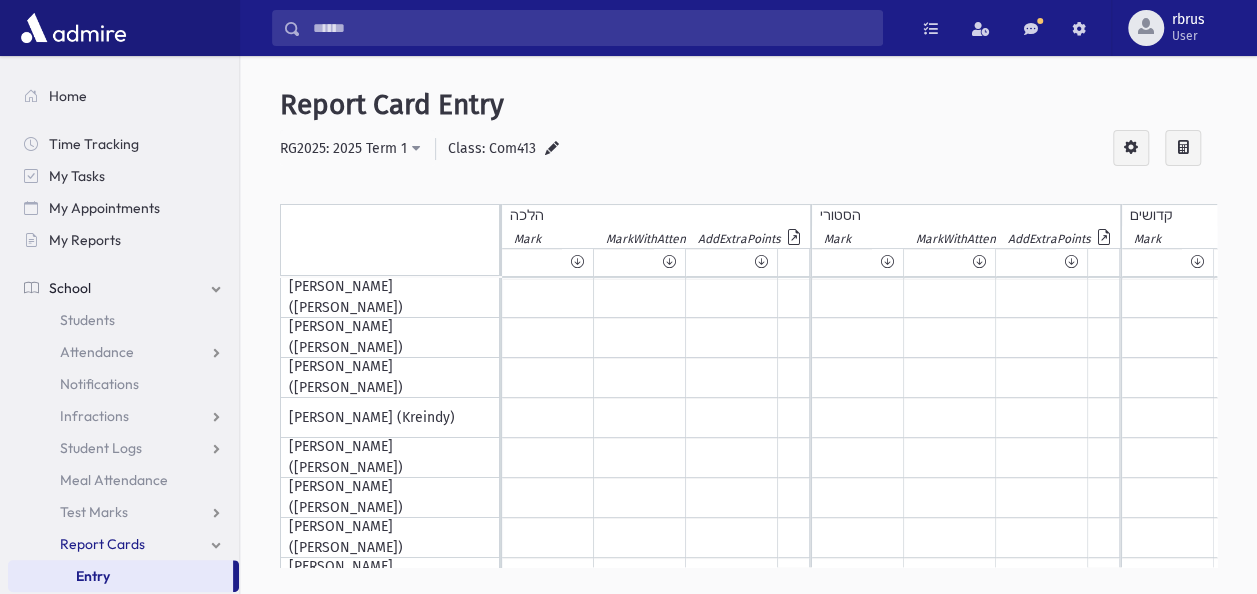 scroll, scrollTop: 0, scrollLeft: 265, axis: horizontal 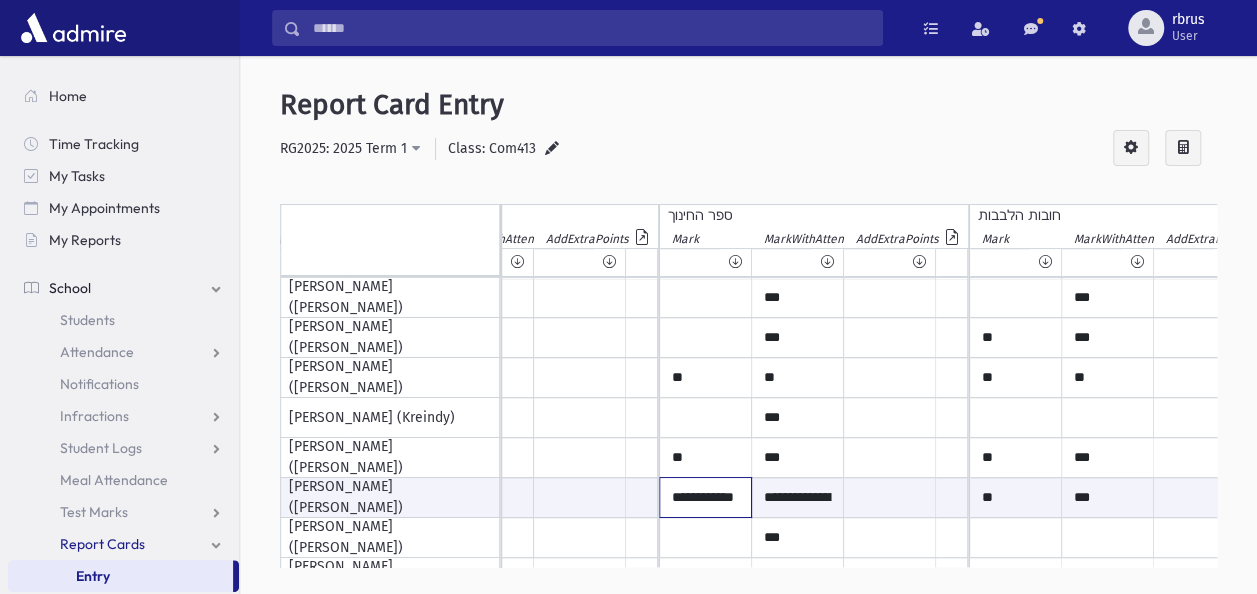 drag, startPoint x: 668, startPoint y: 504, endPoint x: 749, endPoint y: 508, distance: 81.09871 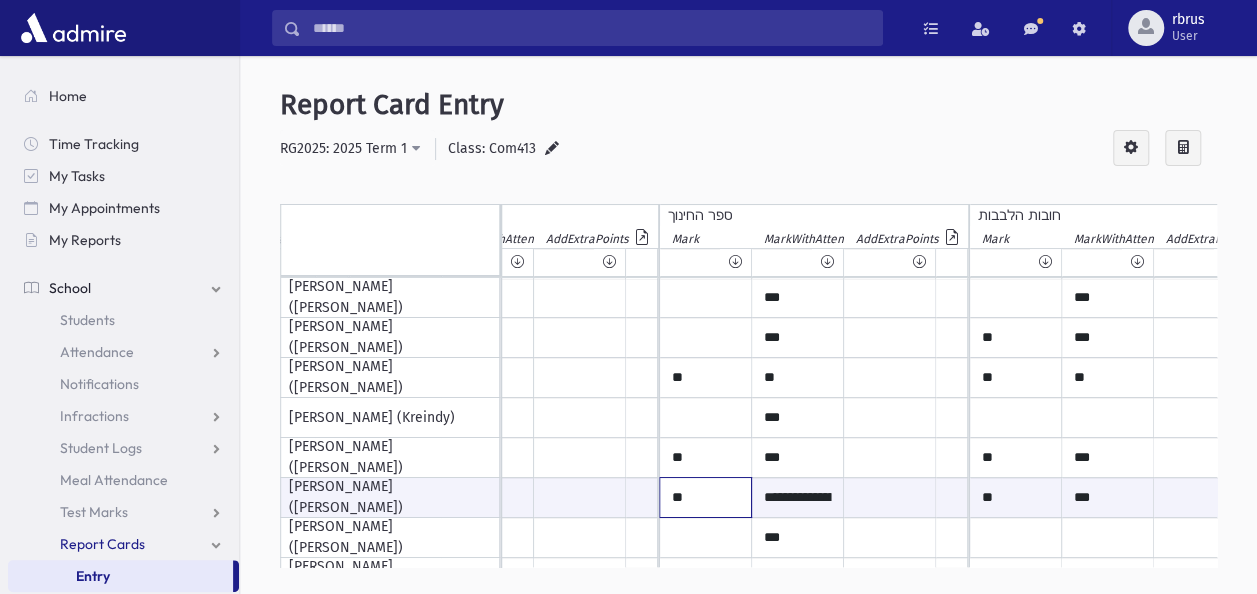 type on "**" 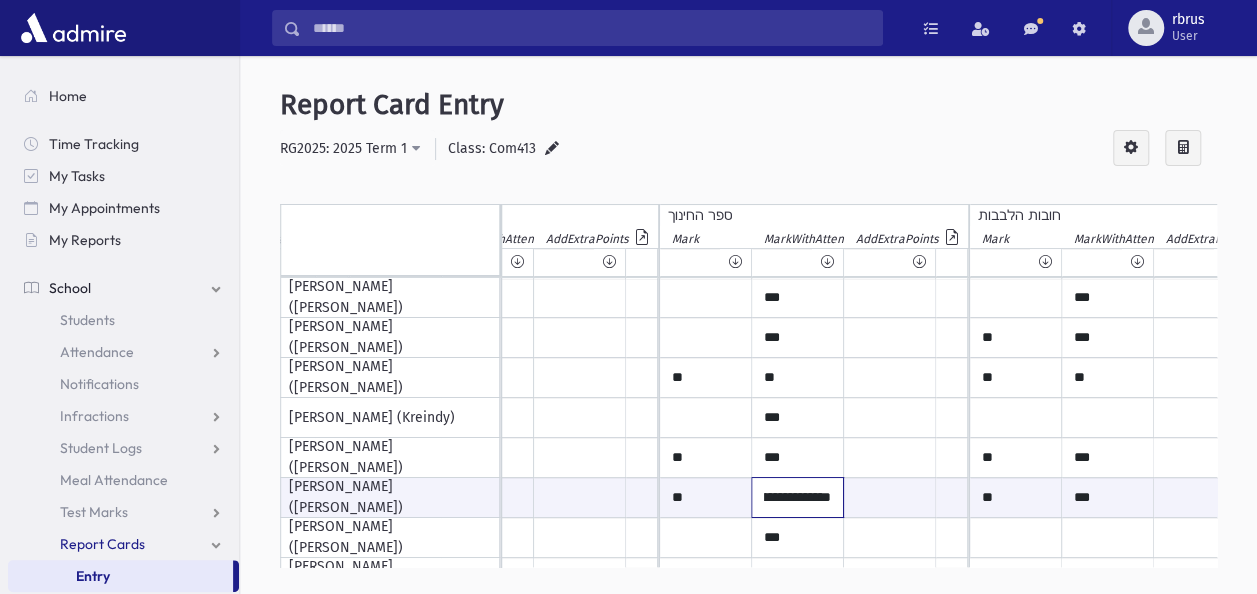drag, startPoint x: 762, startPoint y: 496, endPoint x: 840, endPoint y: 505, distance: 78.51752 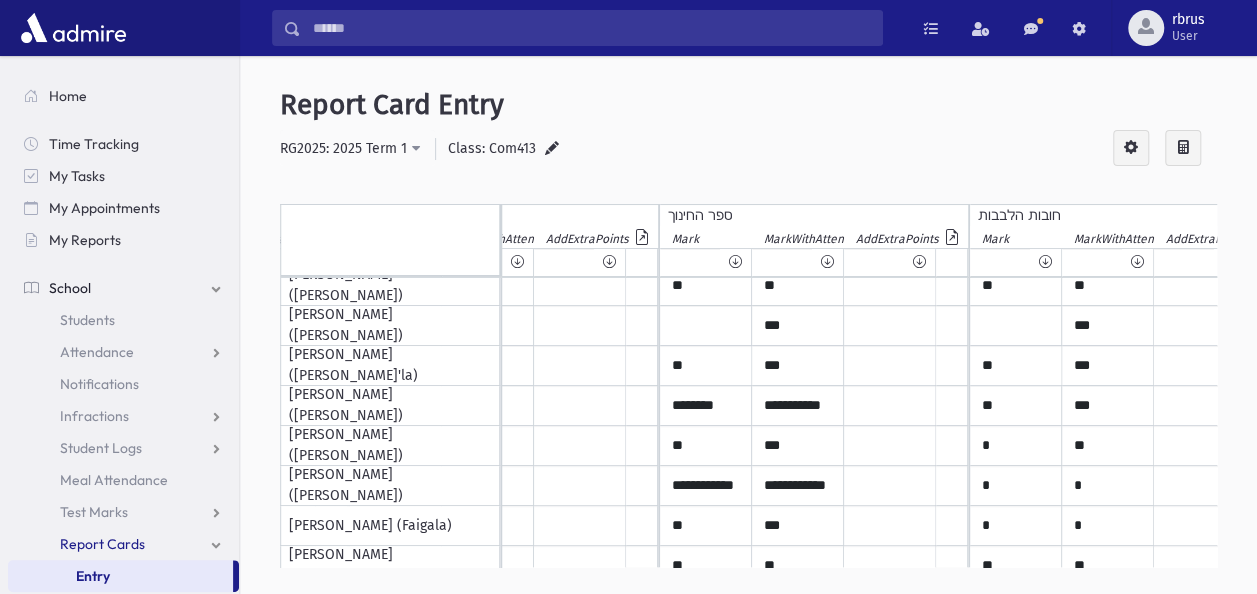 type 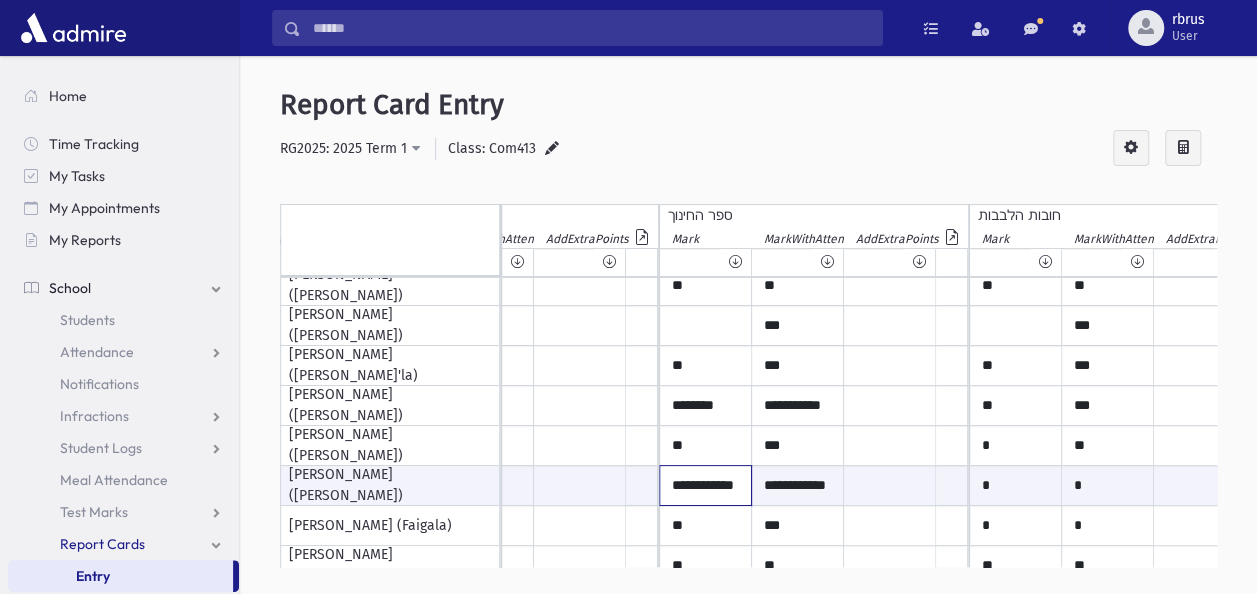 drag, startPoint x: 672, startPoint y: 484, endPoint x: 748, endPoint y: 483, distance: 76.00658 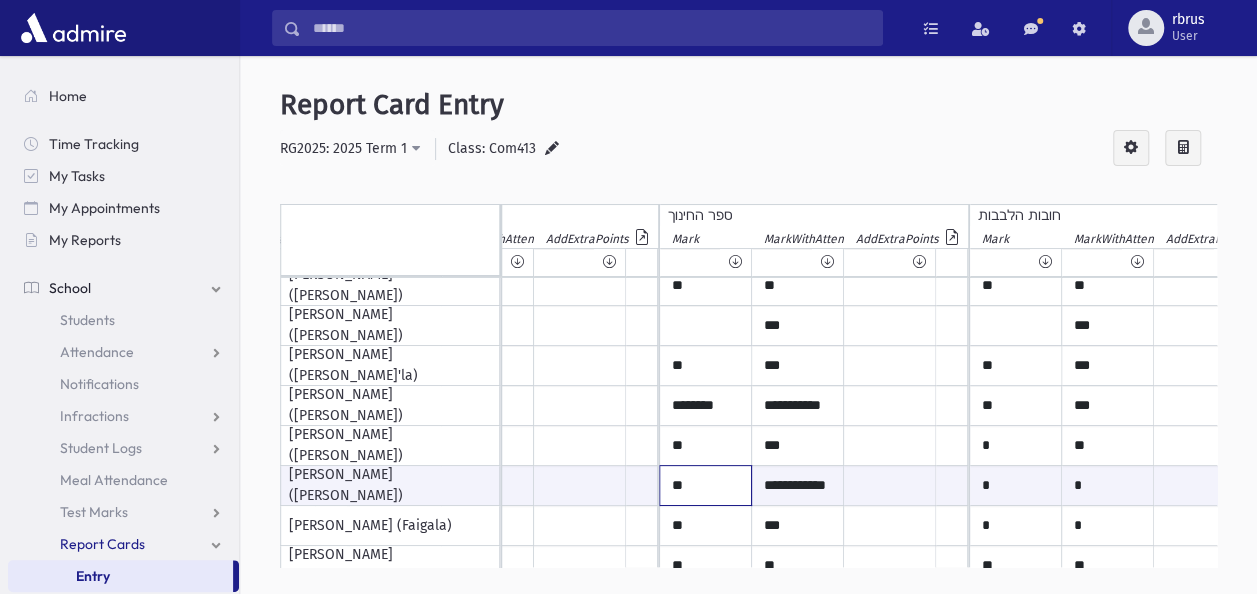 type on "**" 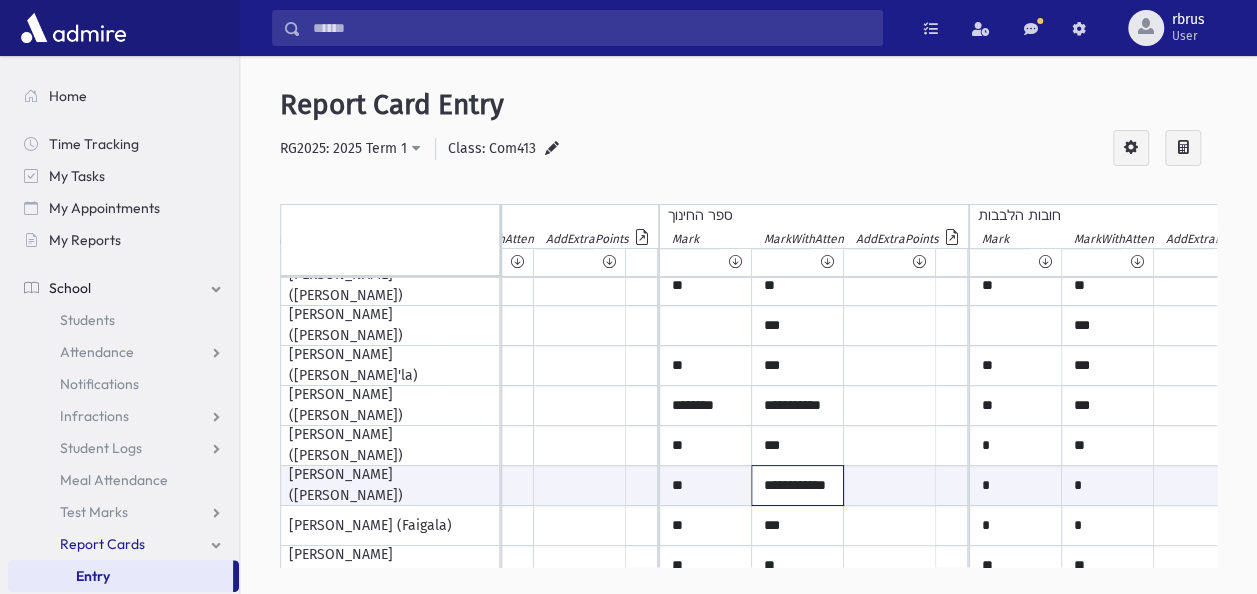 drag, startPoint x: 832, startPoint y: 482, endPoint x: 754, endPoint y: 497, distance: 79.429214 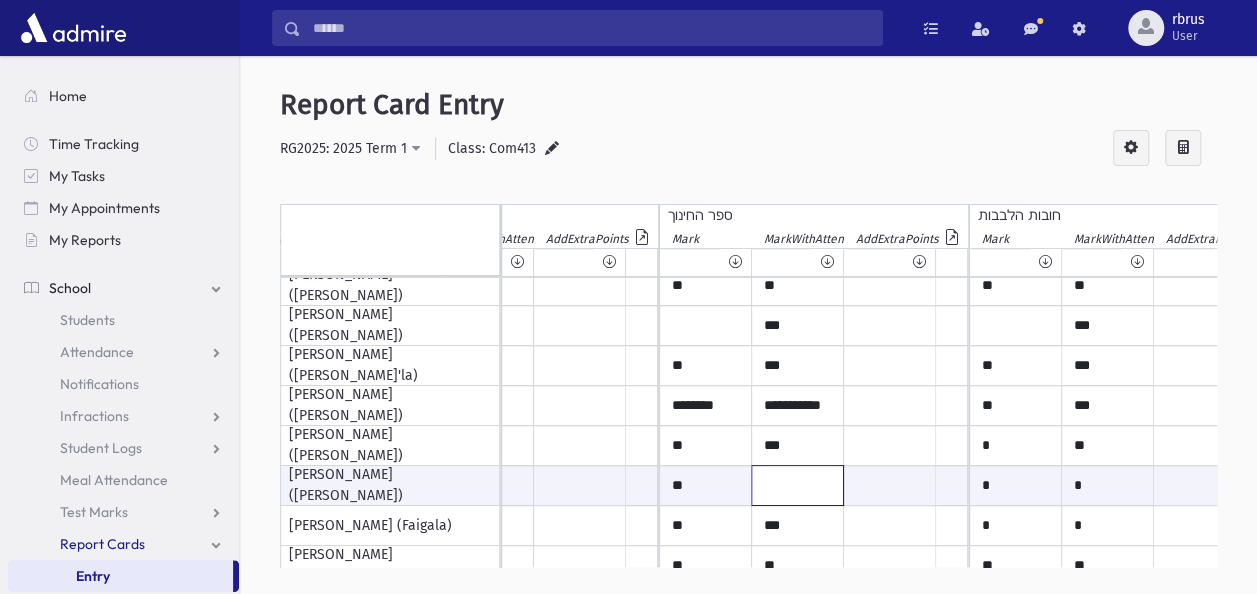 type 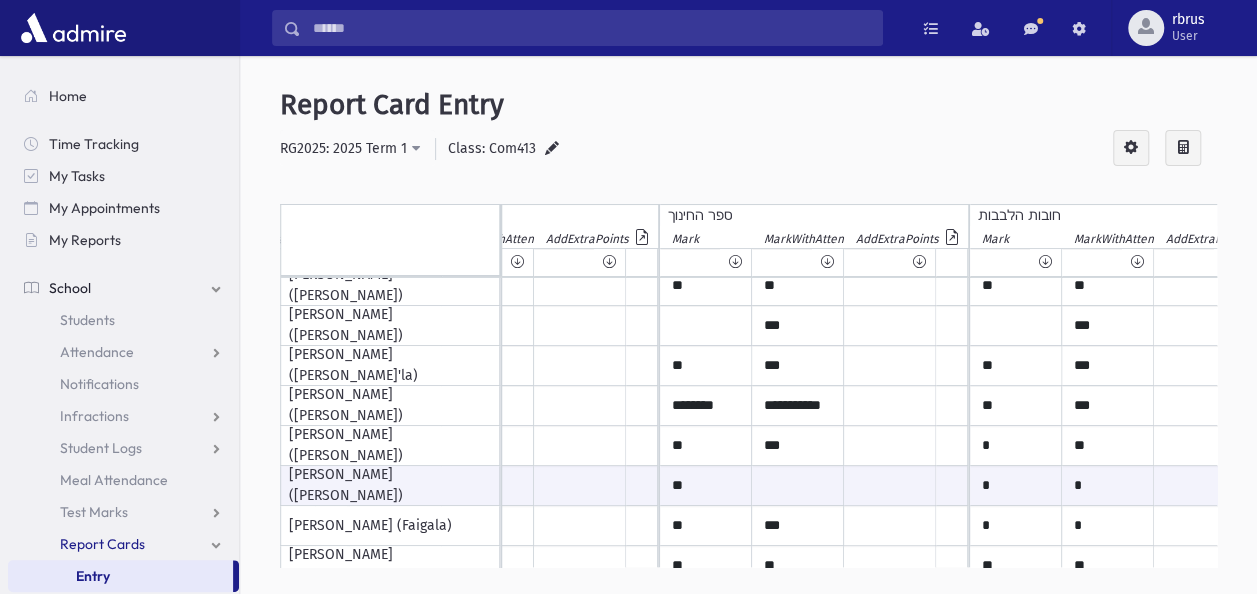 click on "Entry" at bounding box center (93, 576) 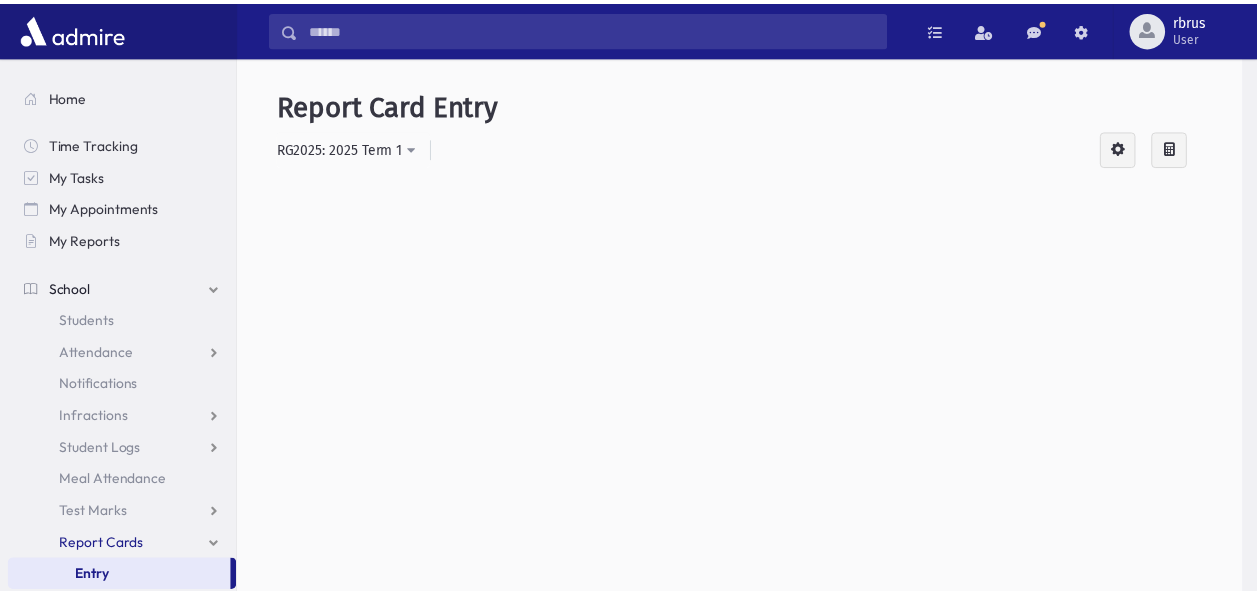 scroll, scrollTop: 0, scrollLeft: 0, axis: both 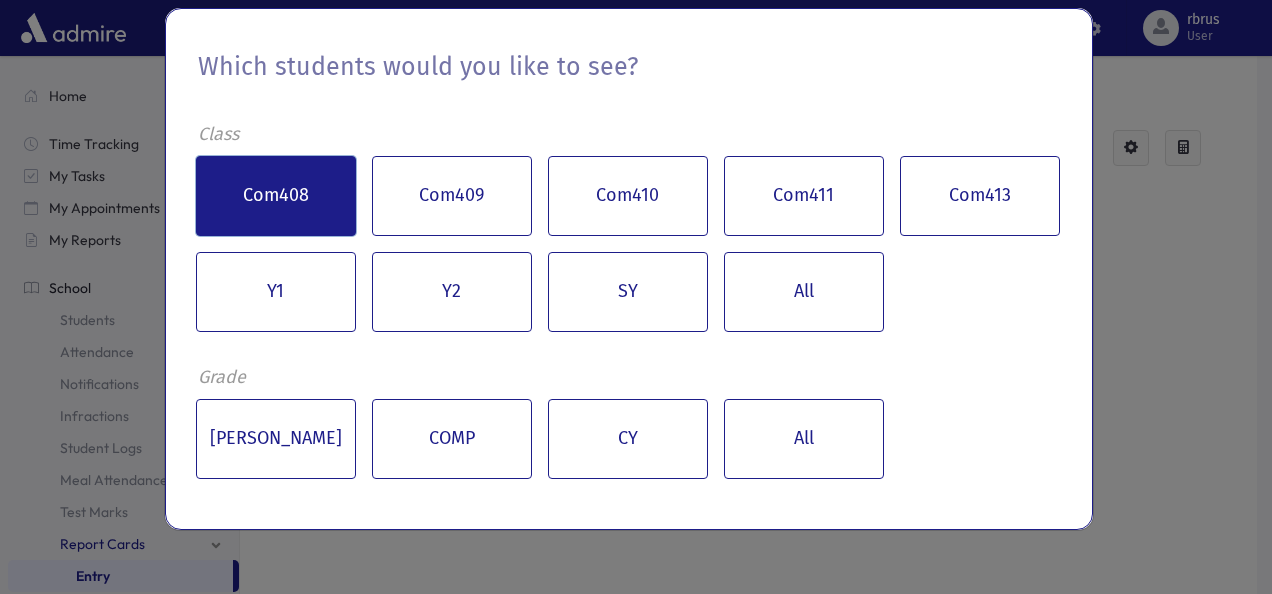 click on "Com408" at bounding box center (276, 196) 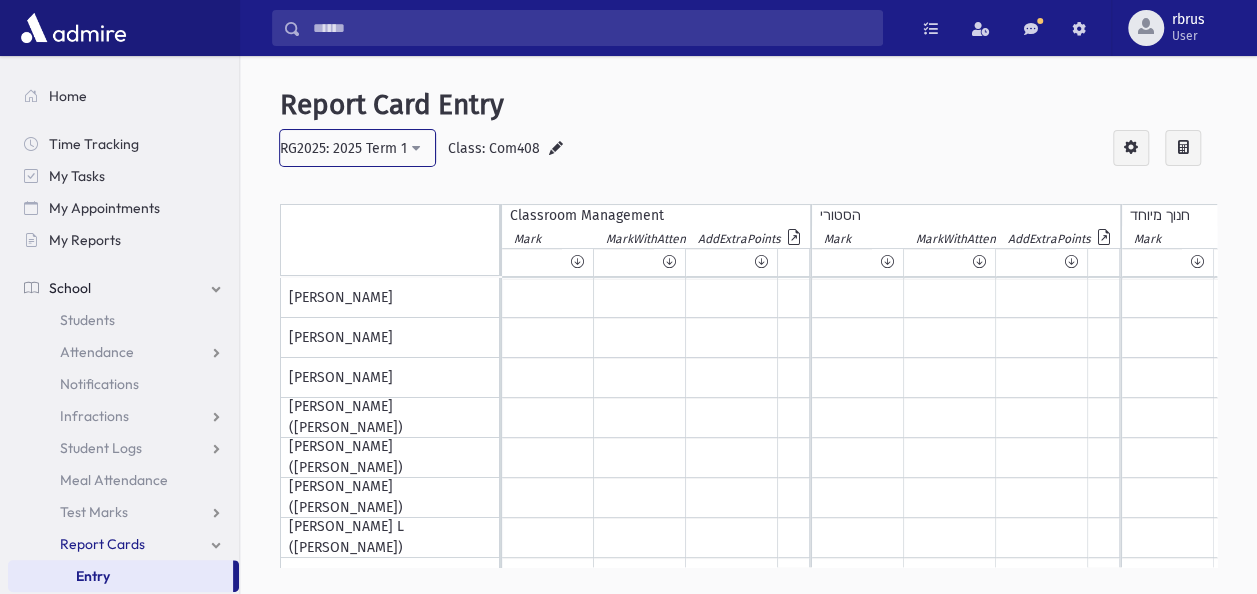 click on "RG2025: 2025 Term 1" at bounding box center [357, 148] 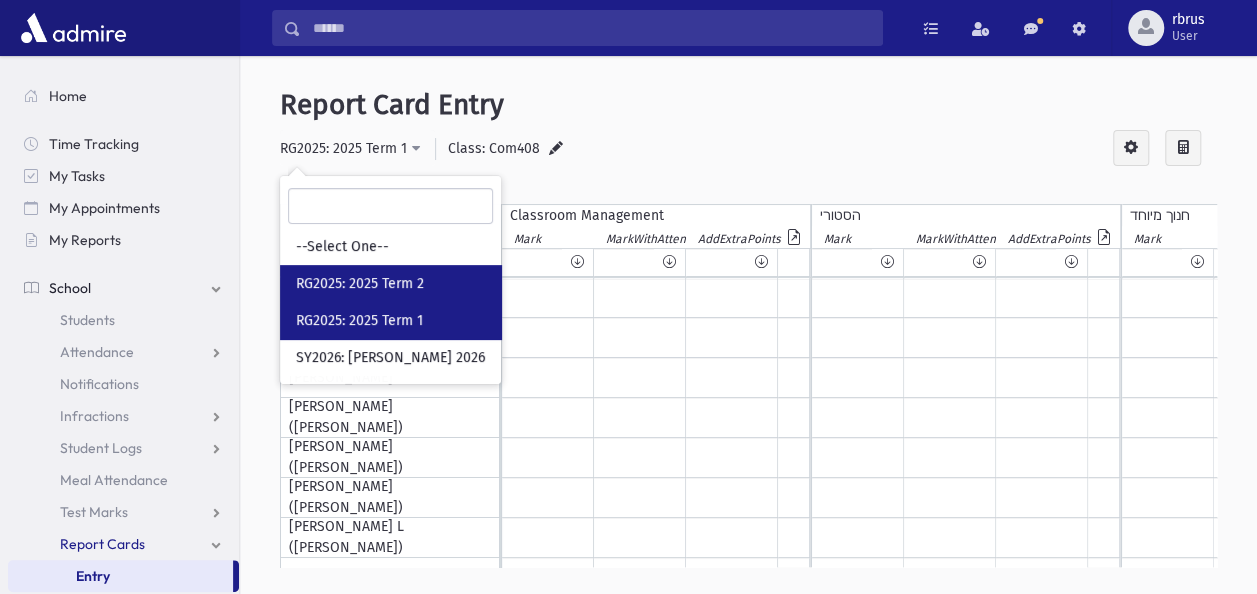 click on "RG2025: 2025 Term 2" at bounding box center [360, 284] 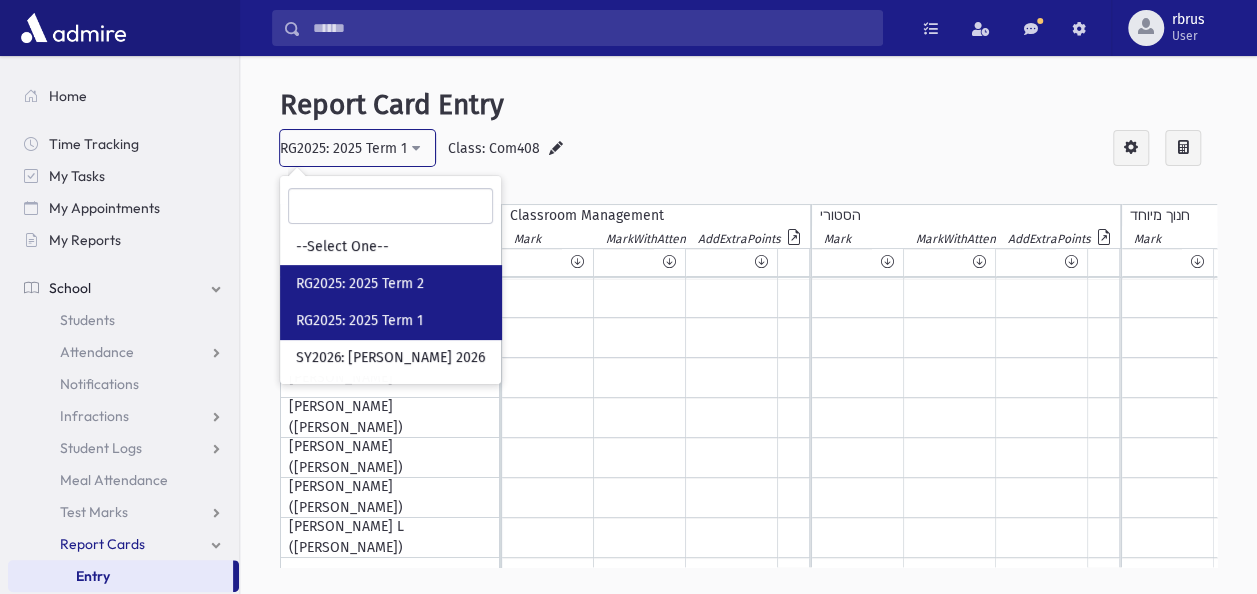 select on "**" 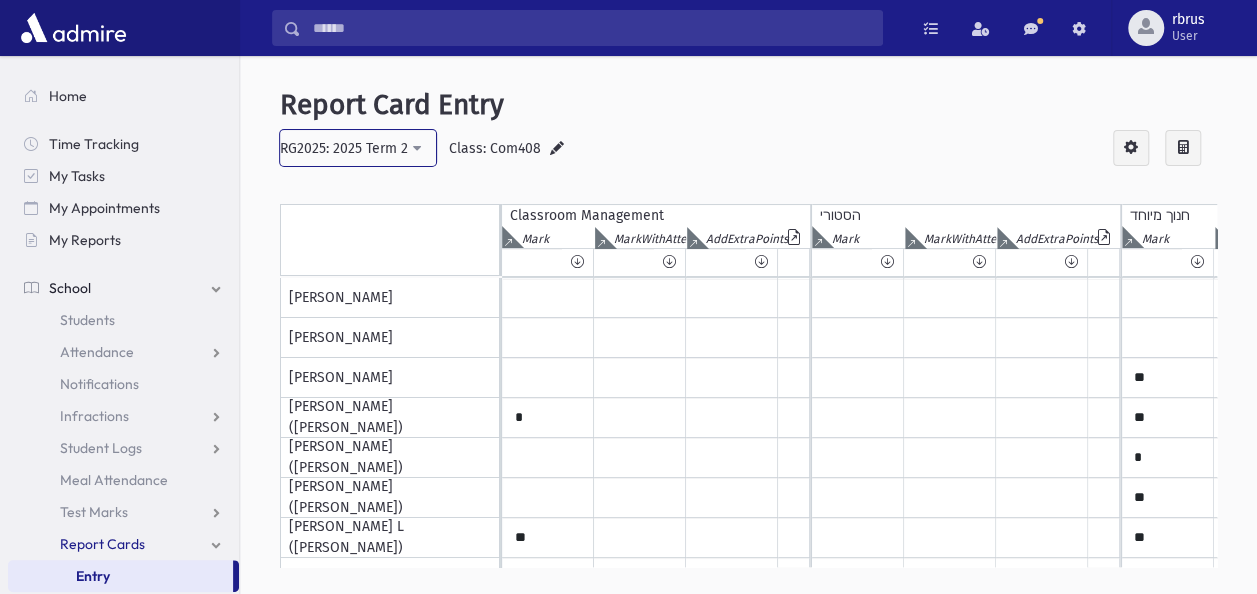 scroll, scrollTop: 0, scrollLeft: 32, axis: horizontal 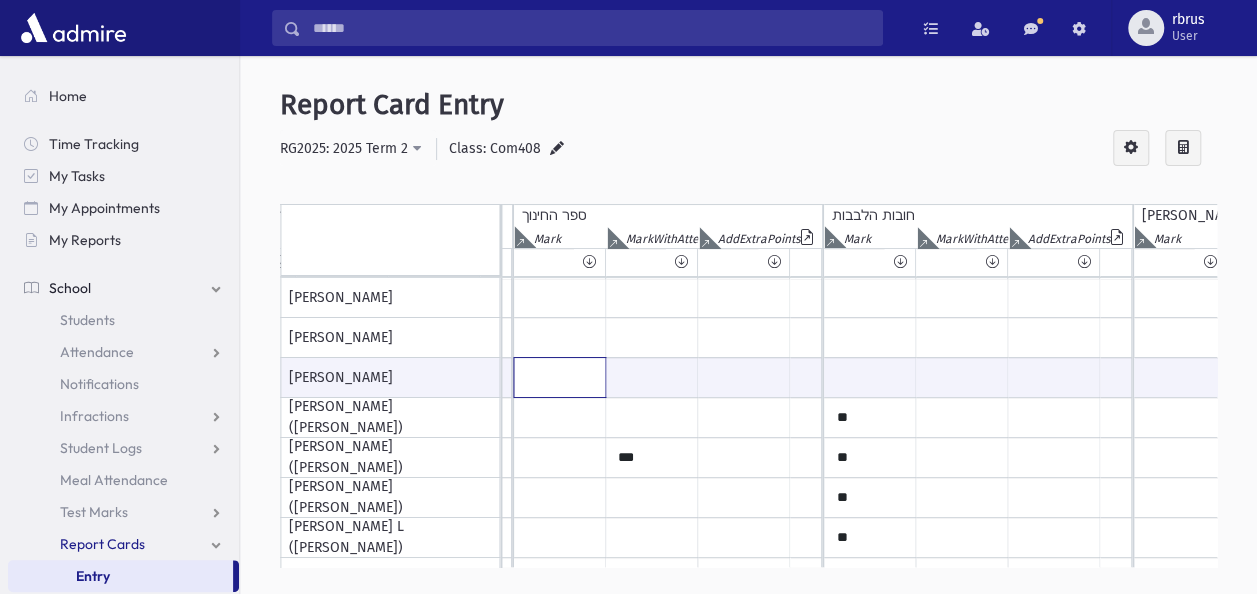 click at bounding box center (-4710, 377) 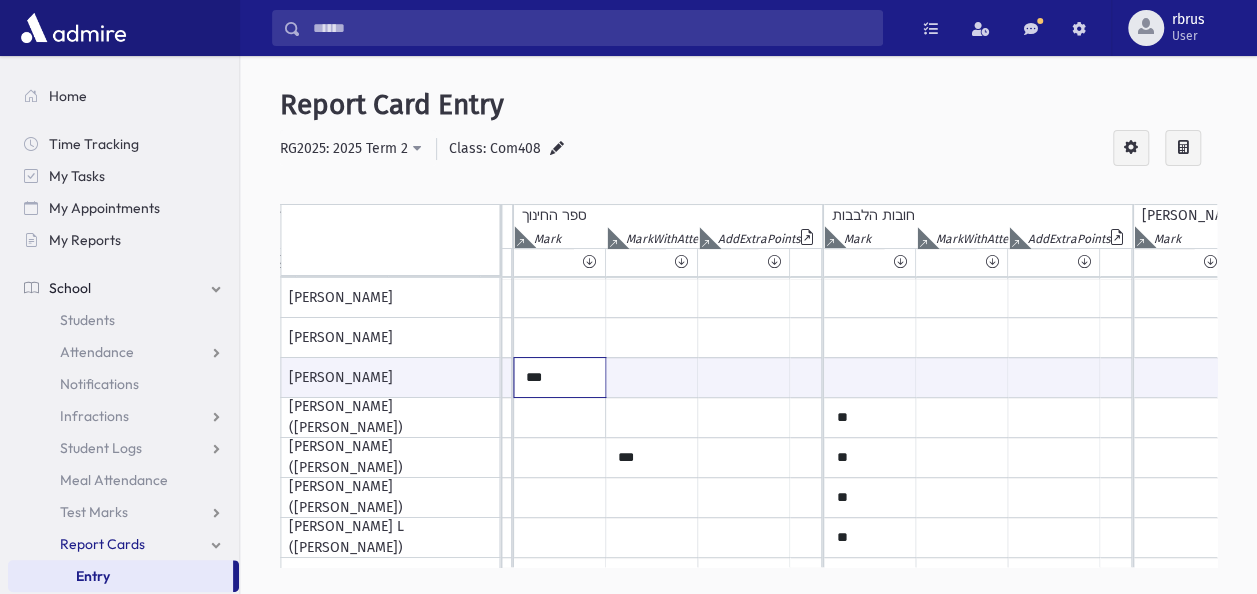 type on "***" 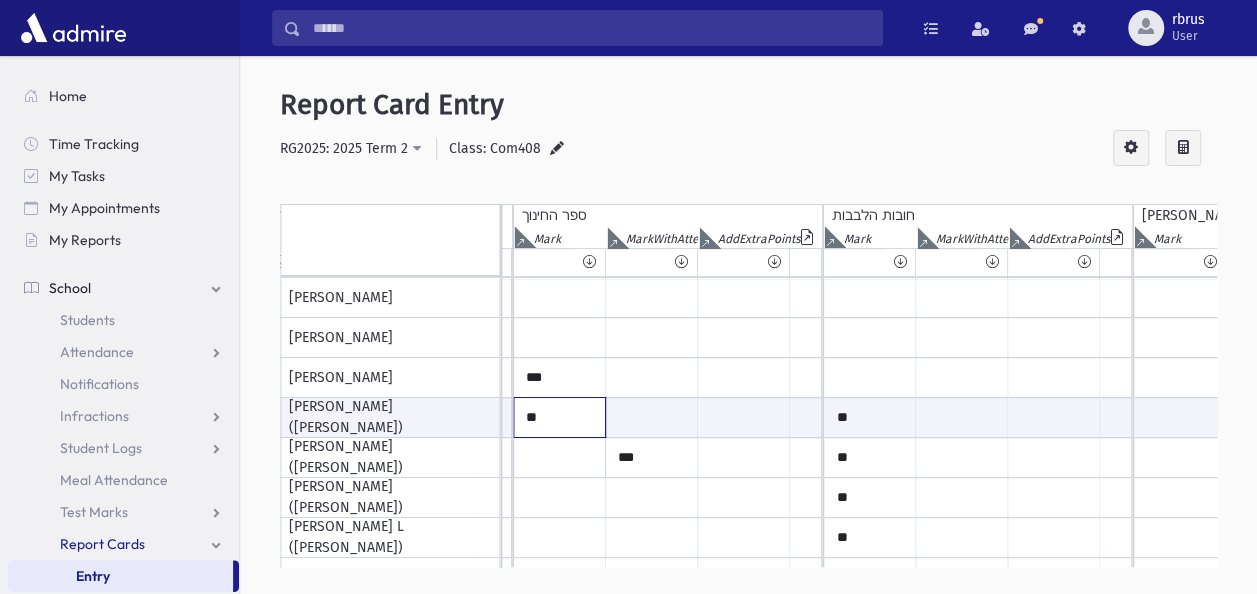 type on "**" 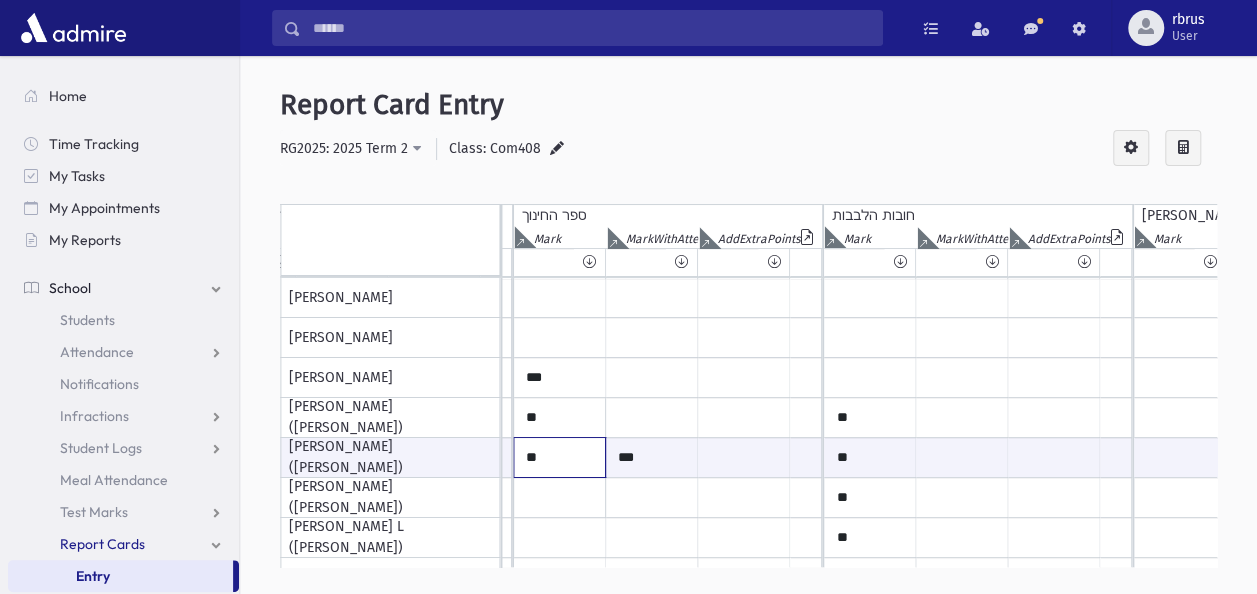 type on "**" 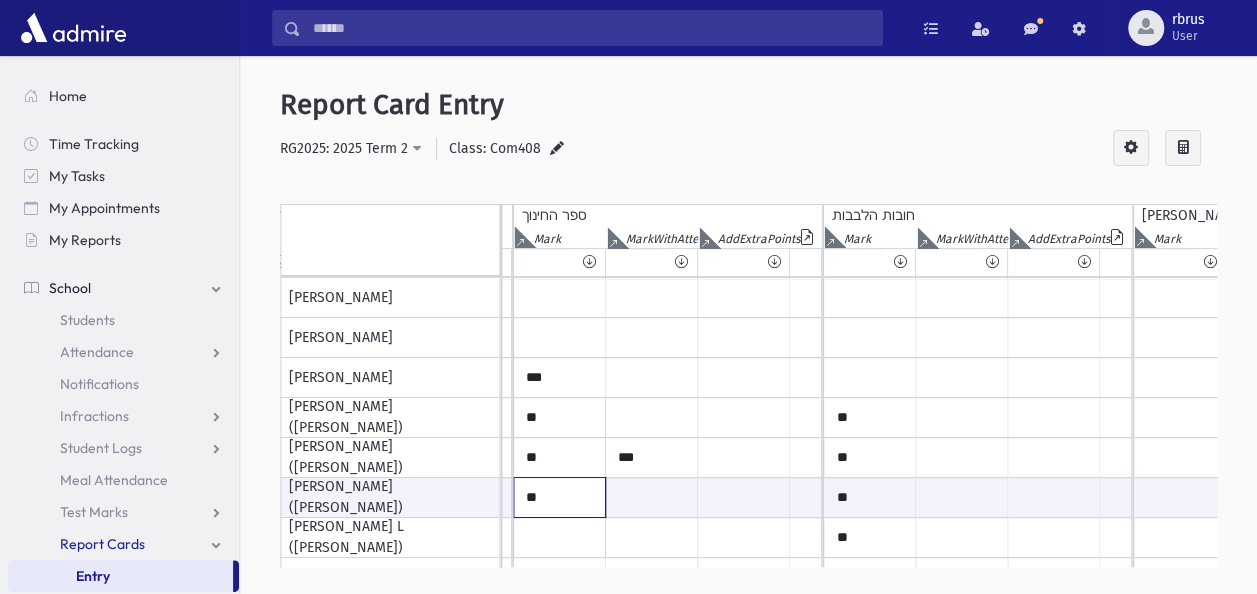type on "**" 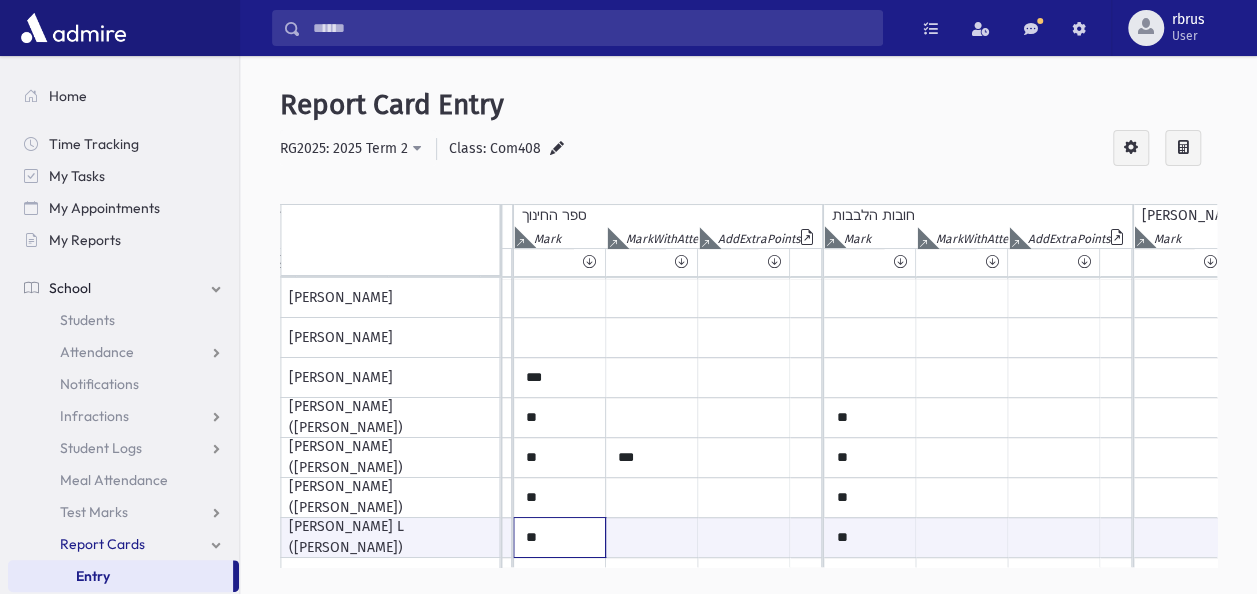type on "**" 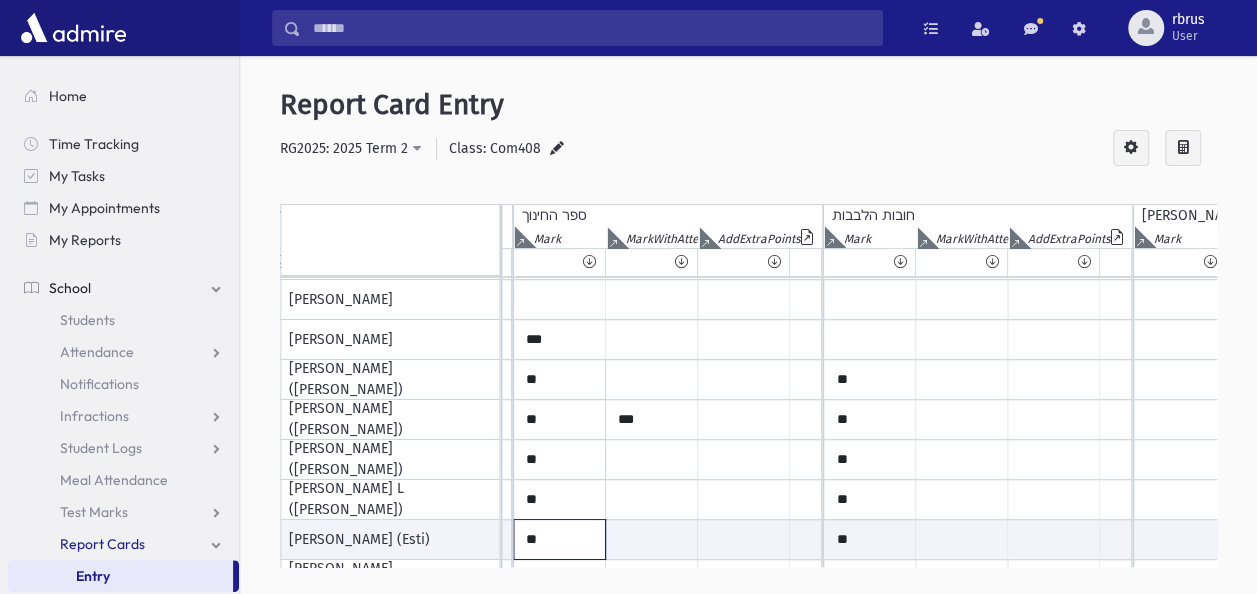 type on "**" 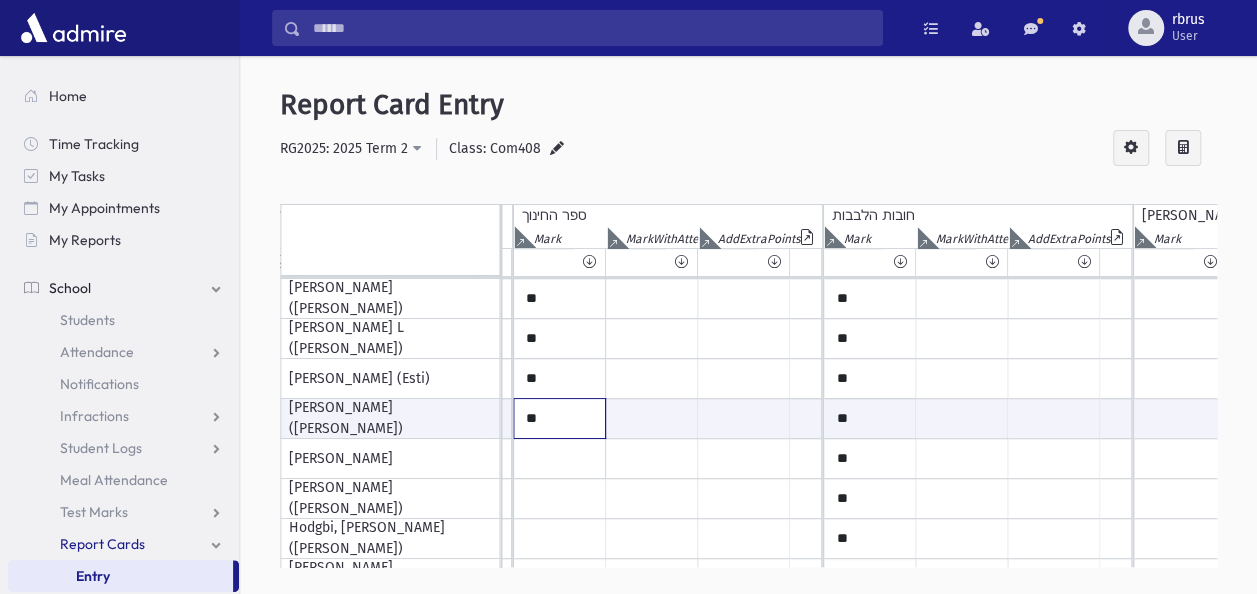 type on "**" 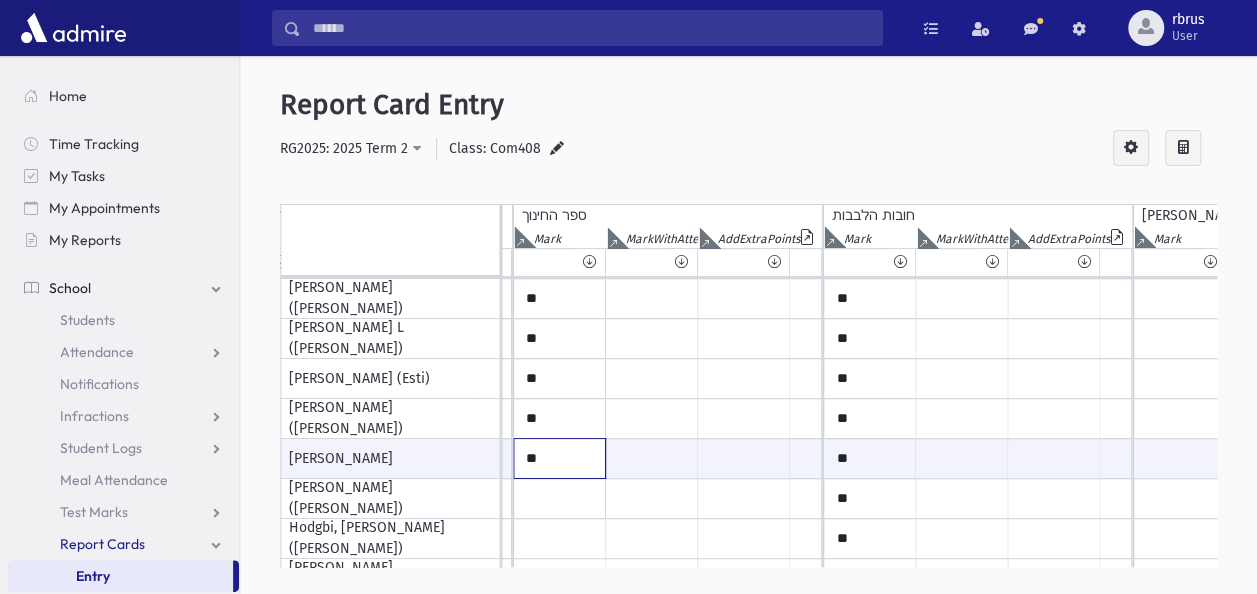 type on "**" 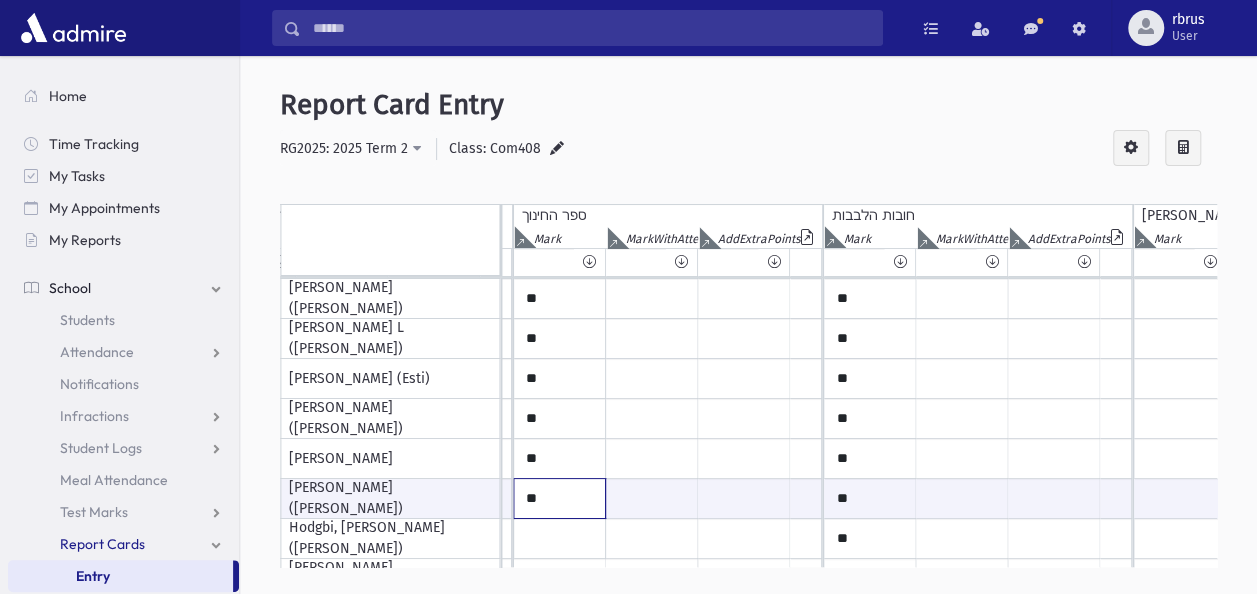 type on "**" 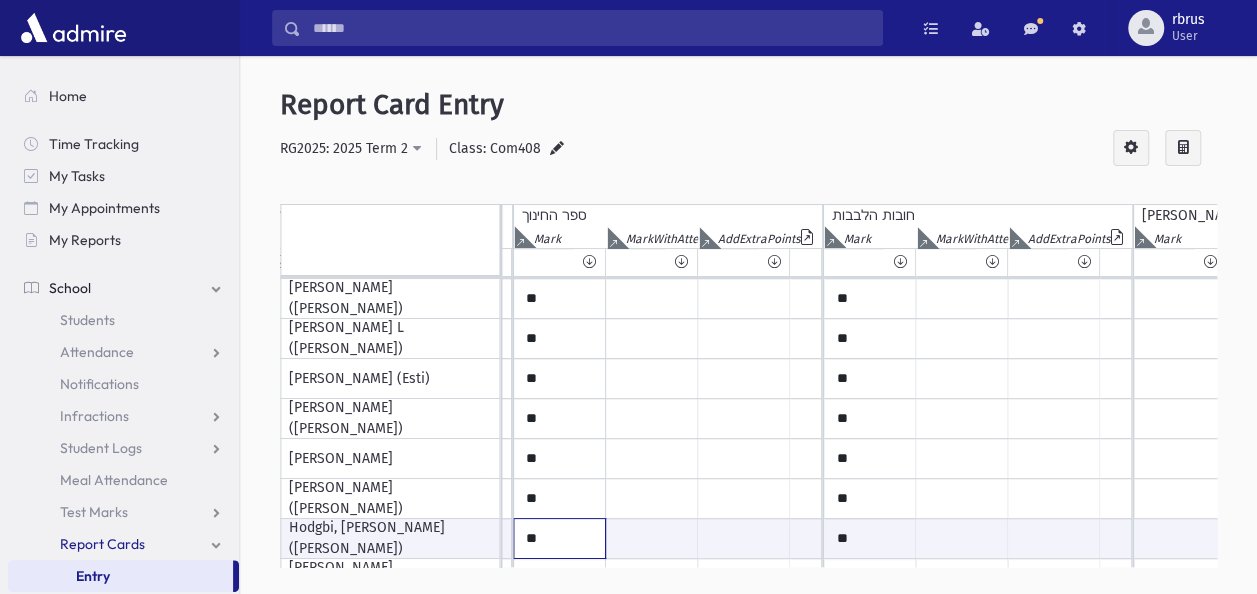 type on "**" 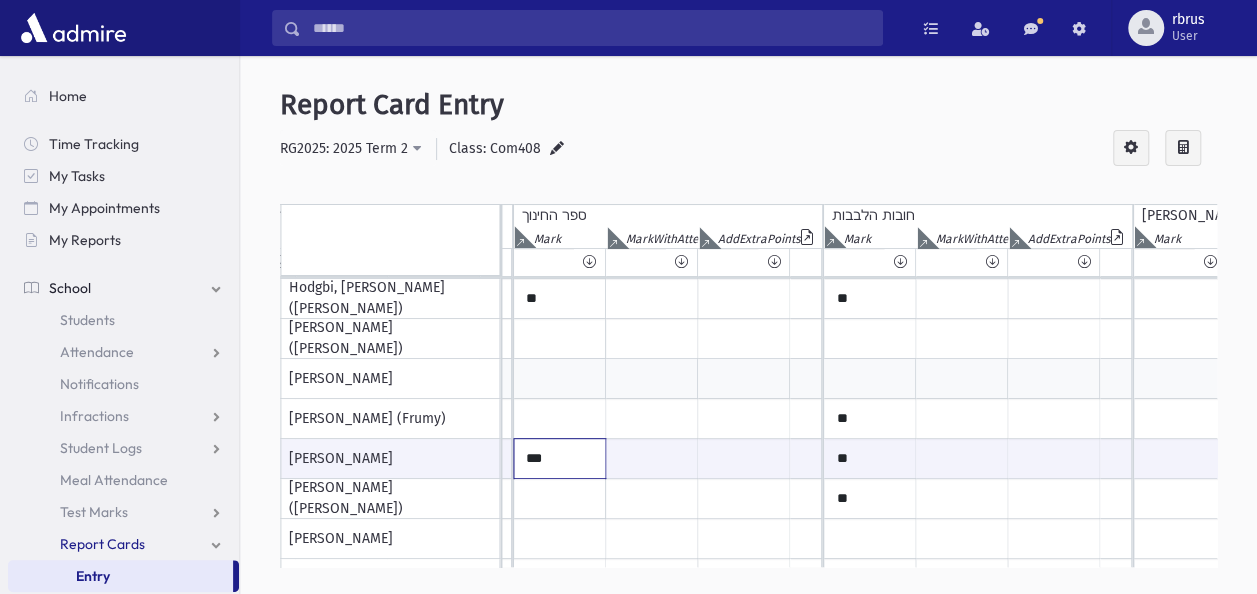 type on "***" 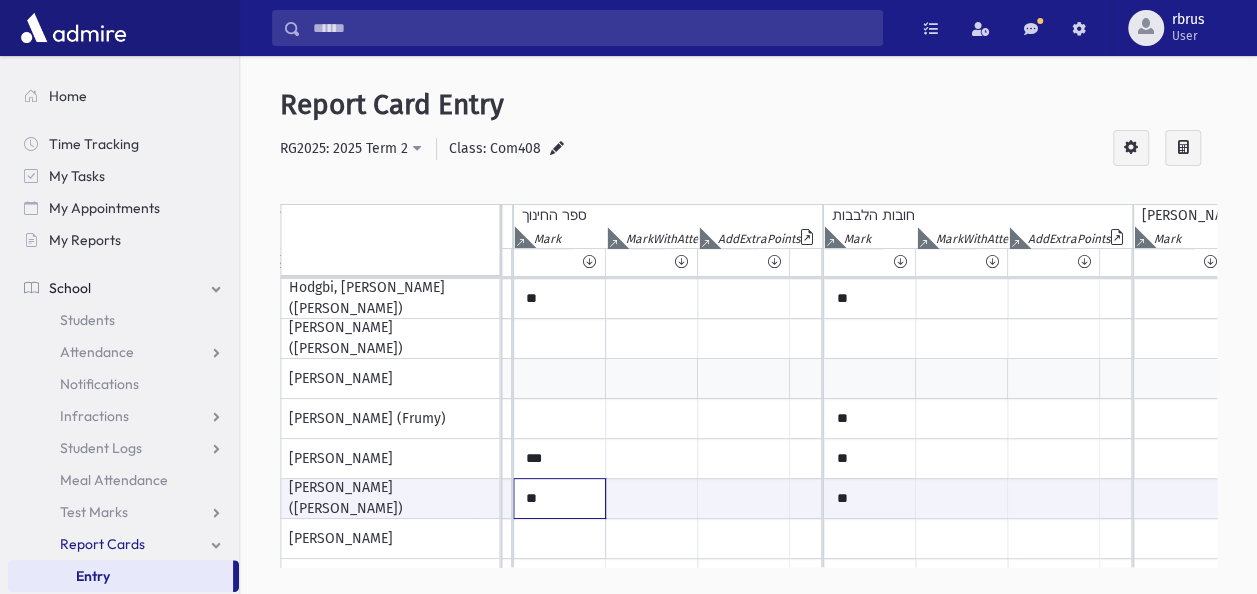 type on "**" 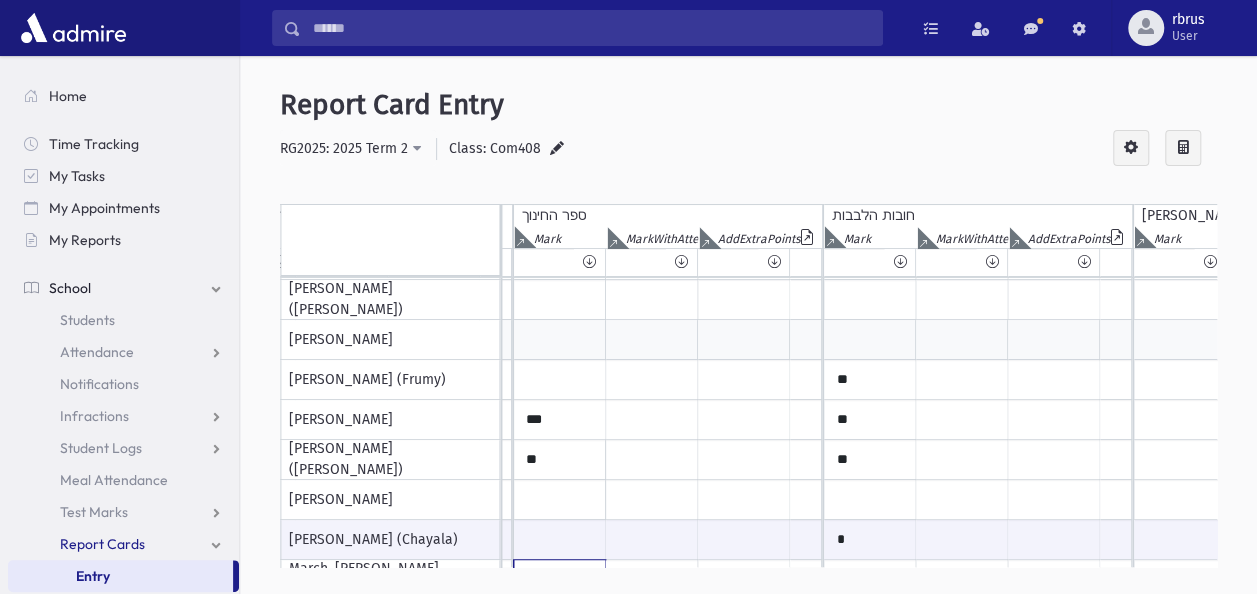 scroll, scrollTop: 639, scrollLeft: 5258, axis: both 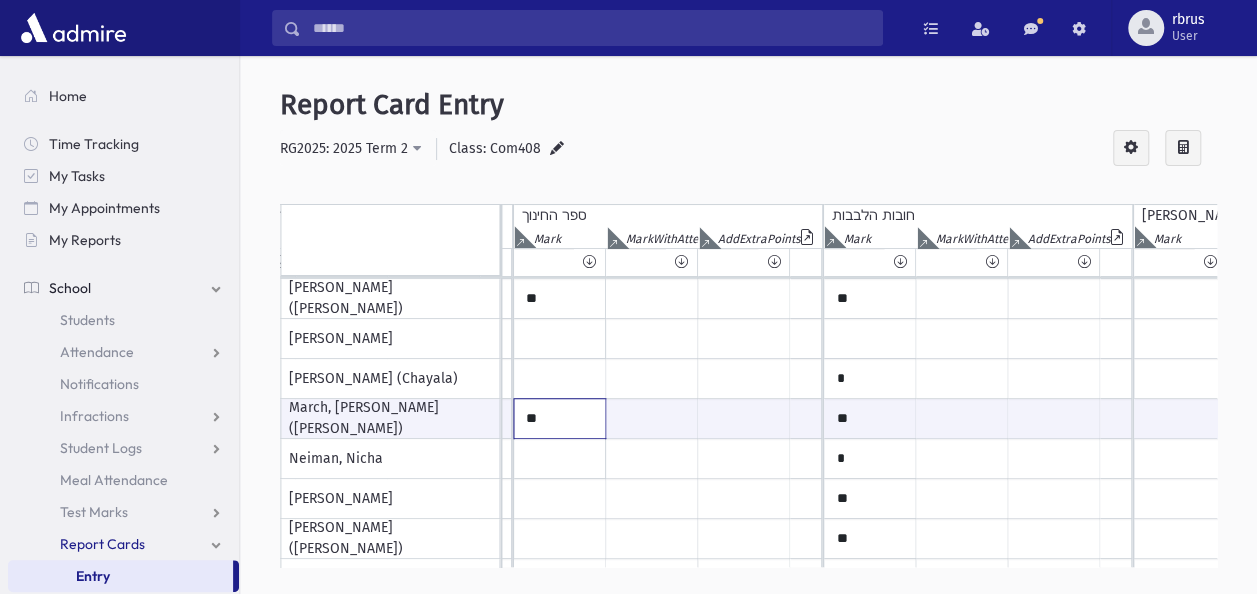 type on "**" 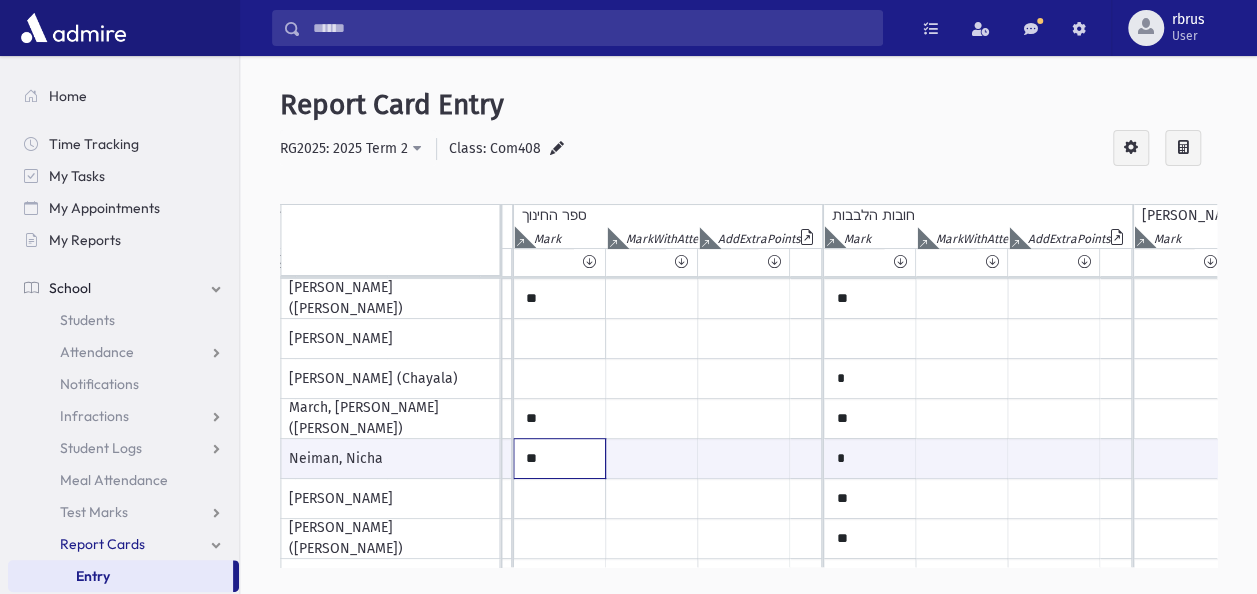 type on "**" 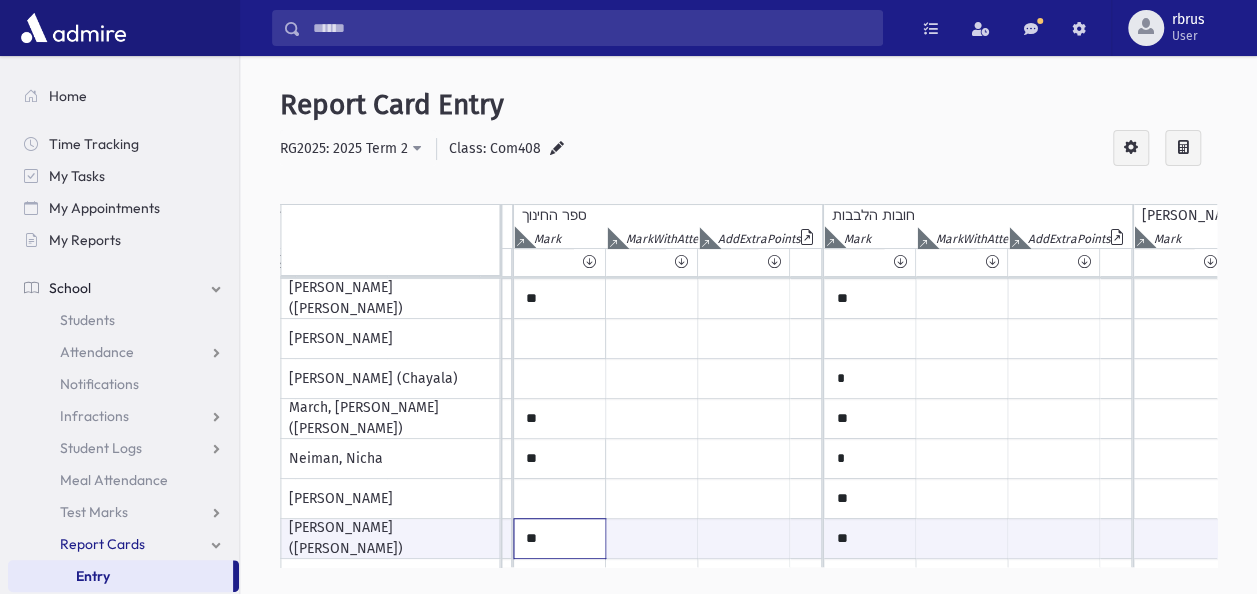 type on "**" 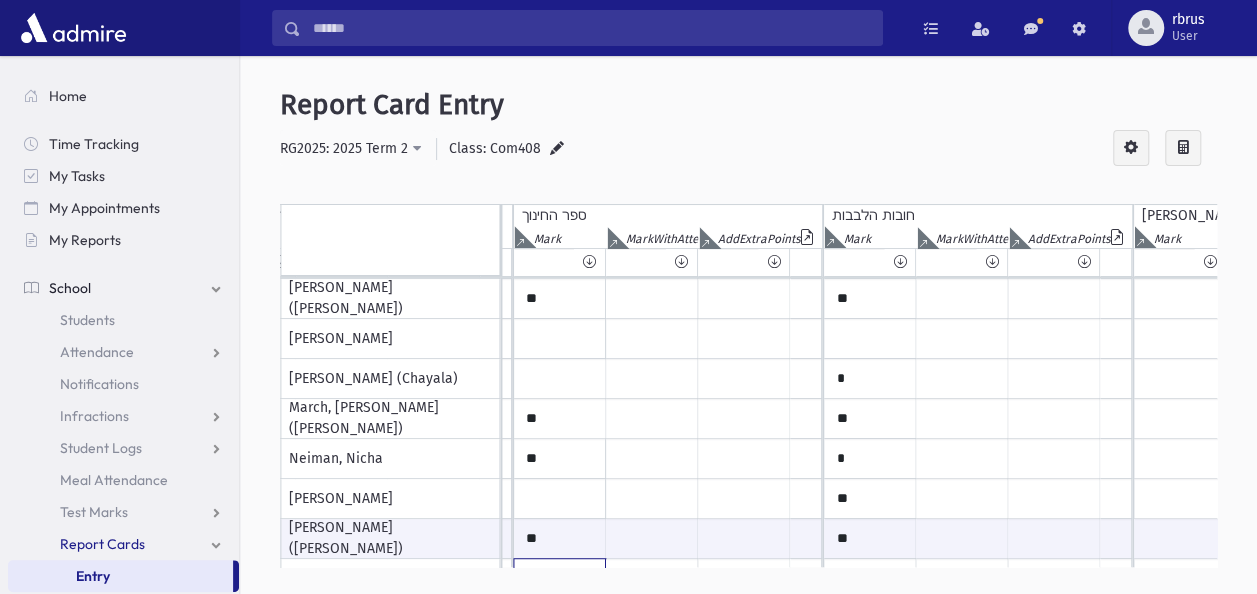 scroll, scrollTop: 678, scrollLeft: 5258, axis: both 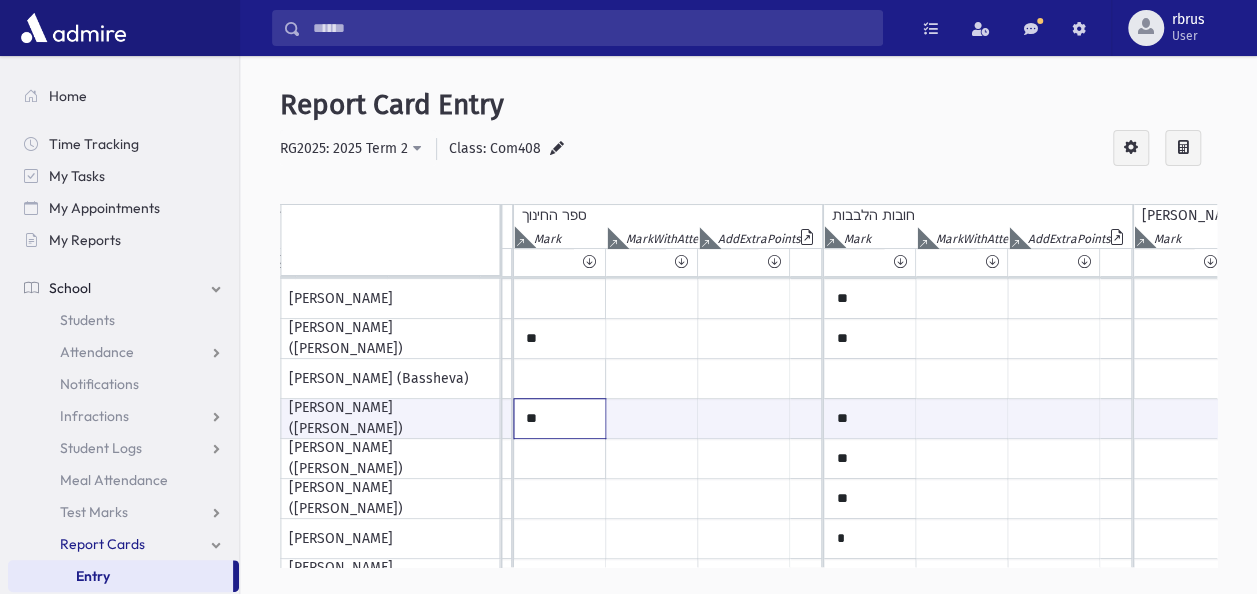 type on "**" 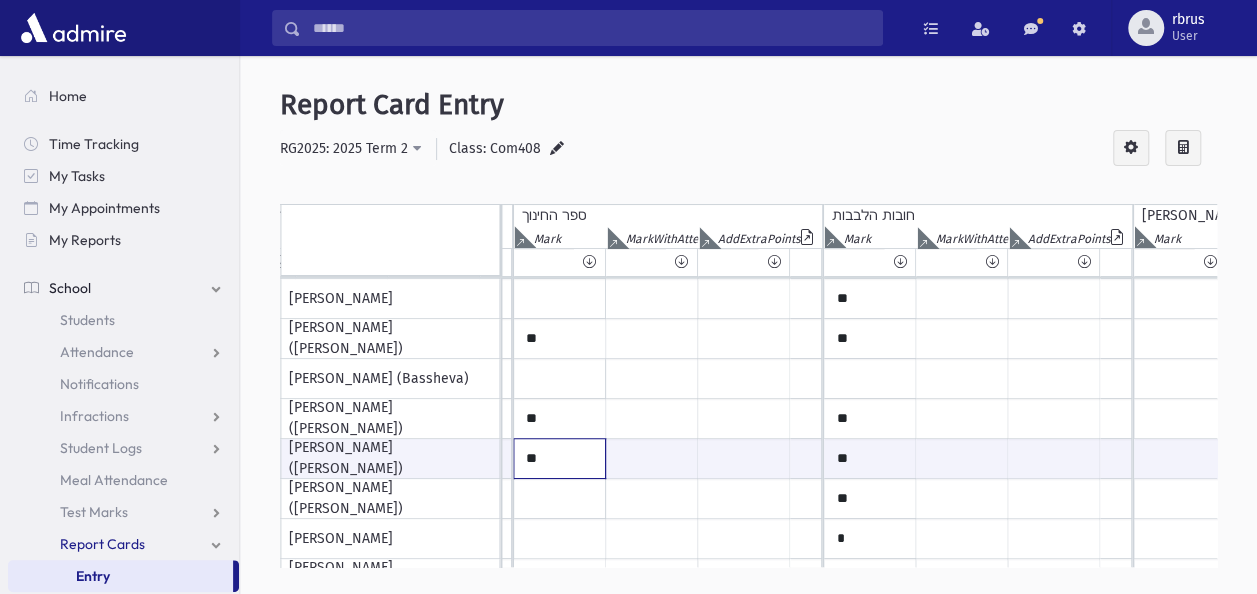 type on "**" 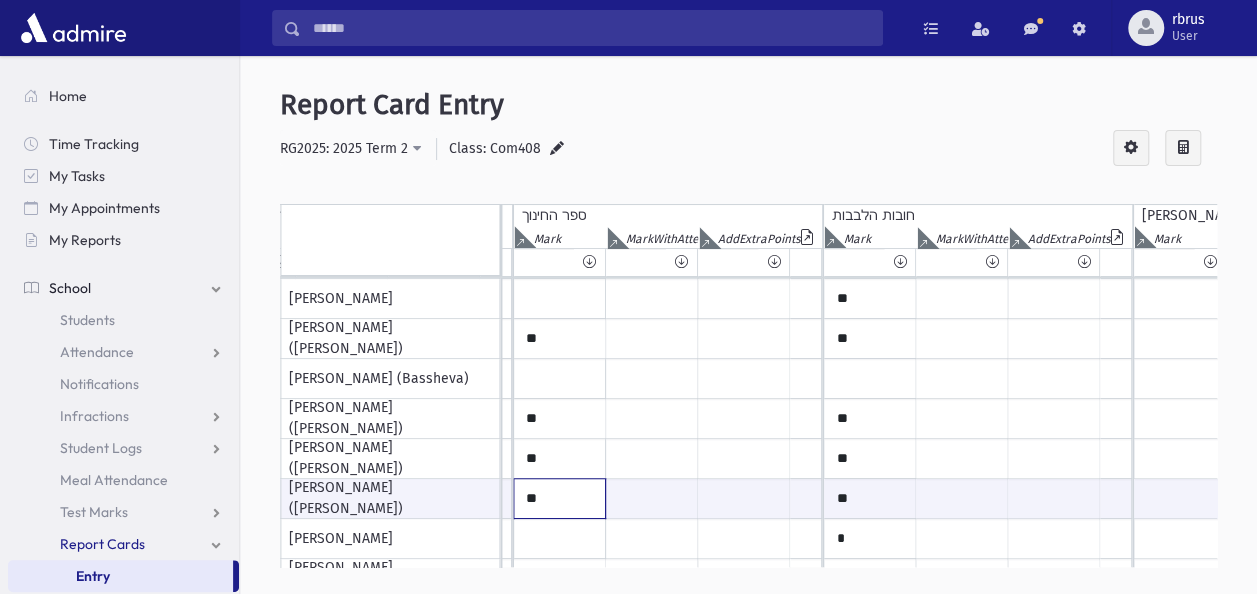 type on "**" 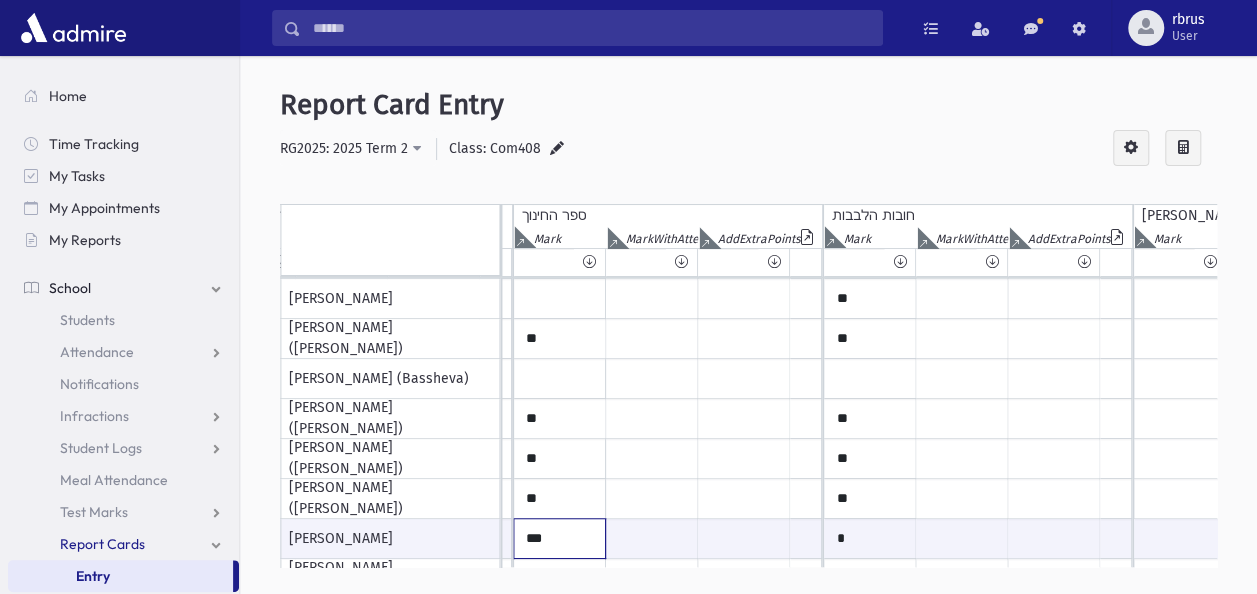 type on "***" 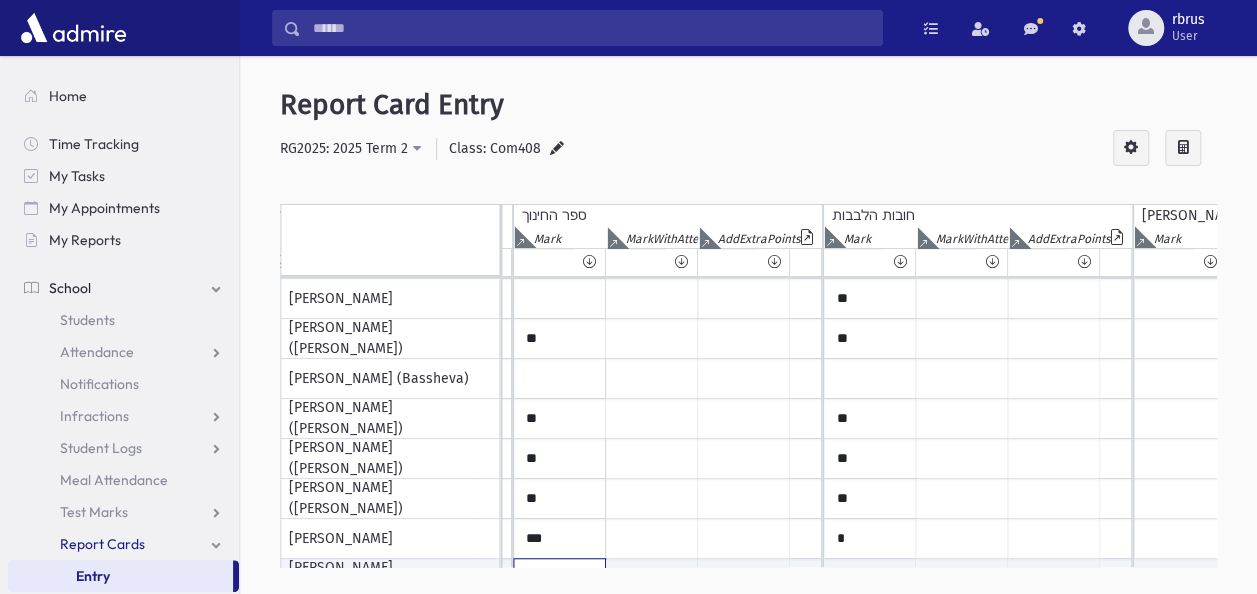 scroll, scrollTop: 878, scrollLeft: 5258, axis: both 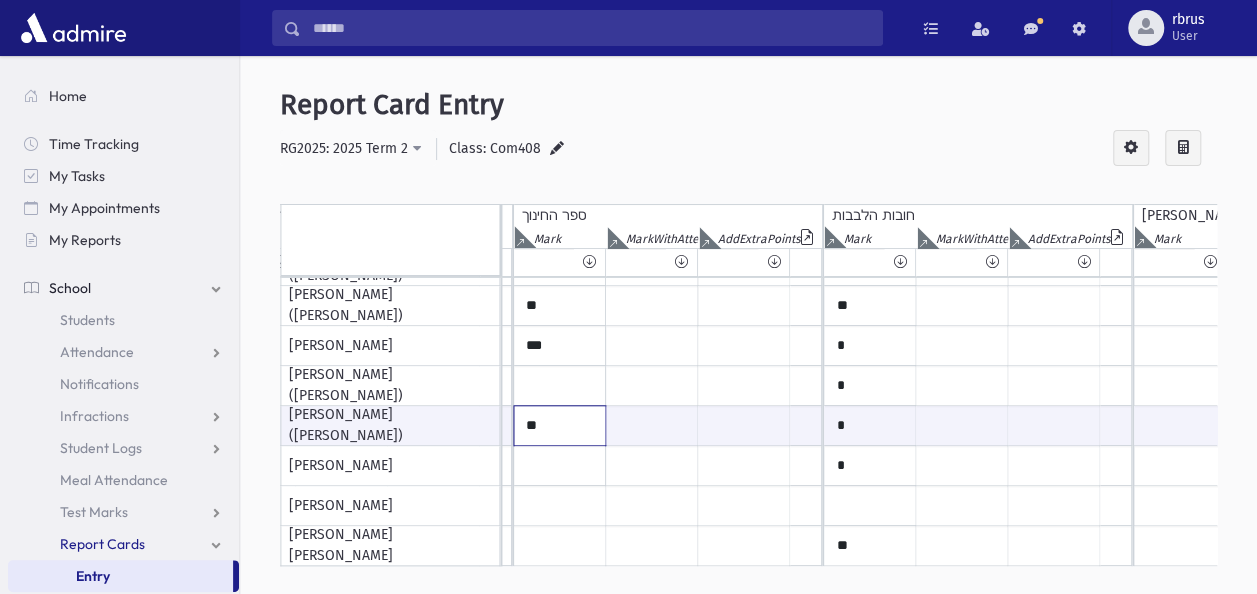 type on "**" 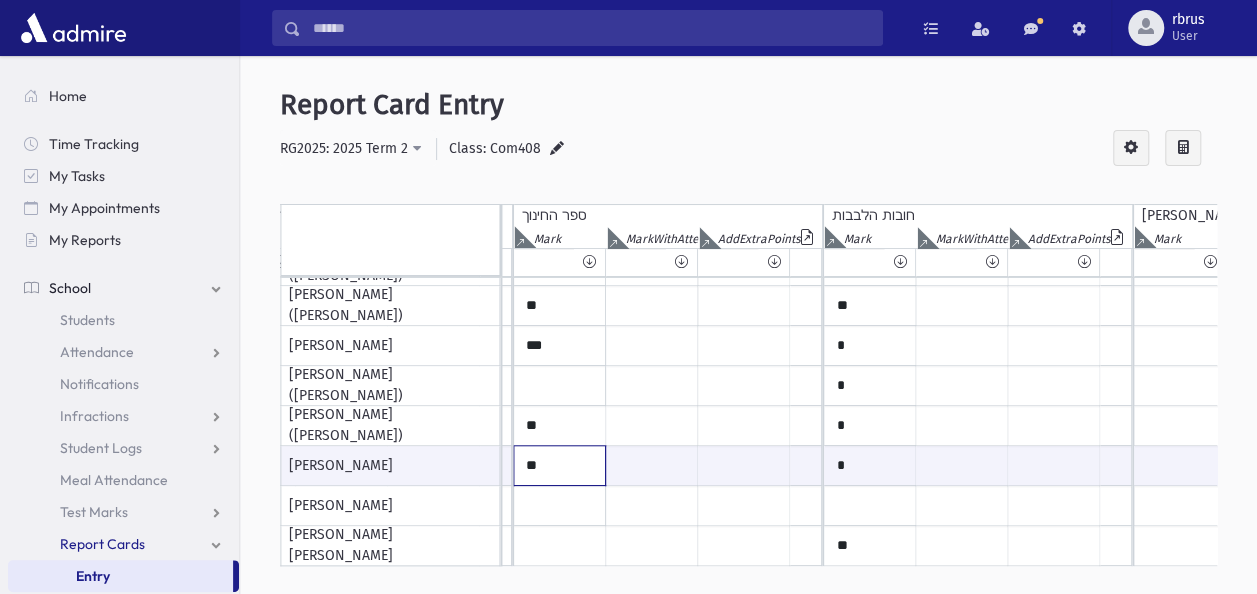 type on "**" 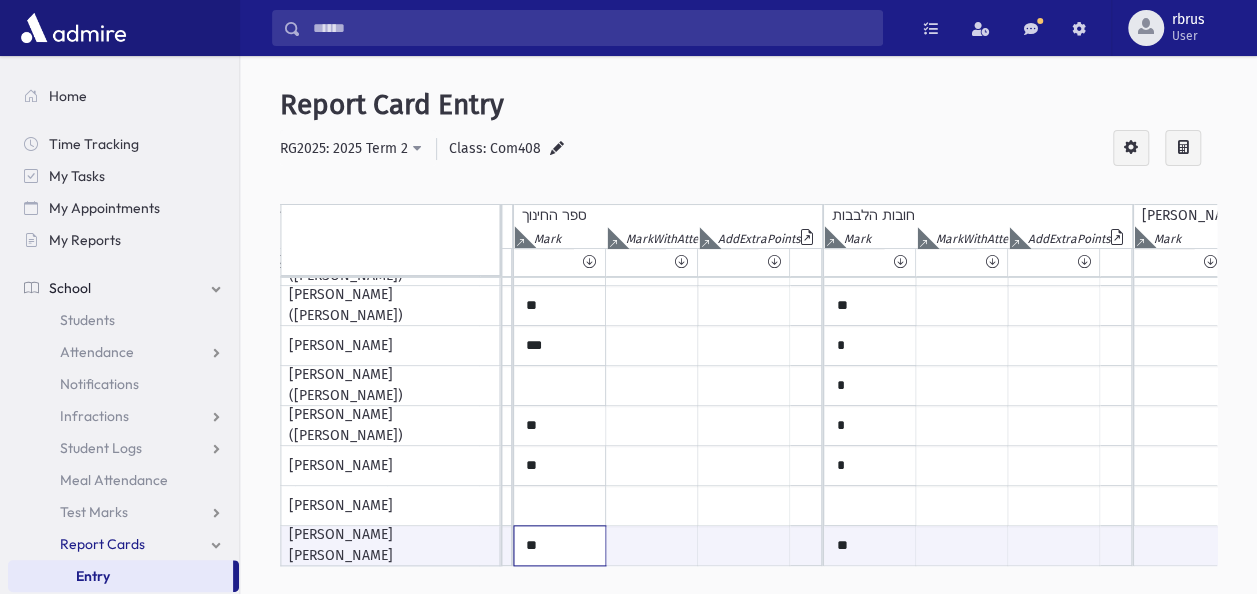 type on "**" 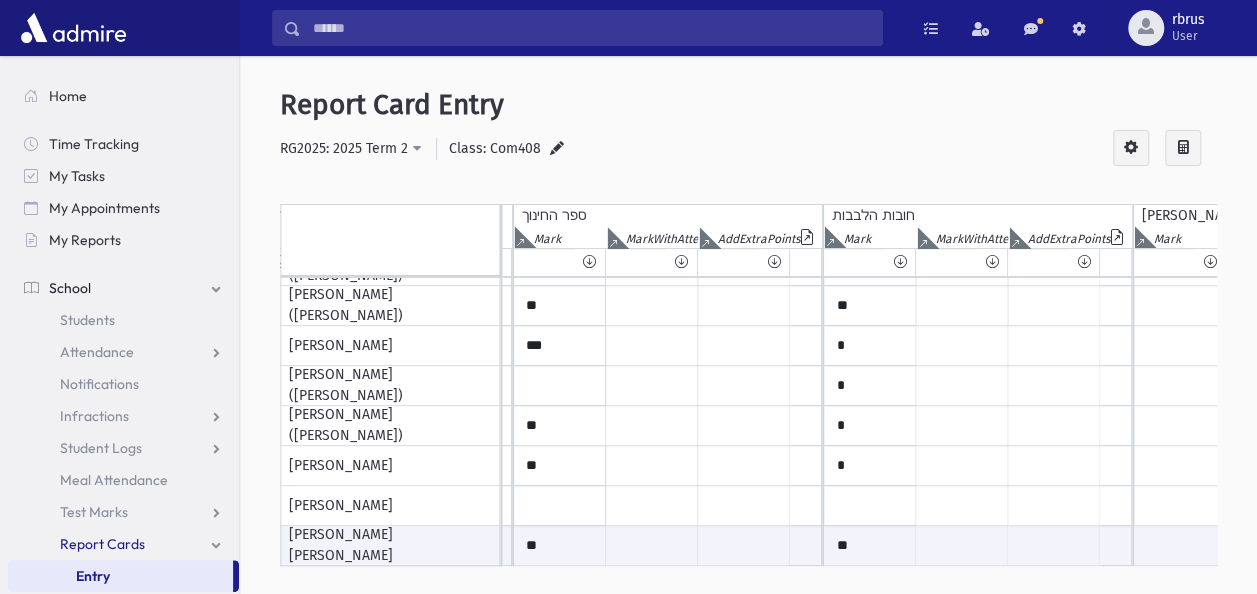 click on "Entry" at bounding box center [93, 576] 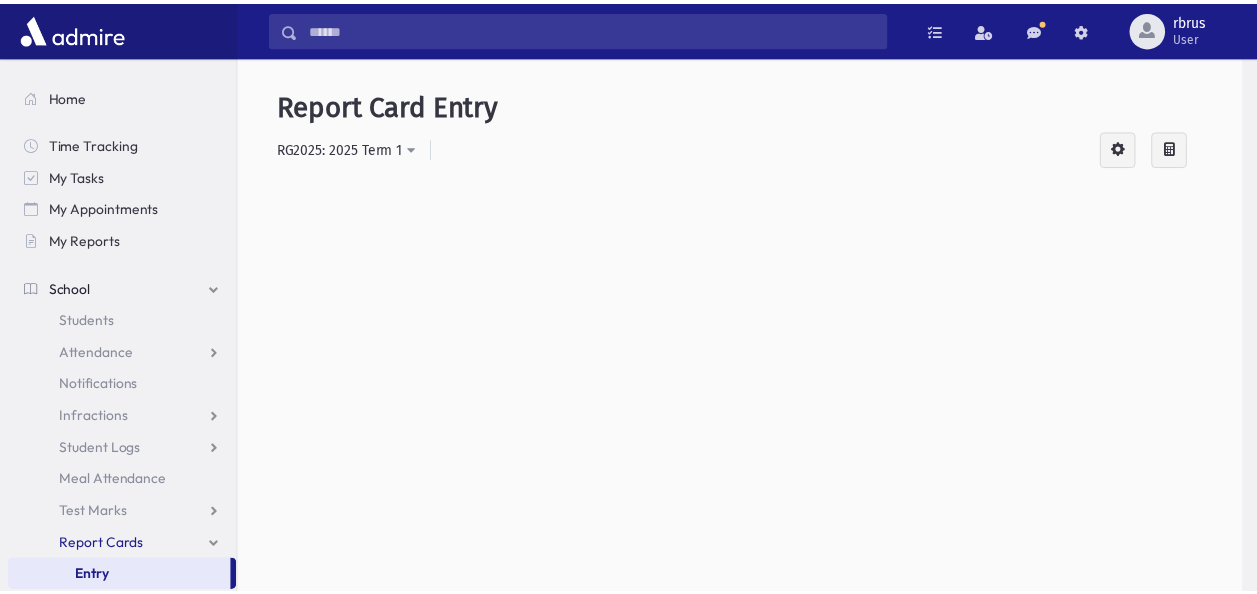 scroll, scrollTop: 0, scrollLeft: 0, axis: both 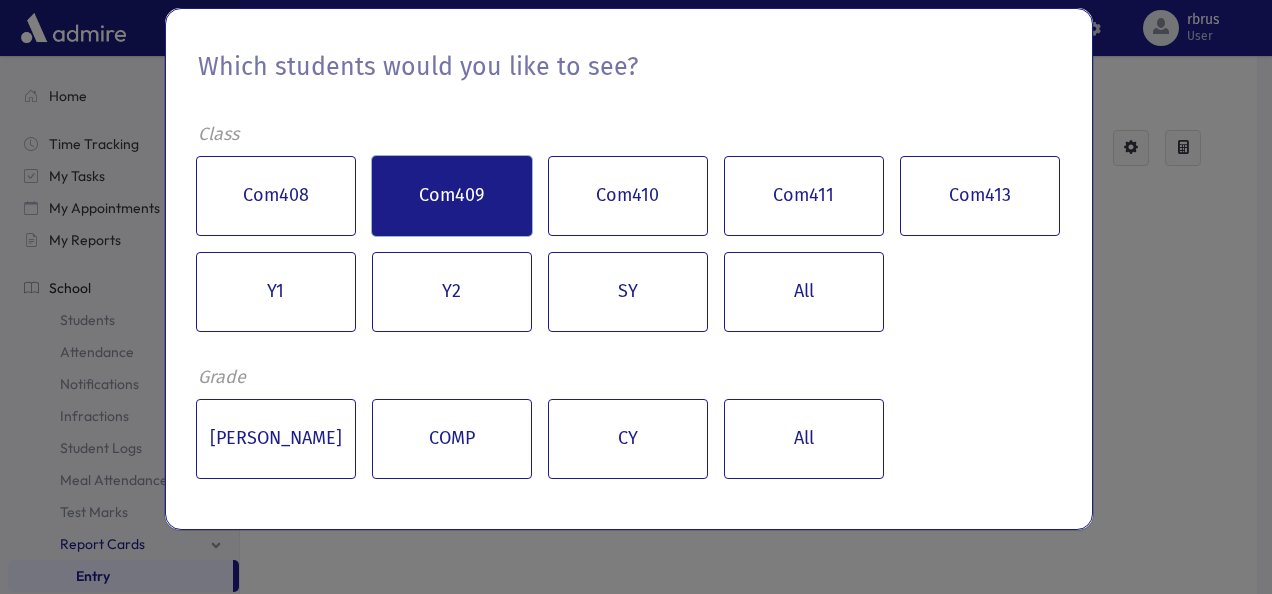 click on "Com409" at bounding box center (452, 196) 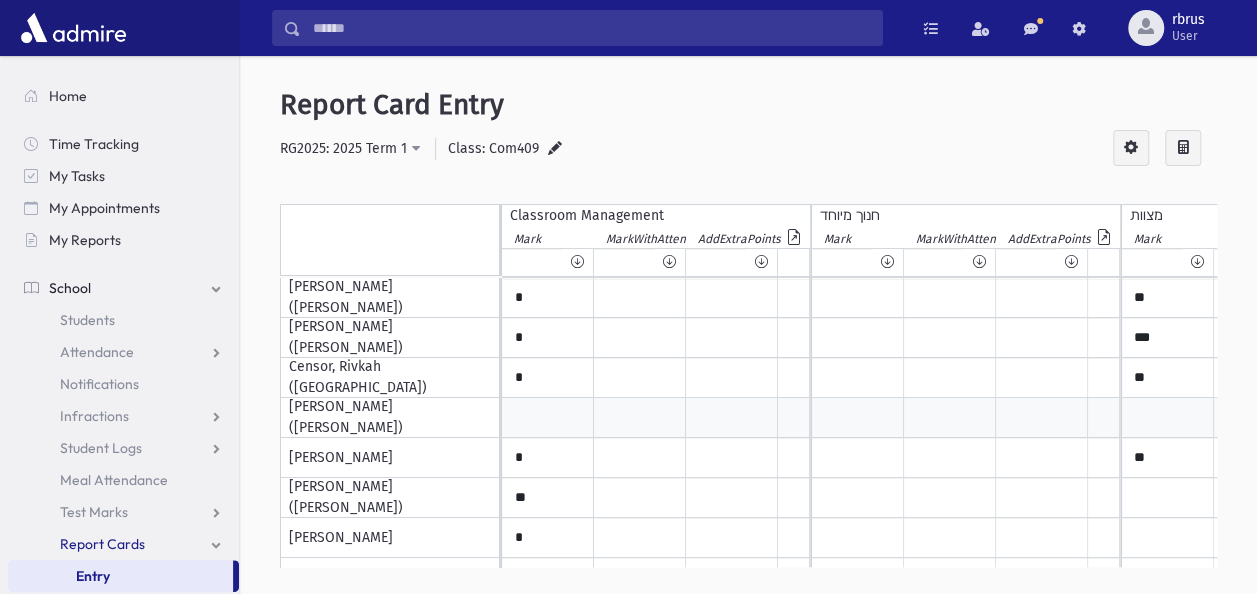 scroll, scrollTop: 0, scrollLeft: 812, axis: horizontal 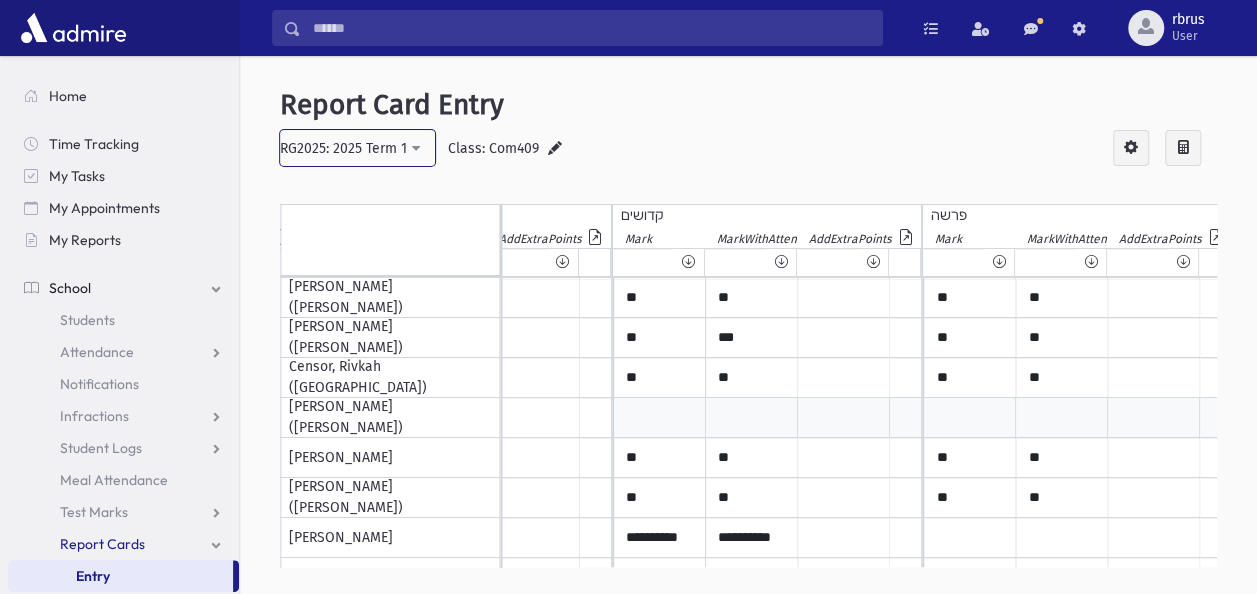 click on "RG2025: 2025 Term 1" at bounding box center [357, 148] 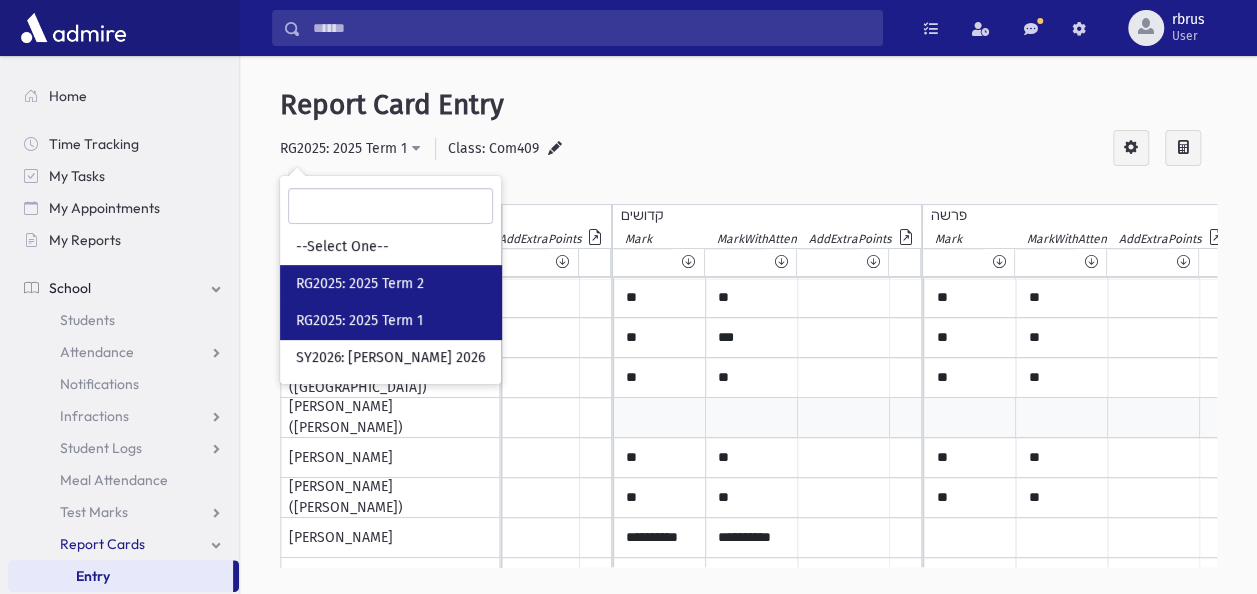 click on "RG2025: 2025 Term 2" at bounding box center [360, 284] 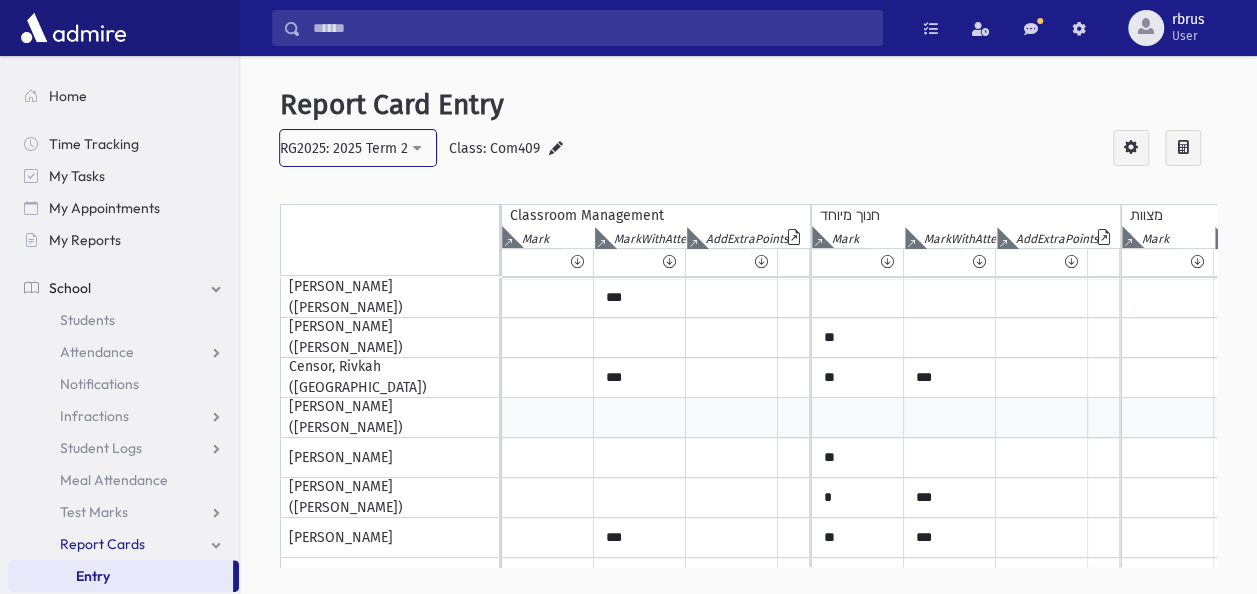 scroll, scrollTop: 0, scrollLeft: 18, axis: horizontal 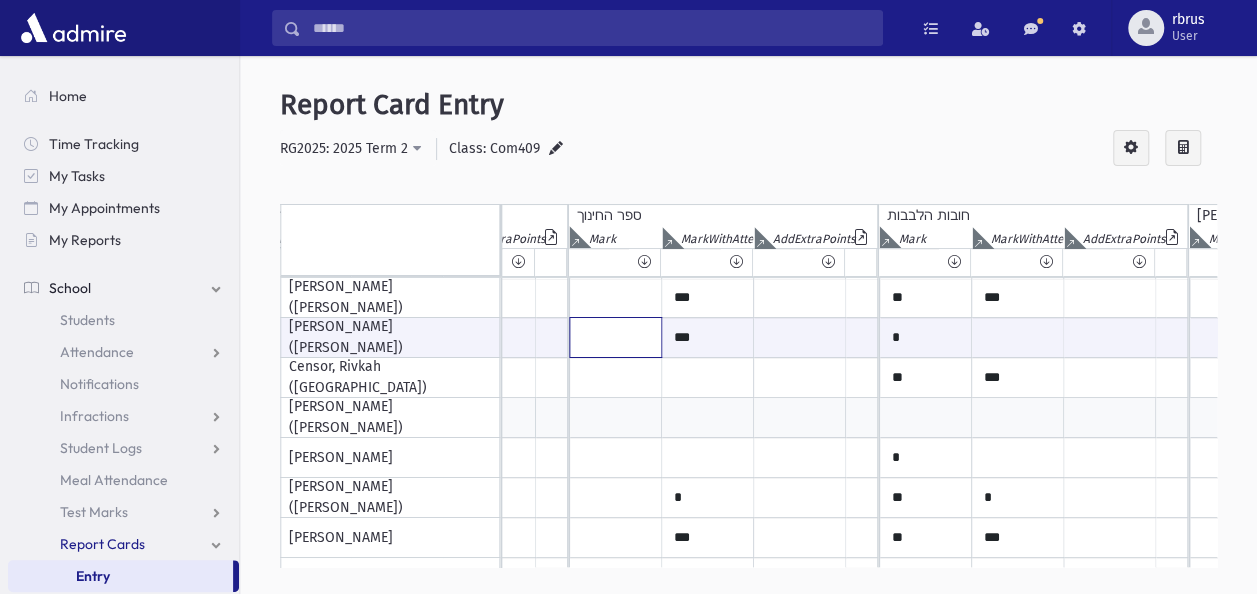 click at bounding box center [-4344, 337] 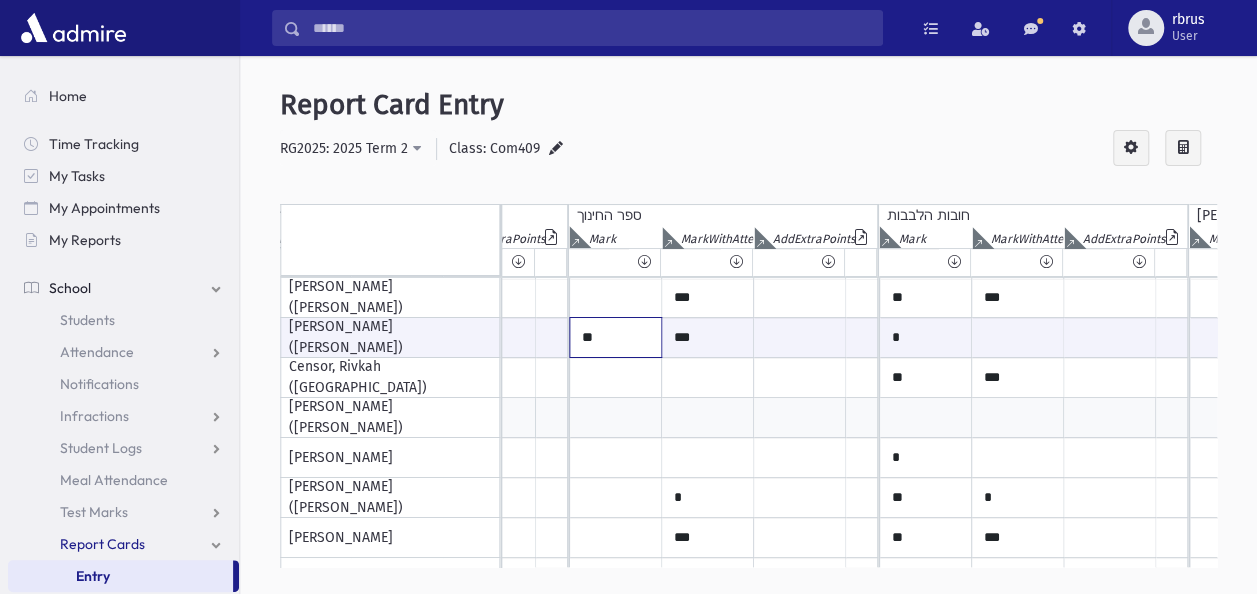 type on "**" 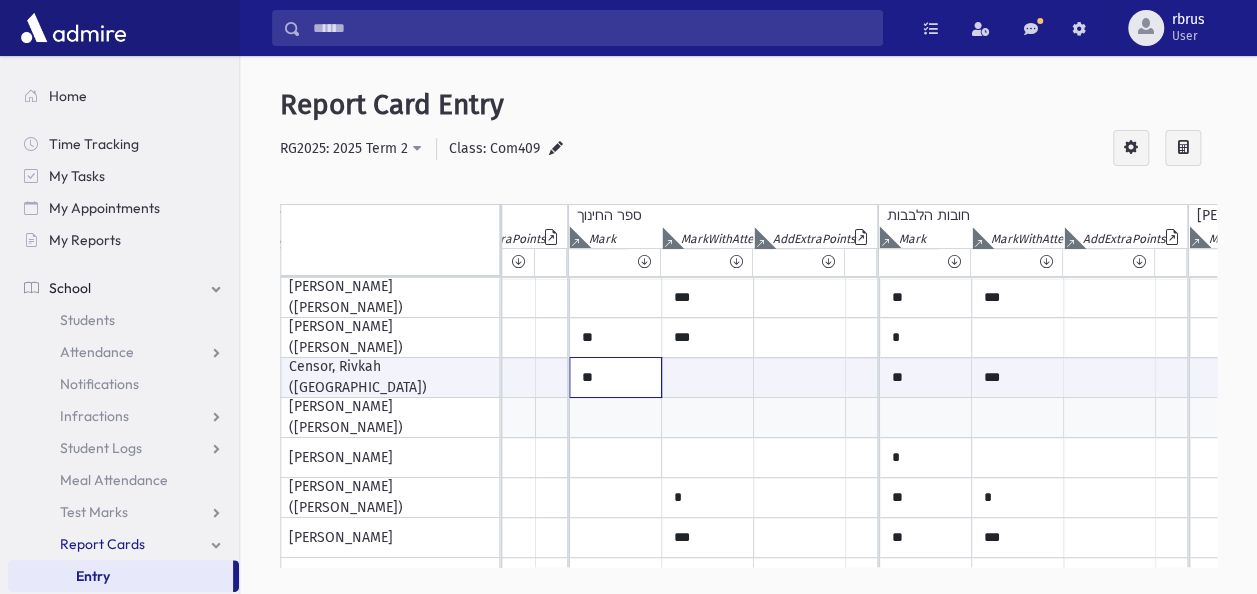 type on "**" 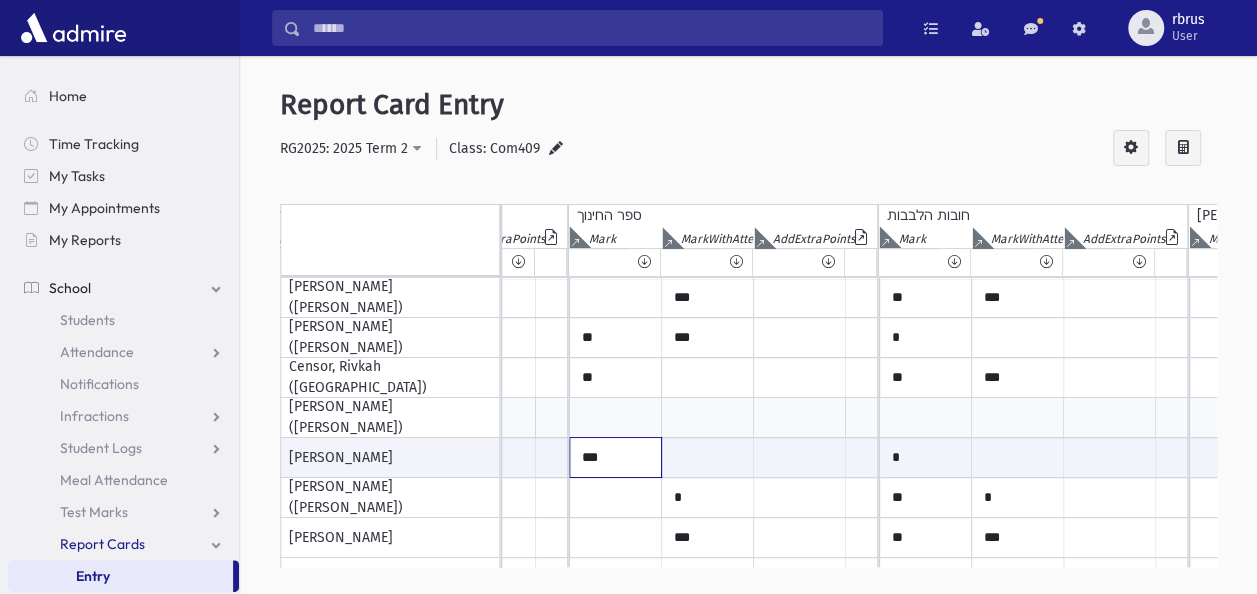 type on "***" 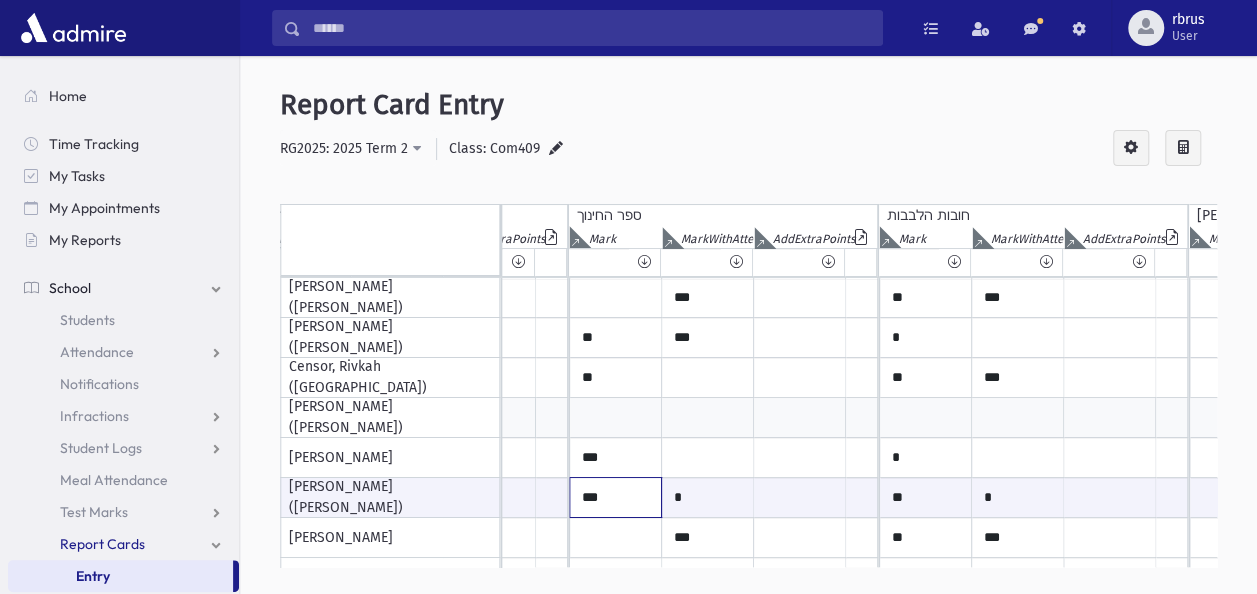 type on "***" 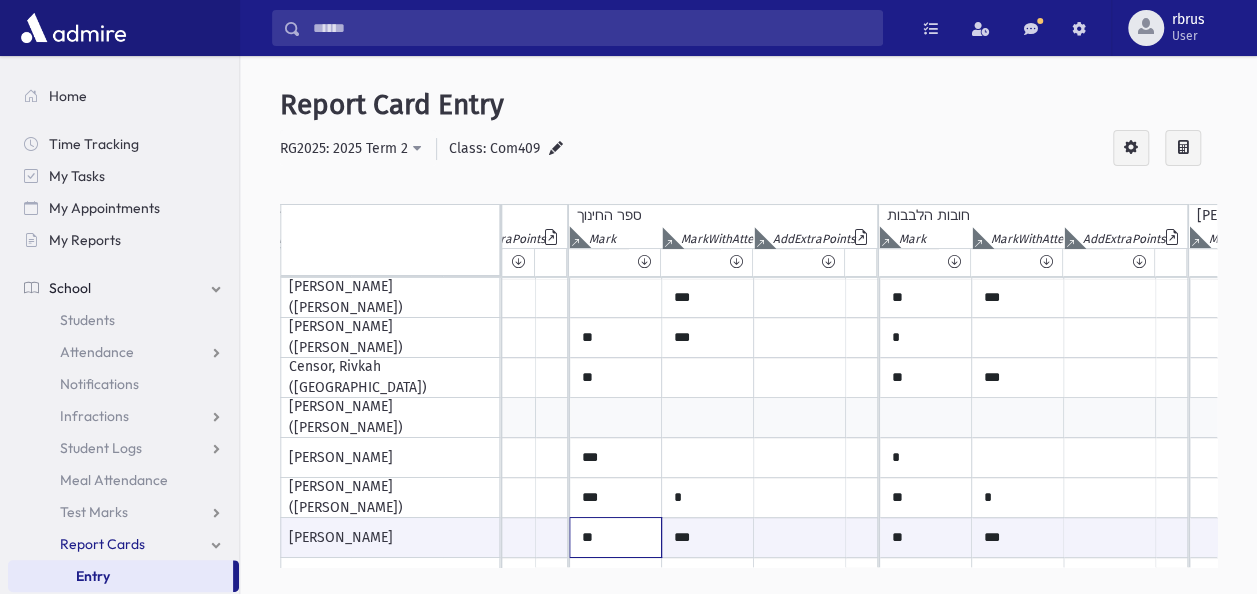type on "**" 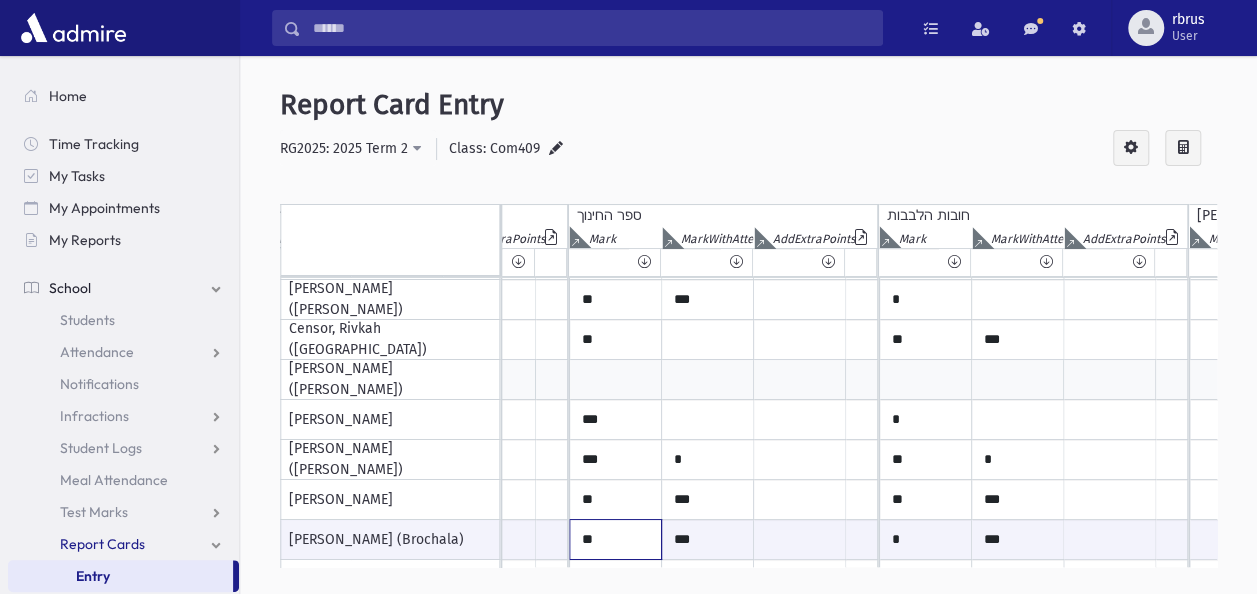 type on "**" 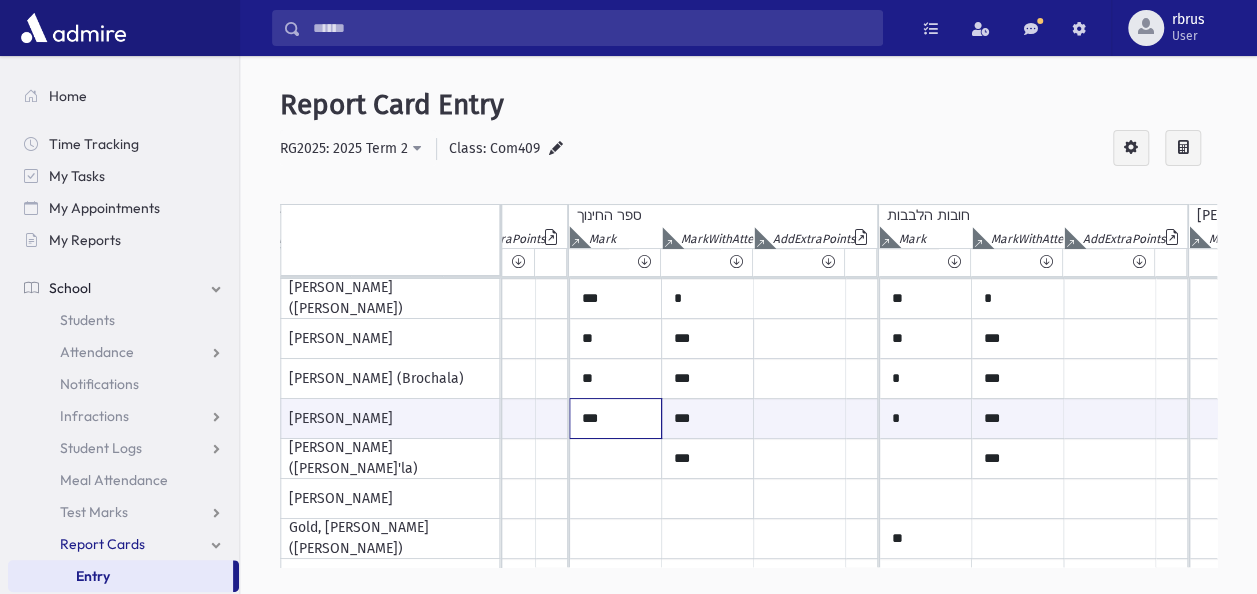 type on "***" 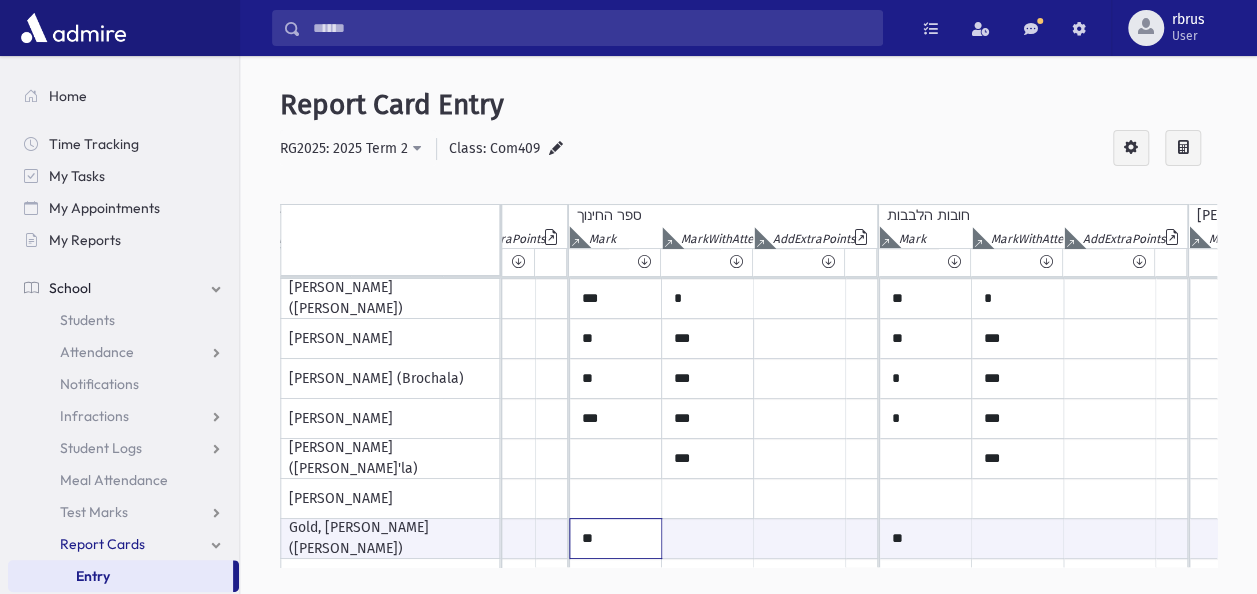 type on "**" 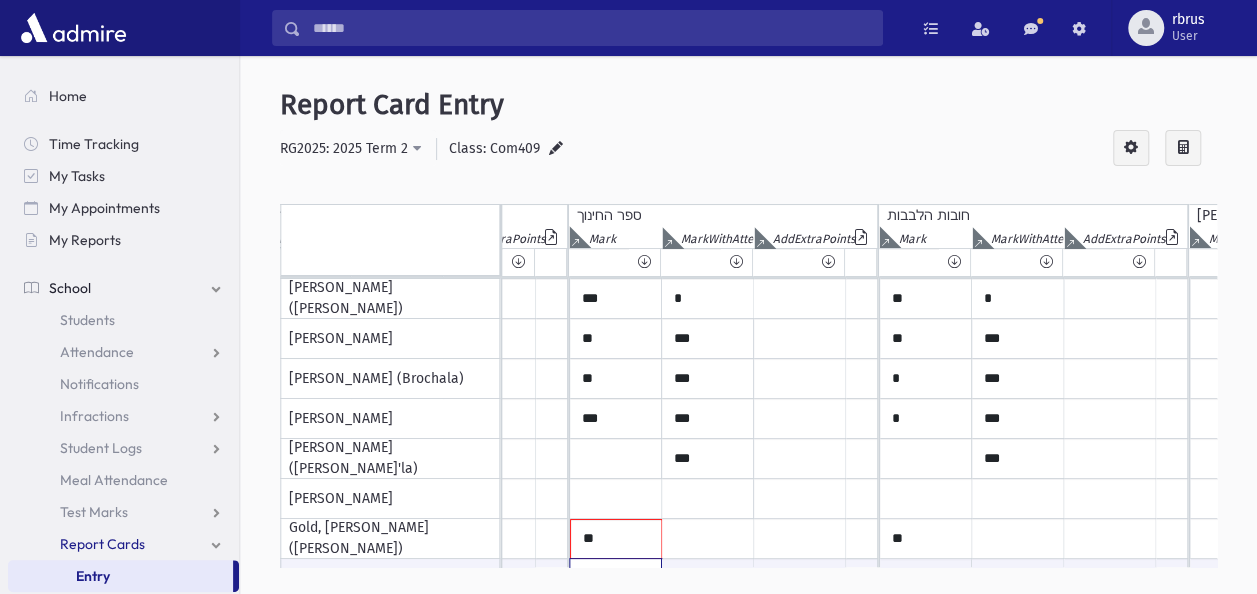 scroll, scrollTop: 238, scrollLeft: 4892, axis: both 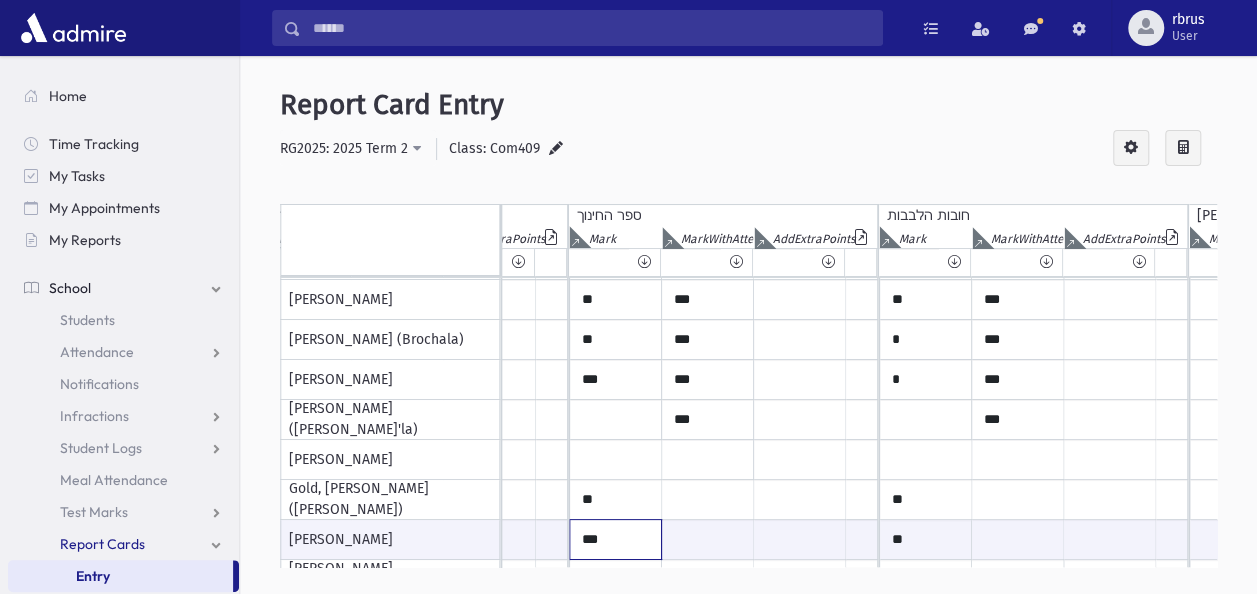 type on "***" 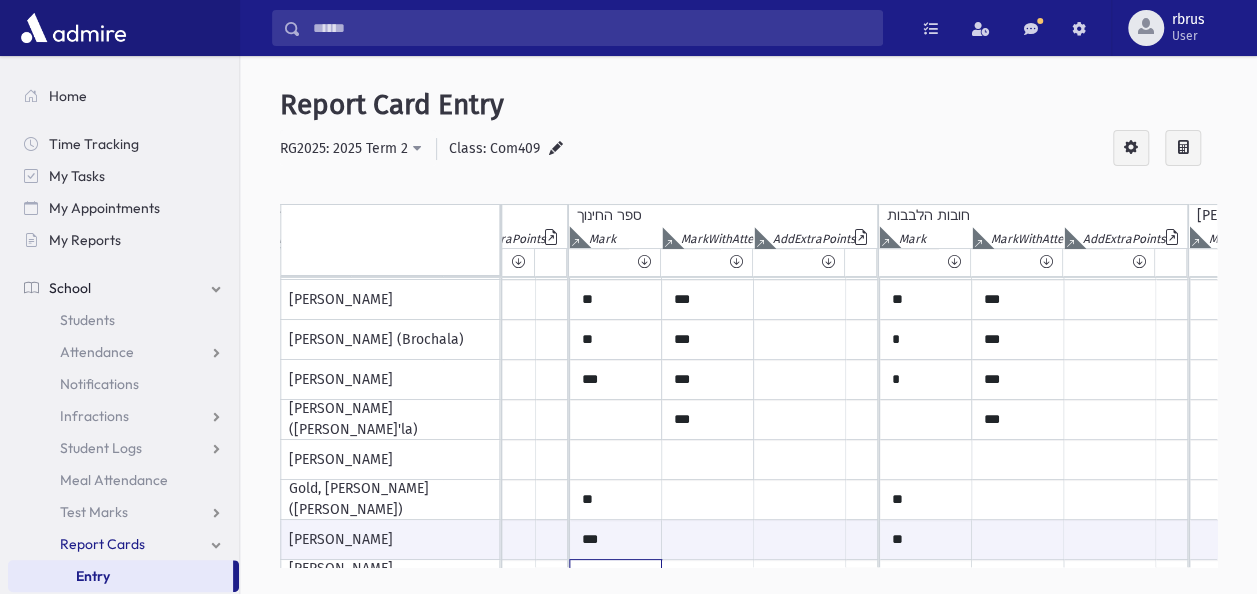 scroll, scrollTop: 399, scrollLeft: 4892, axis: both 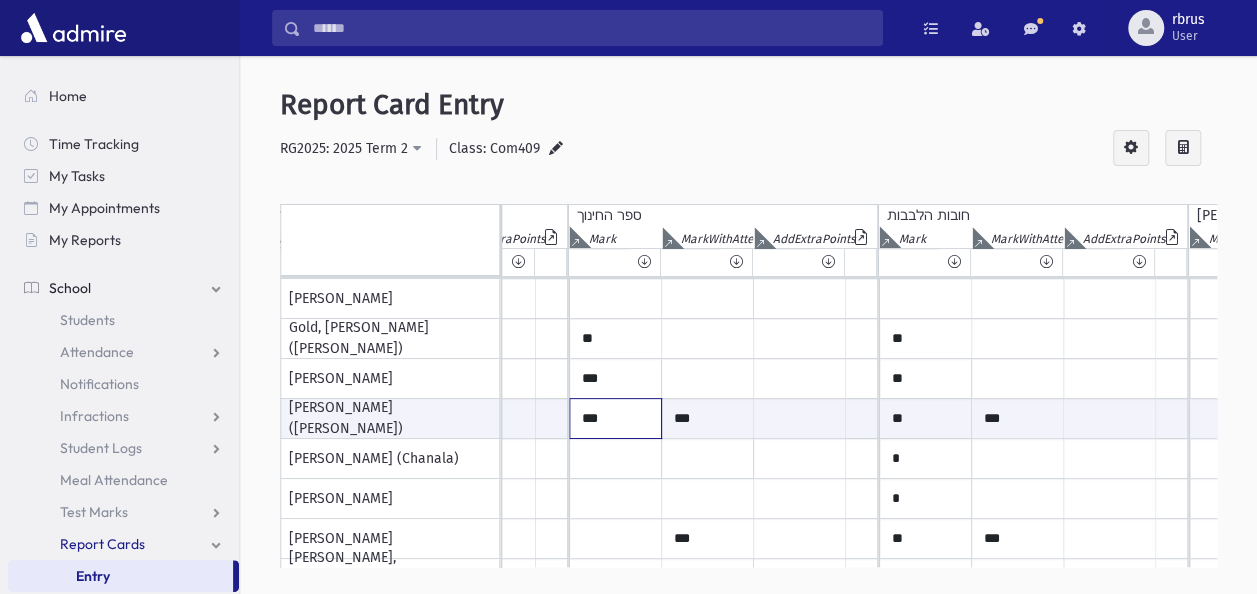 type on "***" 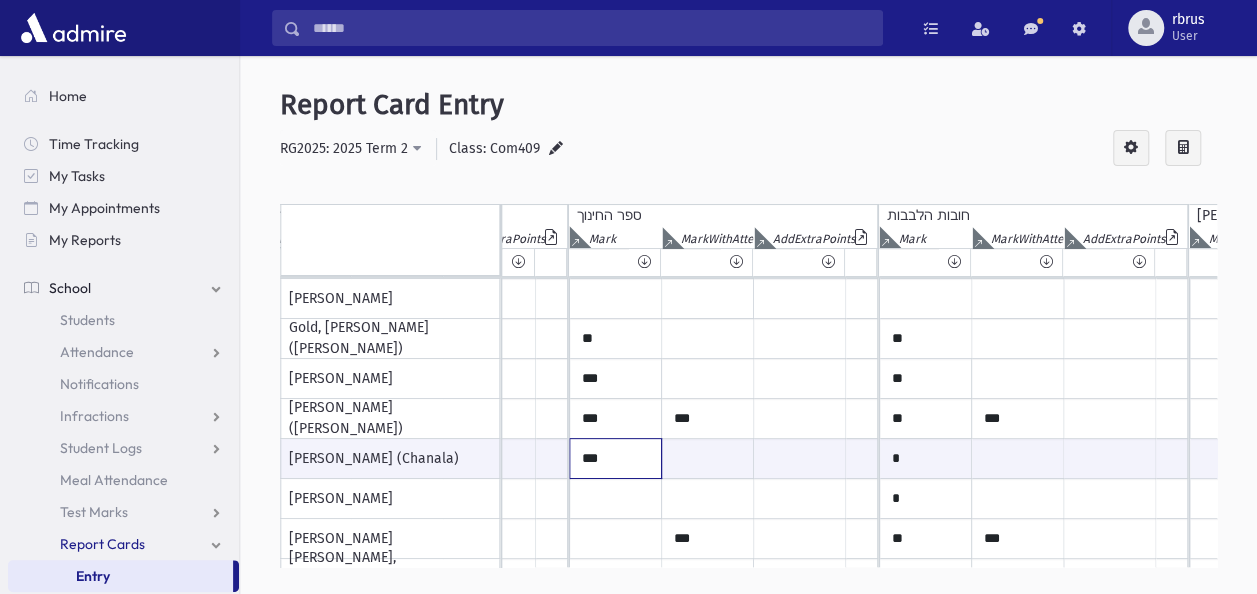type on "***" 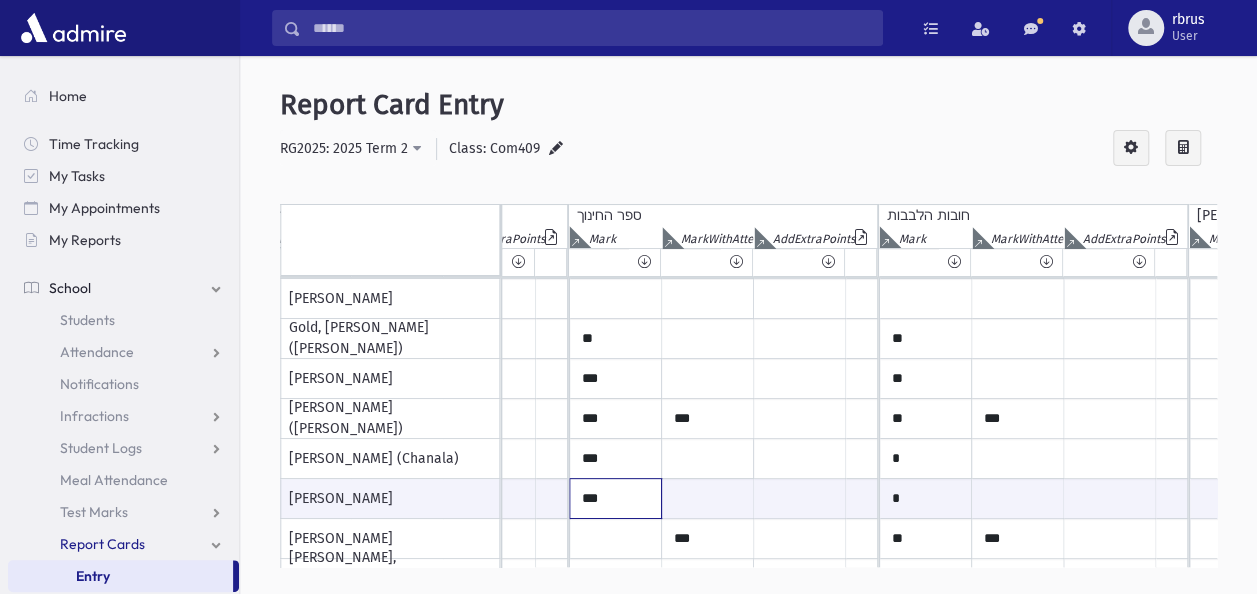 type on "***" 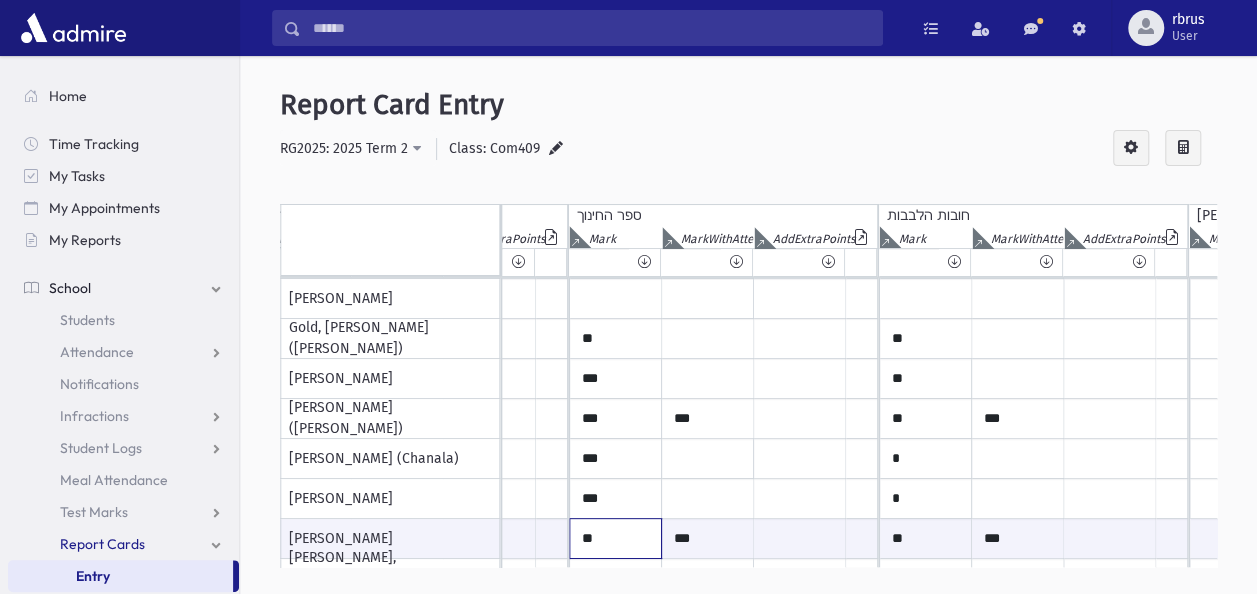type on "**" 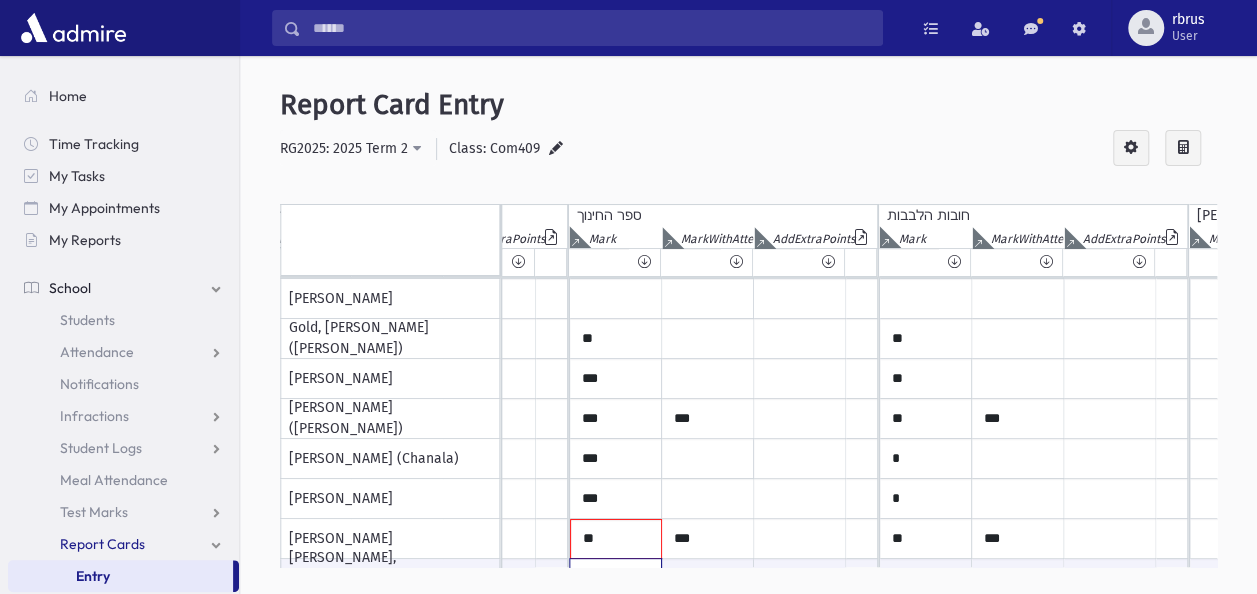 scroll, scrollTop: 438, scrollLeft: 4892, axis: both 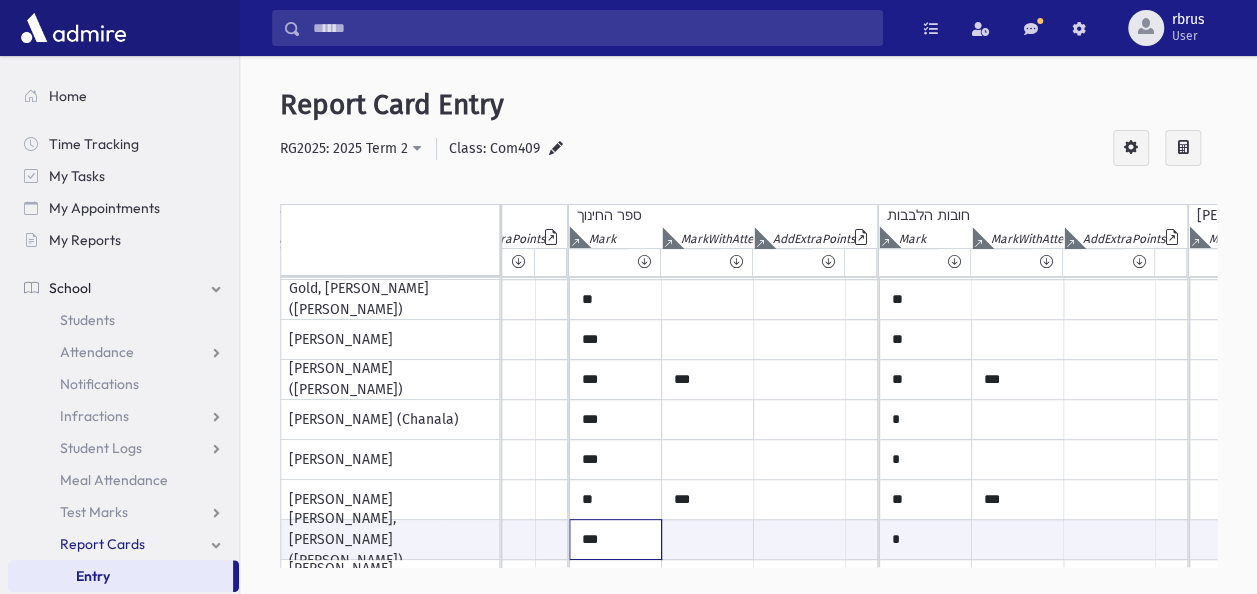 type on "***" 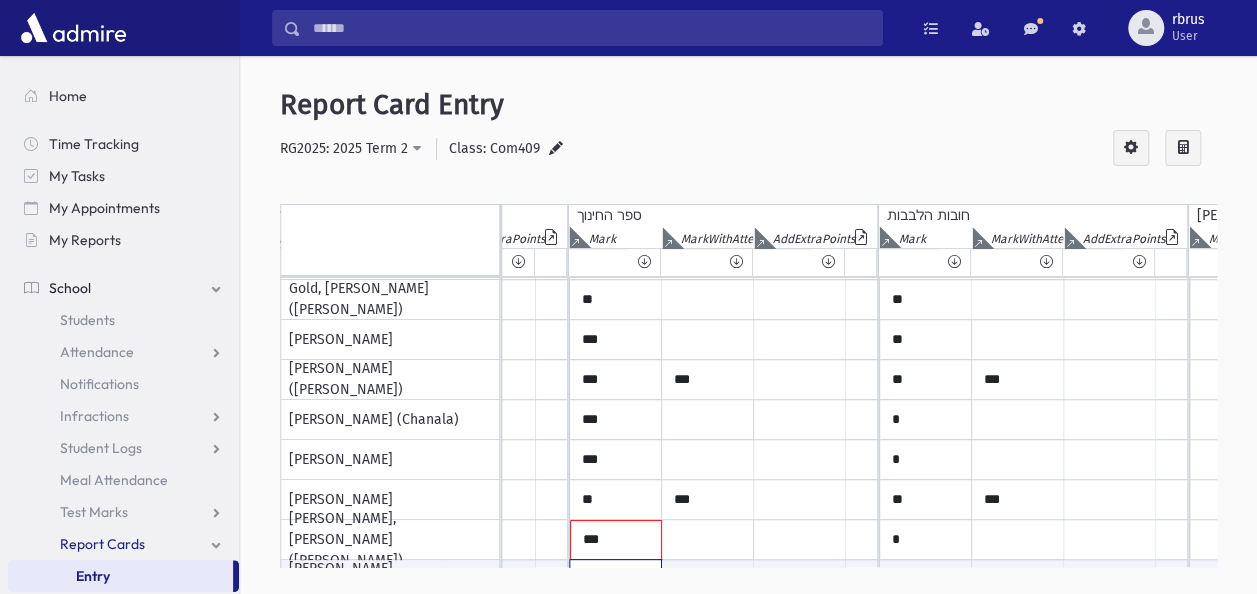 scroll, scrollTop: 599, scrollLeft: 4892, axis: both 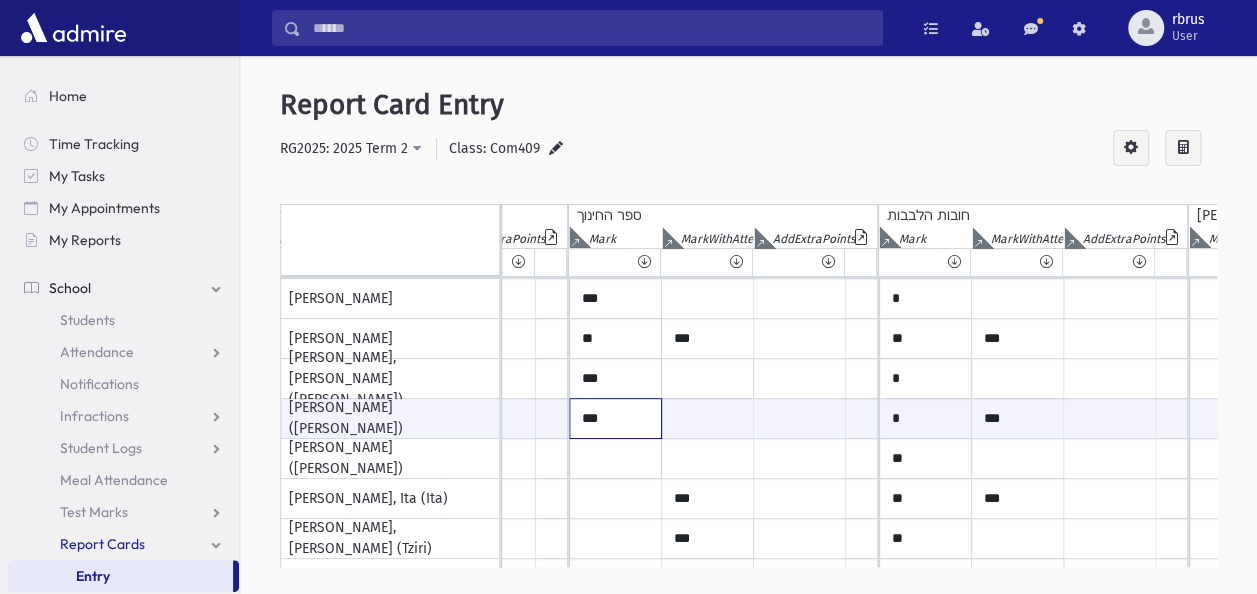 type on "***" 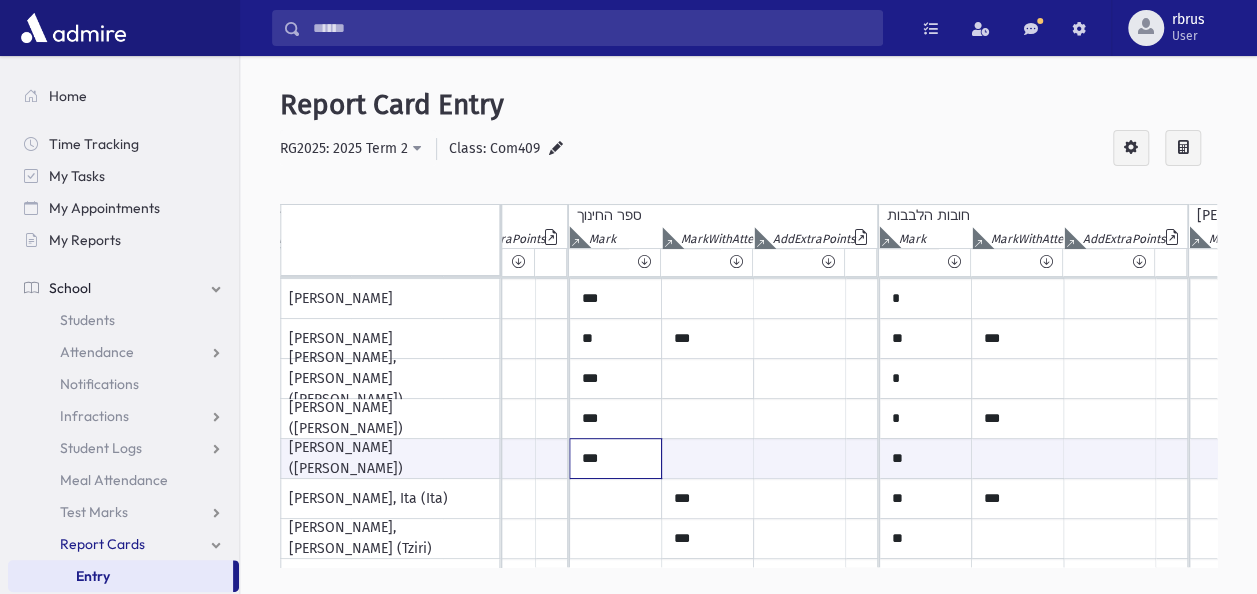 type on "***" 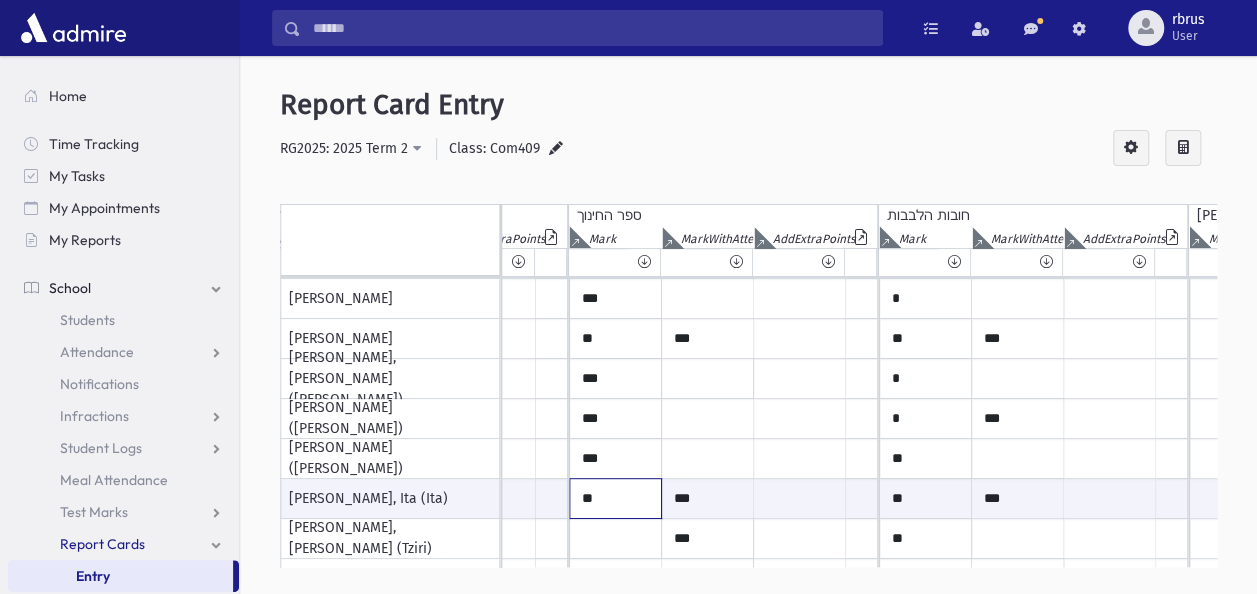type on "**" 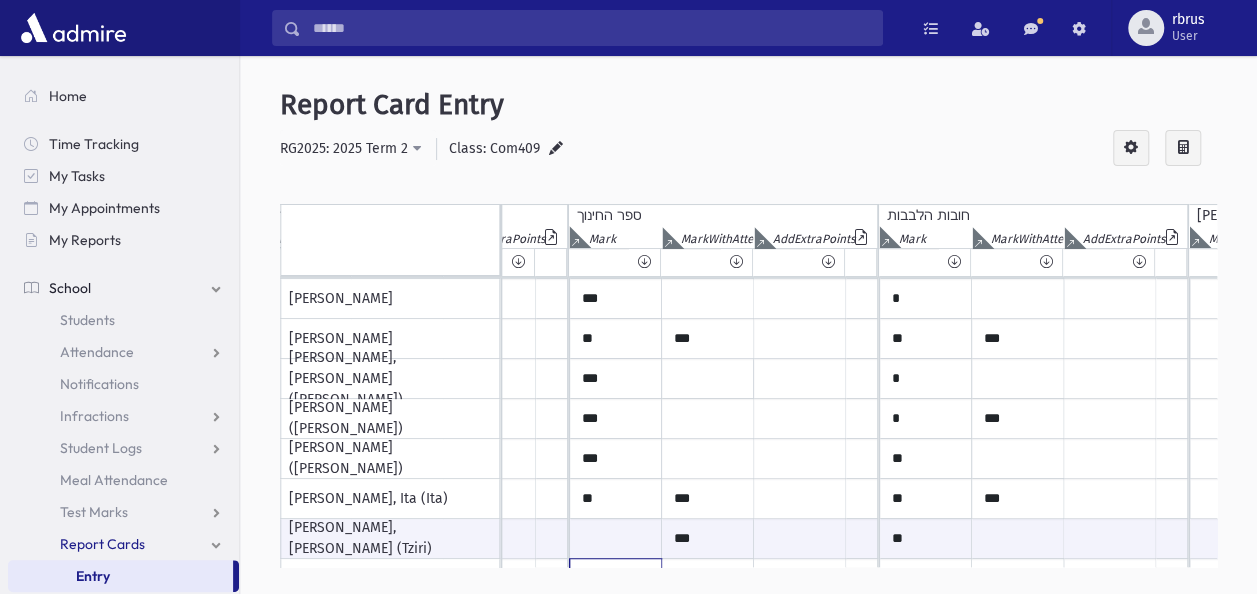 scroll, scrollTop: 638, scrollLeft: 4892, axis: both 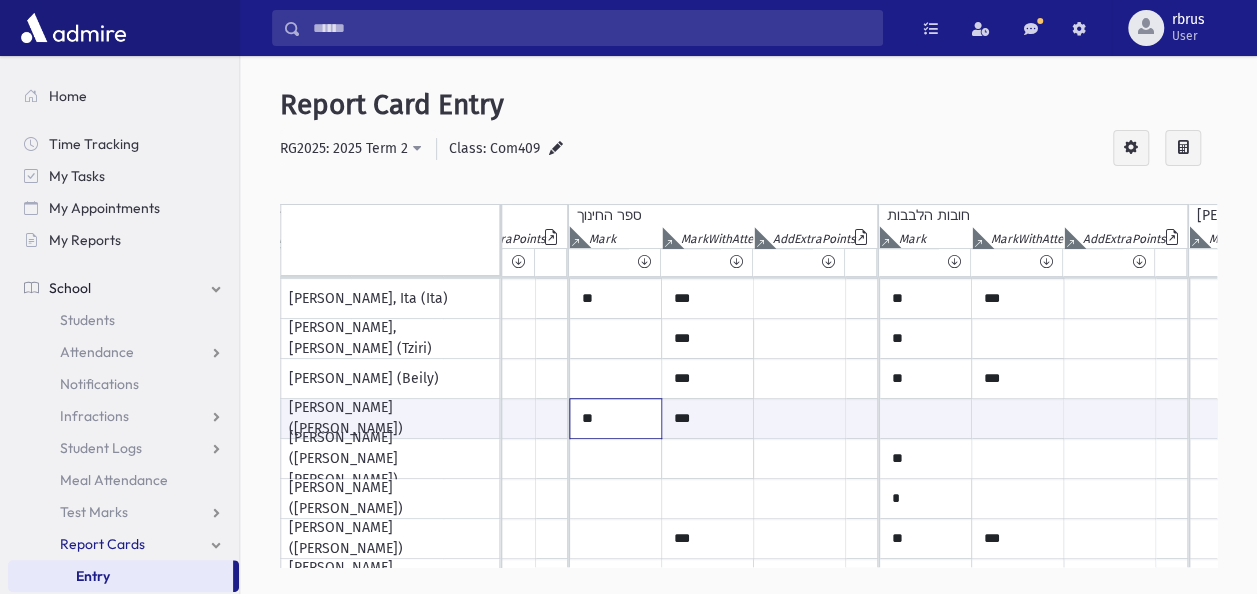 type on "**" 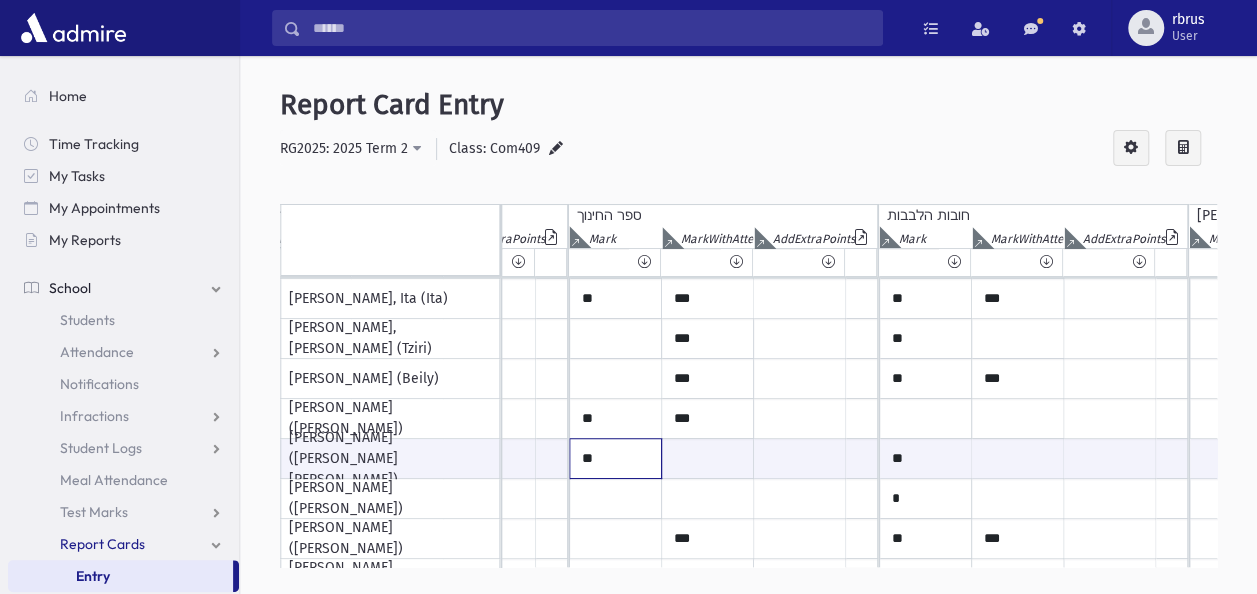 type on "**" 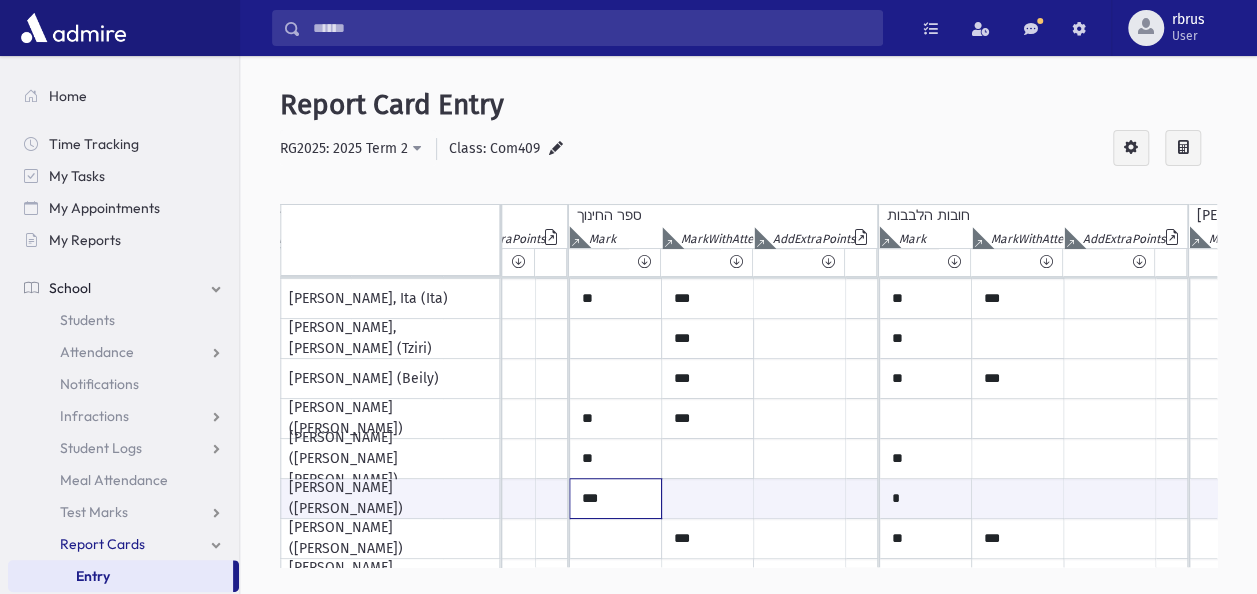 type on "***" 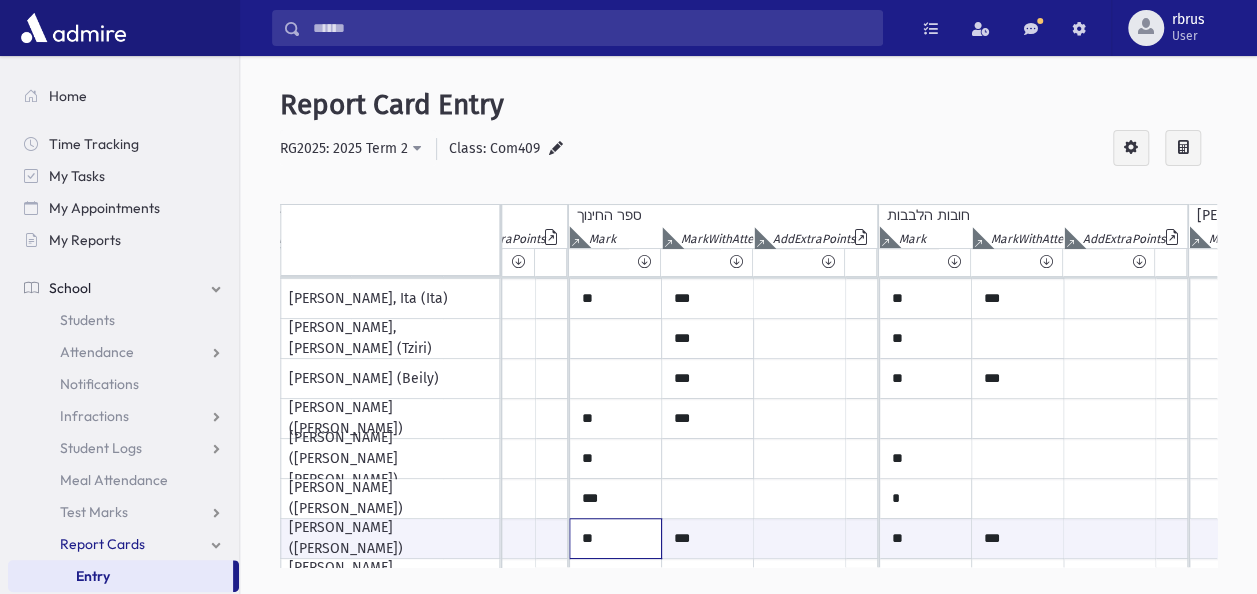 type on "**" 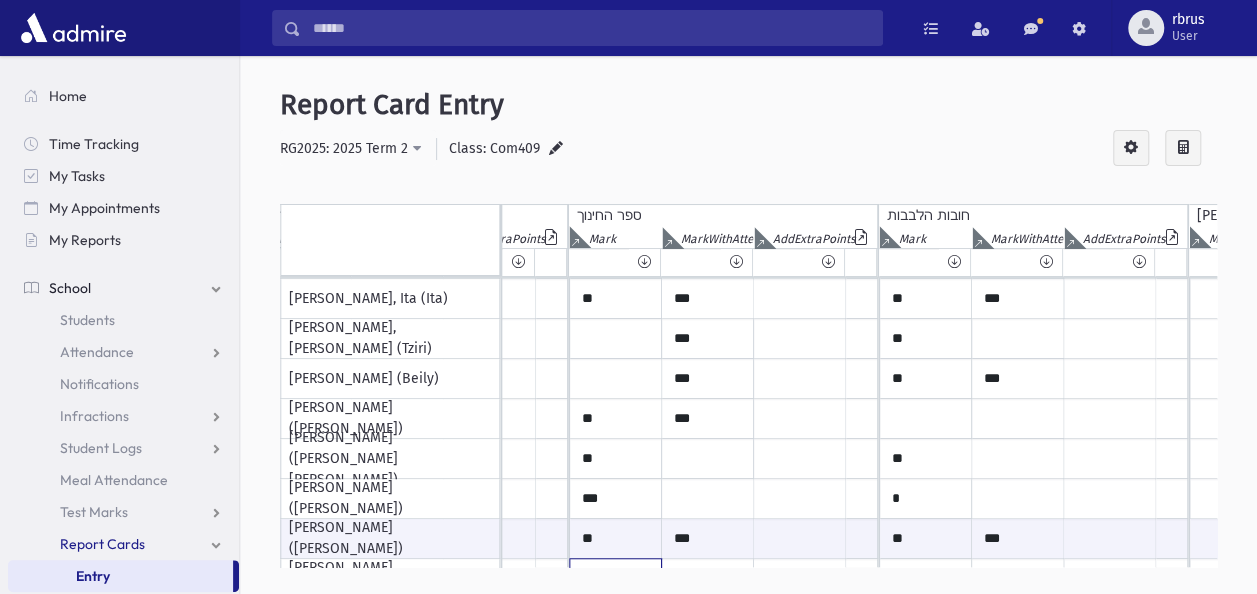 scroll, scrollTop: 838, scrollLeft: 4892, axis: both 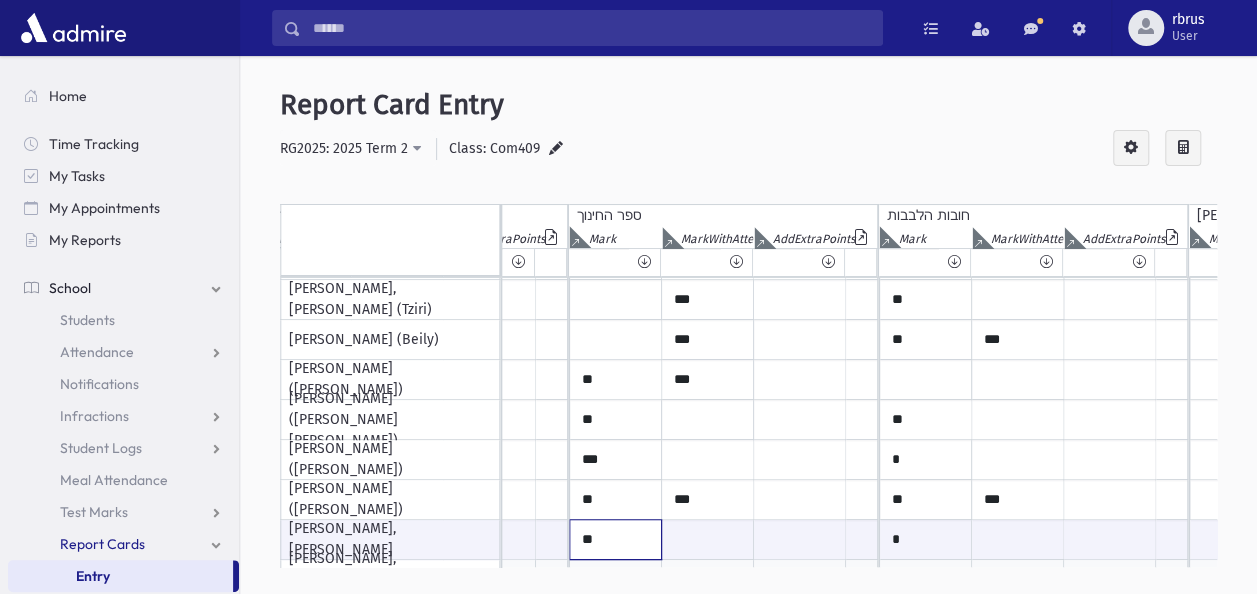 type on "**" 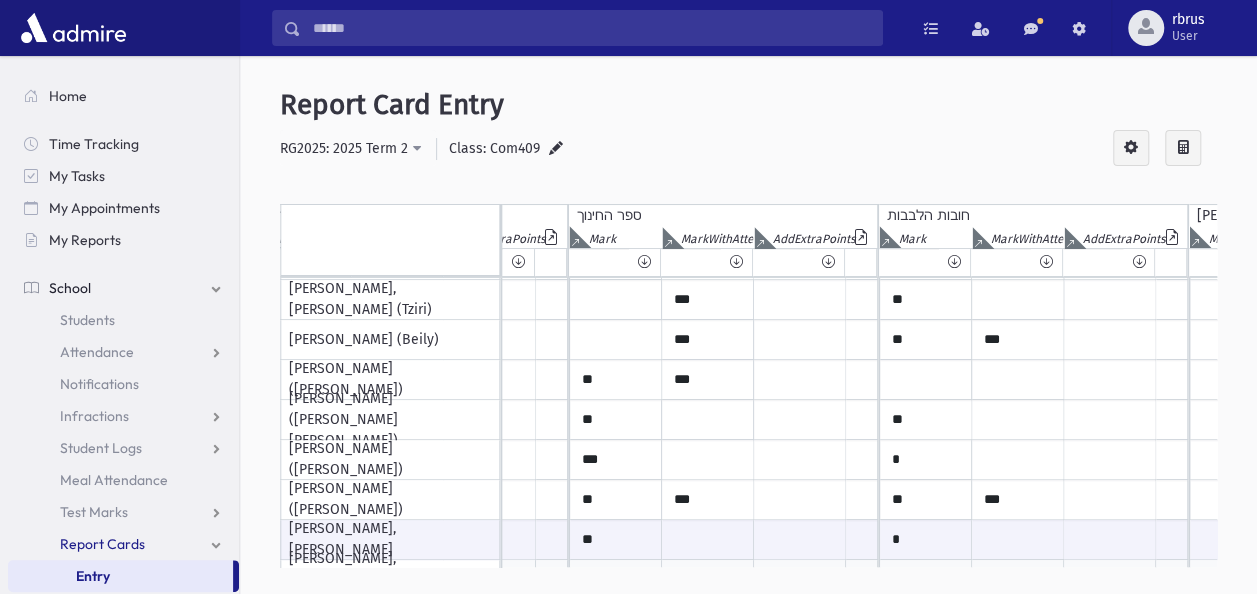 scroll, scrollTop: 1039, scrollLeft: 4892, axis: both 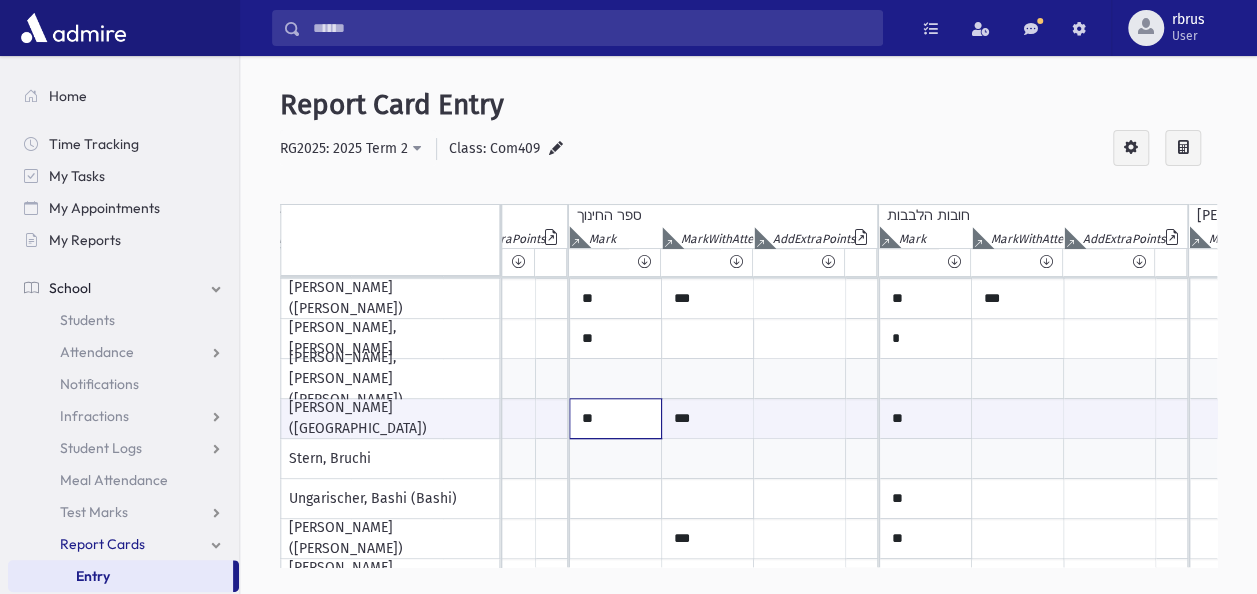 type on "**" 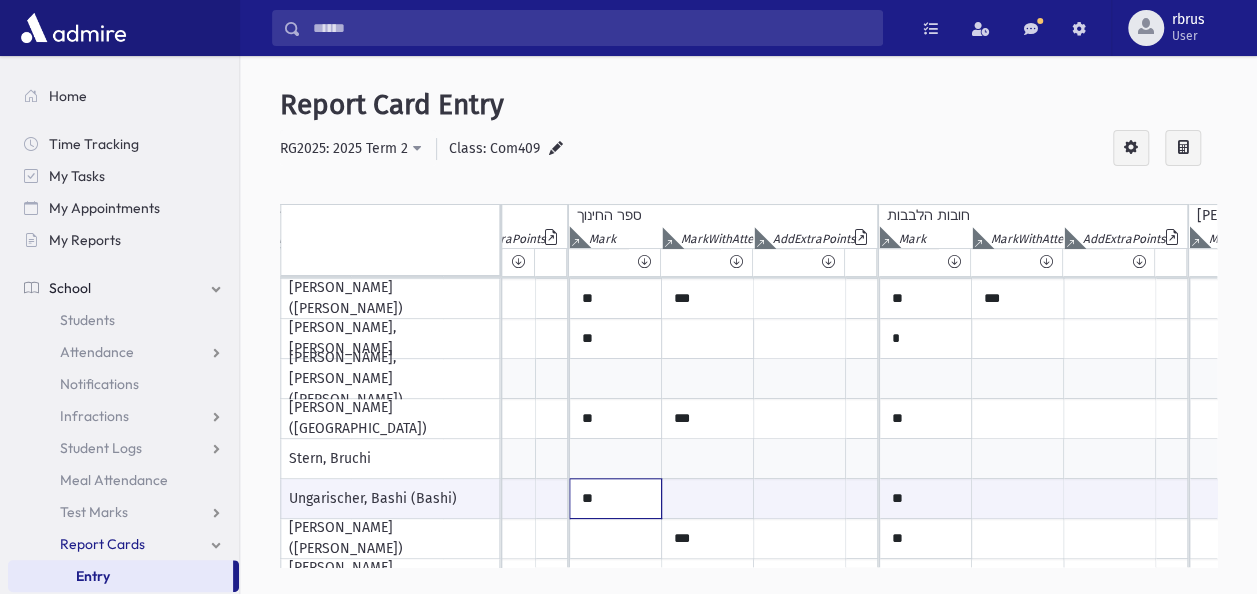 type on "**" 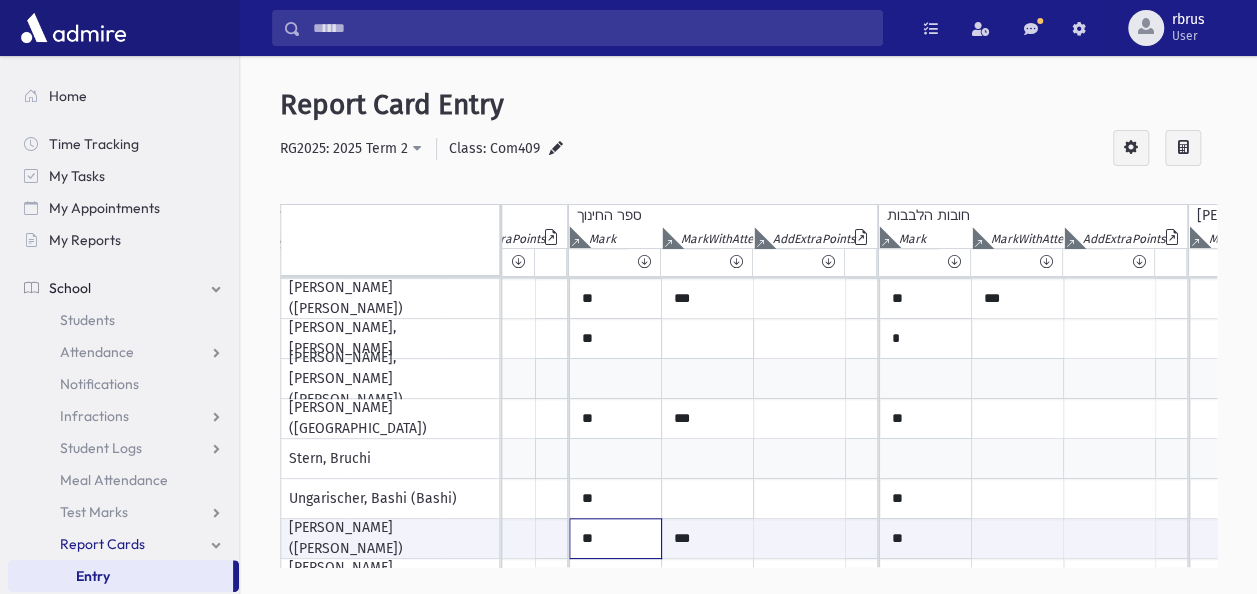type on "**" 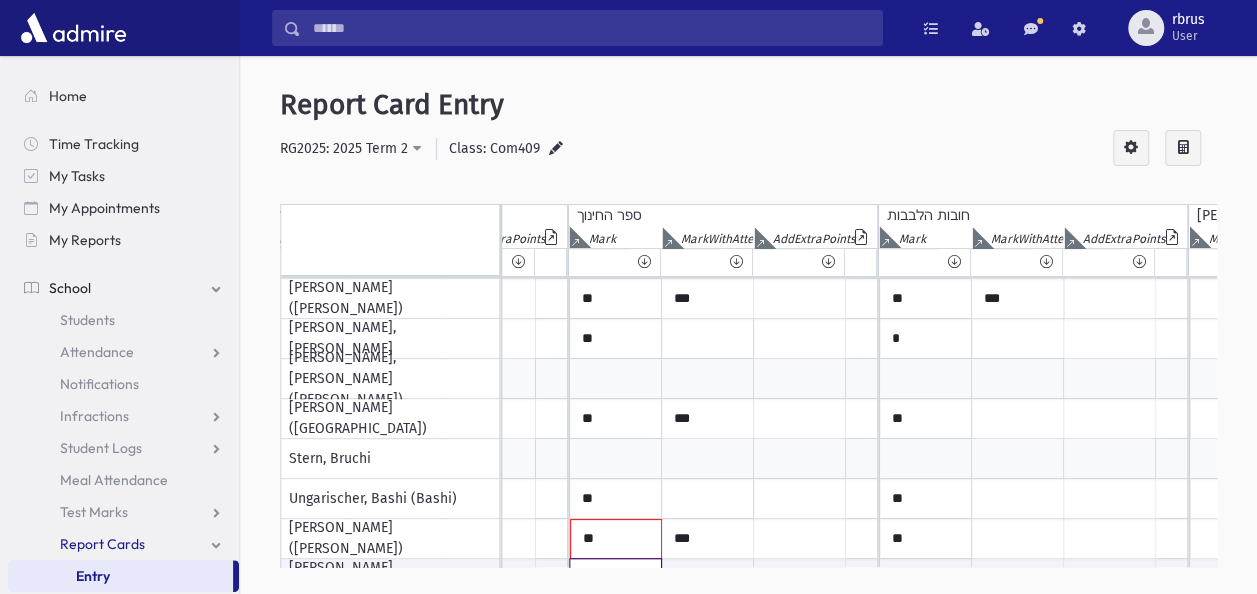 scroll, scrollTop: 1078, scrollLeft: 4892, axis: both 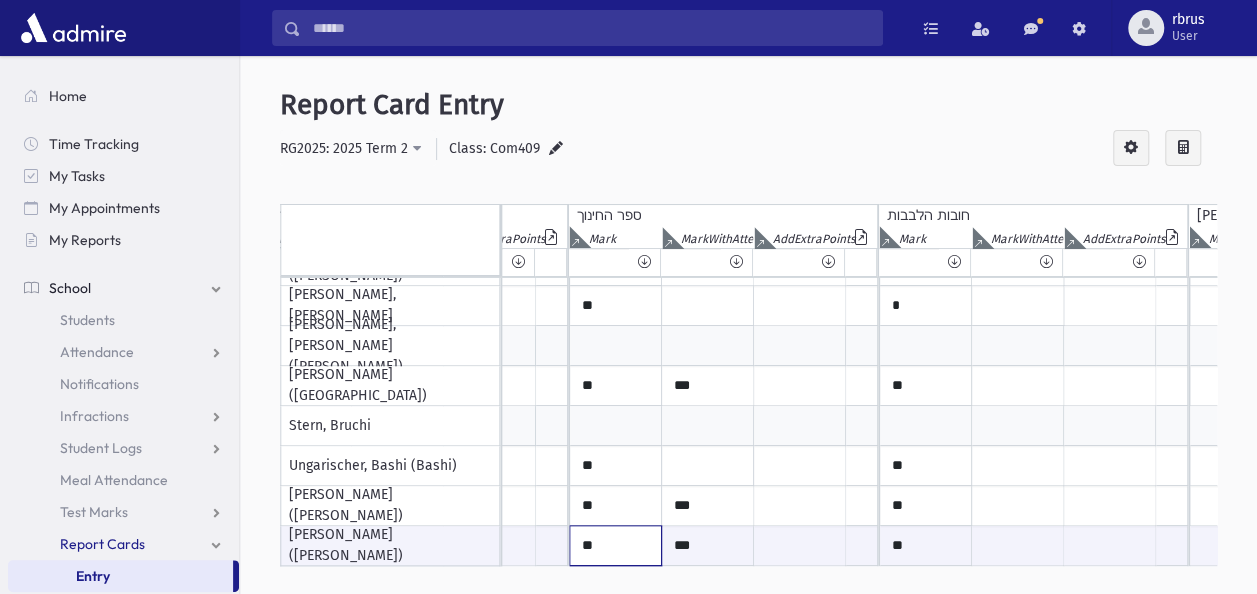 type on "**" 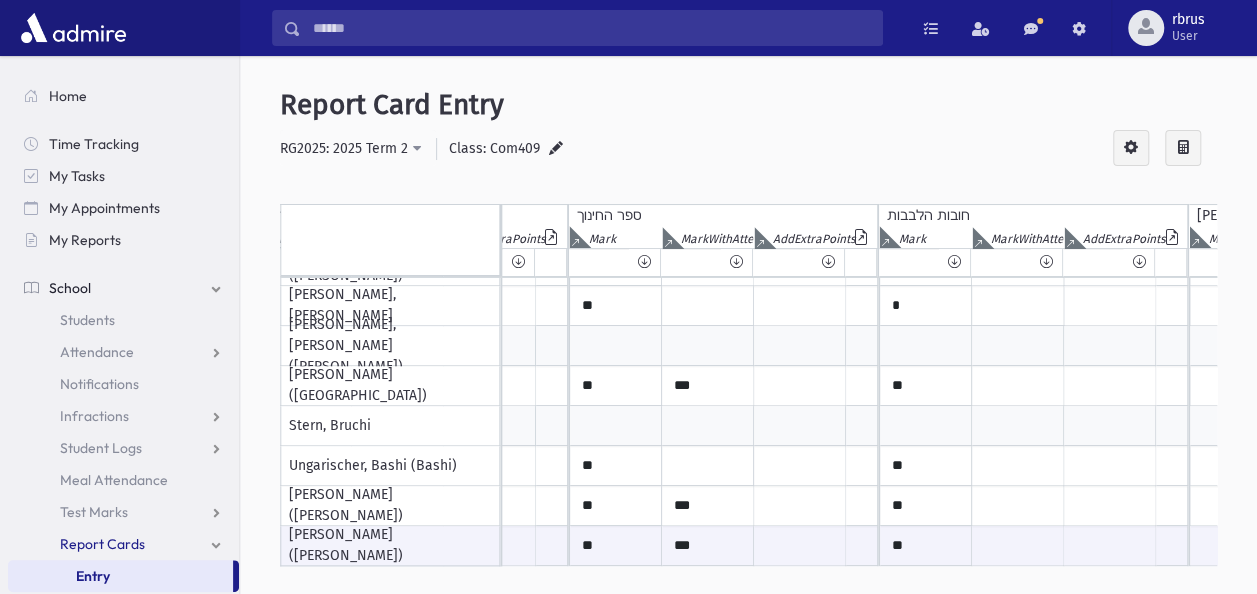 click on "Entry" at bounding box center [93, 576] 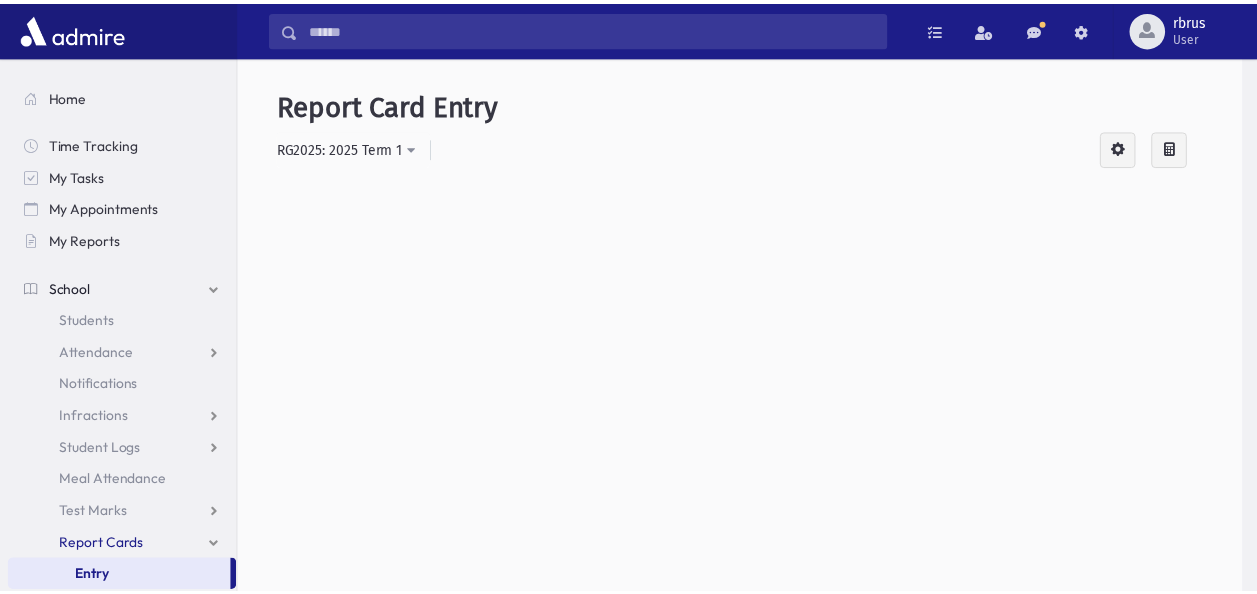 scroll, scrollTop: 0, scrollLeft: 0, axis: both 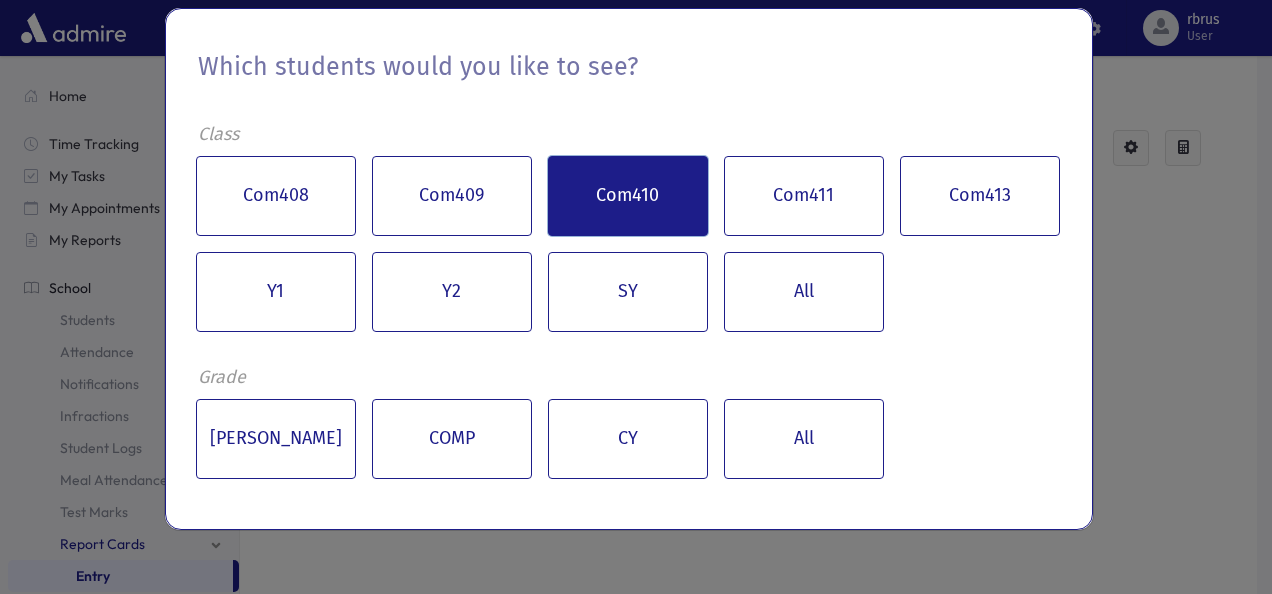 click on "Com410" at bounding box center (628, 196) 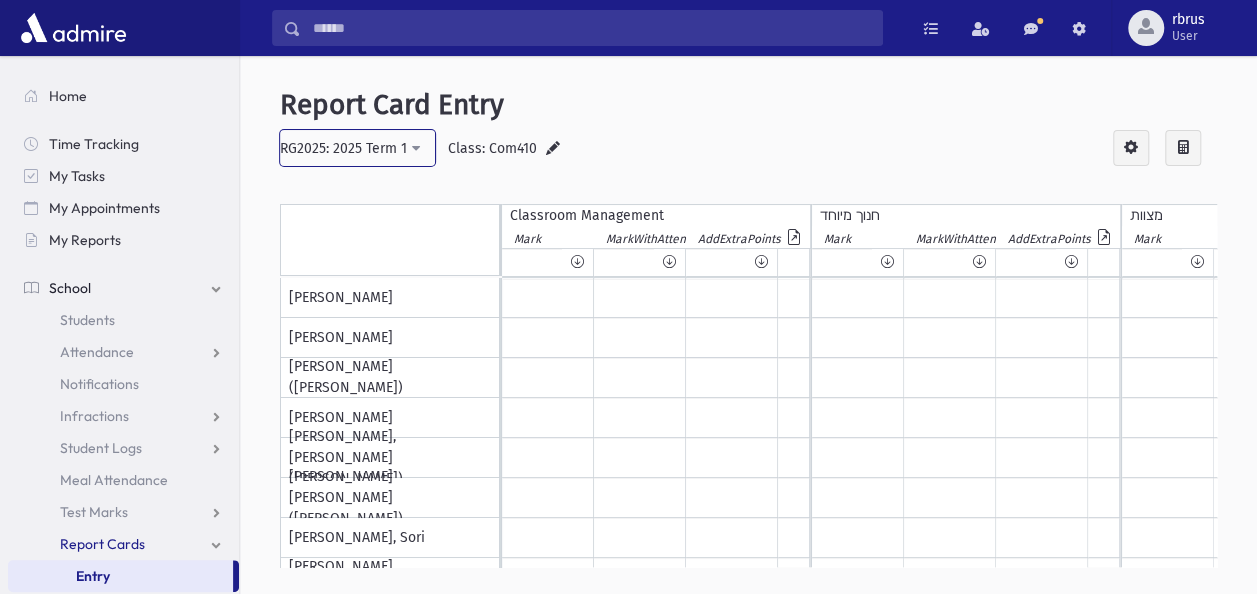 click on "RG2025: 2025 Term 1" at bounding box center [357, 148] 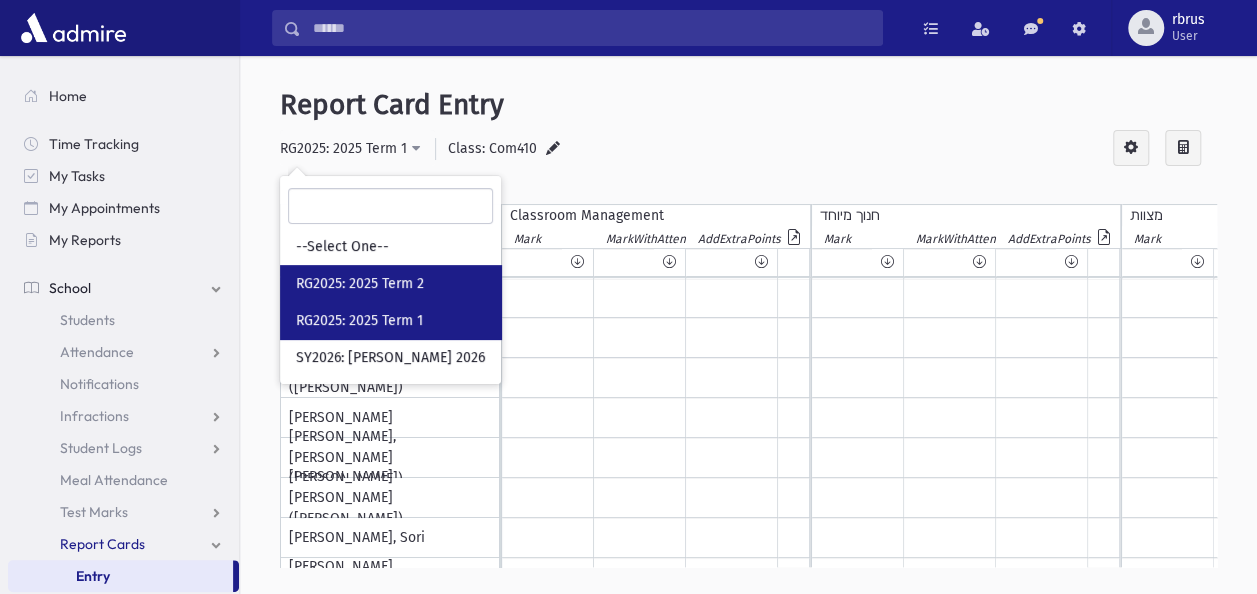 click on "RG2025: 2025 Term 2" at bounding box center (360, 284) 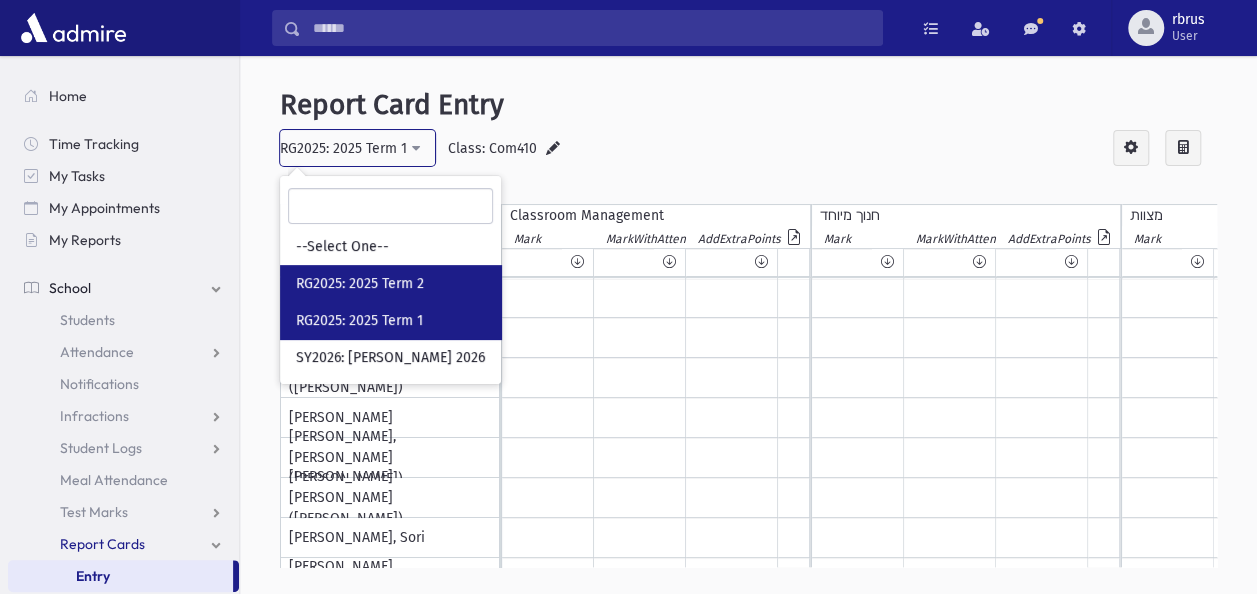 select on "**" 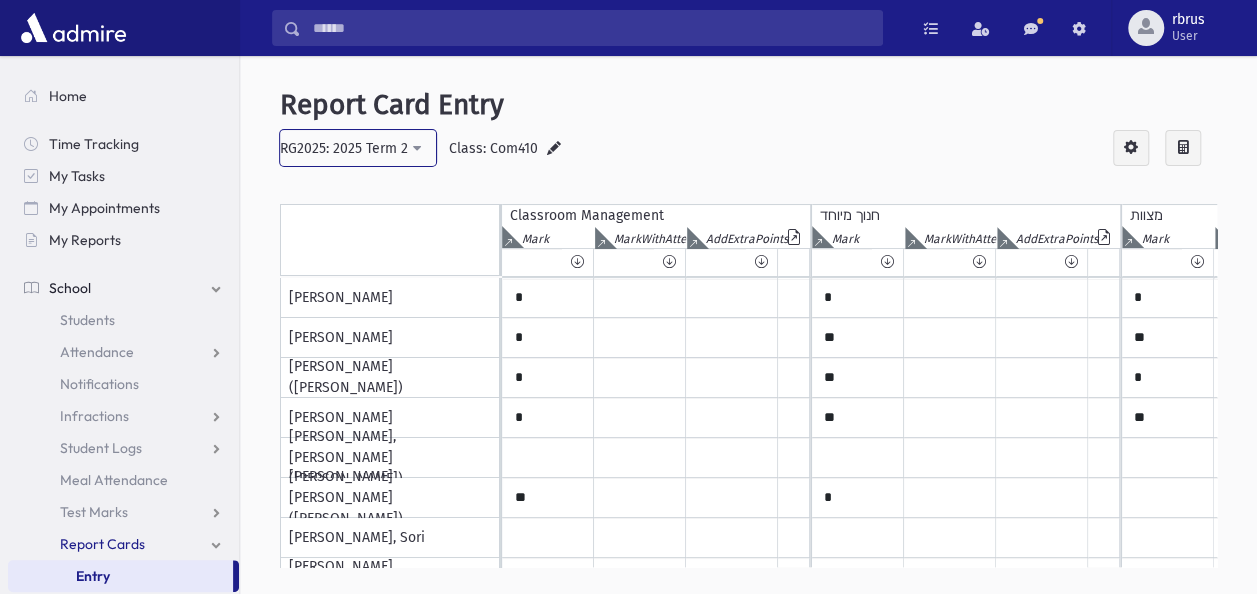 scroll, scrollTop: 0, scrollLeft: 600, axis: horizontal 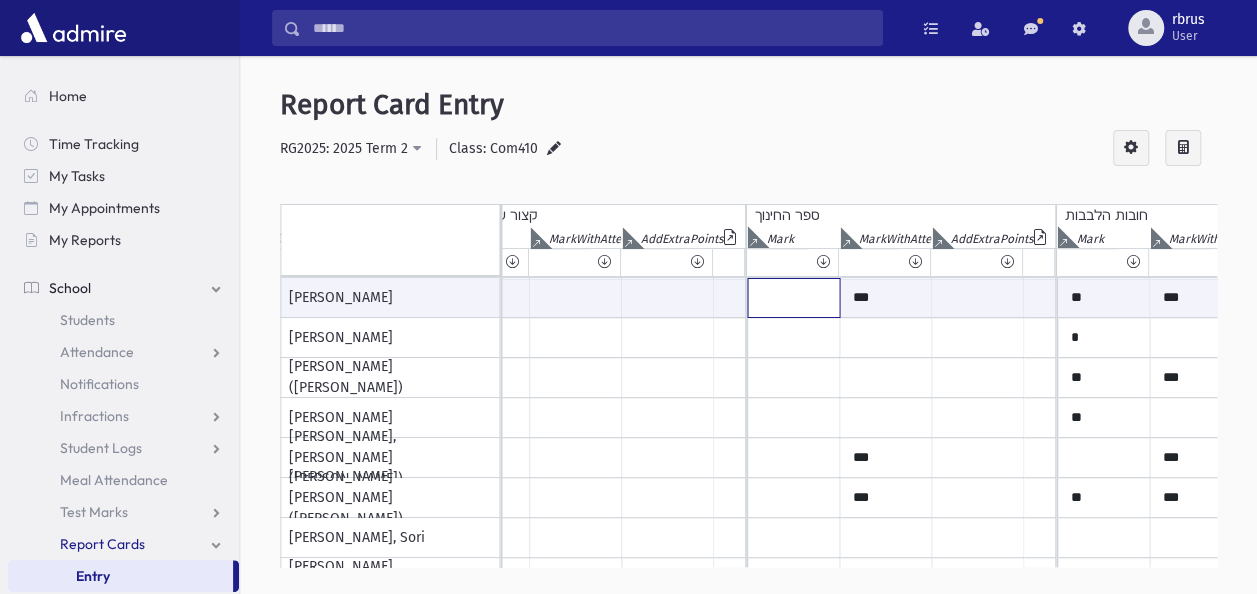 click at bounding box center [-4786, 298] 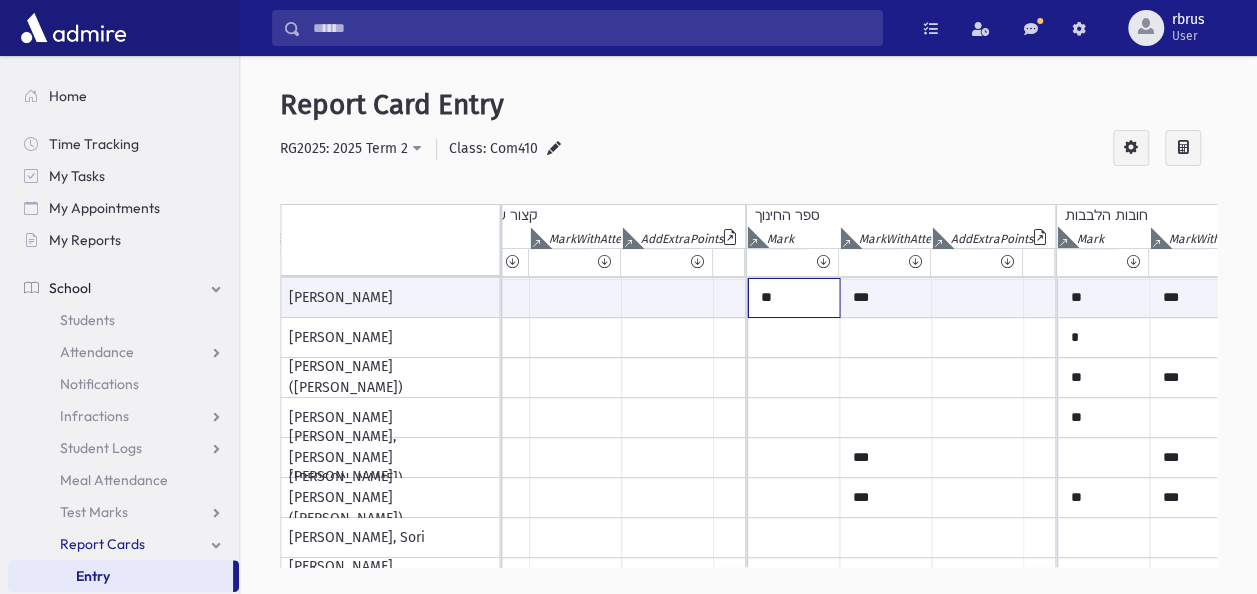 type on "**" 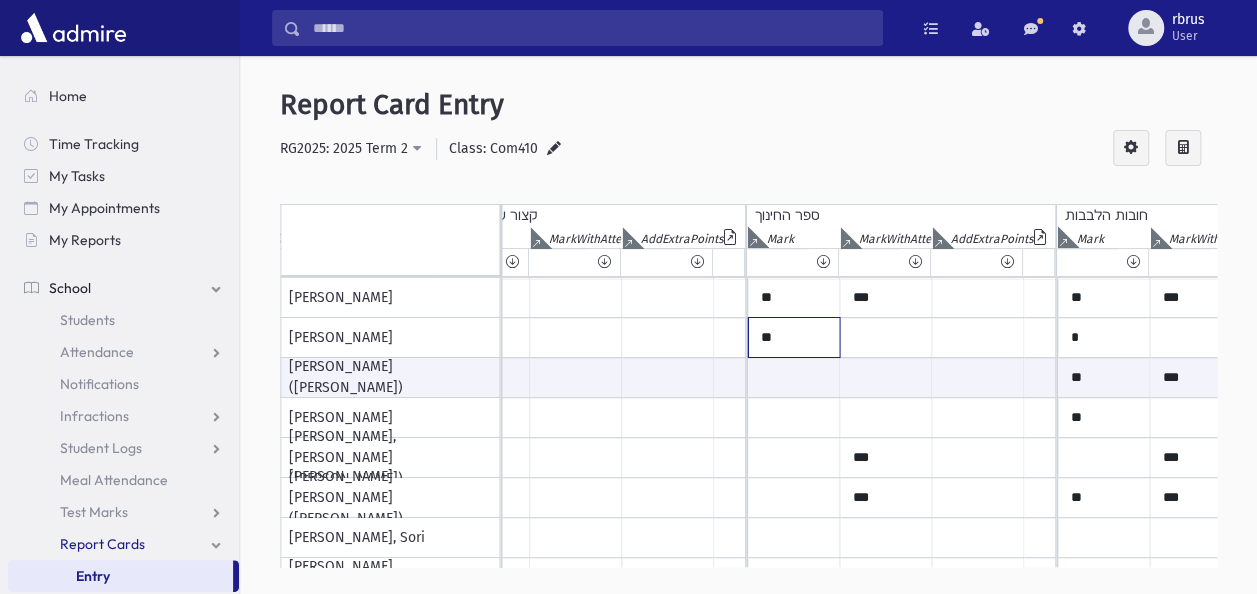 click on "**" at bounding box center (-4786, 298) 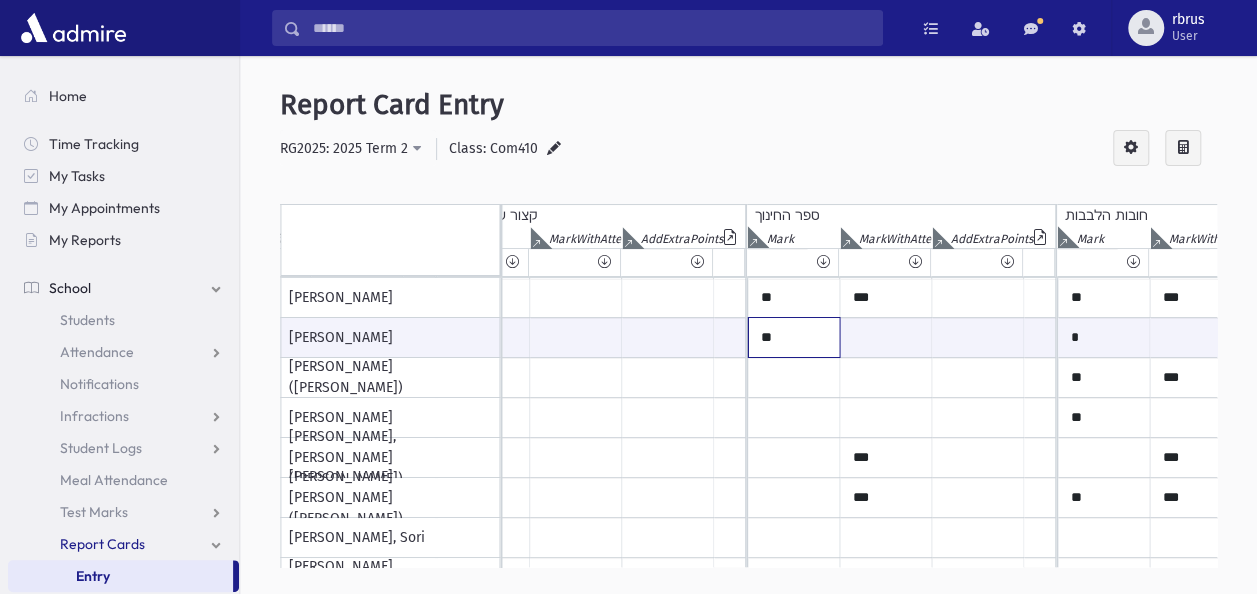 type on "**" 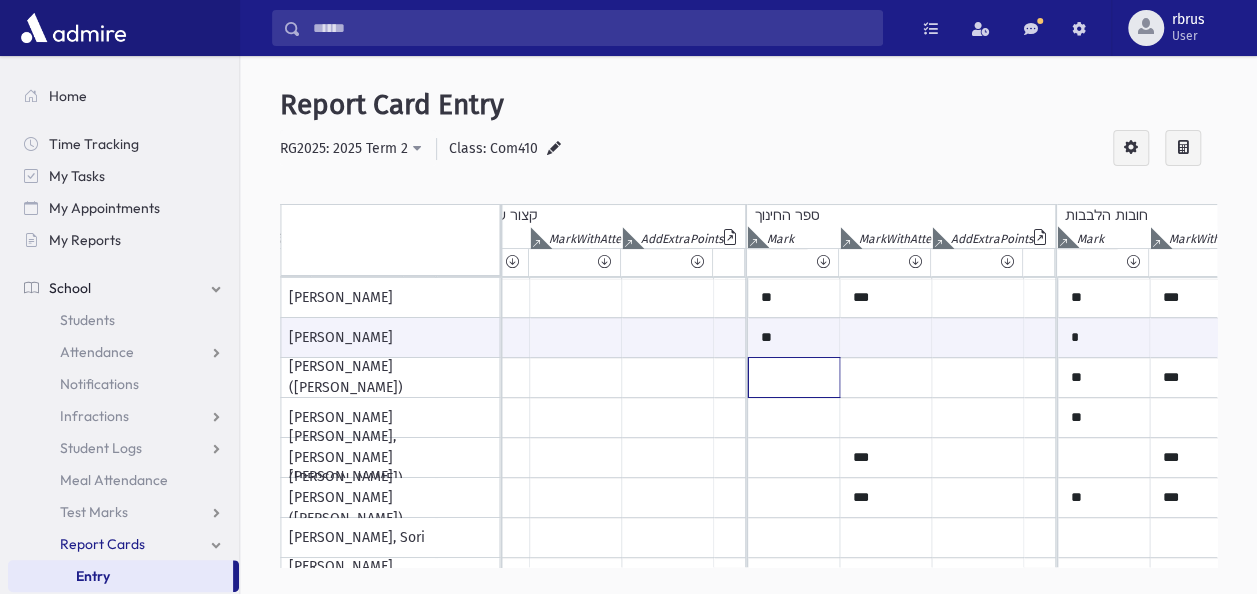 click at bounding box center (-4786, 298) 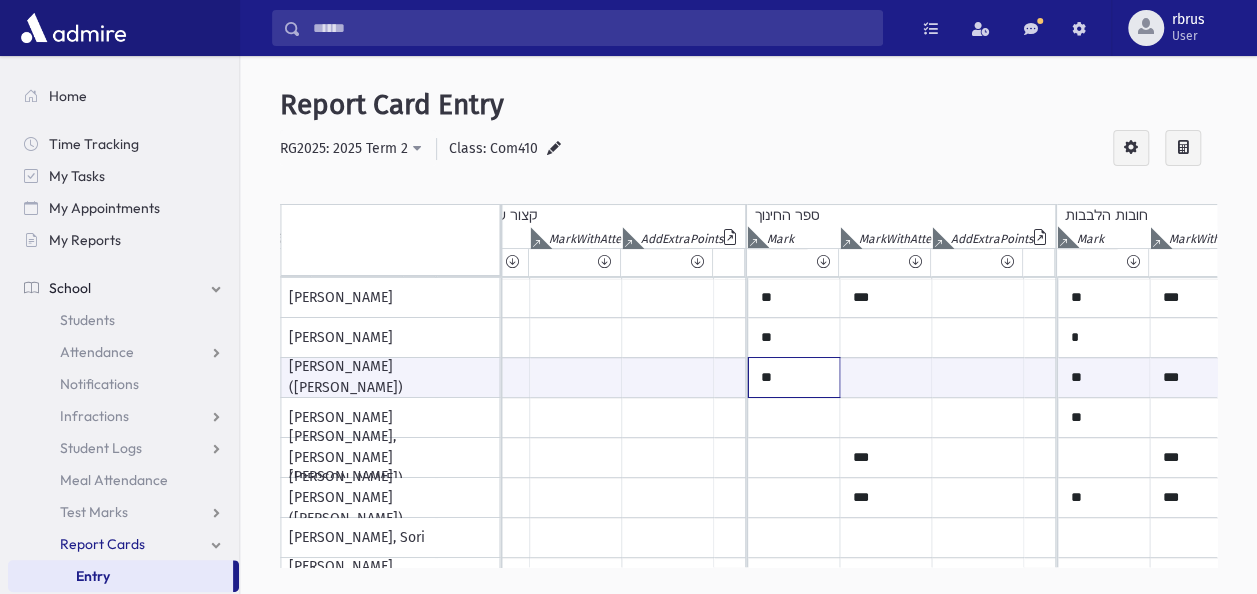type on "**" 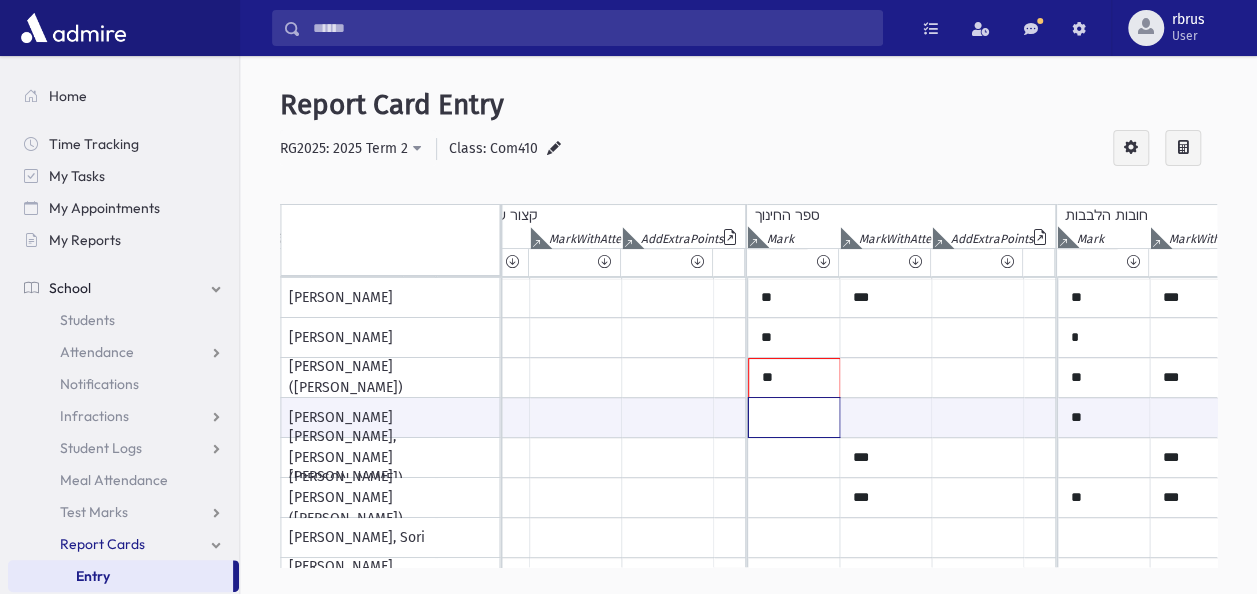 click at bounding box center [-4786, 417] 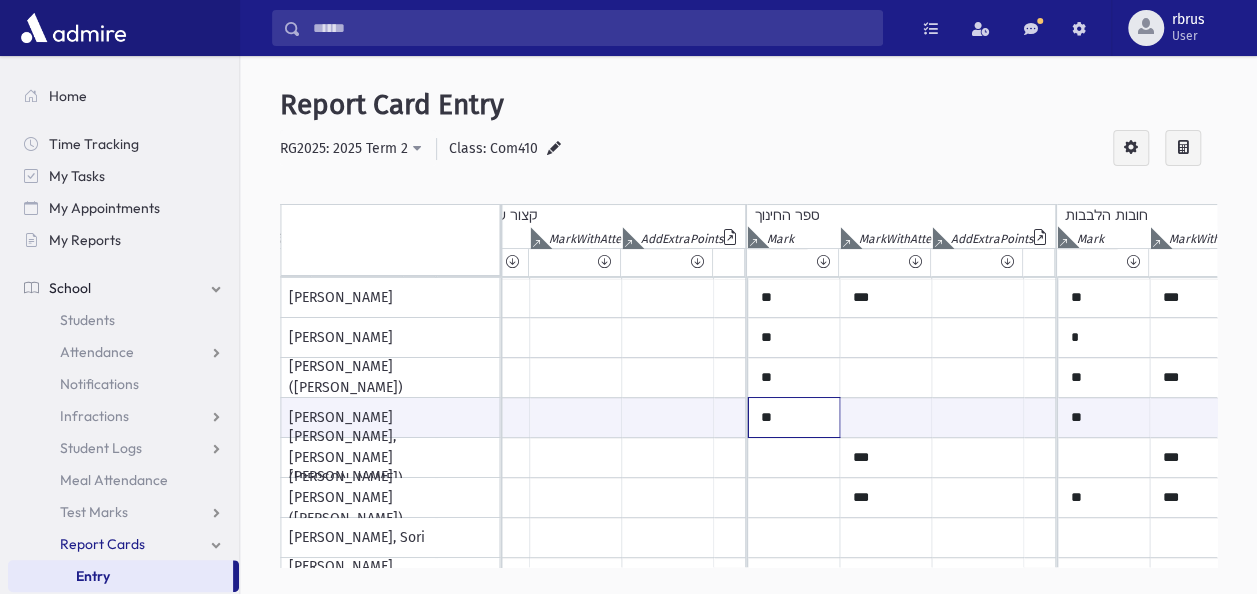 type on "**" 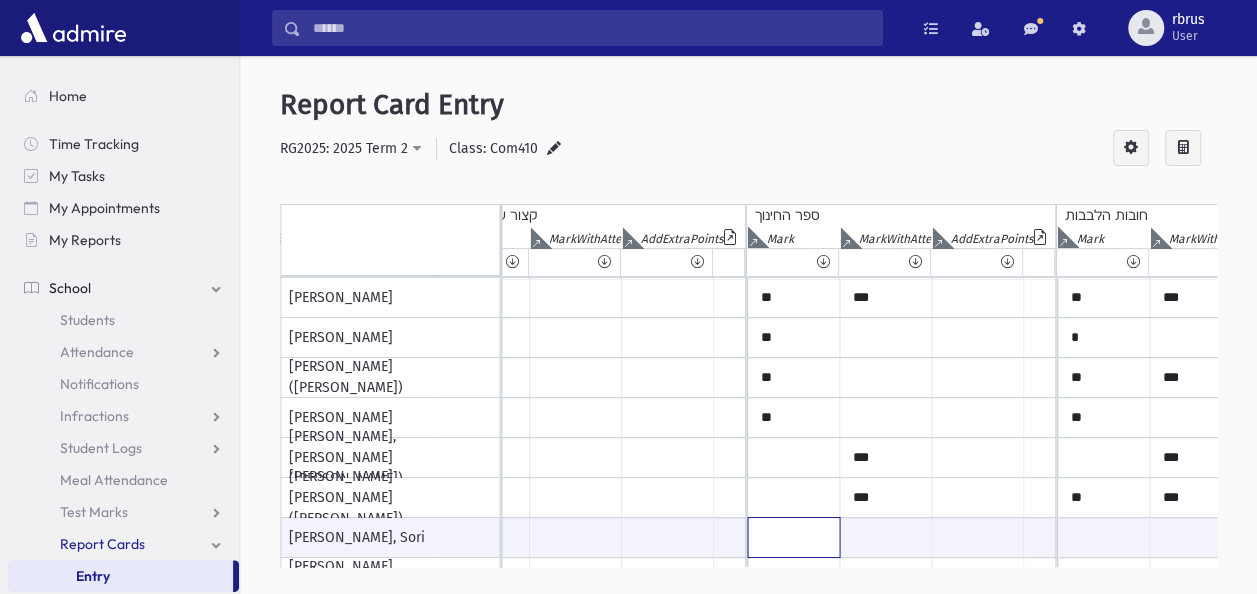 scroll, scrollTop: 0, scrollLeft: 4702, axis: horizontal 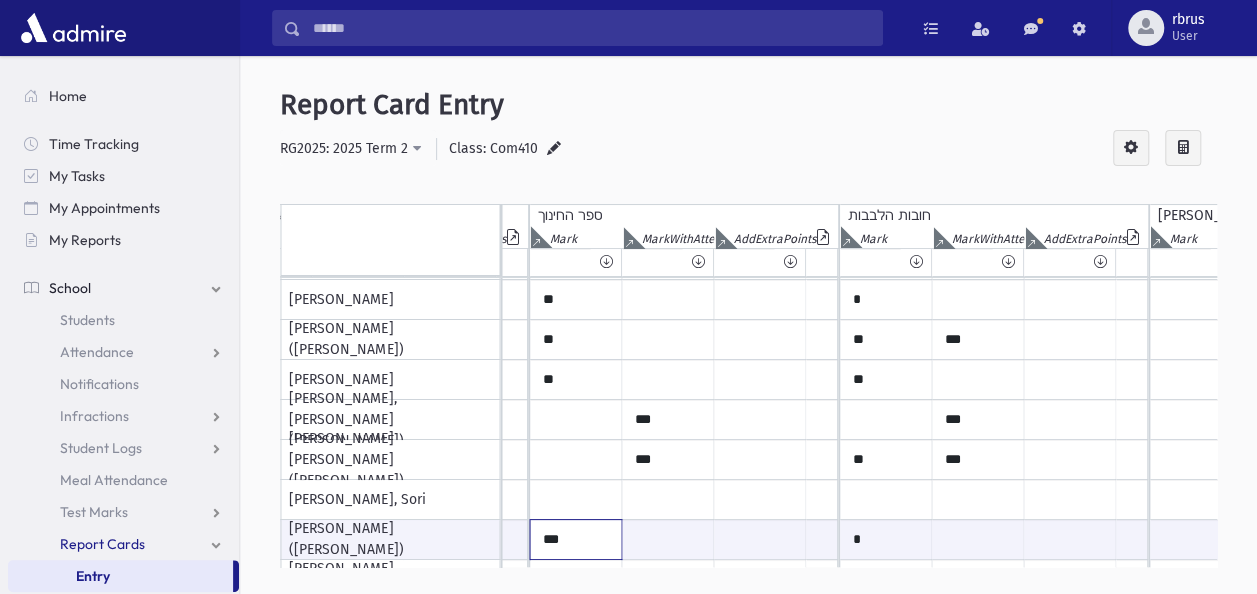 type on "***" 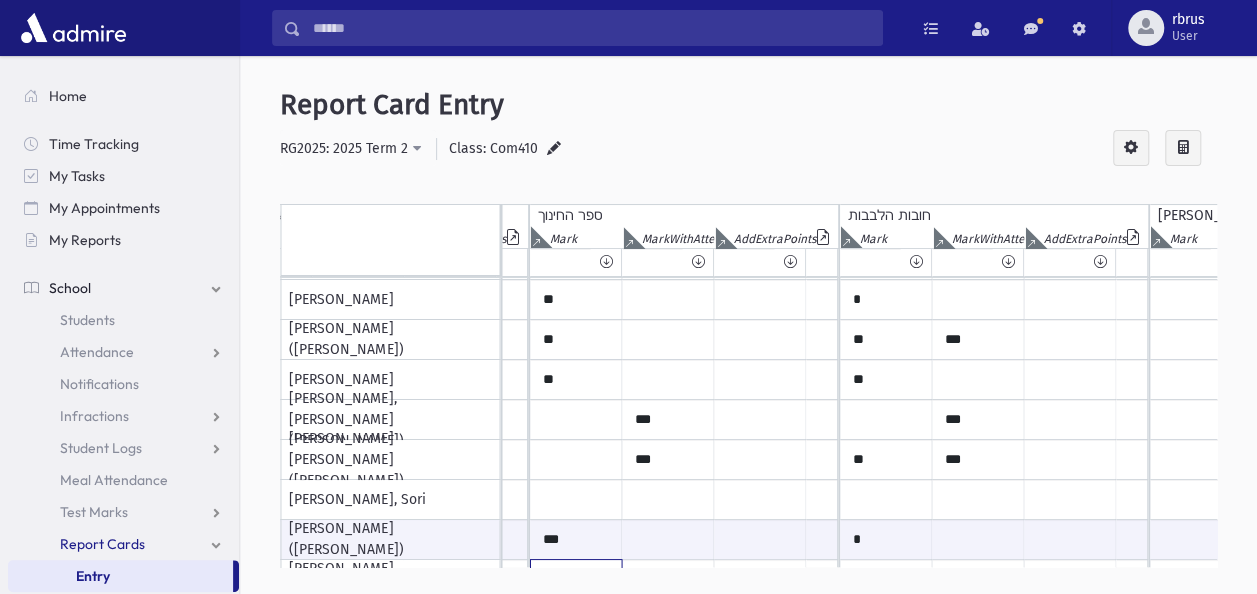 scroll, scrollTop: 199, scrollLeft: 5552, axis: both 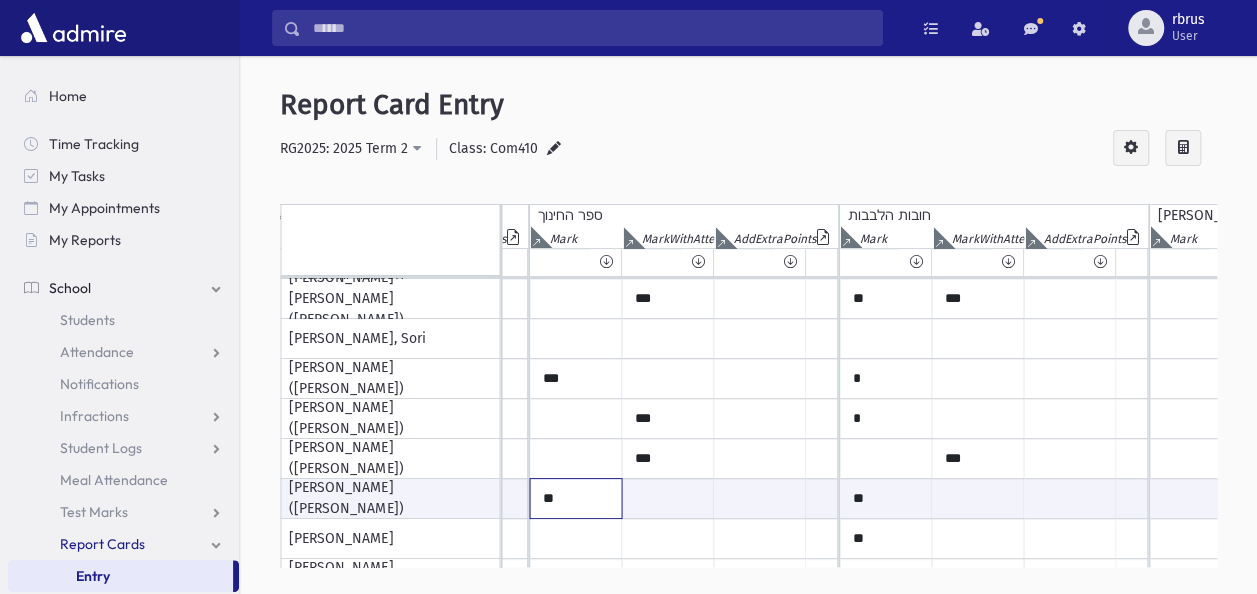 type on "**" 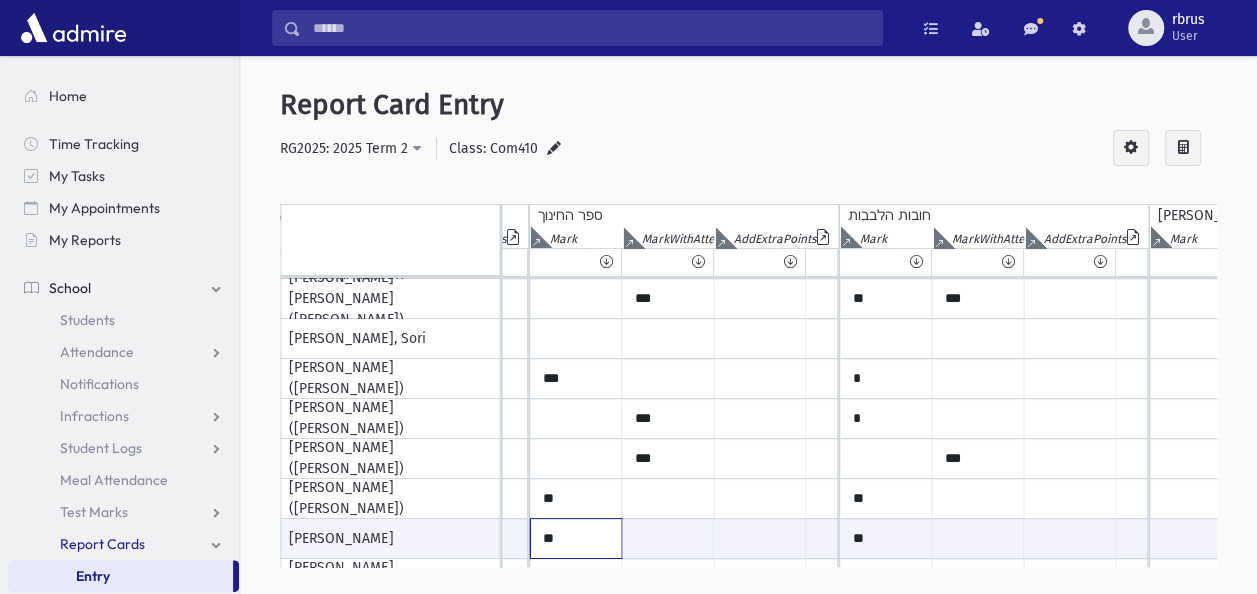 type on "**" 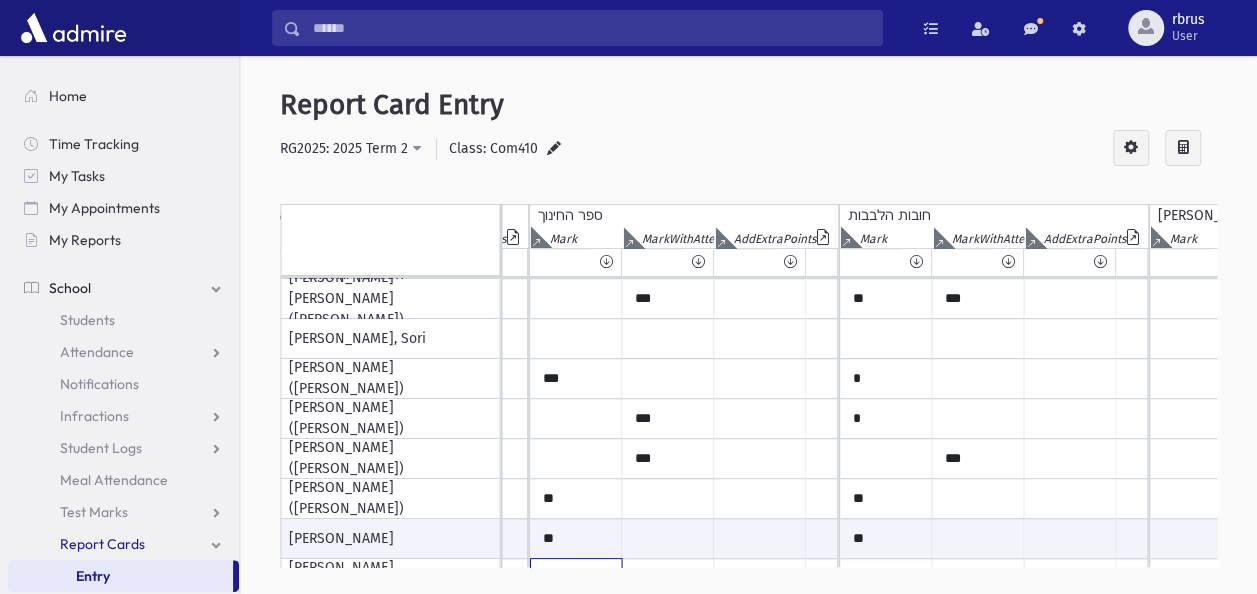 scroll, scrollTop: 238, scrollLeft: 5552, axis: both 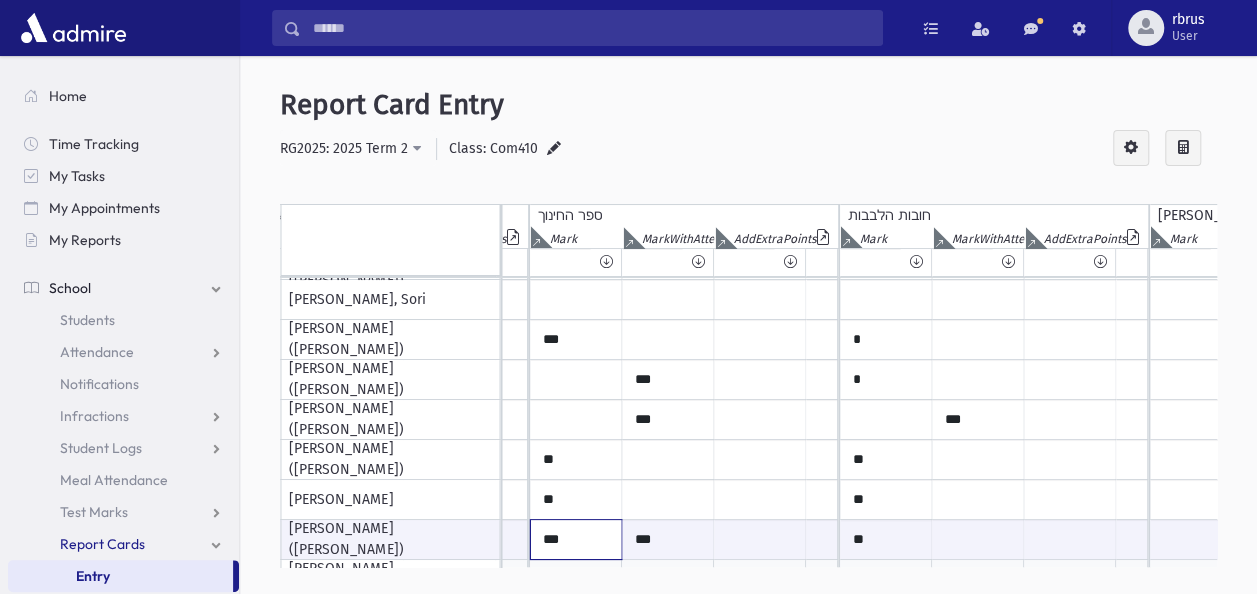 type on "***" 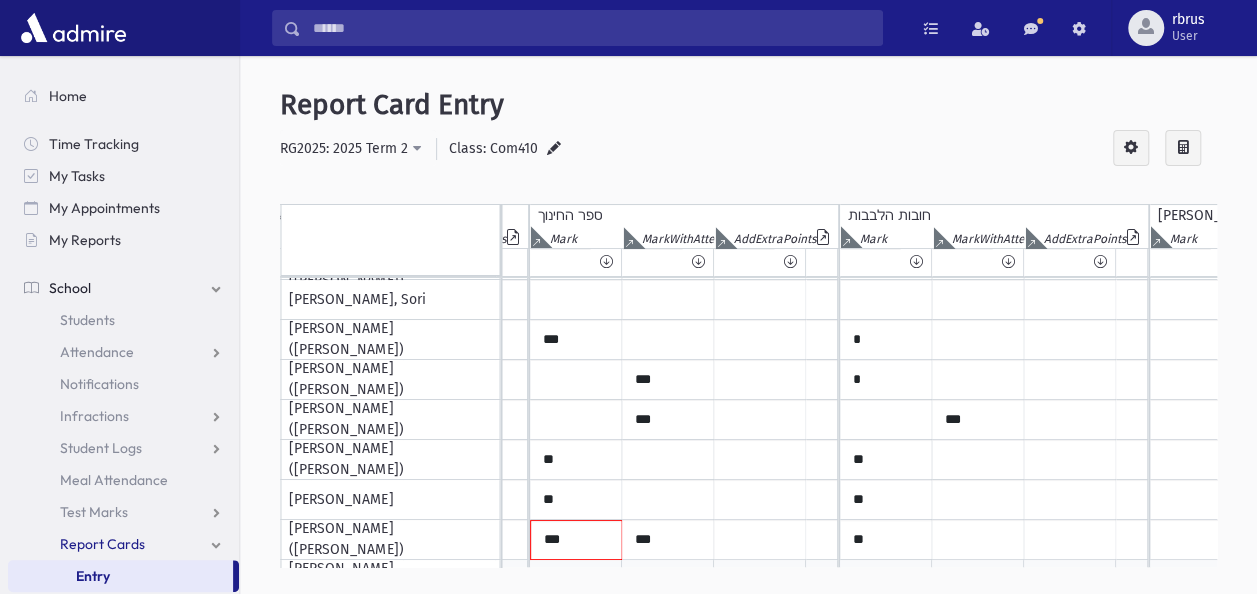 scroll, scrollTop: 439, scrollLeft: 5552, axis: both 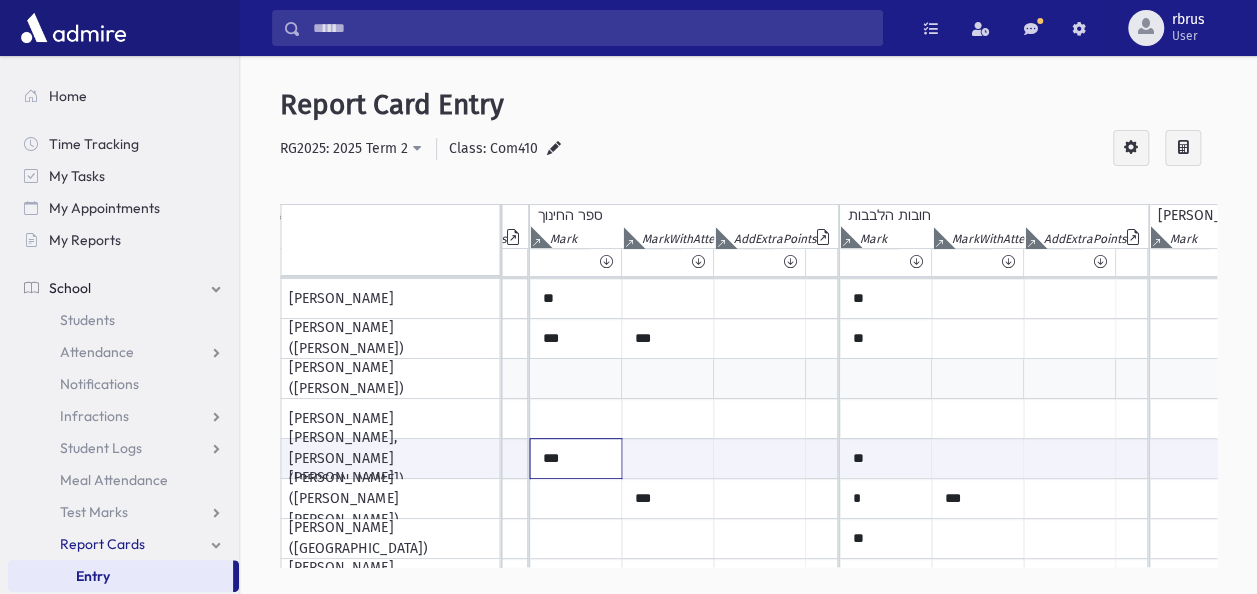 type on "***" 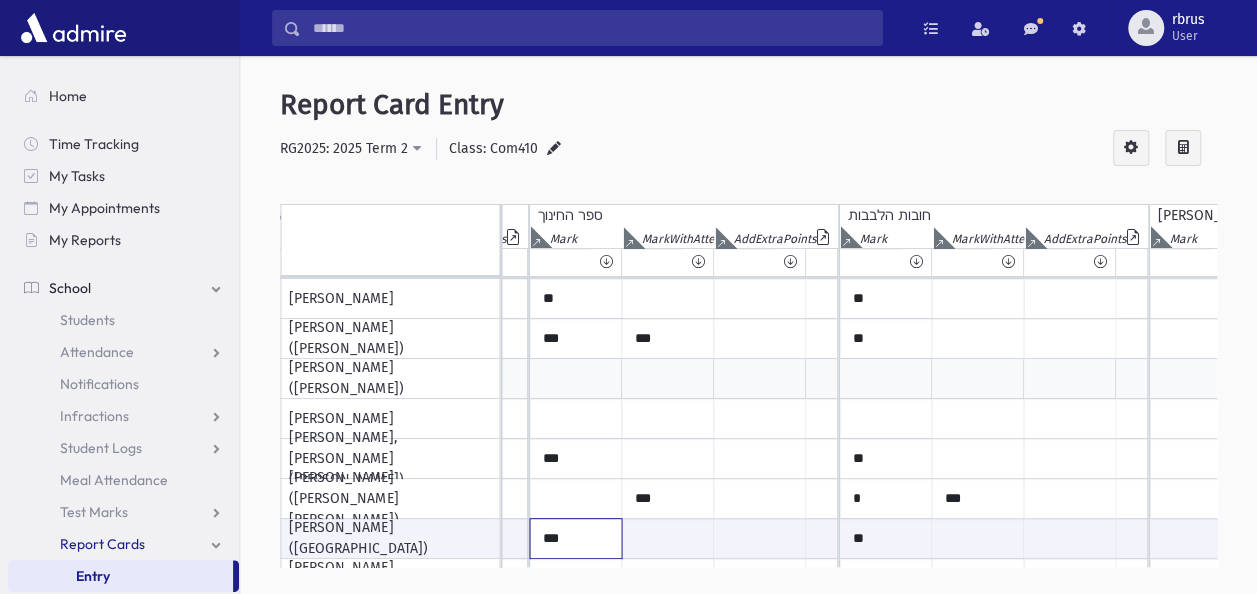 type on "***" 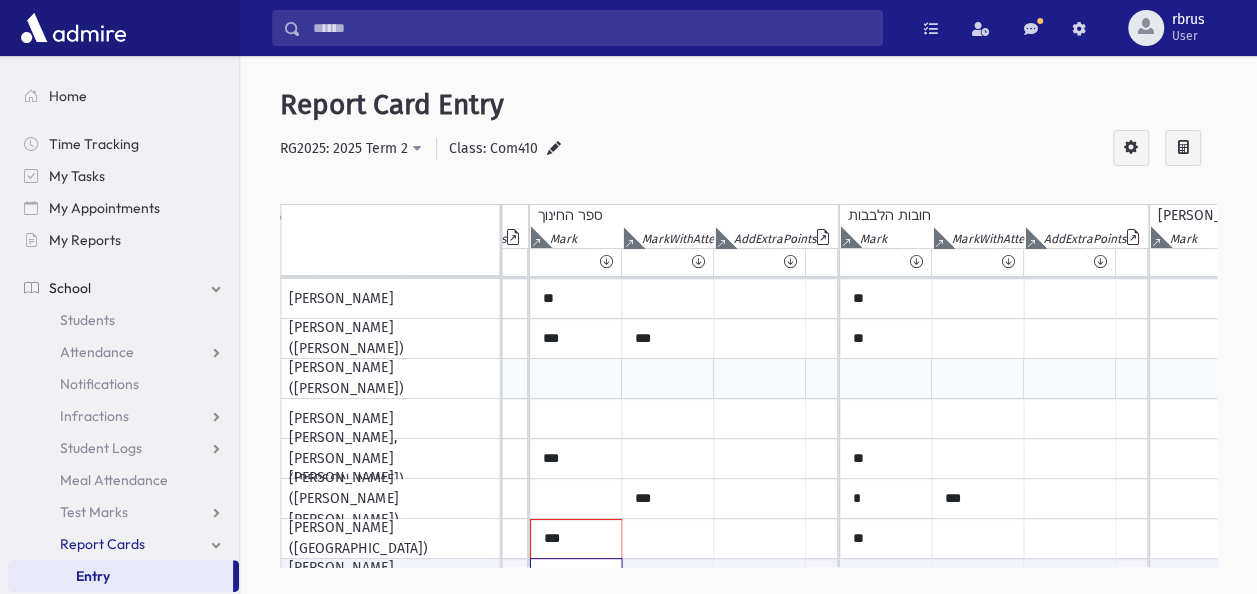 scroll, scrollTop: 478, scrollLeft: 5552, axis: both 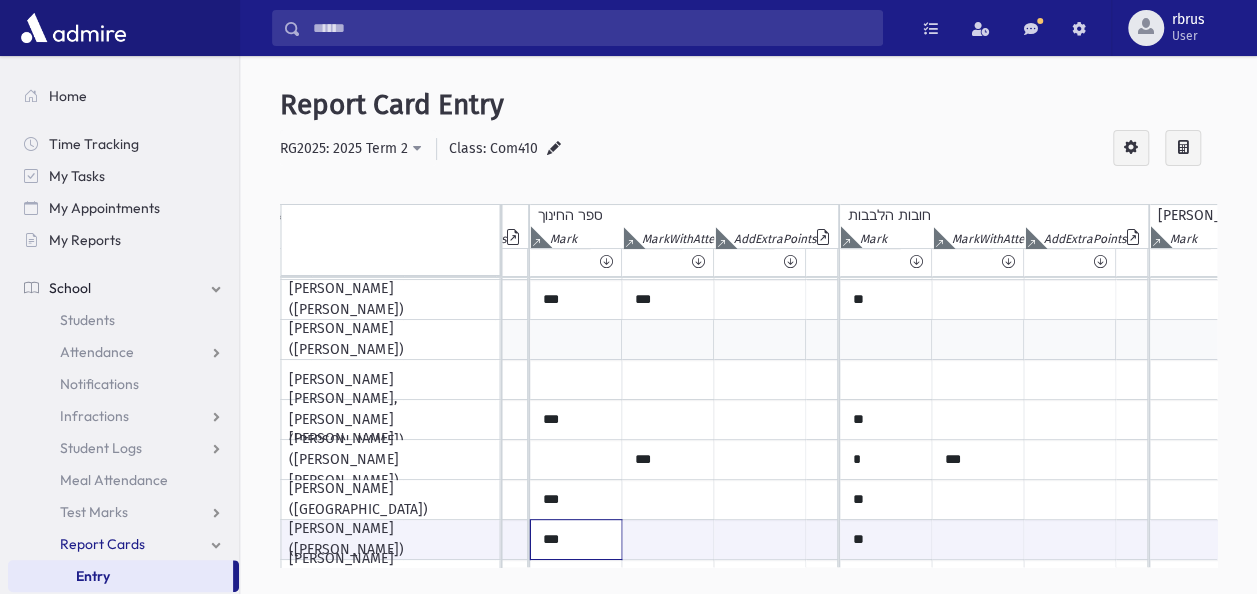 type on "***" 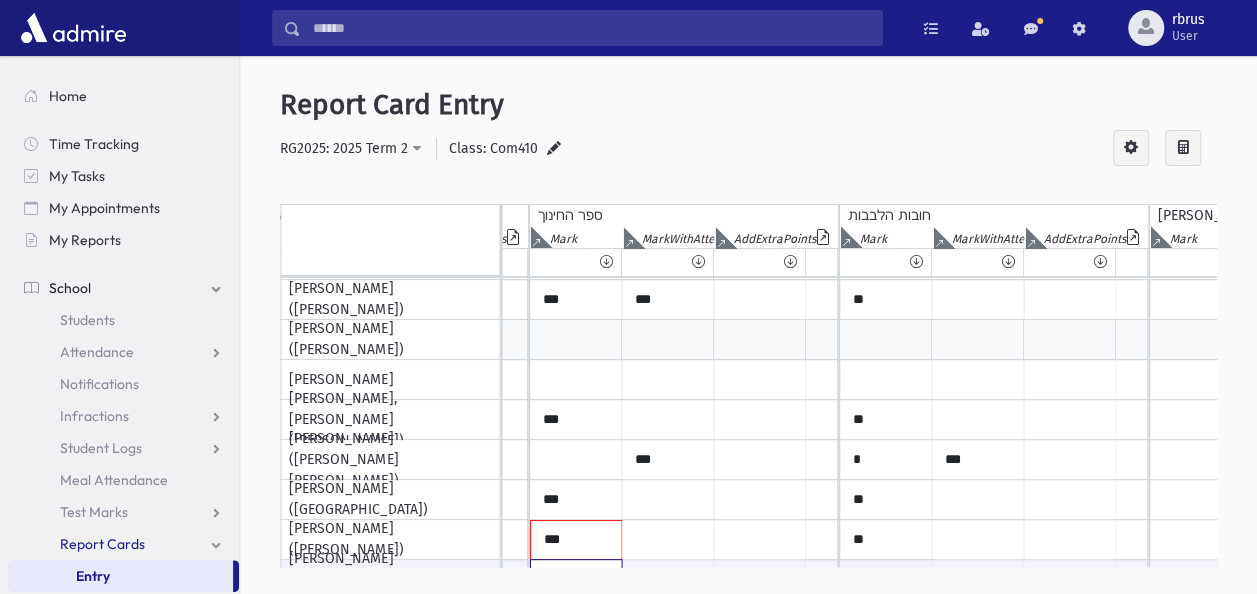 scroll, scrollTop: 639, scrollLeft: 5552, axis: both 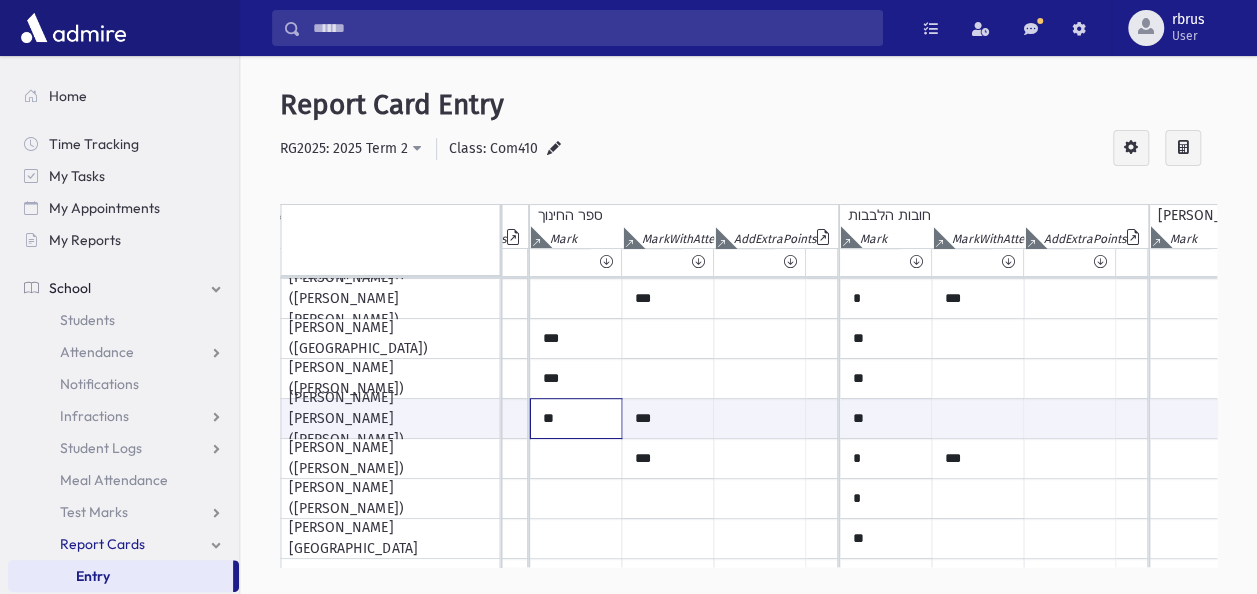 type on "**" 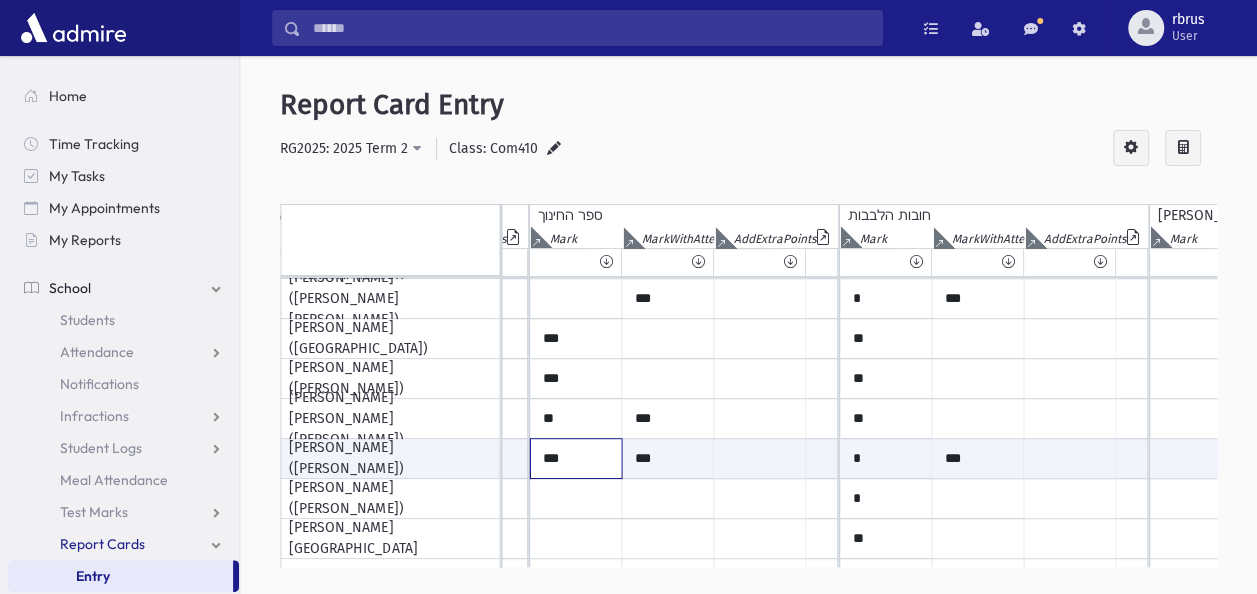 type on "***" 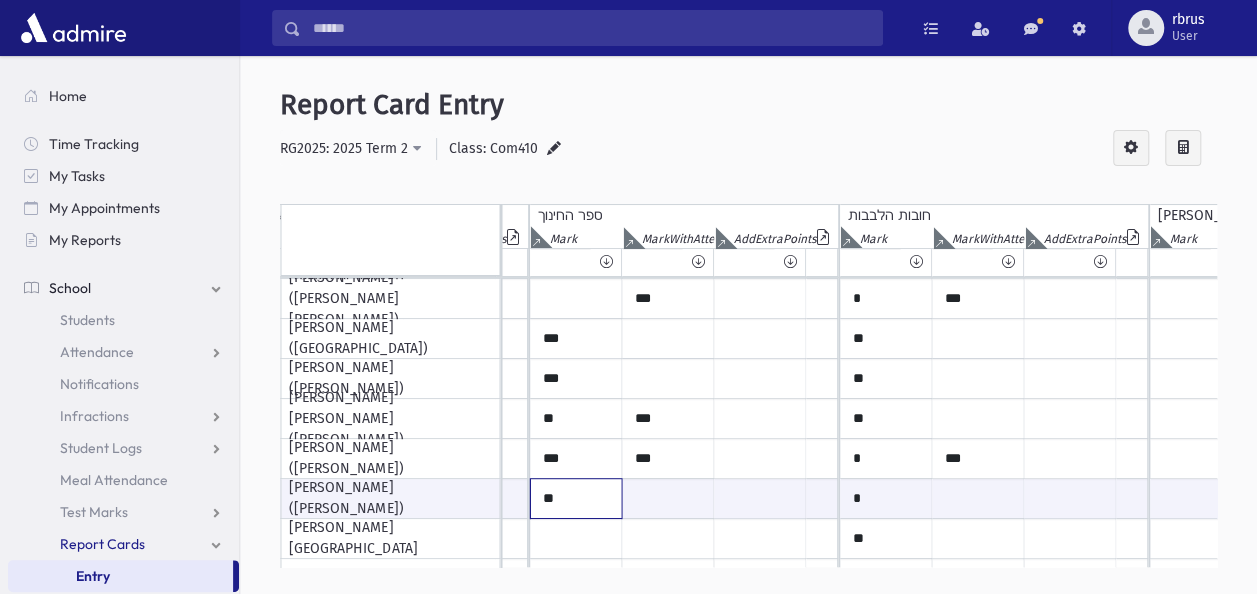 type on "**" 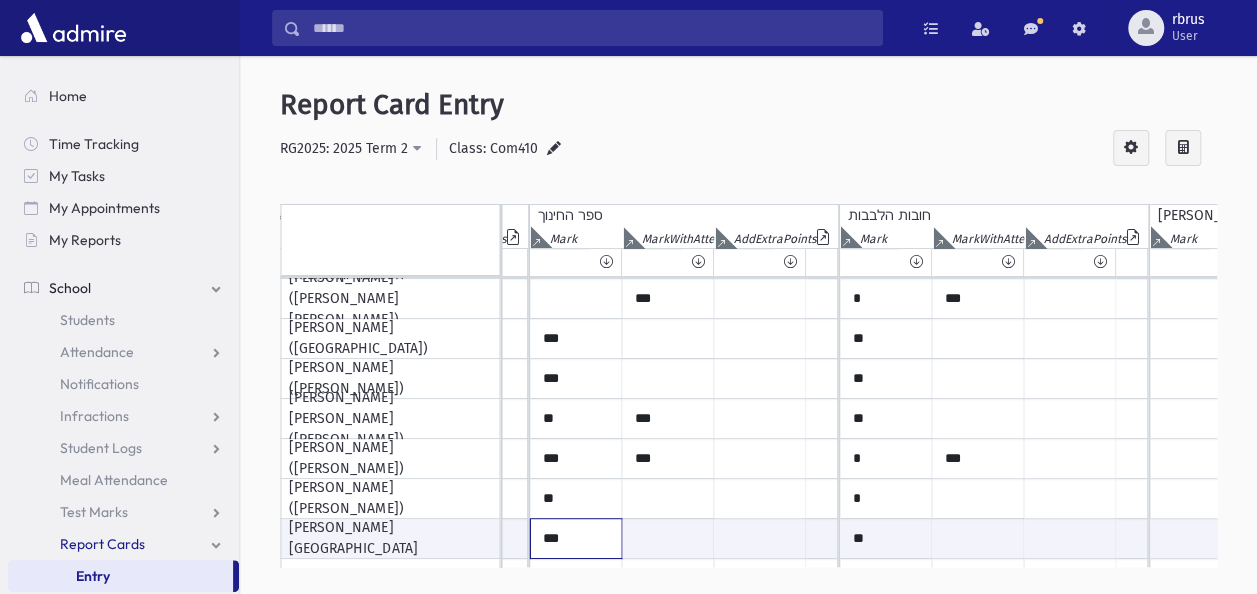 type on "***" 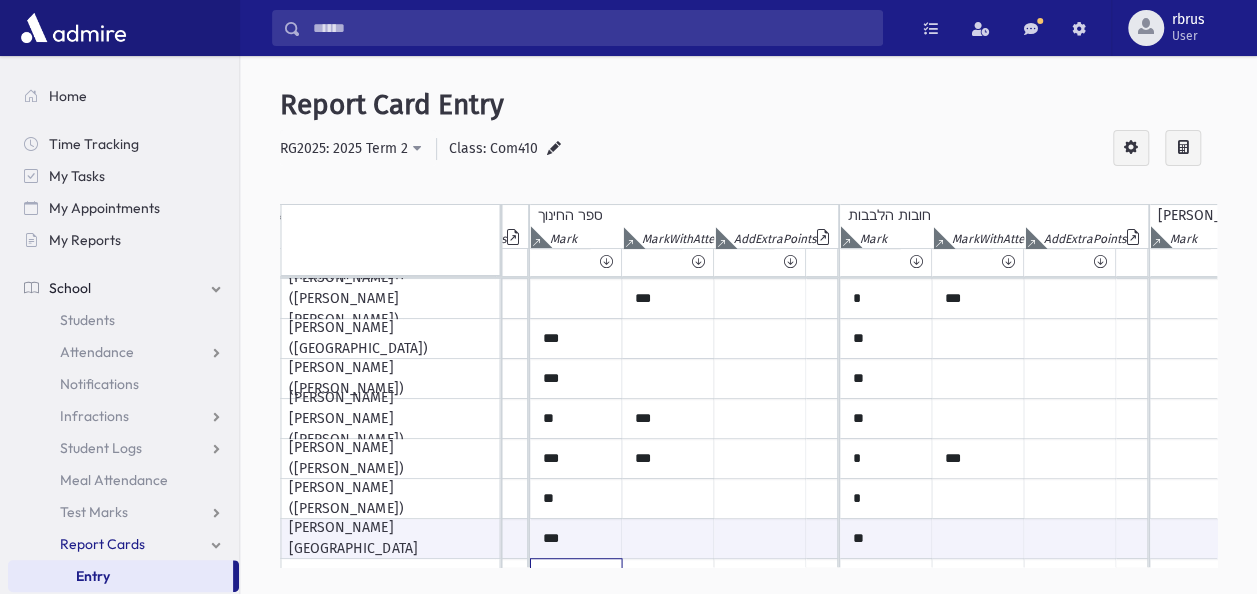 scroll, scrollTop: 678, scrollLeft: 5552, axis: both 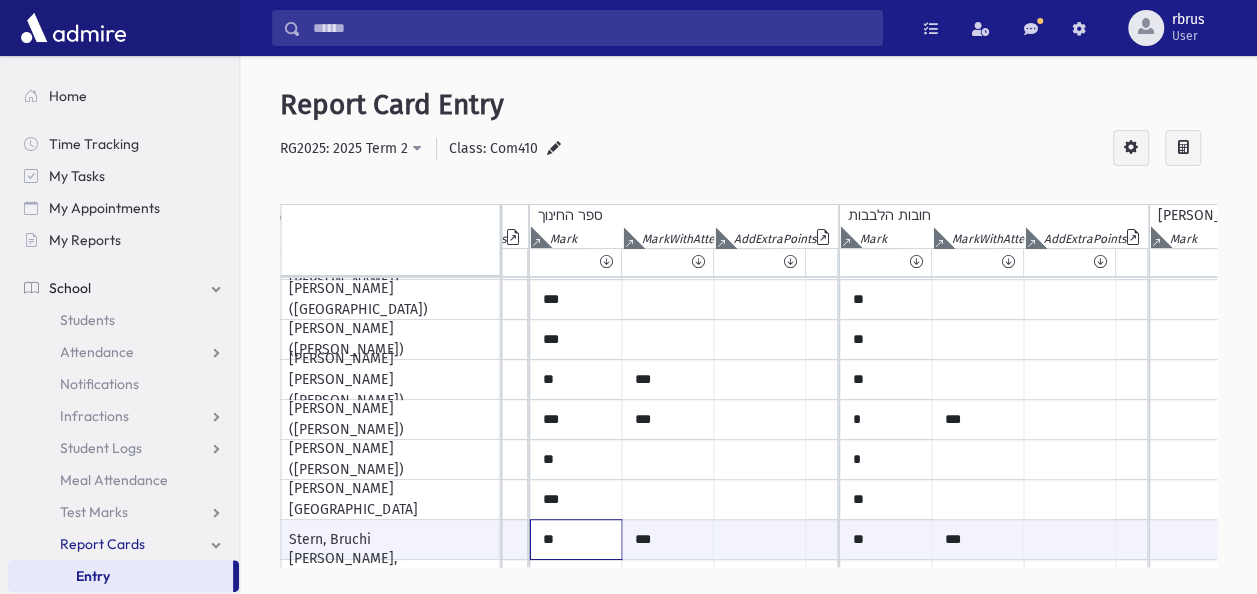 type on "**" 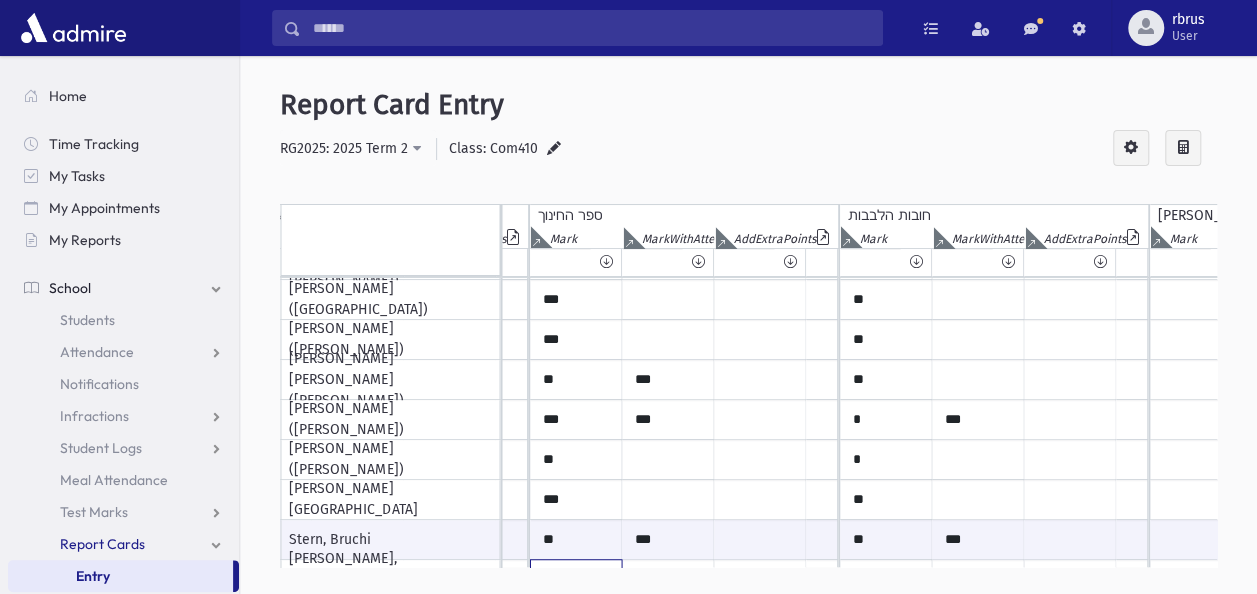 scroll, scrollTop: 839, scrollLeft: 5552, axis: both 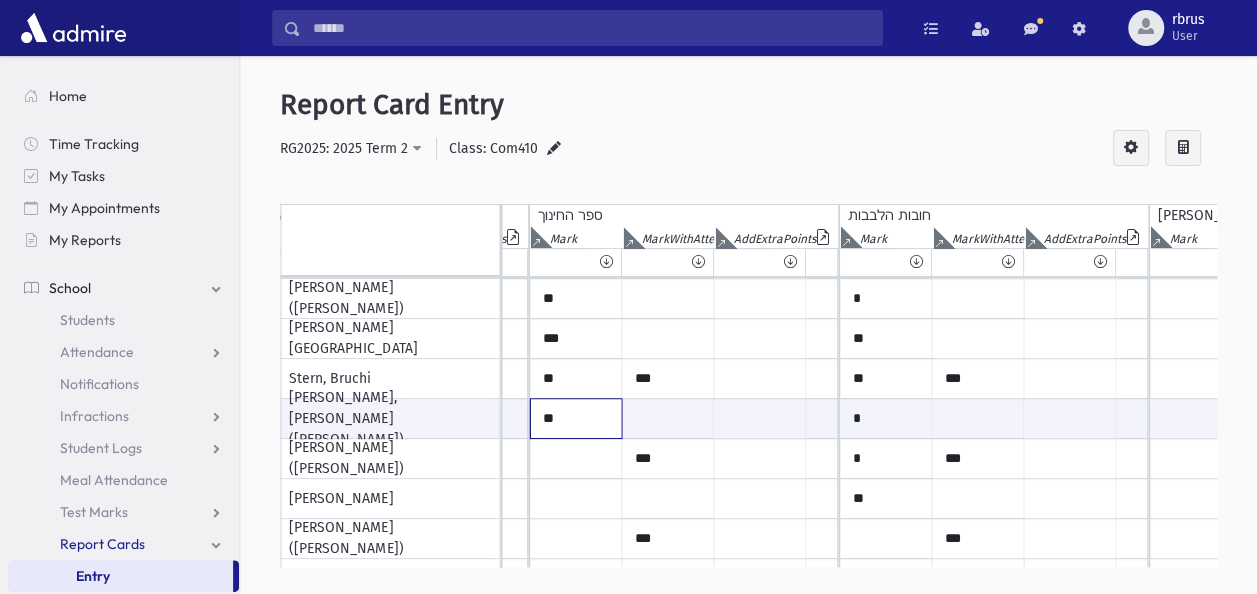type on "**" 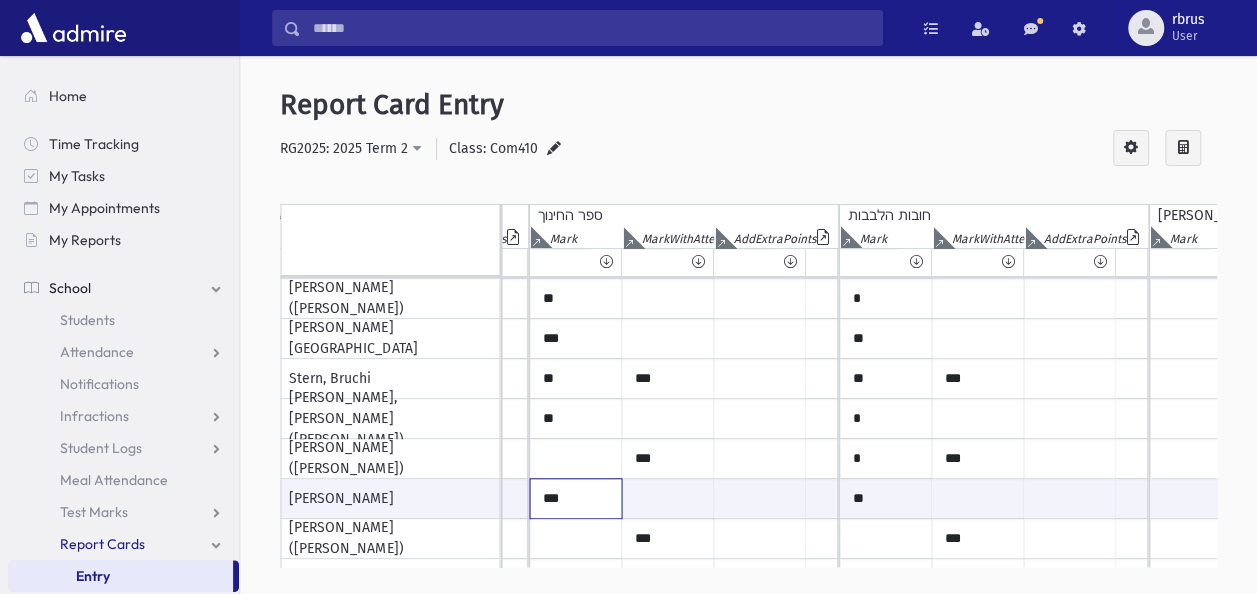type on "***" 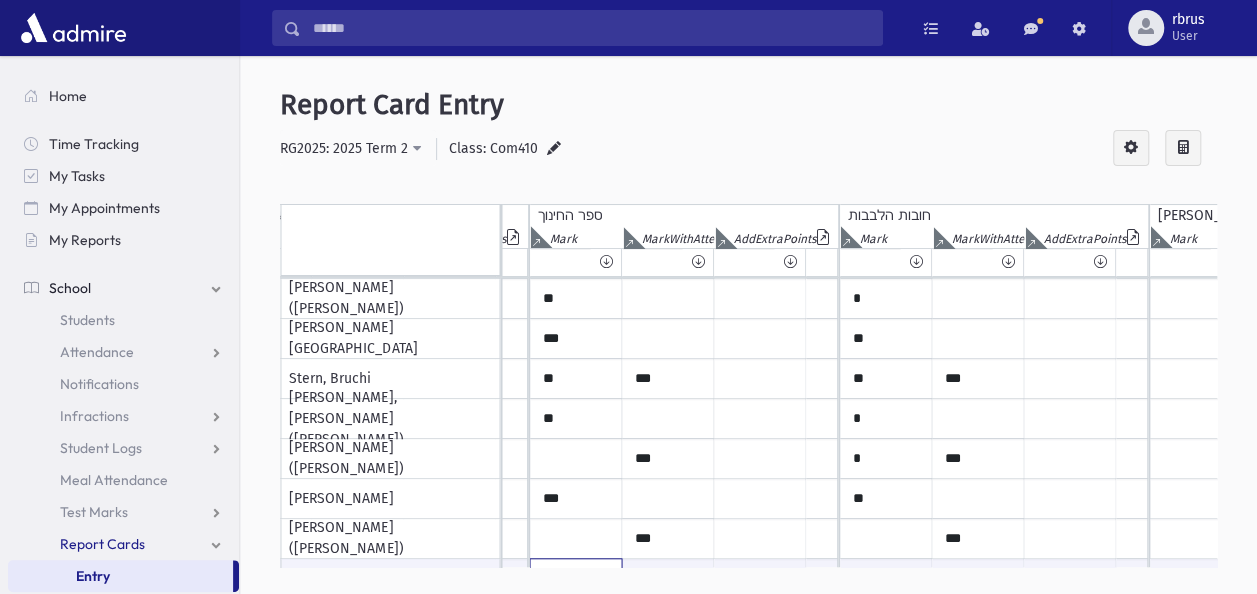 scroll, scrollTop: 878, scrollLeft: 5552, axis: both 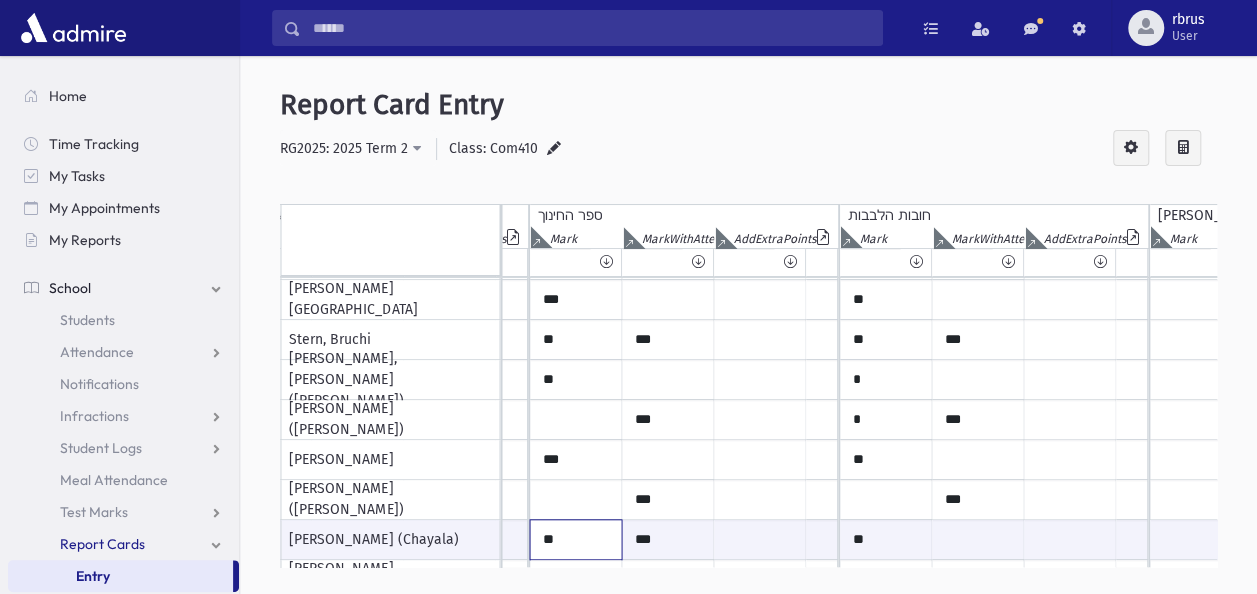 type on "**" 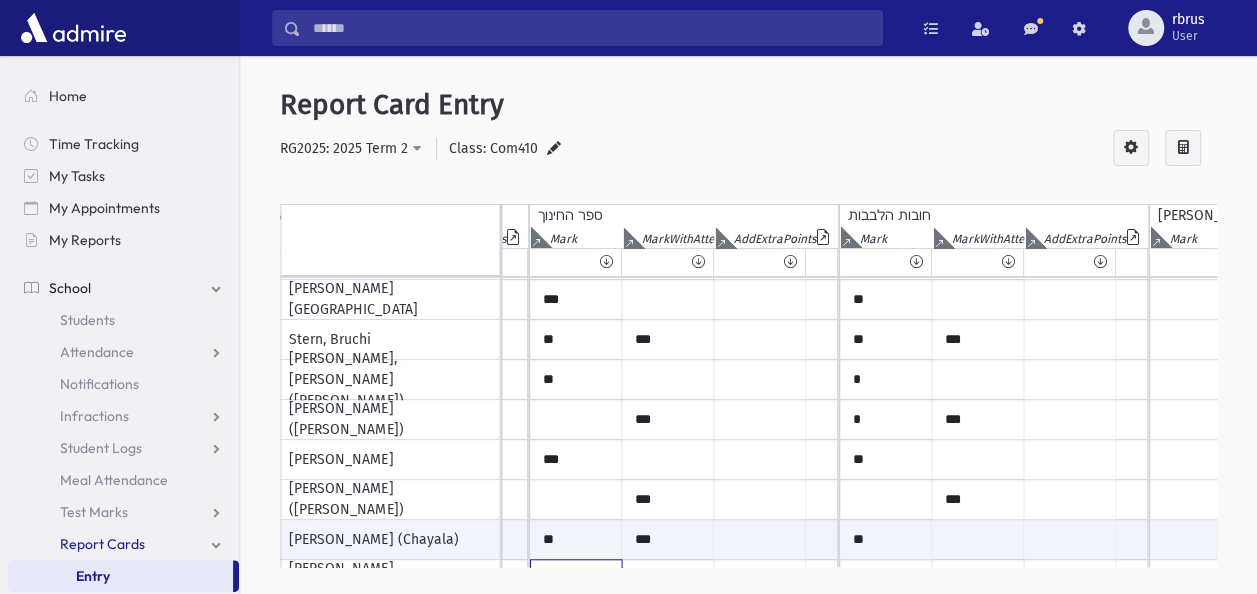scroll, scrollTop: 918, scrollLeft: 5552, axis: both 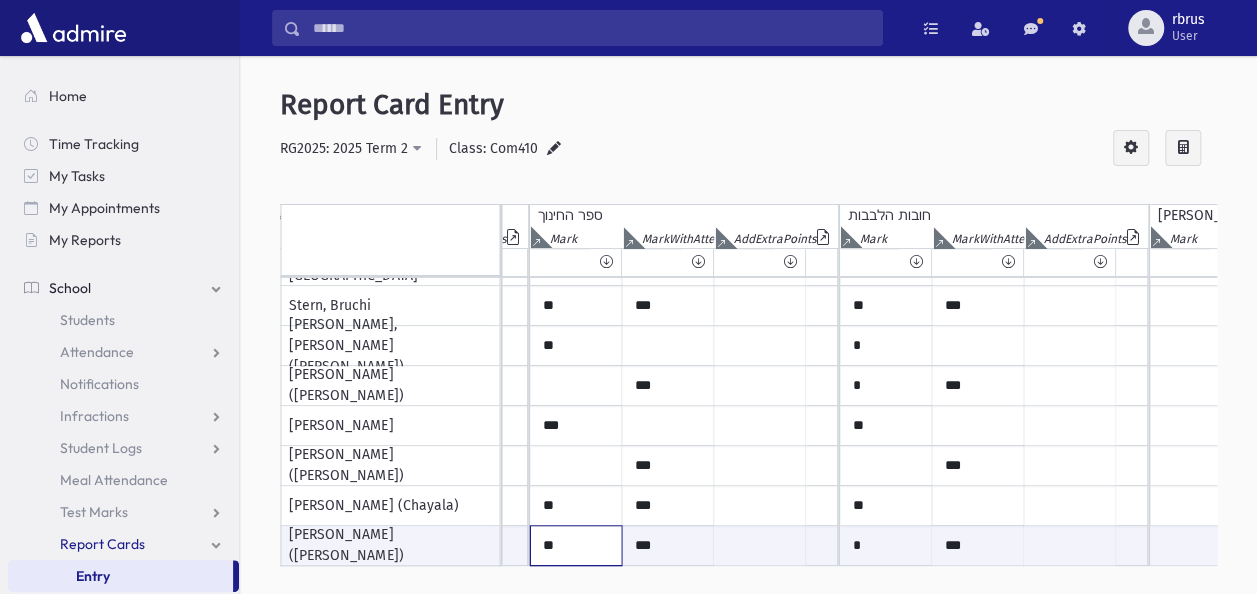 type on "**" 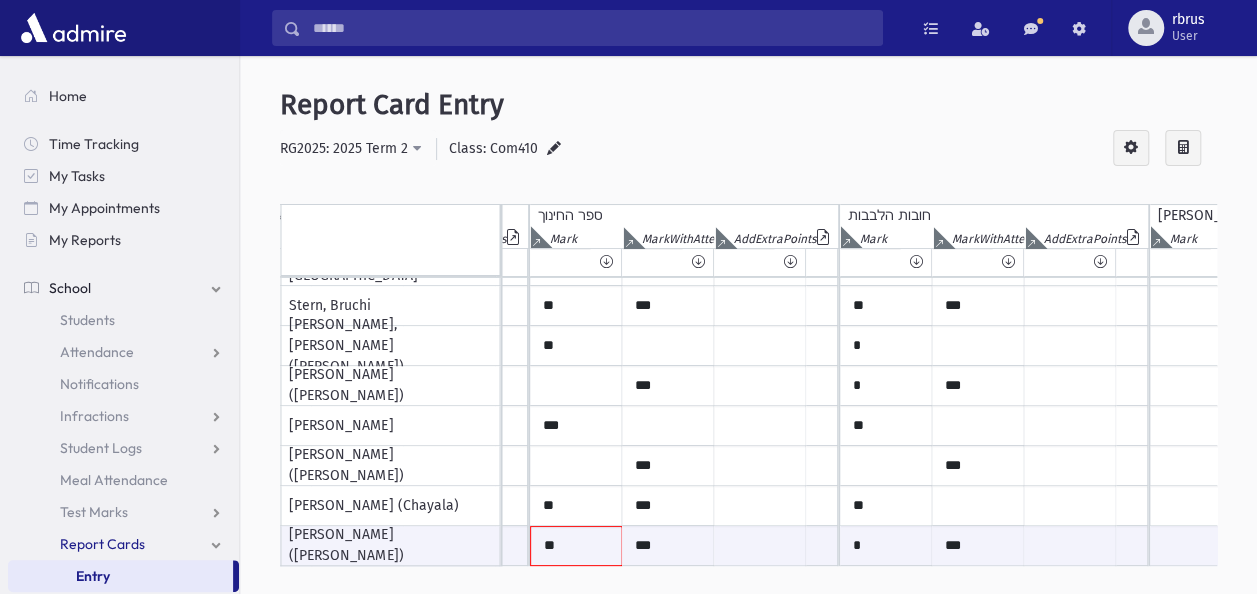 click on "Entry" at bounding box center [120, 576] 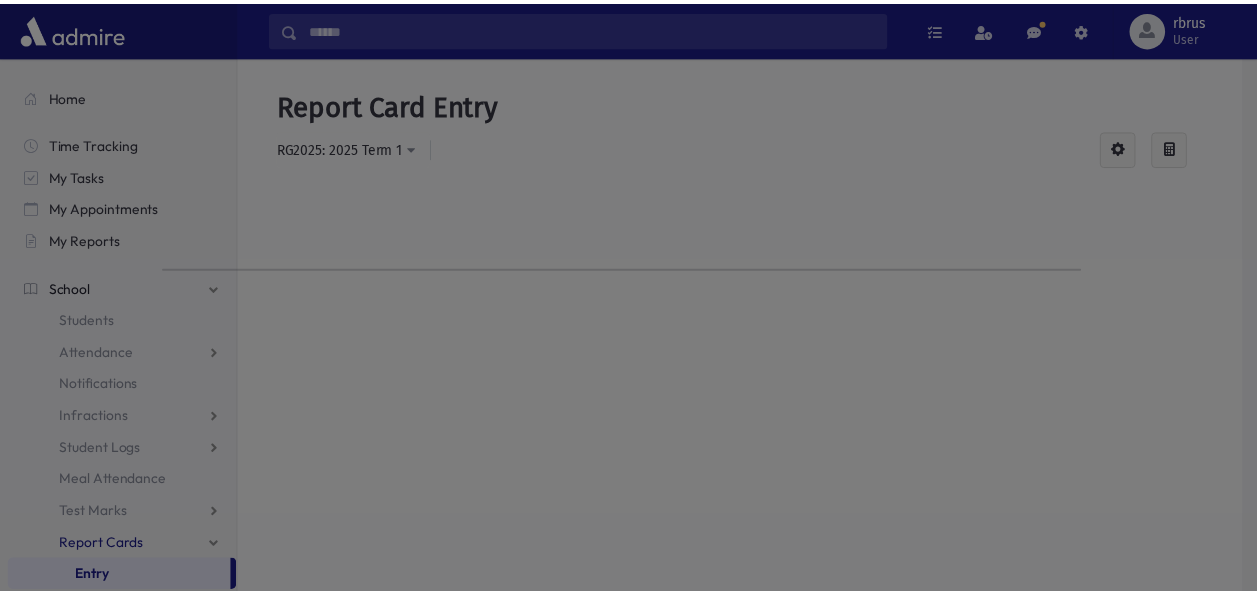 scroll, scrollTop: 0, scrollLeft: 0, axis: both 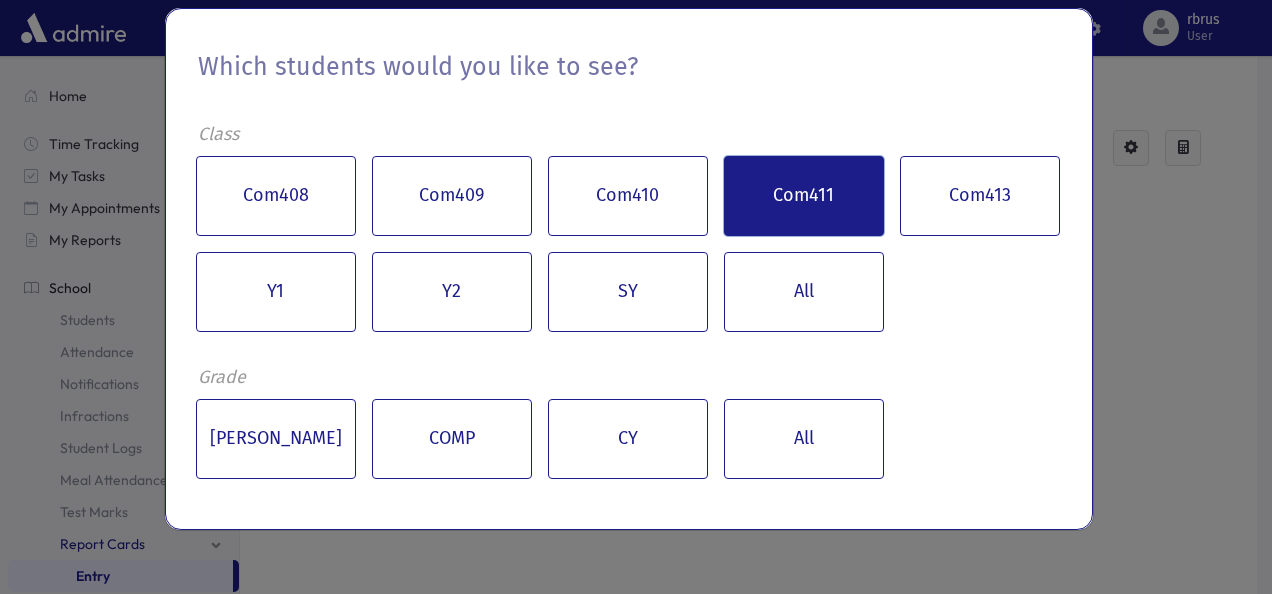 click on "Com411" at bounding box center [804, 196] 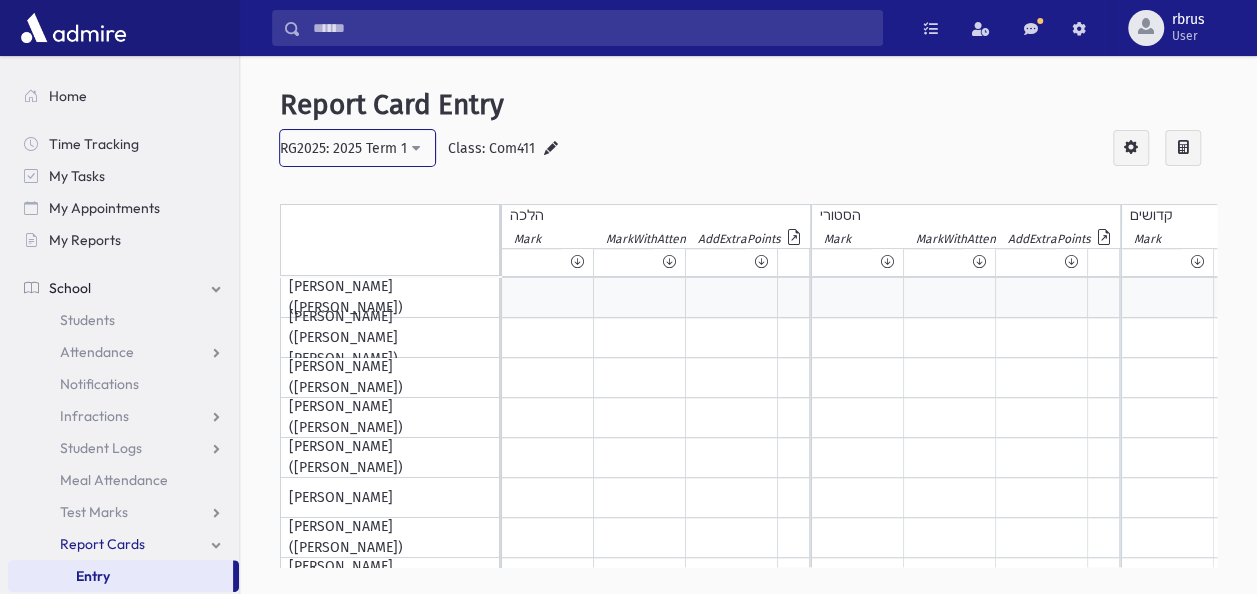 click on "RG2025: 2025 Term 1" at bounding box center (357, 148) 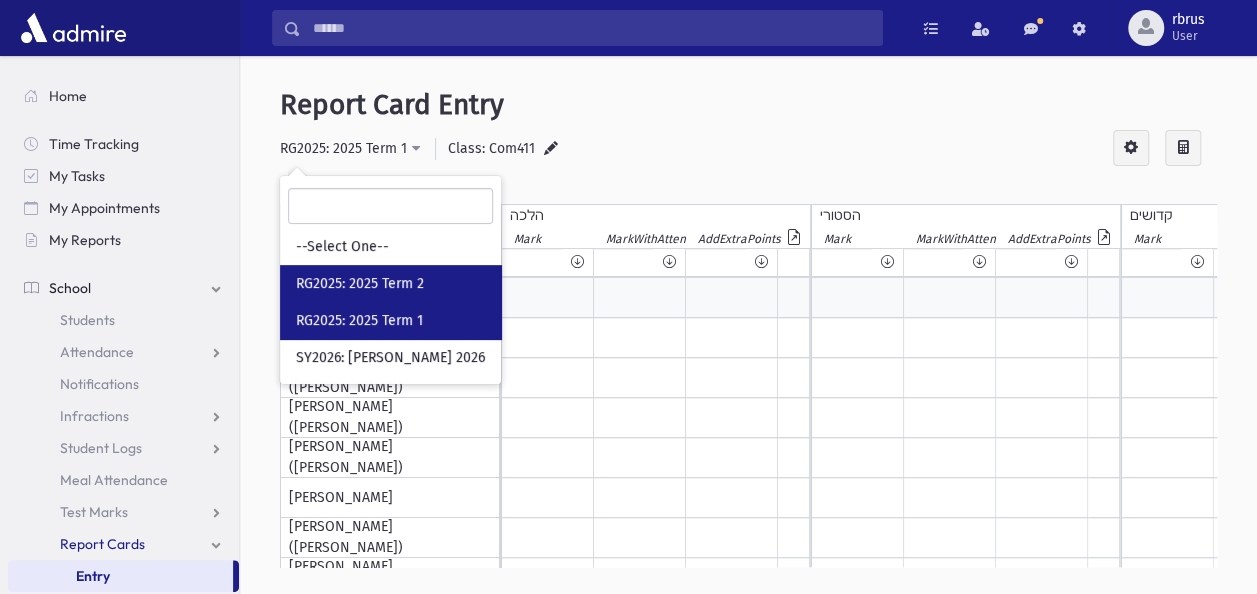 click on "RG2025: 2025 Term 2" at bounding box center (360, 284) 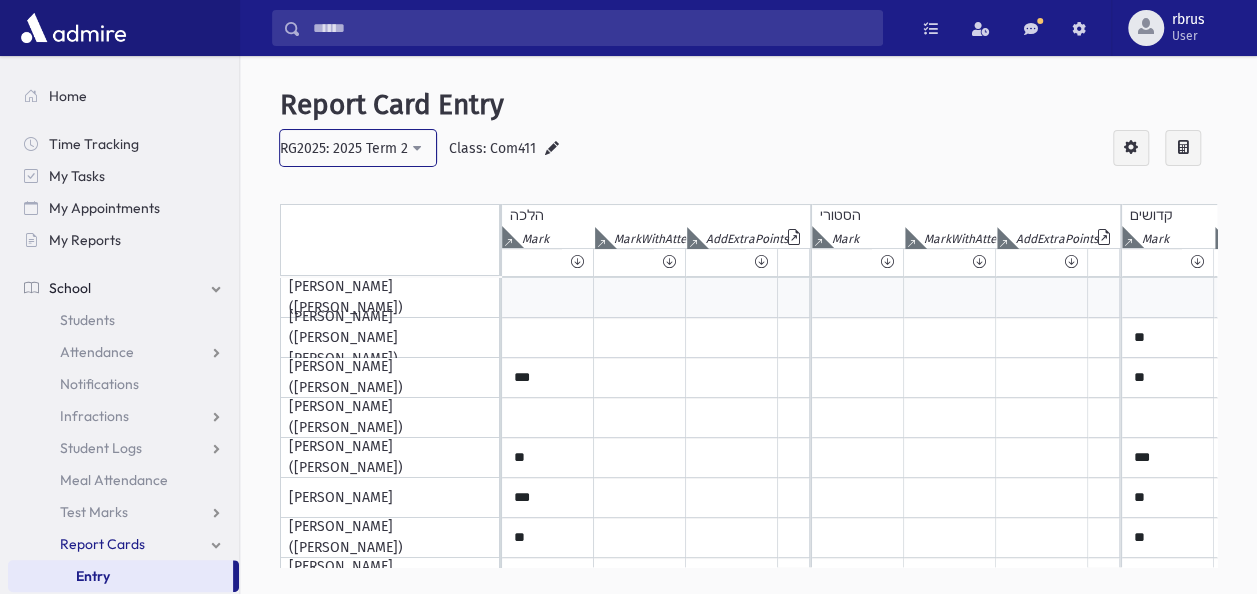 scroll, scrollTop: 0, scrollLeft: 409, axis: horizontal 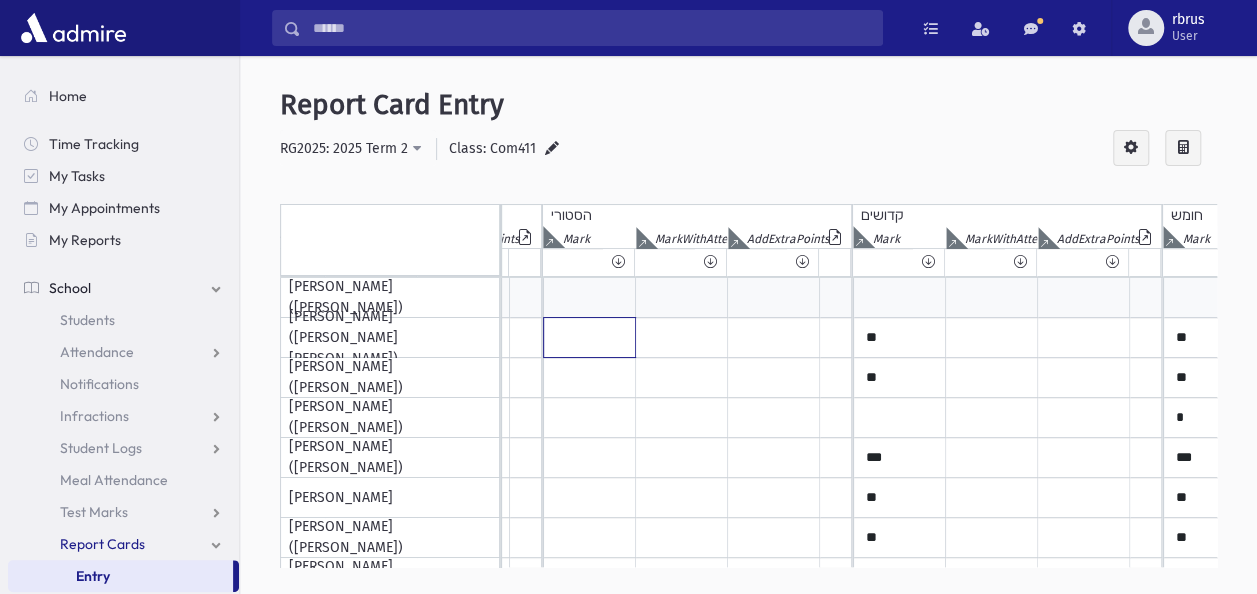 click at bounding box center [279, 337] 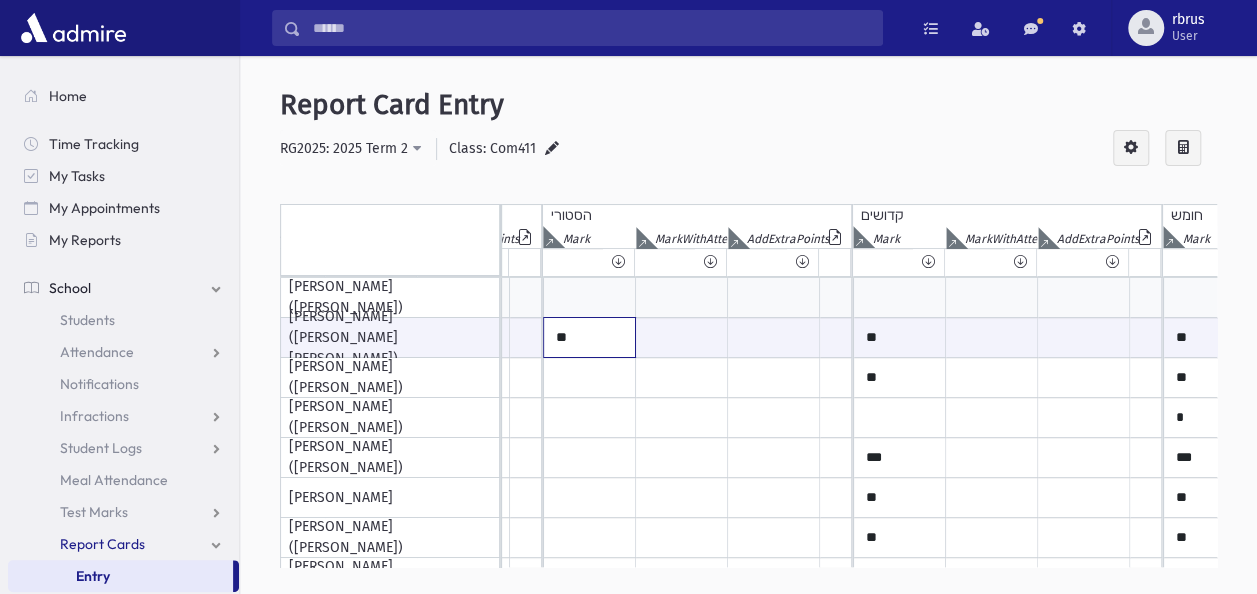type on "**" 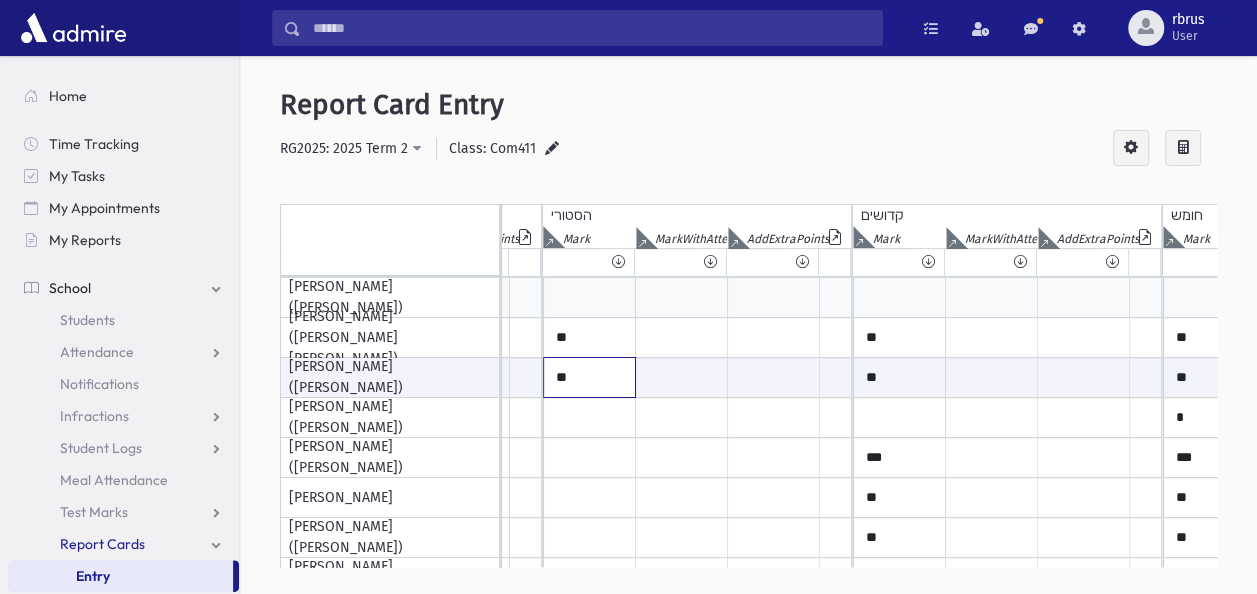type on "**" 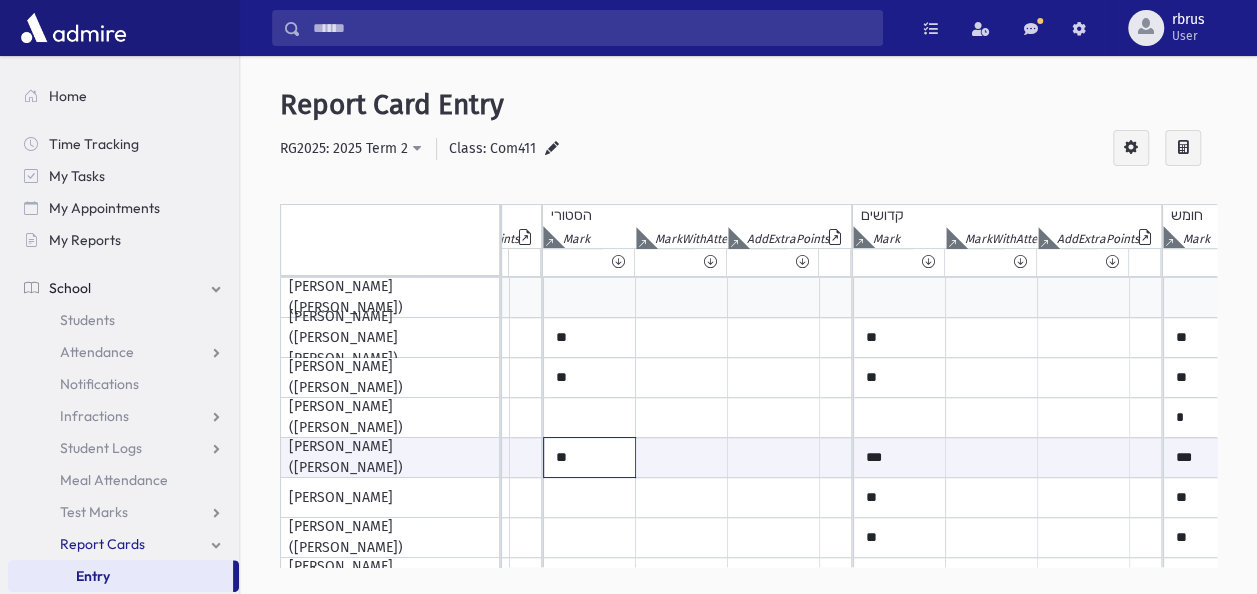 type on "**" 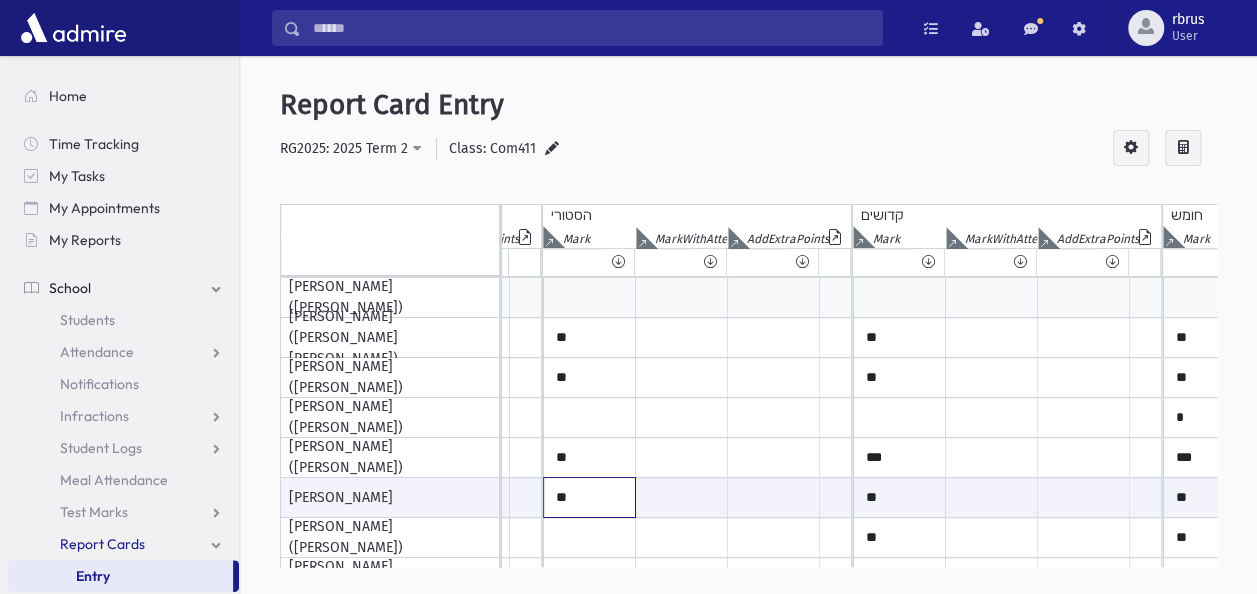 type on "**" 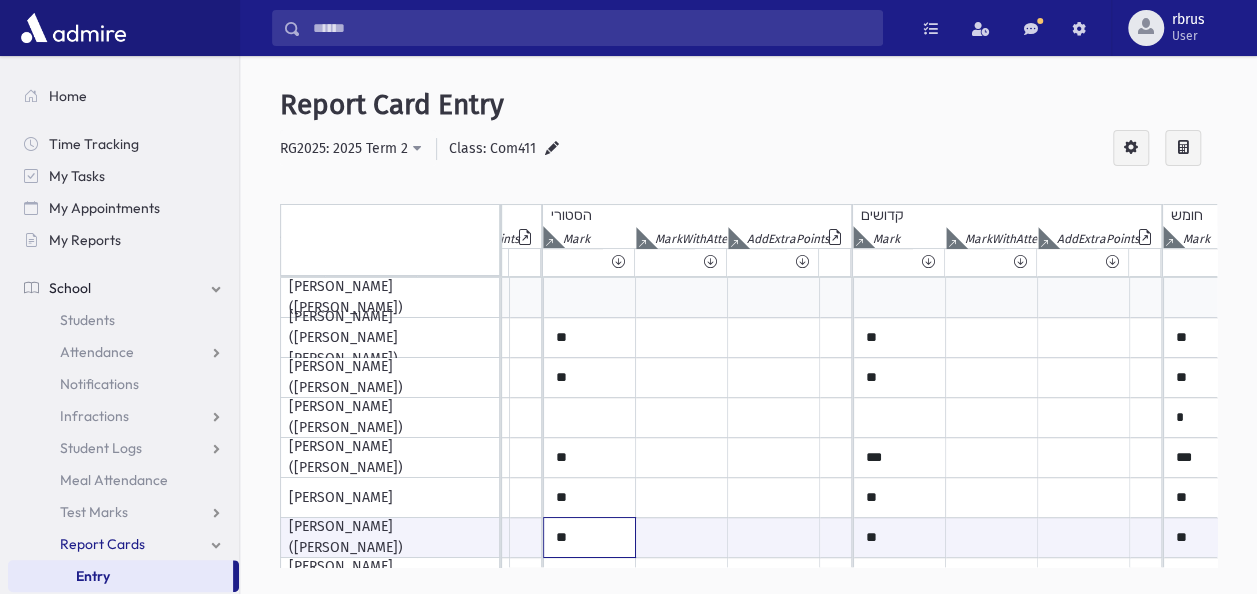 type on "**" 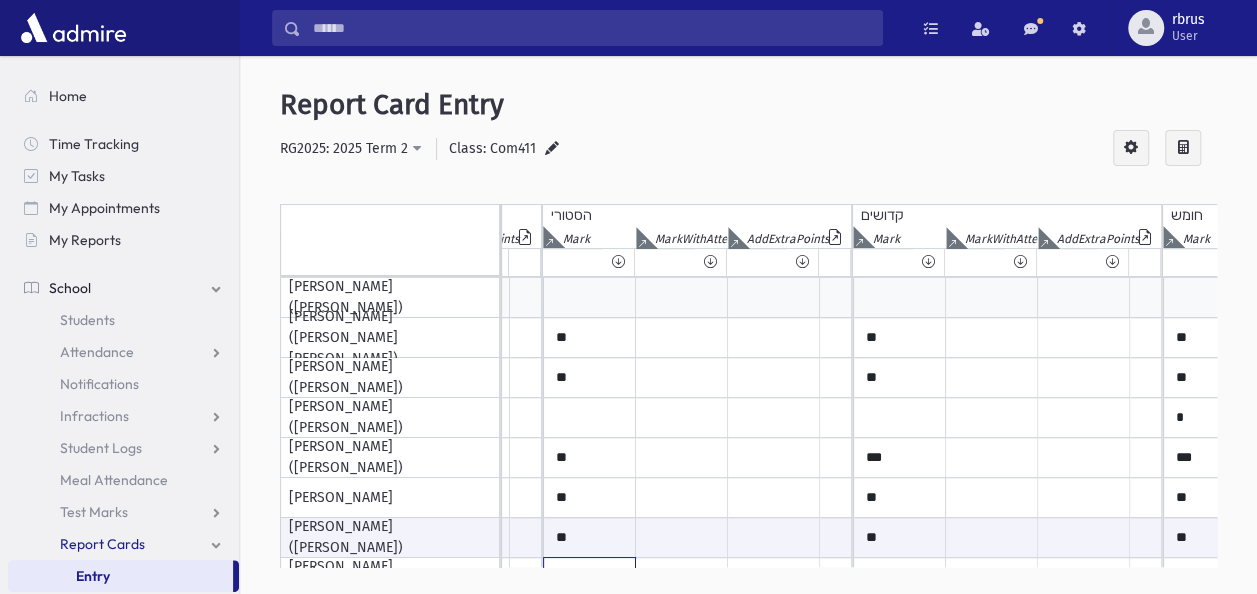 scroll, scrollTop: 38, scrollLeft: 268, axis: both 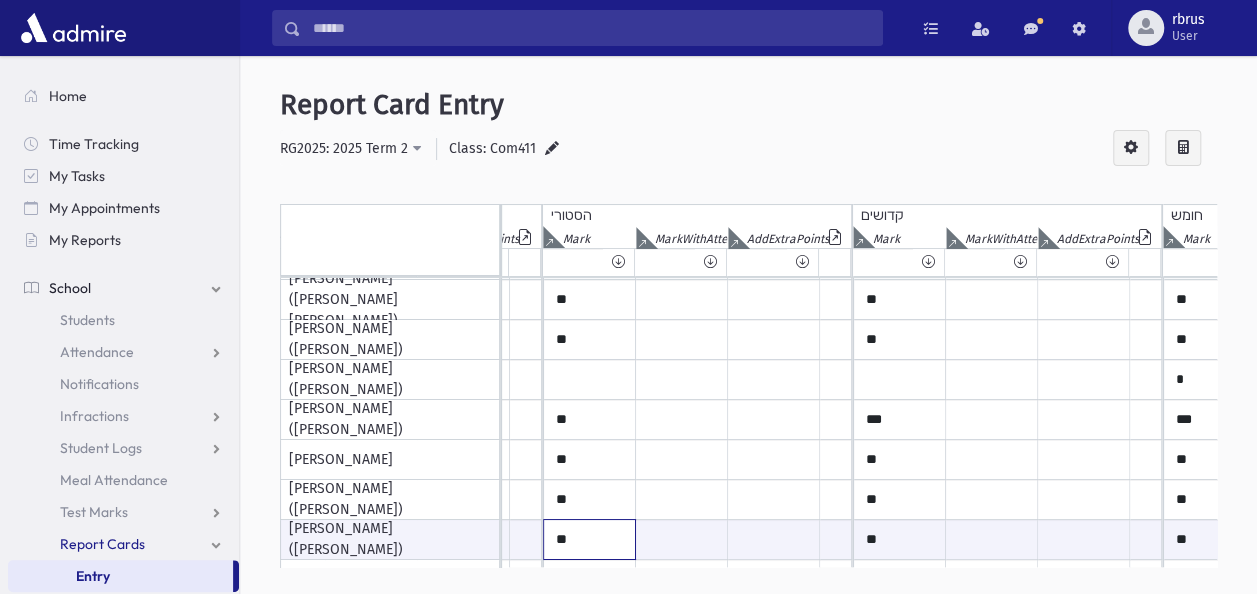 type on "**" 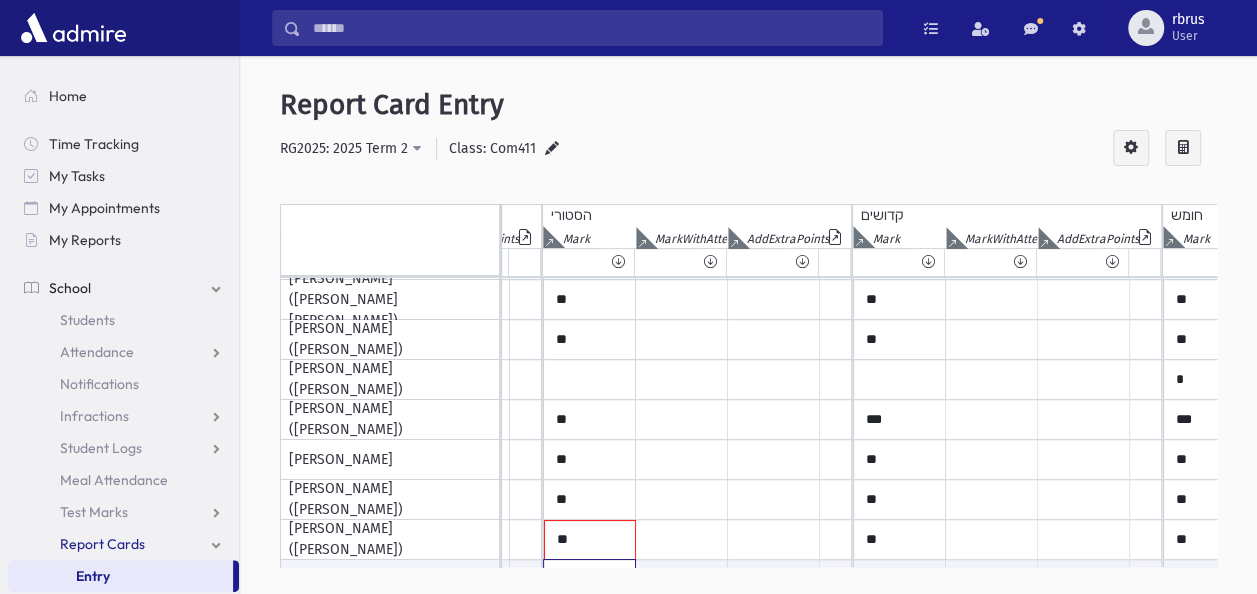scroll, scrollTop: 199, scrollLeft: 268, axis: both 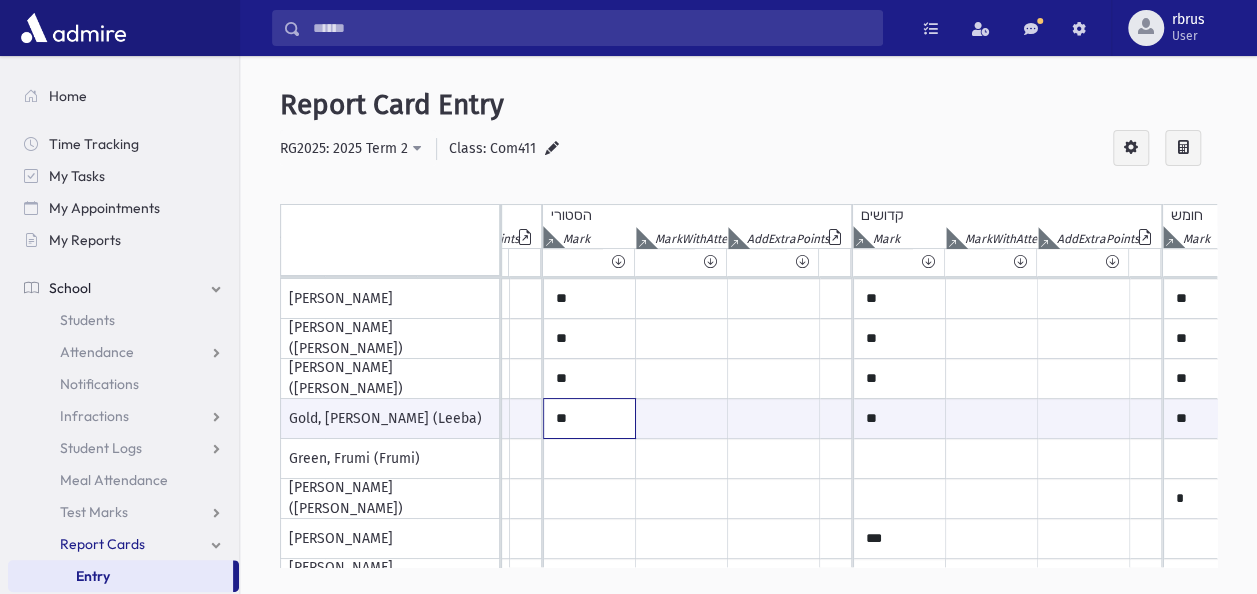 type on "**" 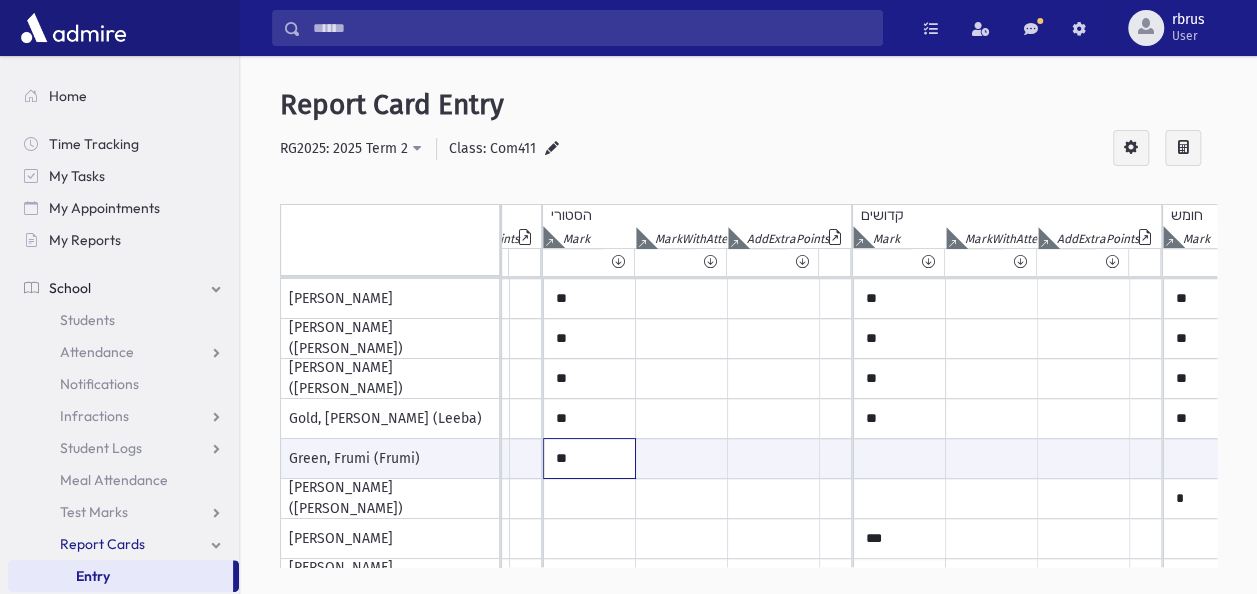type on "**" 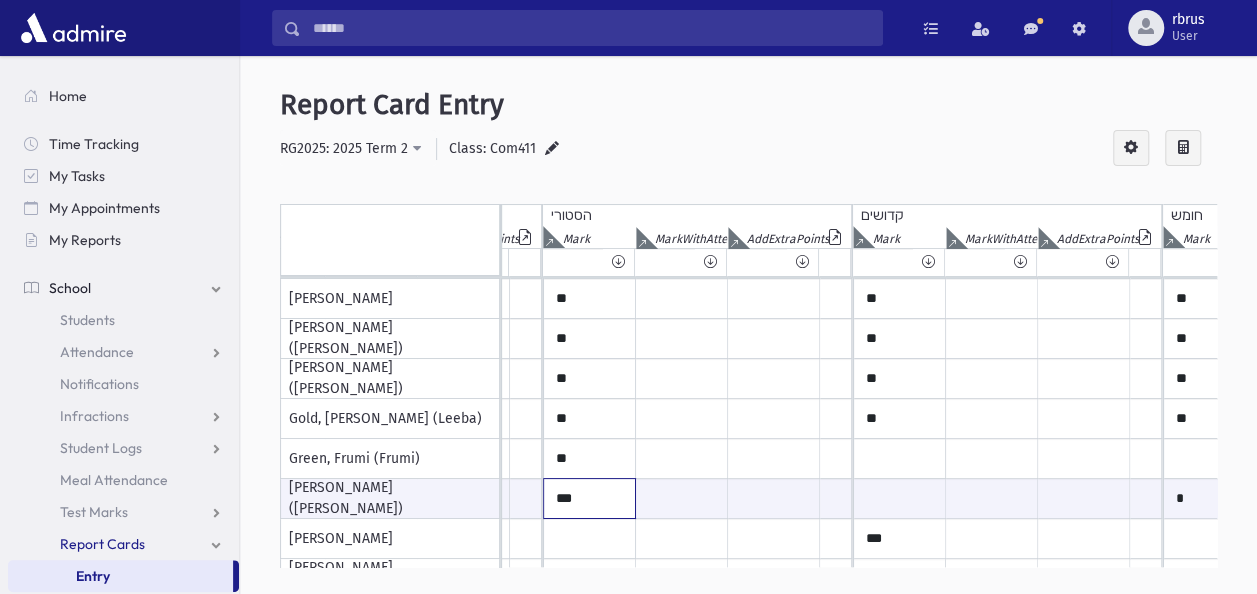 type on "***" 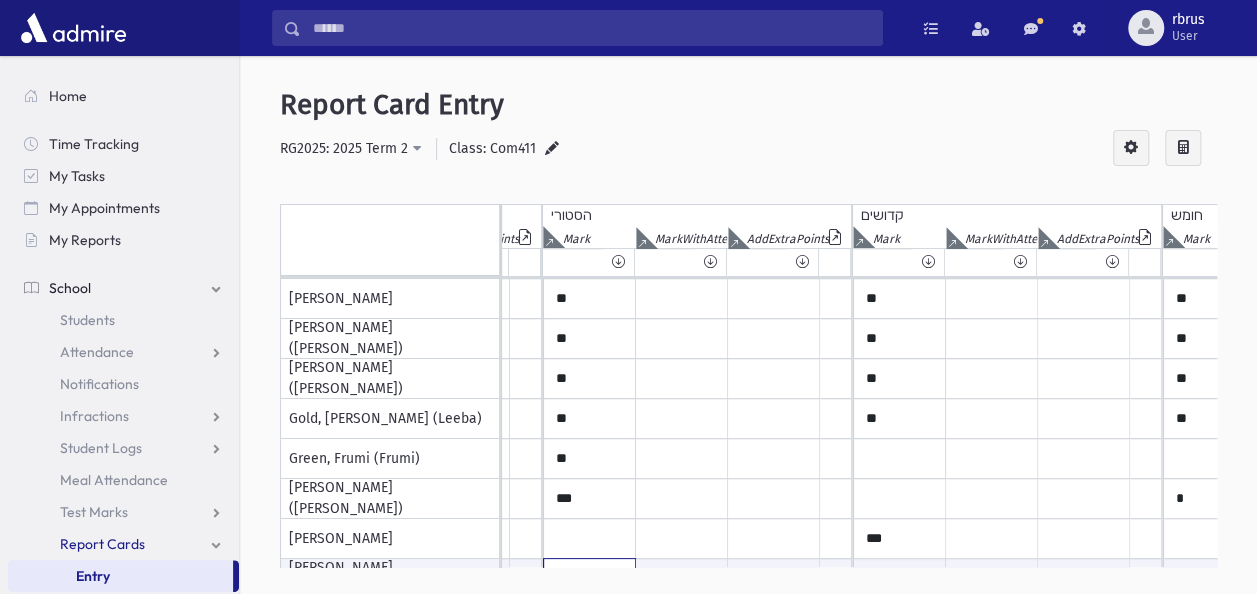 scroll, scrollTop: 238, scrollLeft: 268, axis: both 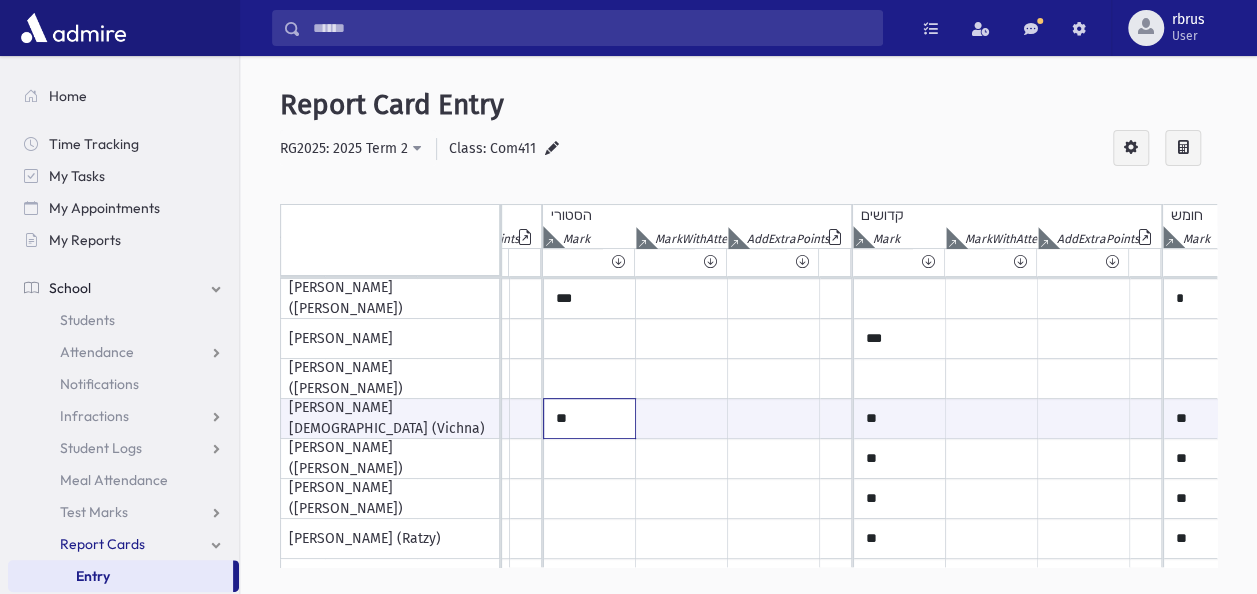 type on "**" 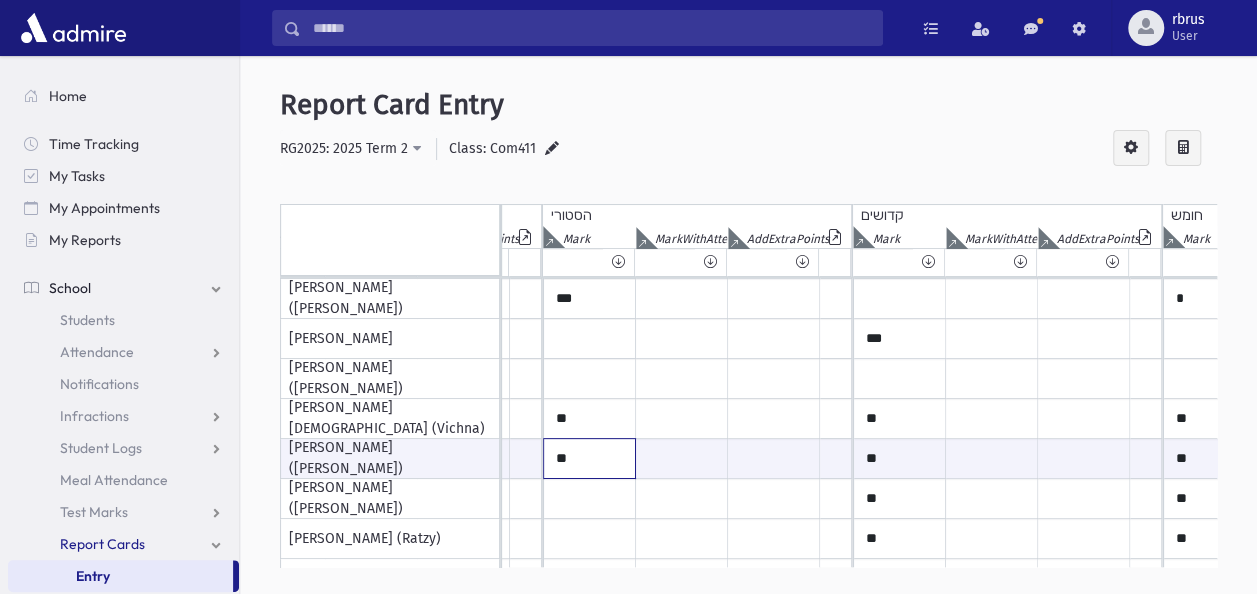 type on "**" 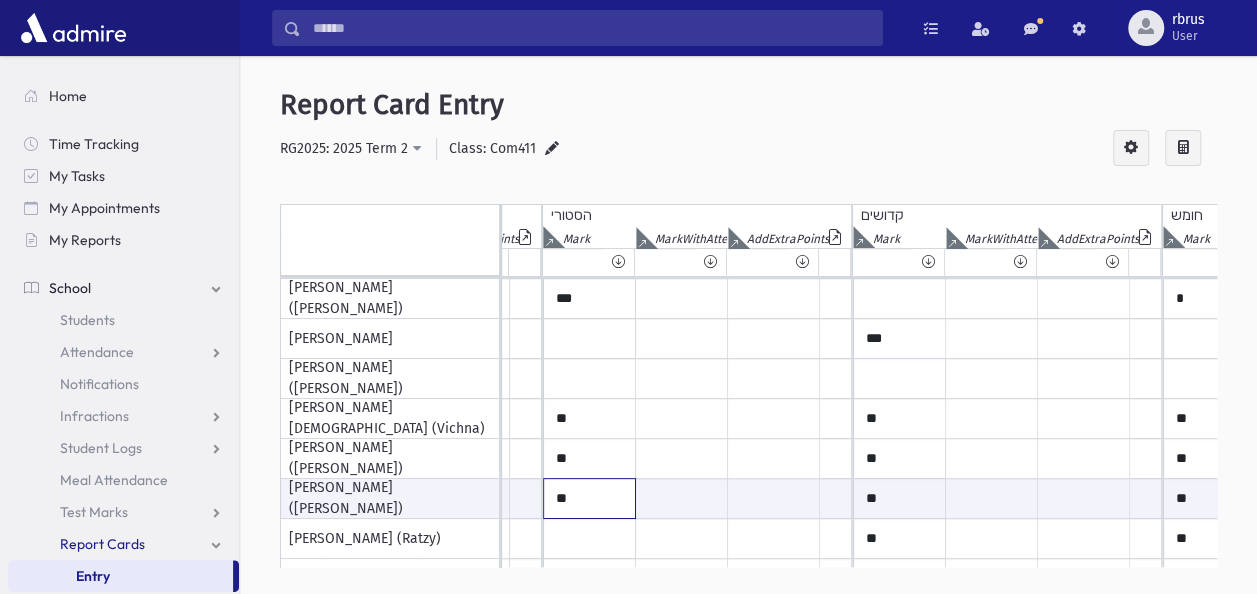 type on "**" 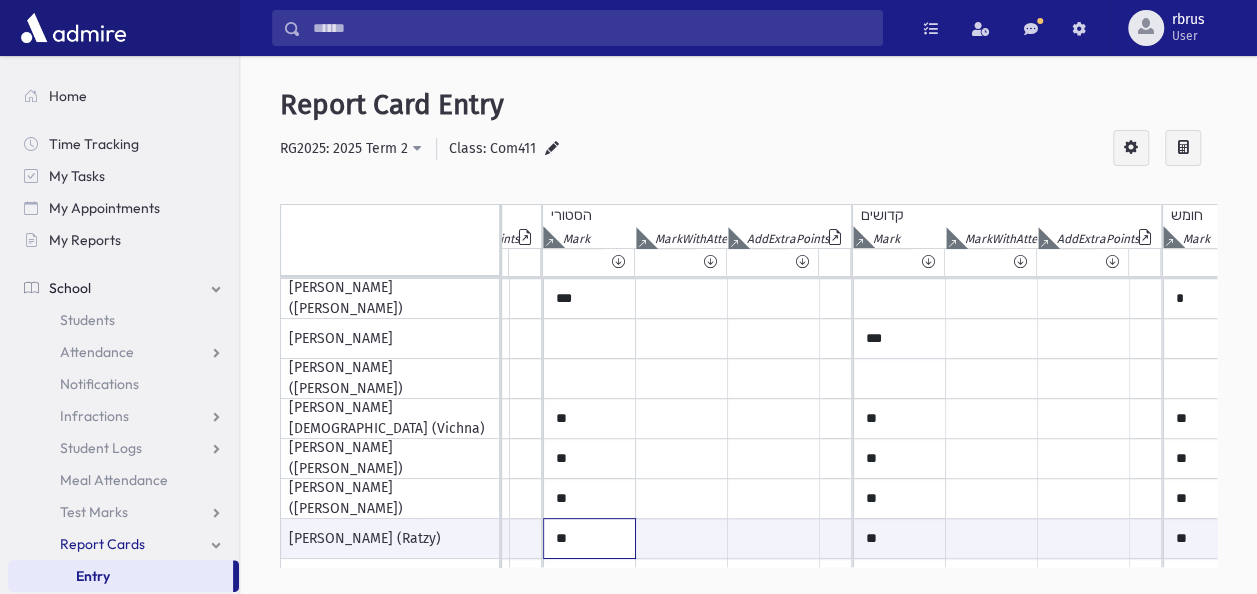 type on "**" 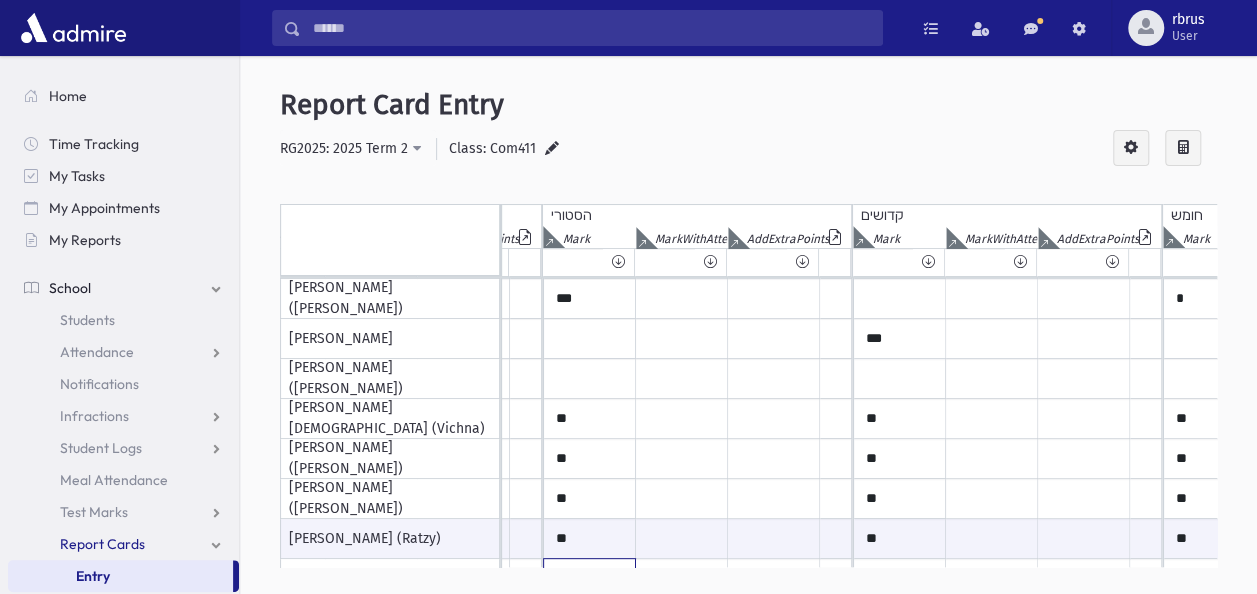 scroll, scrollTop: 438, scrollLeft: 268, axis: both 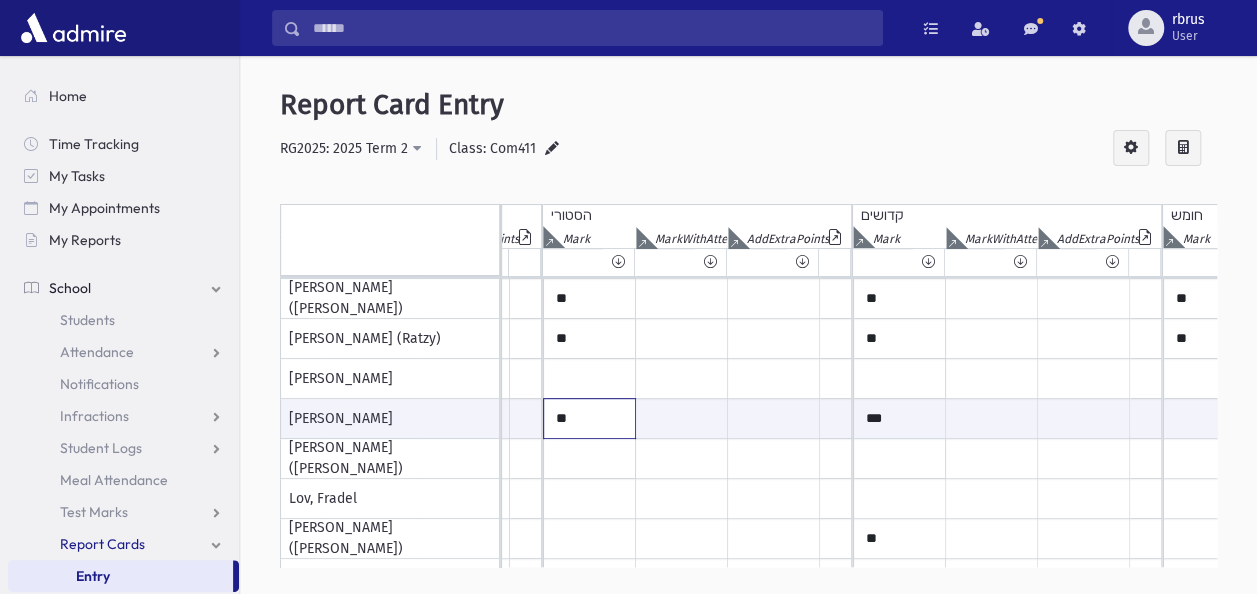 type on "**" 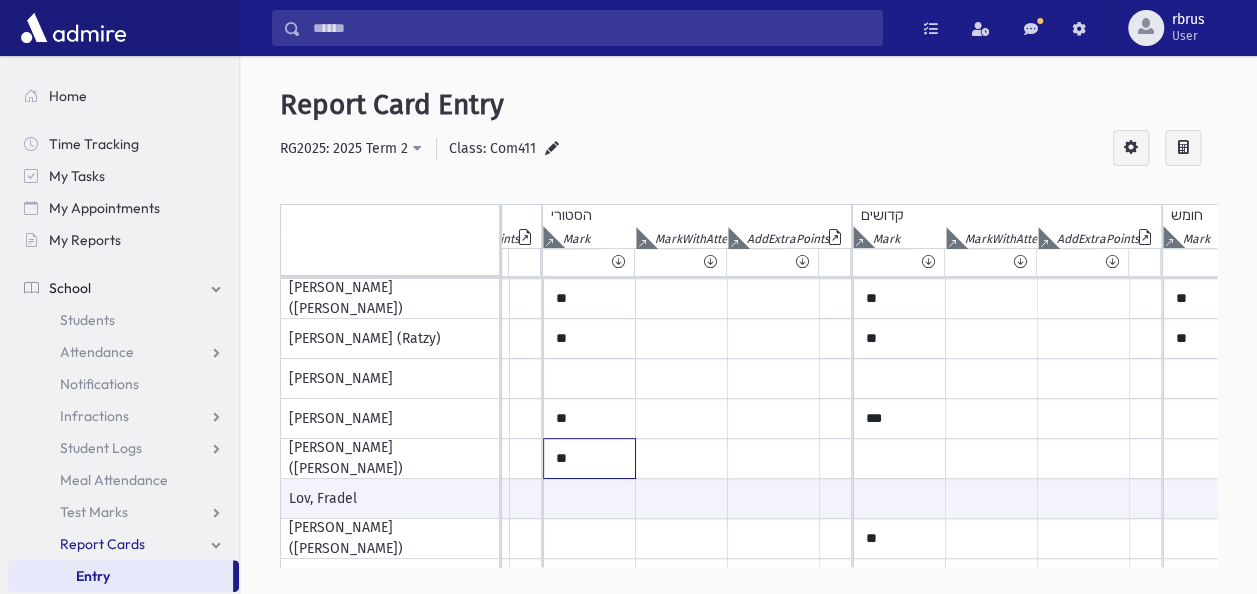 click on "**" at bounding box center (279, -262) 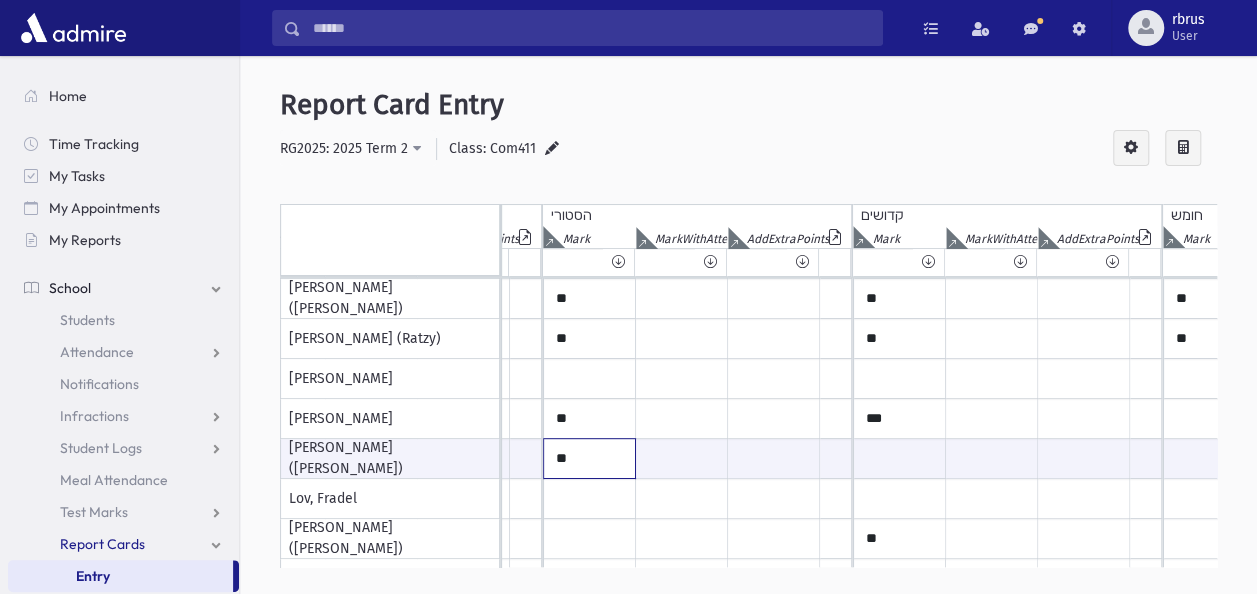 type on "*" 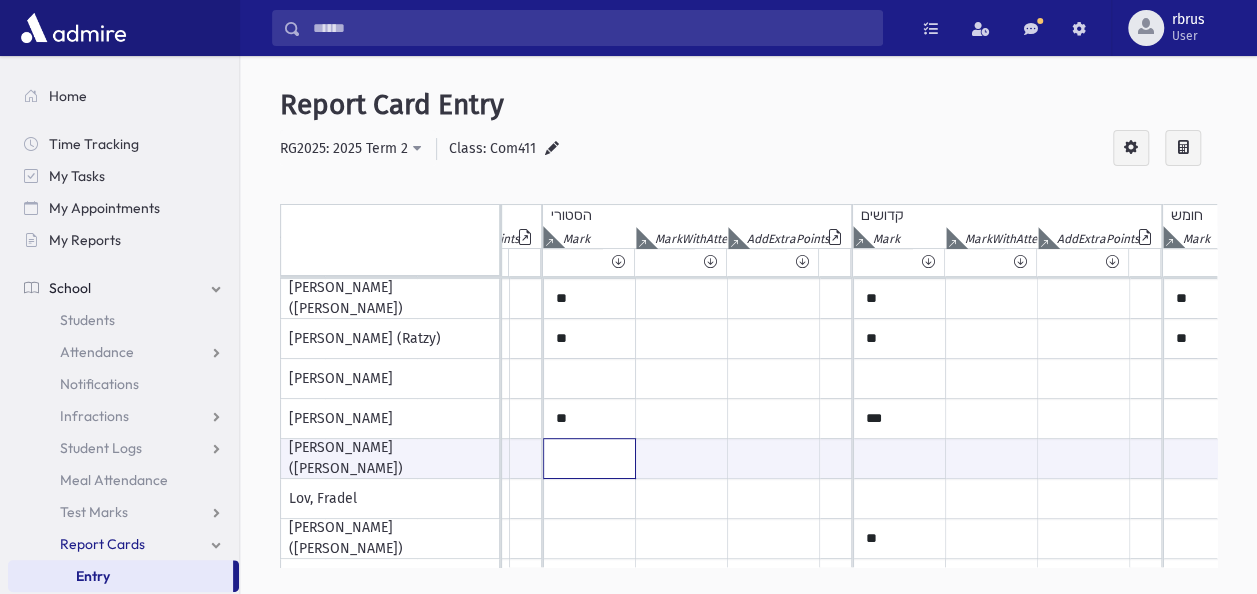 type 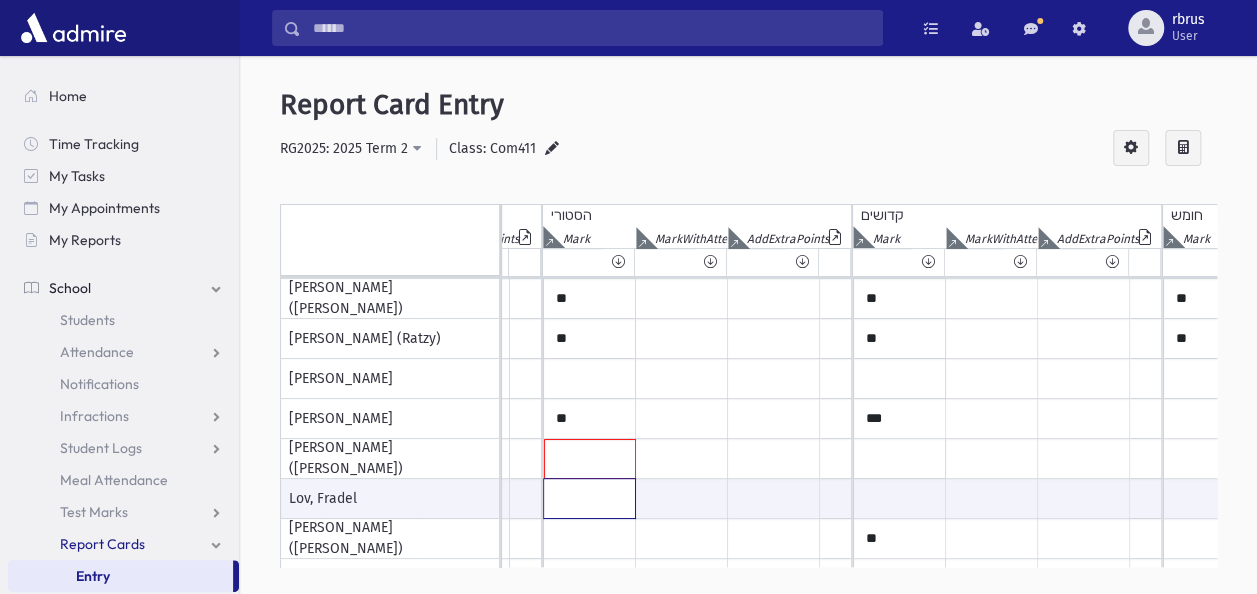 click at bounding box center (279, 498) 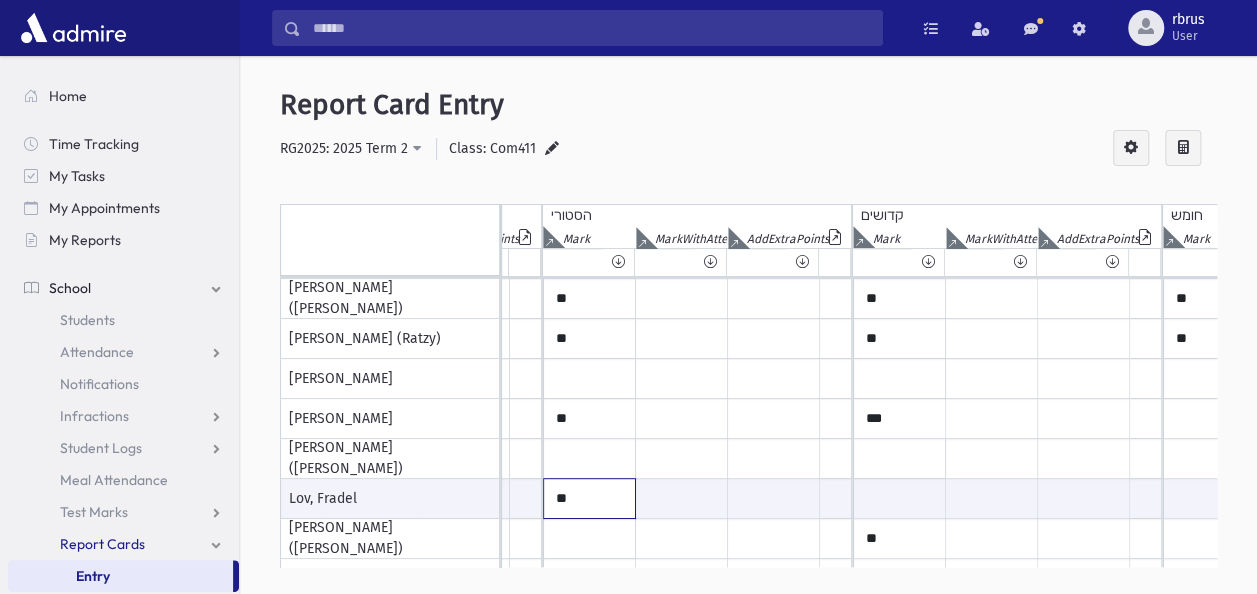 type on "**" 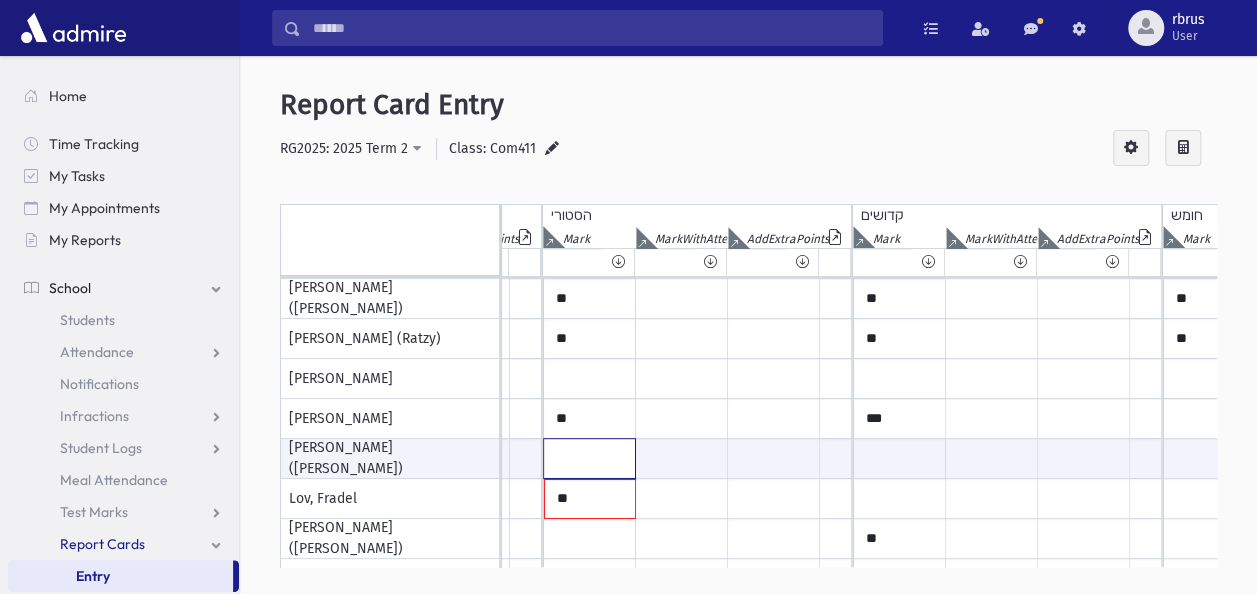 click at bounding box center [279, 458] 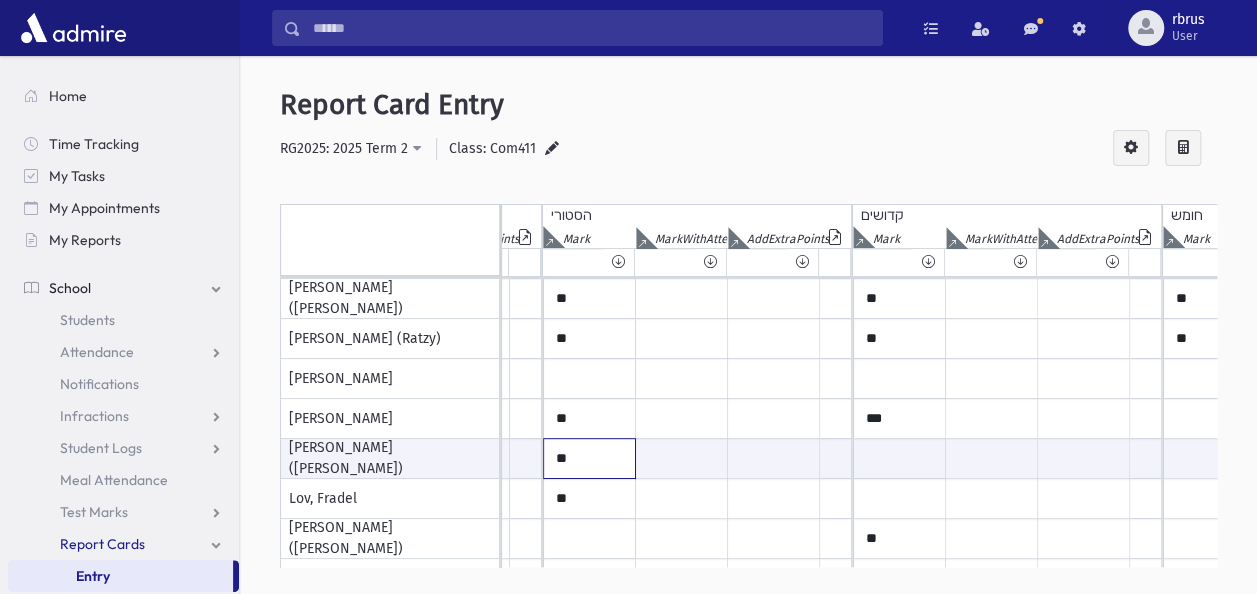 type on "**" 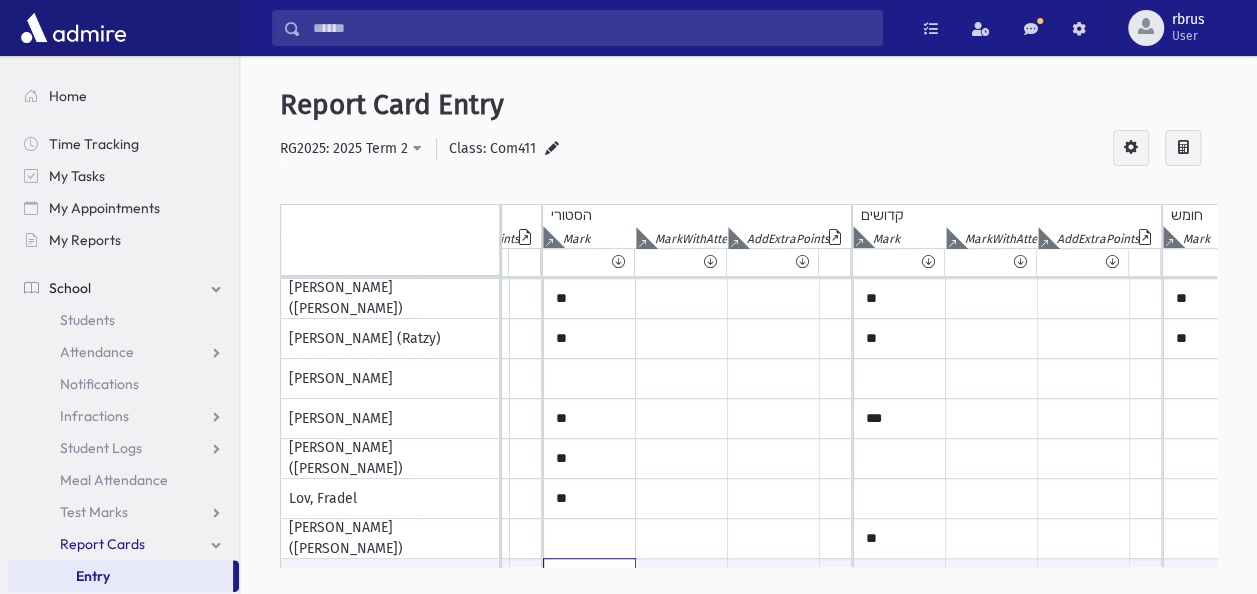 scroll, scrollTop: 638, scrollLeft: 268, axis: both 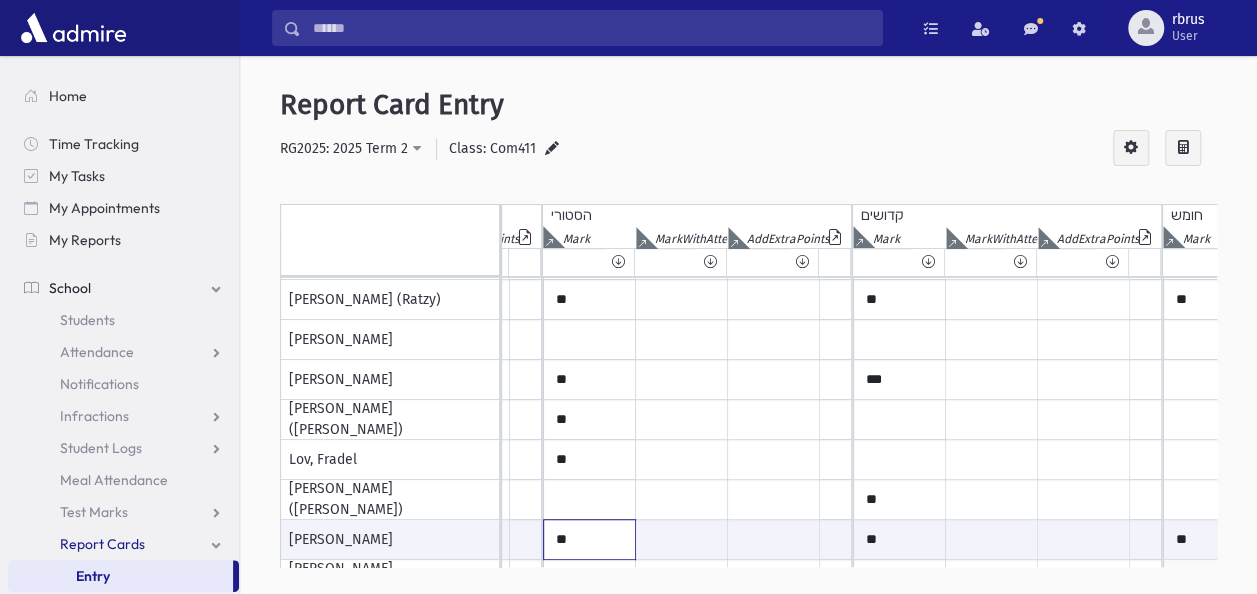 type on "**" 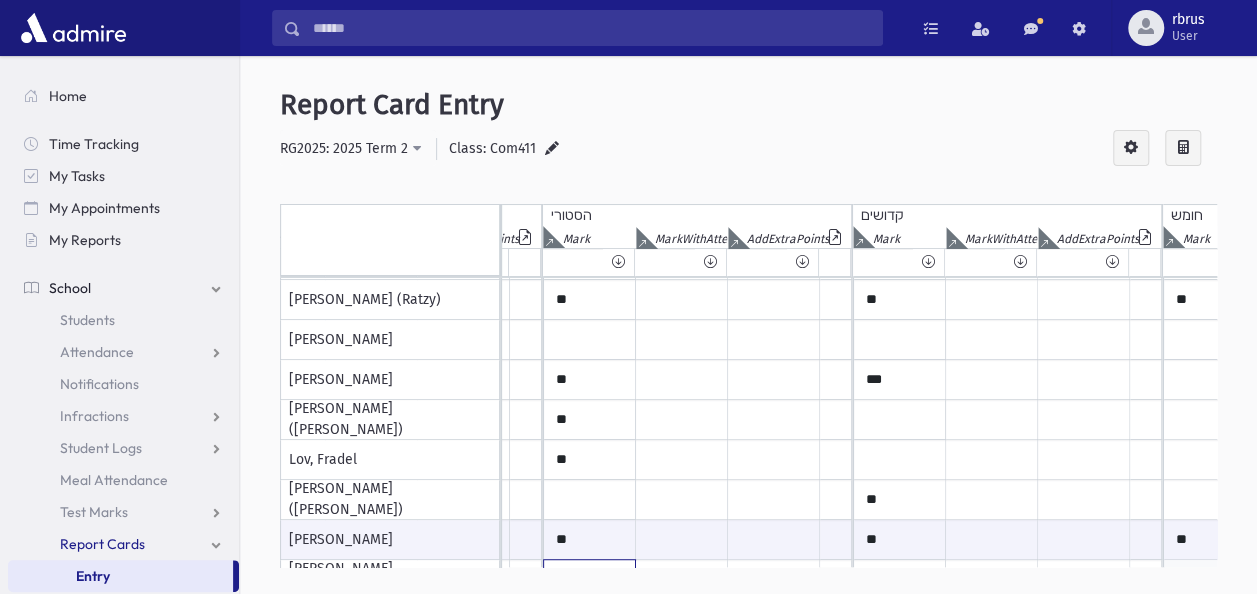 scroll, scrollTop: 799, scrollLeft: 268, axis: both 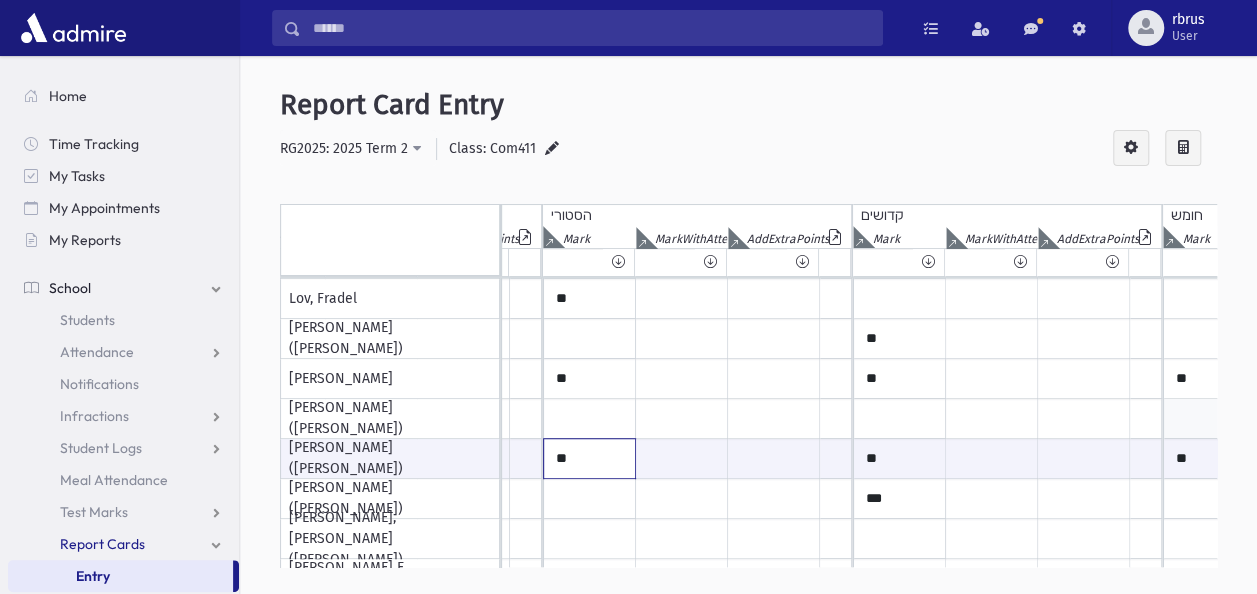 type on "**" 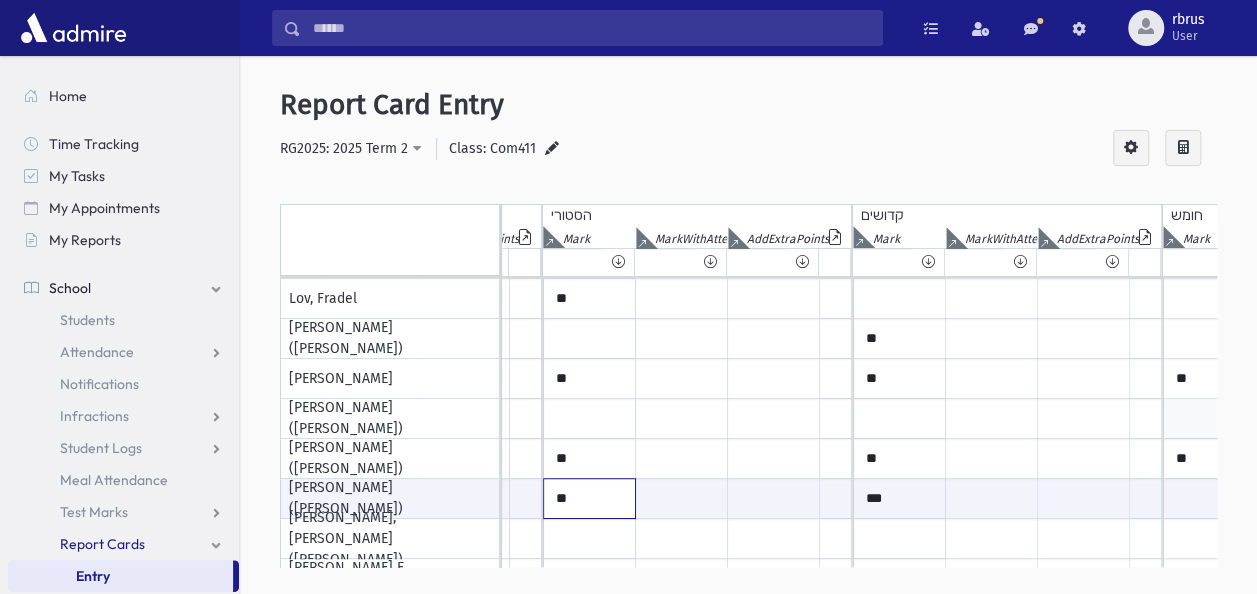 type on "**" 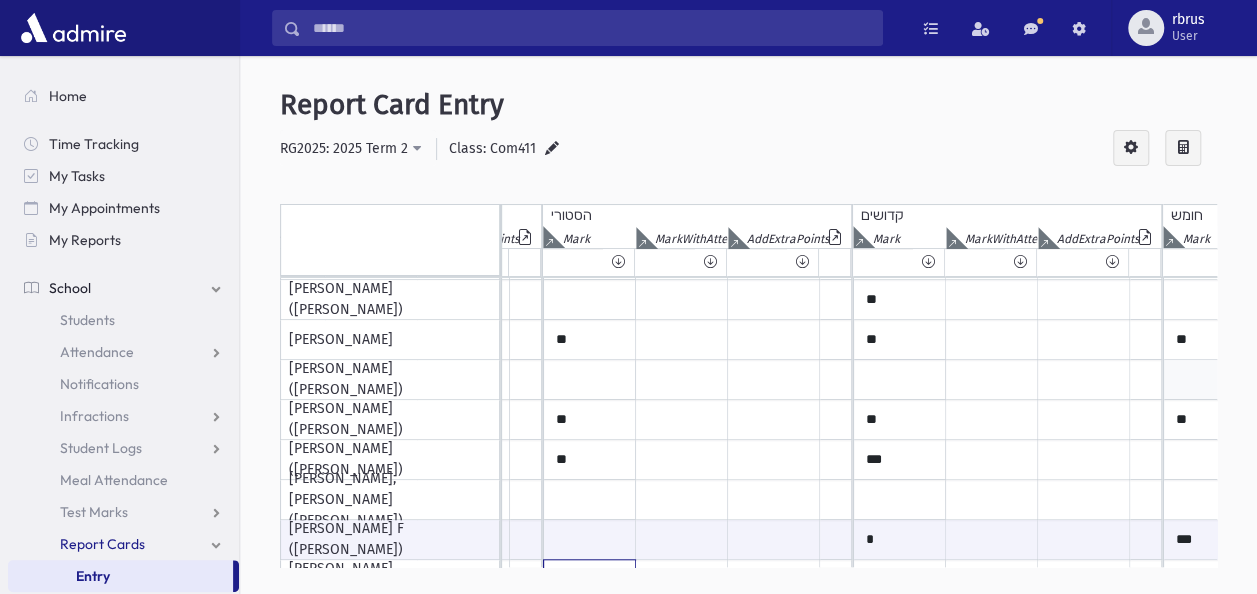 scroll, scrollTop: 999, scrollLeft: 268, axis: both 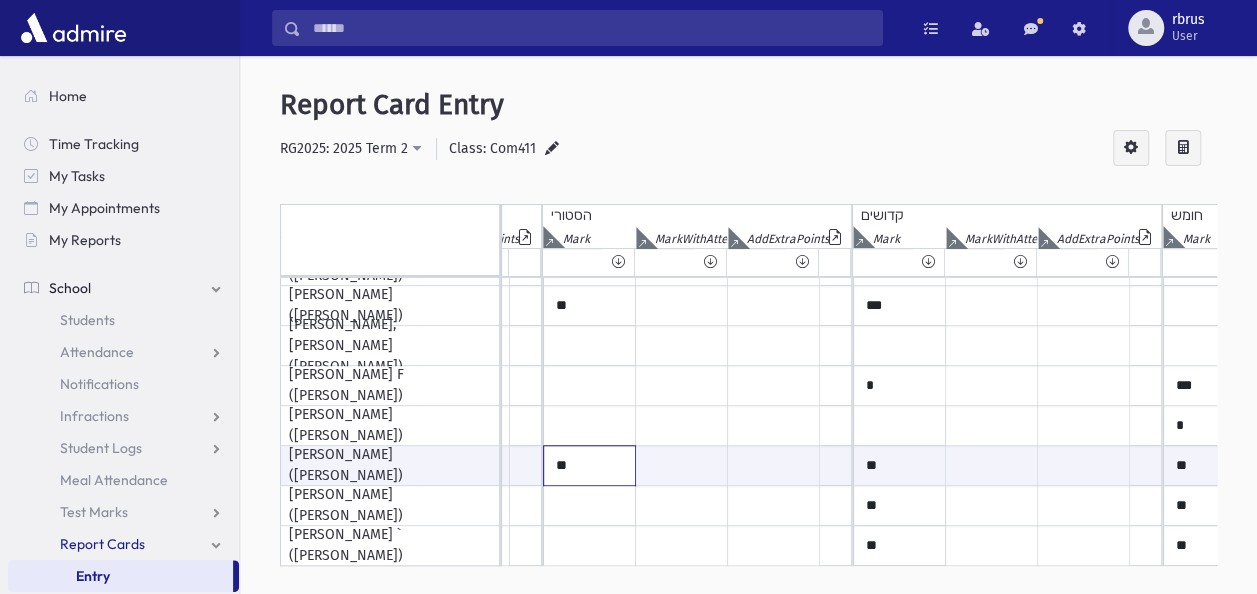 type on "**" 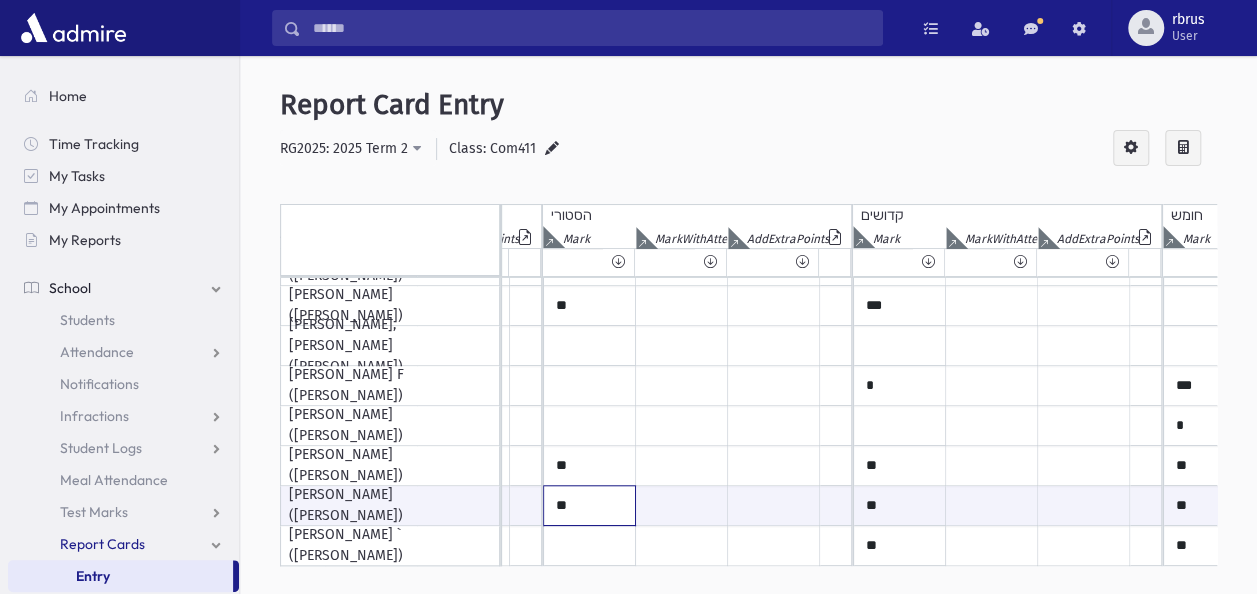 type on "**" 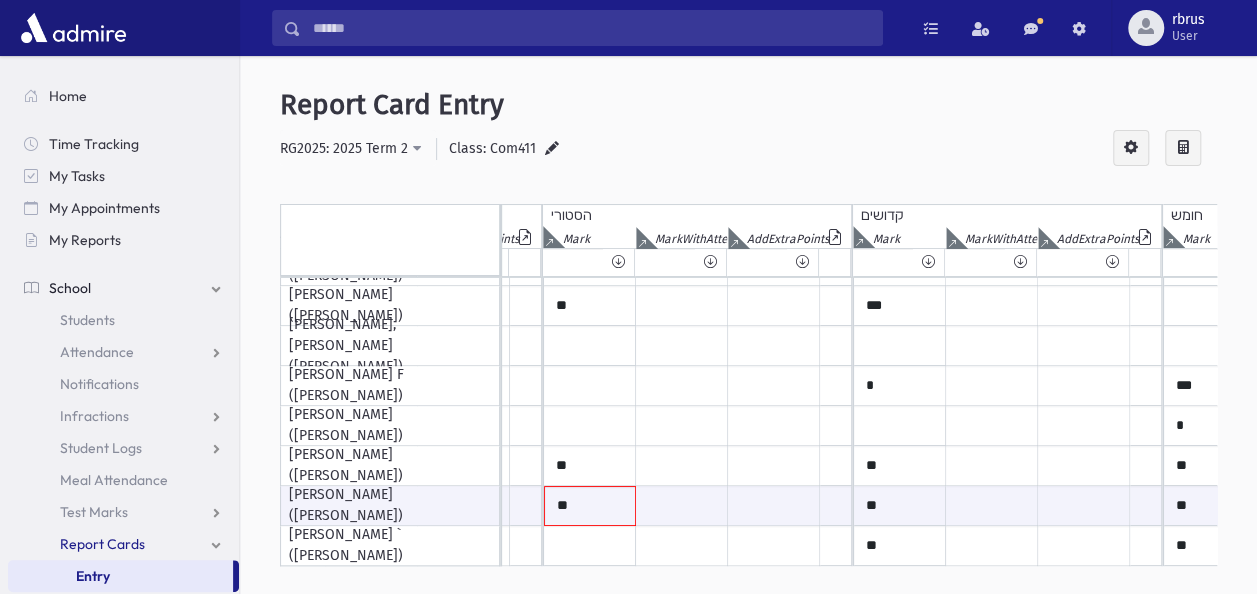 click on "Entry" at bounding box center [120, 576] 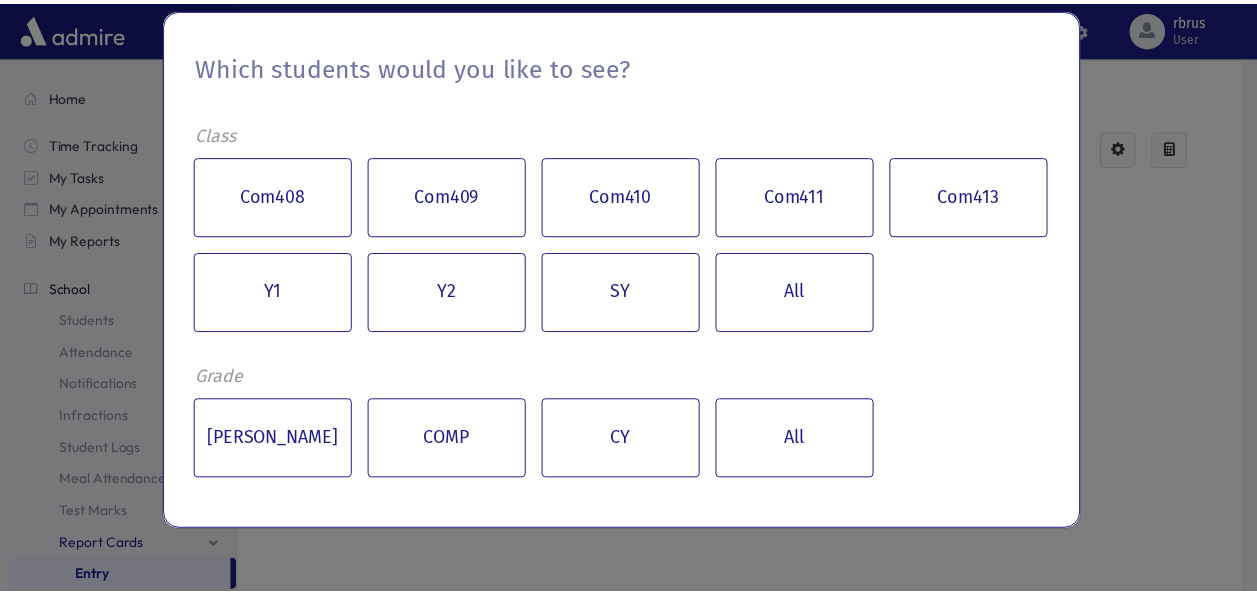scroll, scrollTop: 0, scrollLeft: 0, axis: both 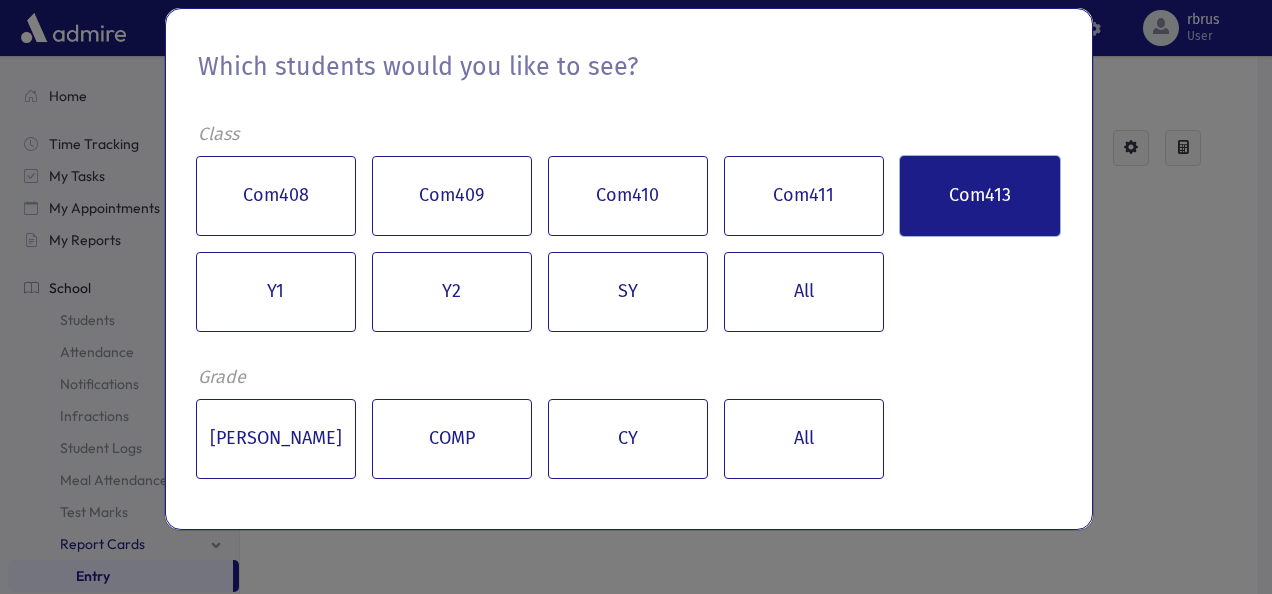 click on "Com413" at bounding box center [980, 196] 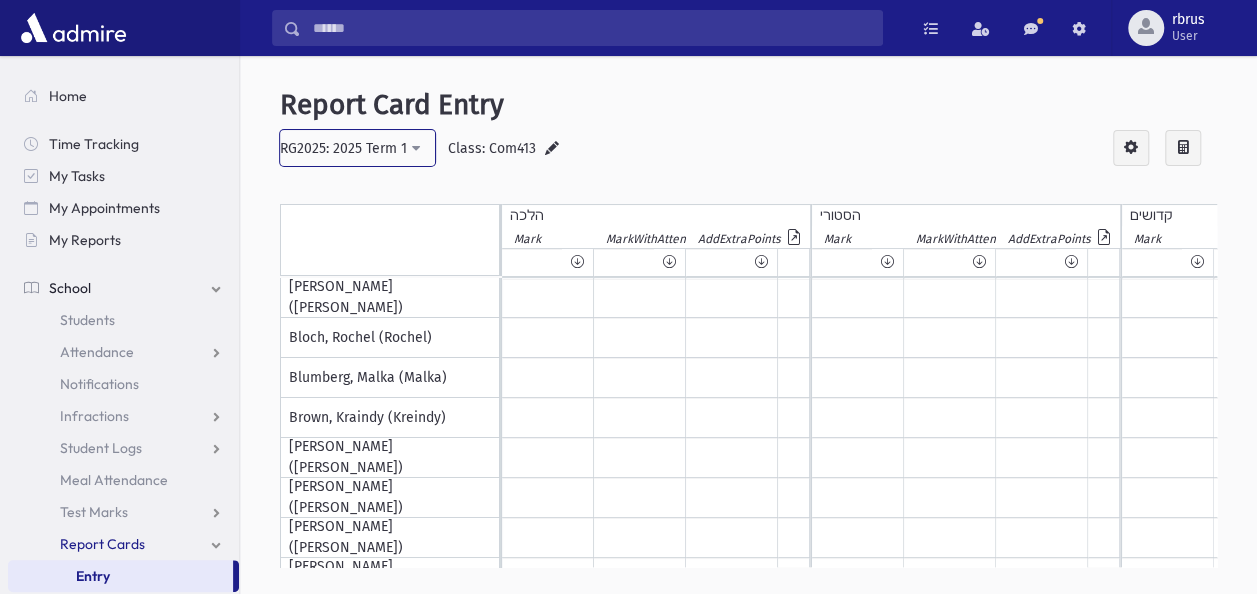 click on "RG2025: 2025 Term 1" at bounding box center [357, 148] 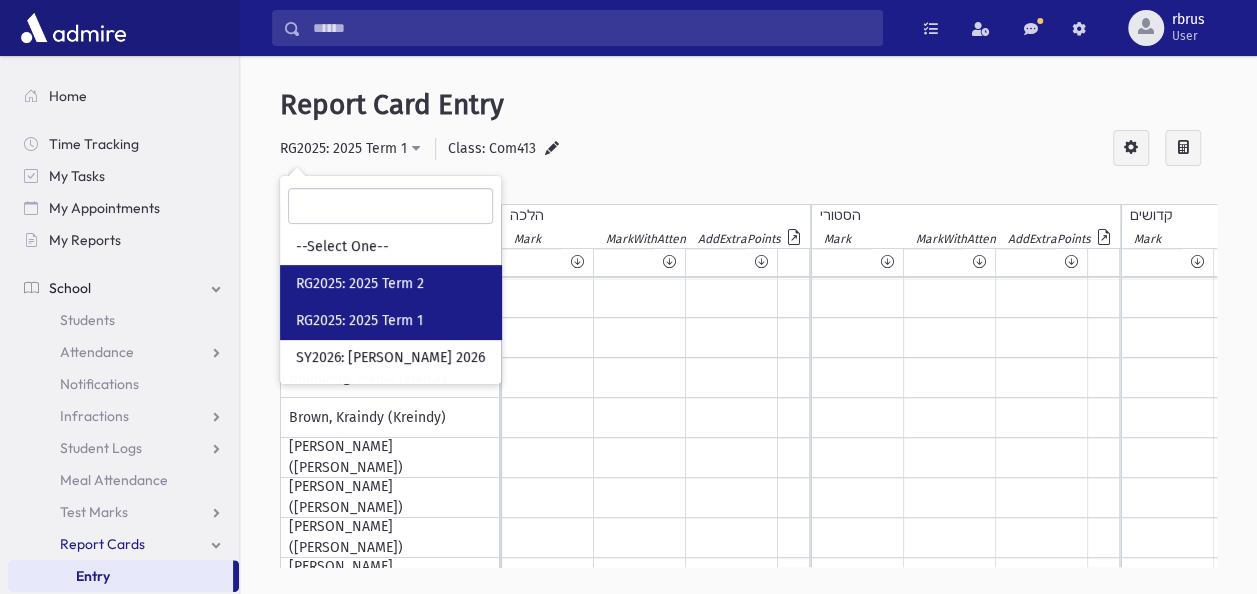 click on "RG2025: 2025 Term 2" at bounding box center [360, 284] 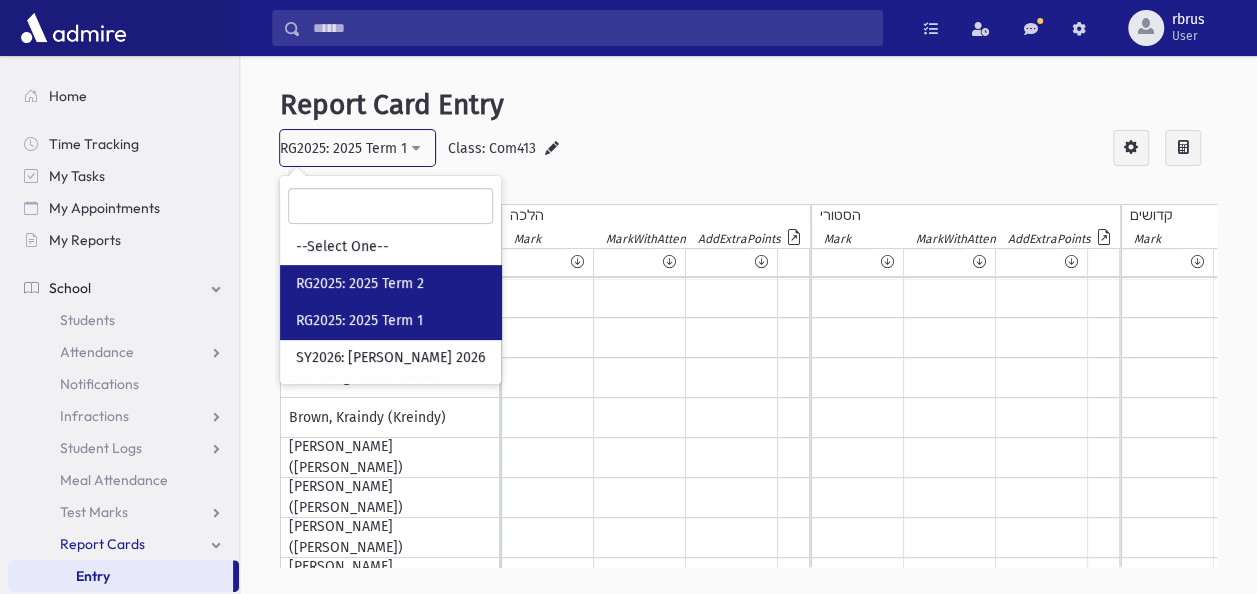 select on "**" 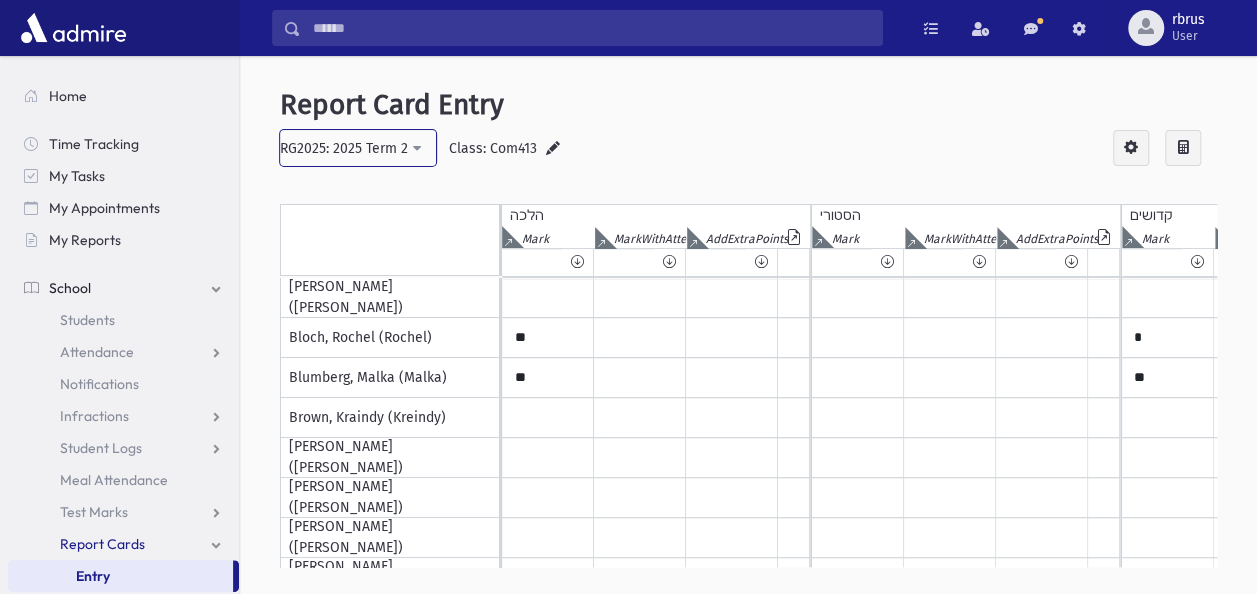 scroll, scrollTop: 0, scrollLeft: 12, axis: horizontal 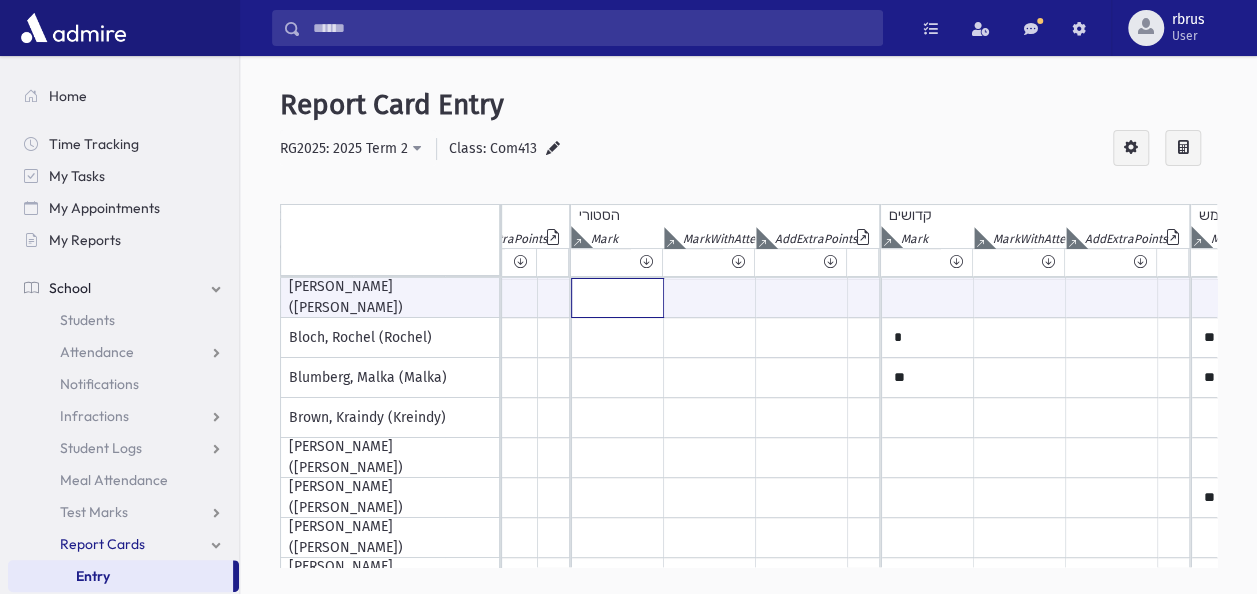 click at bounding box center (308, 298) 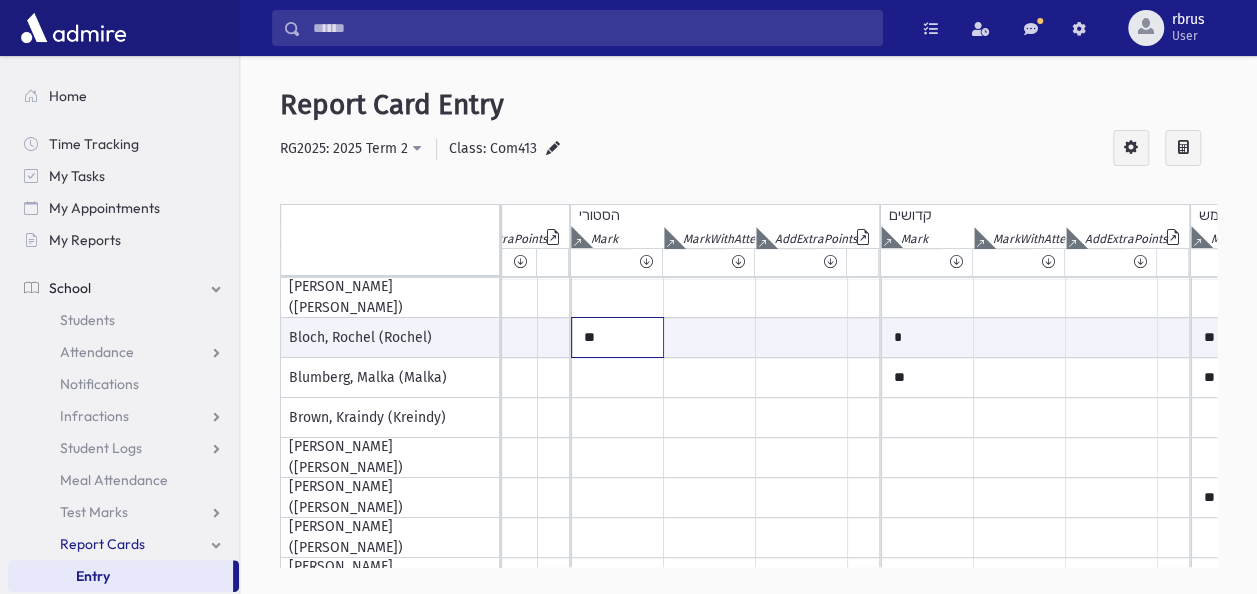 type on "**" 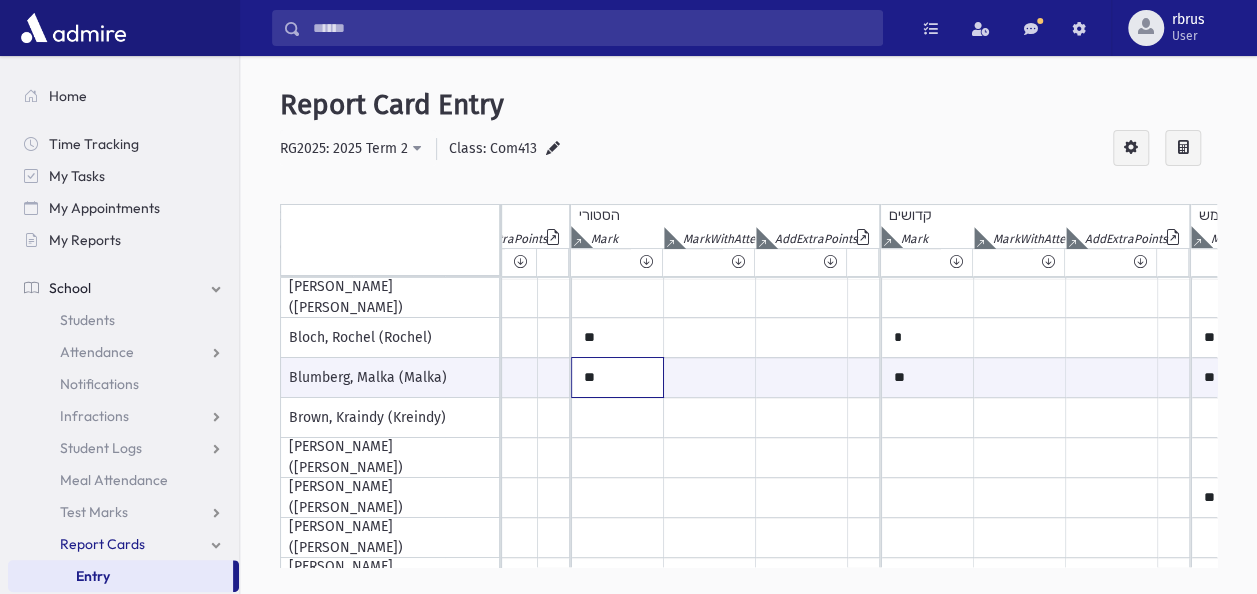 type on "**" 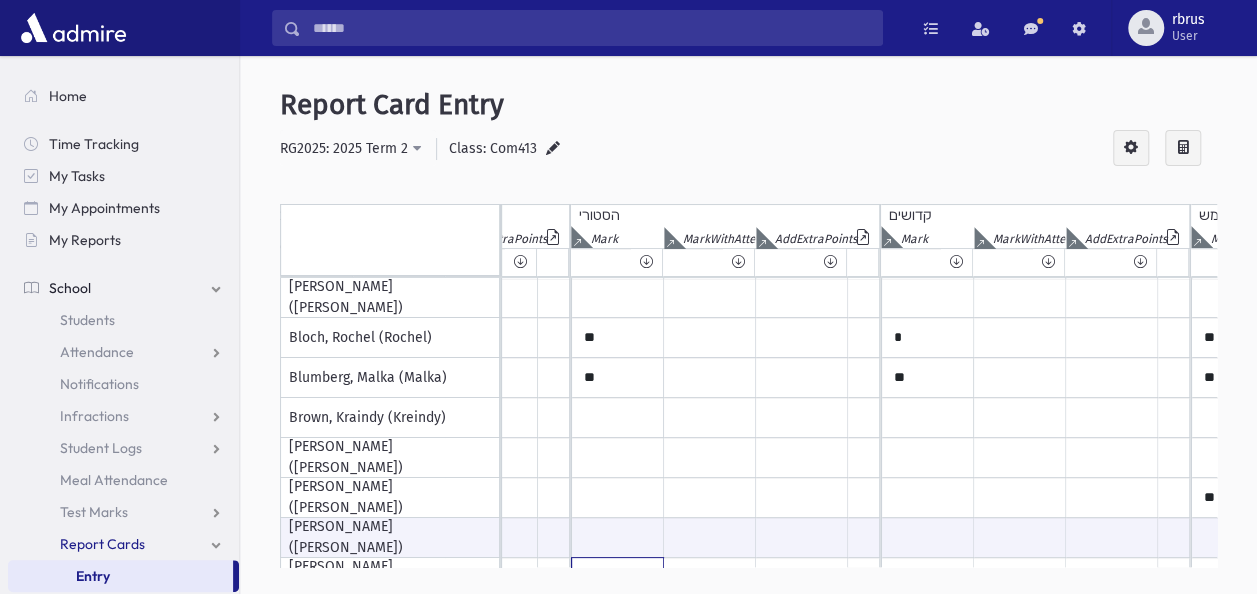 scroll, scrollTop: 38, scrollLeft: 240, axis: both 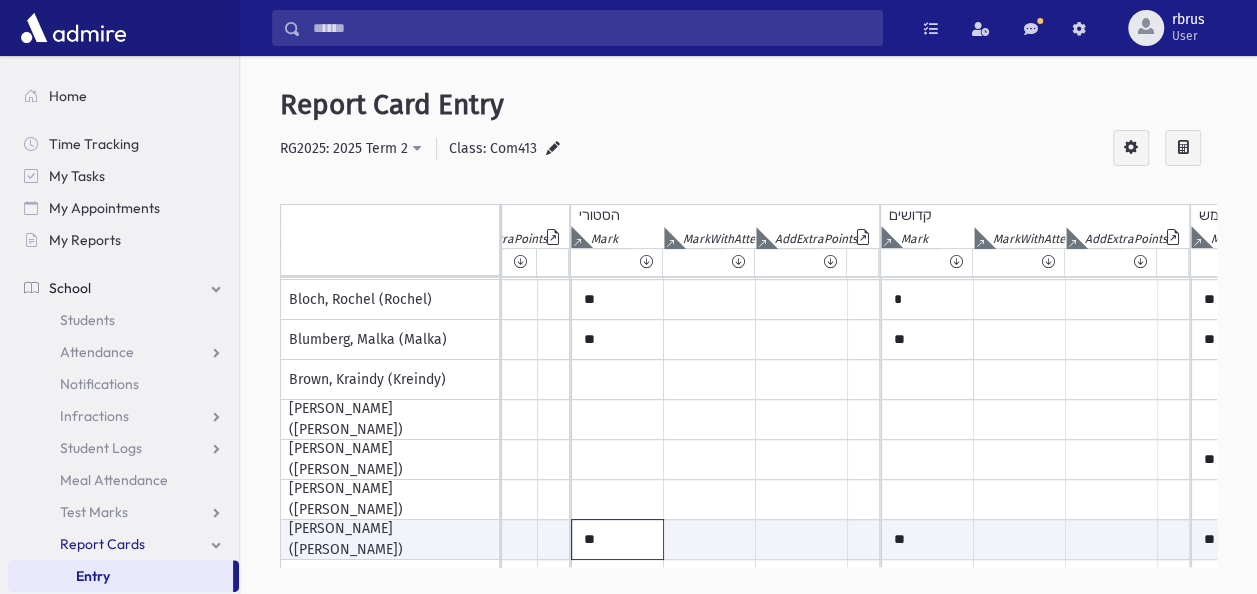 type on "**" 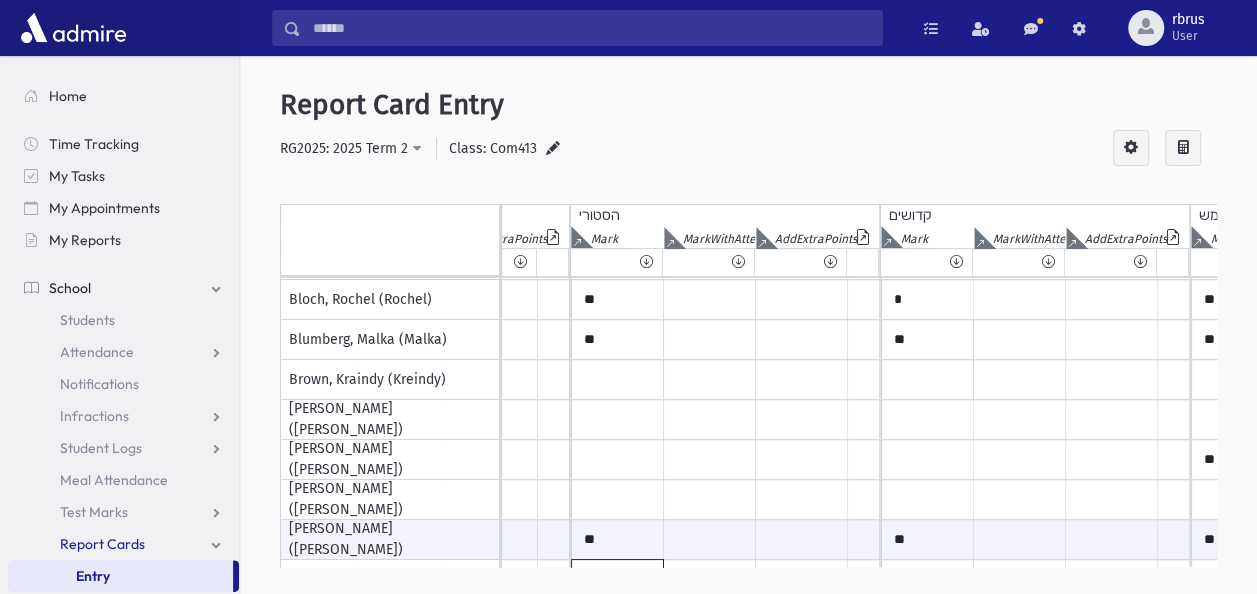 scroll, scrollTop: 199, scrollLeft: 240, axis: both 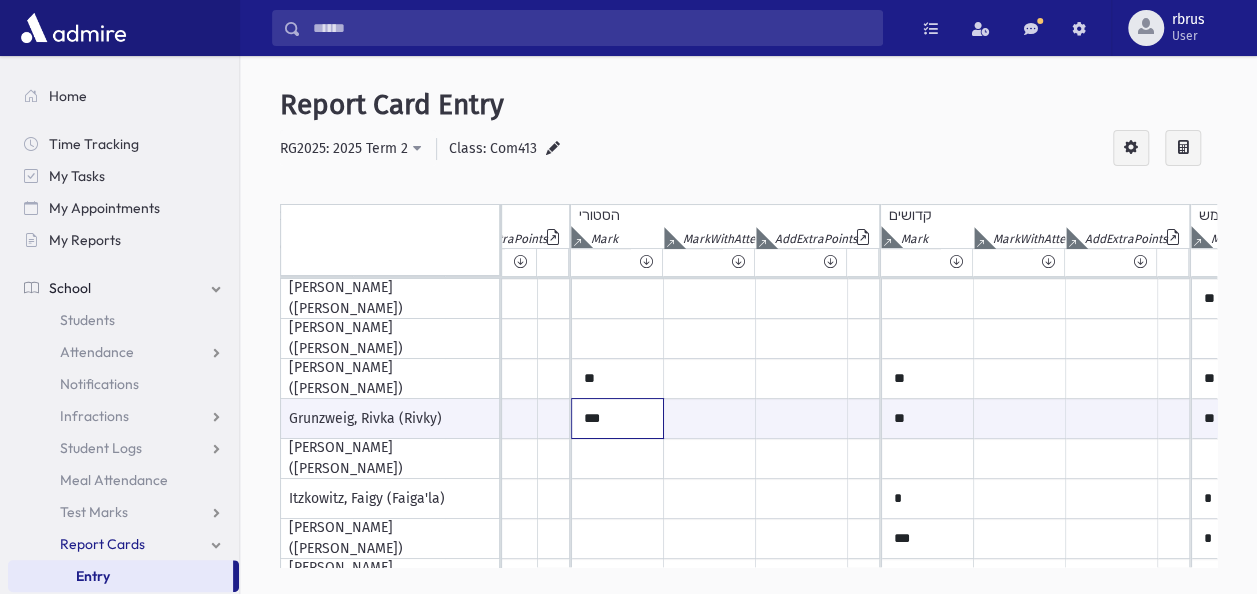 type on "***" 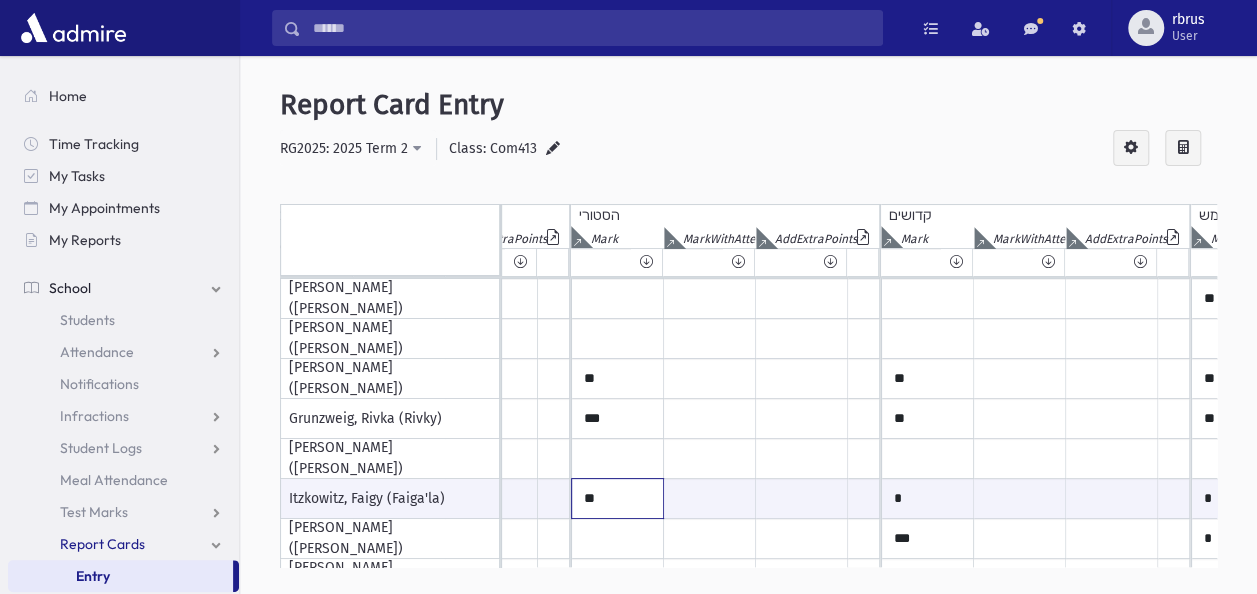 type on "**" 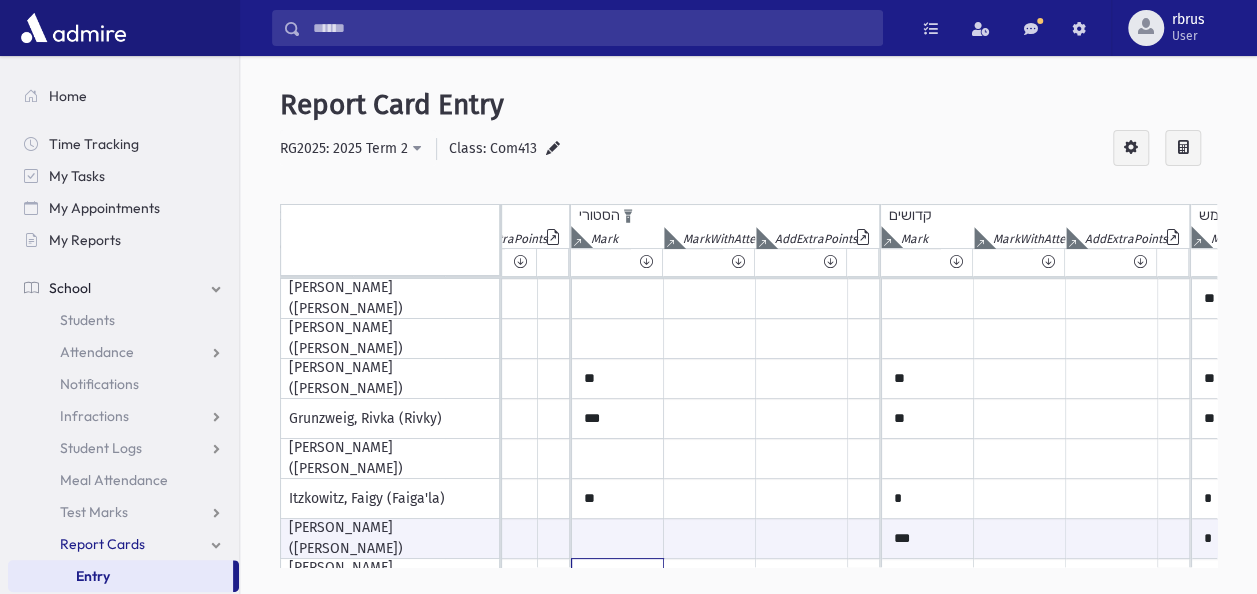 scroll, scrollTop: 238, scrollLeft: 240, axis: both 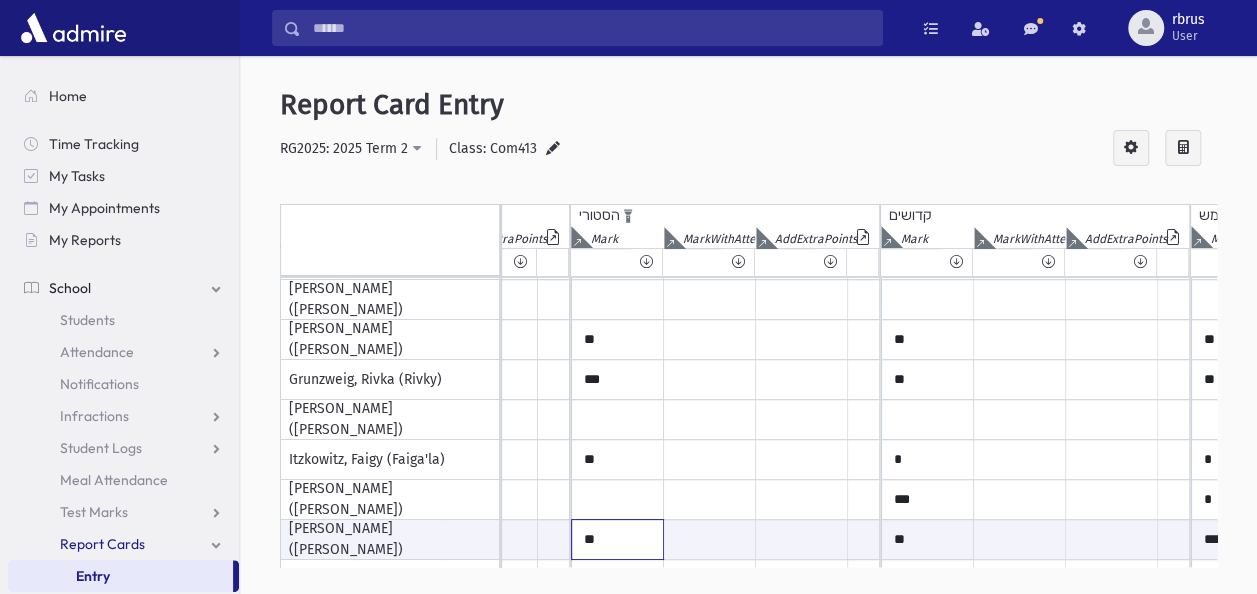 type on "**" 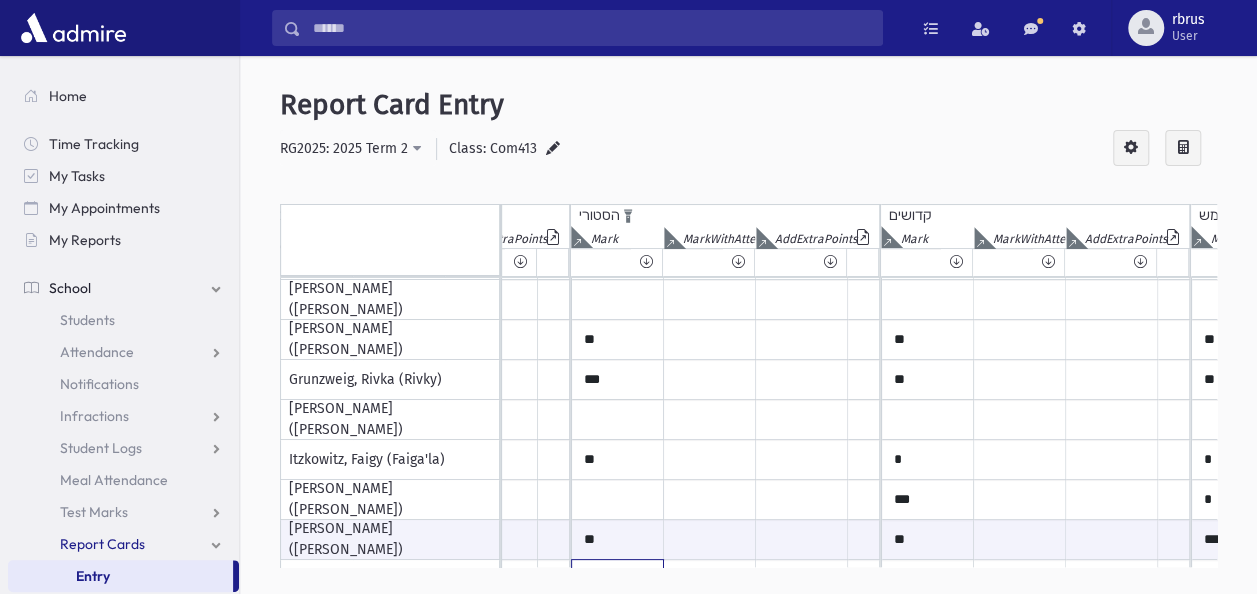 scroll, scrollTop: 399, scrollLeft: 240, axis: both 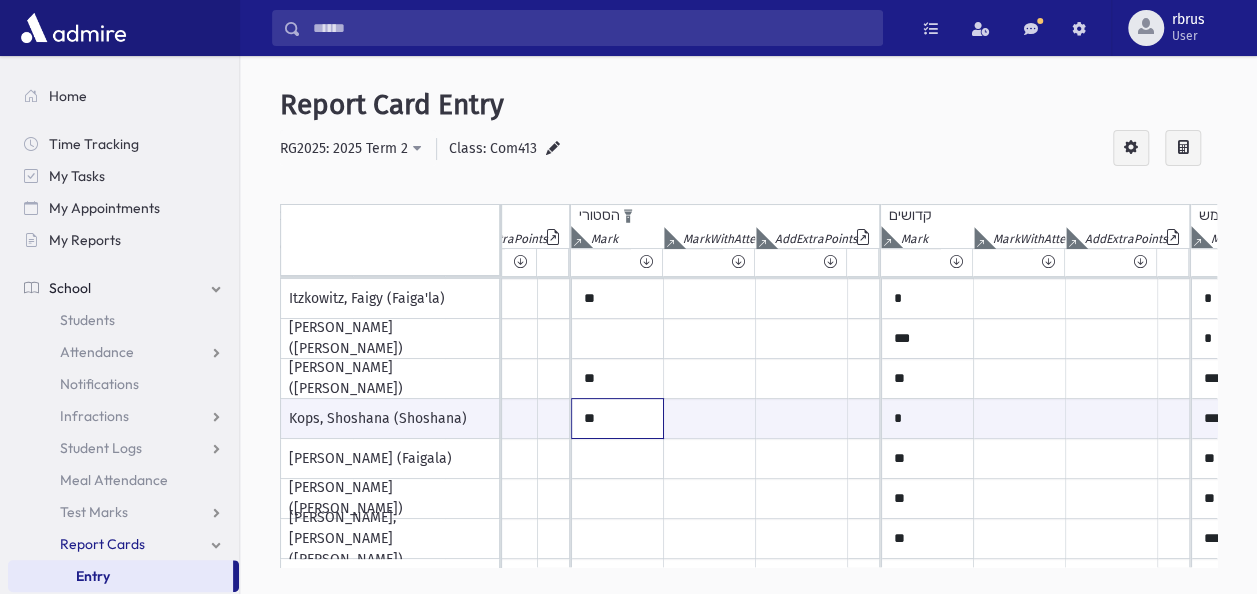 type on "**" 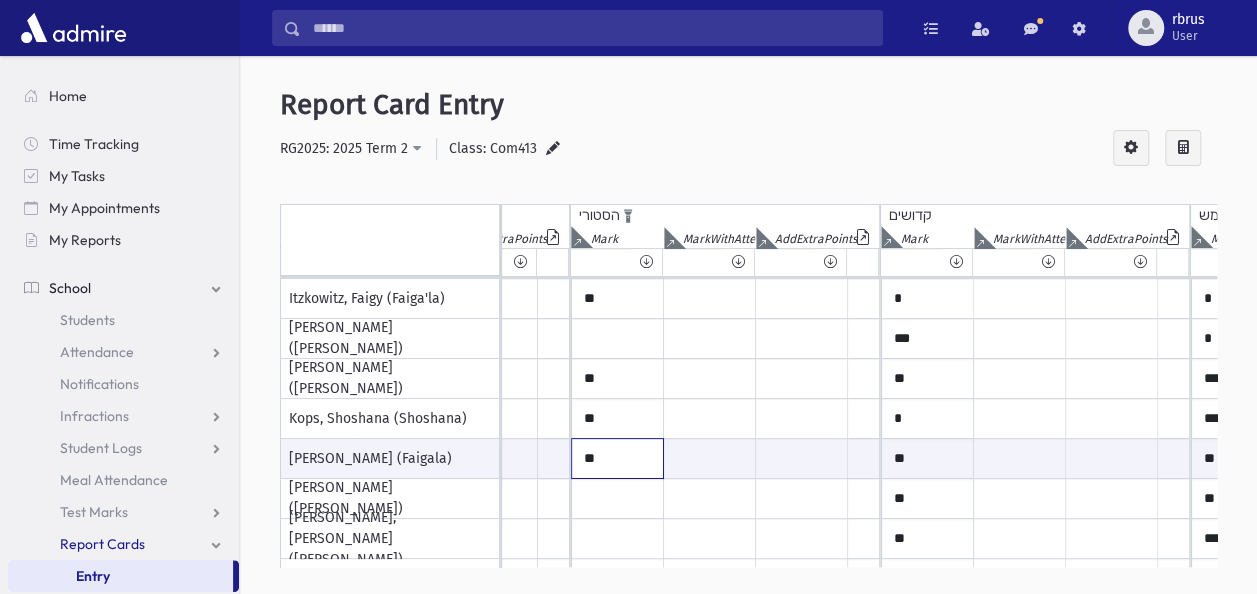type on "**" 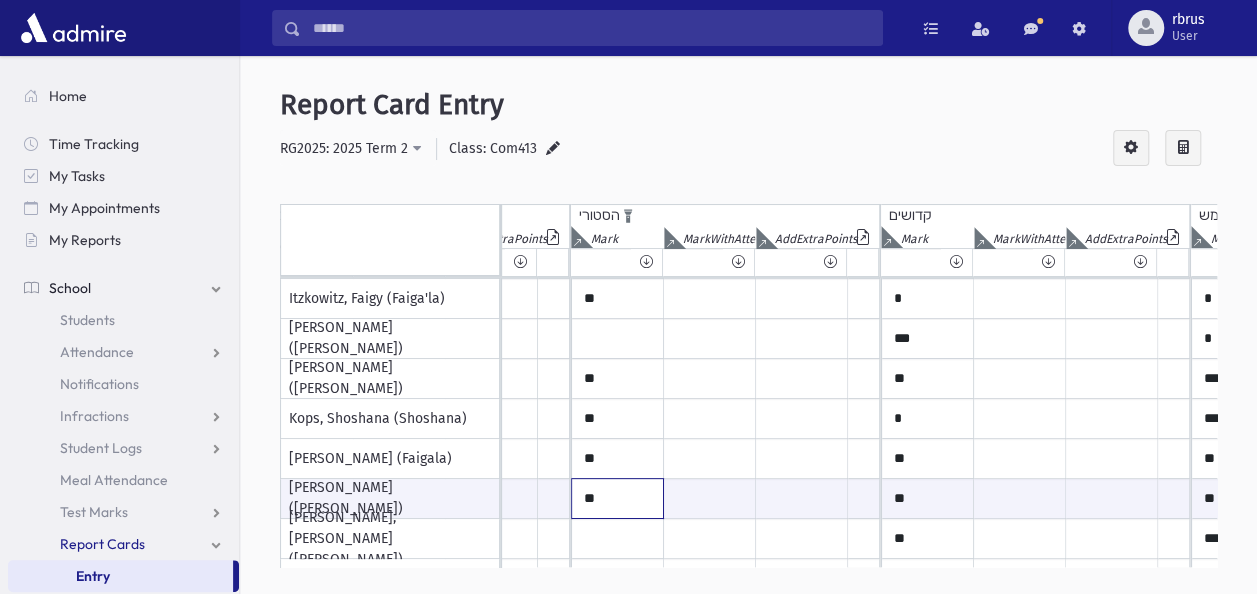 type on "**" 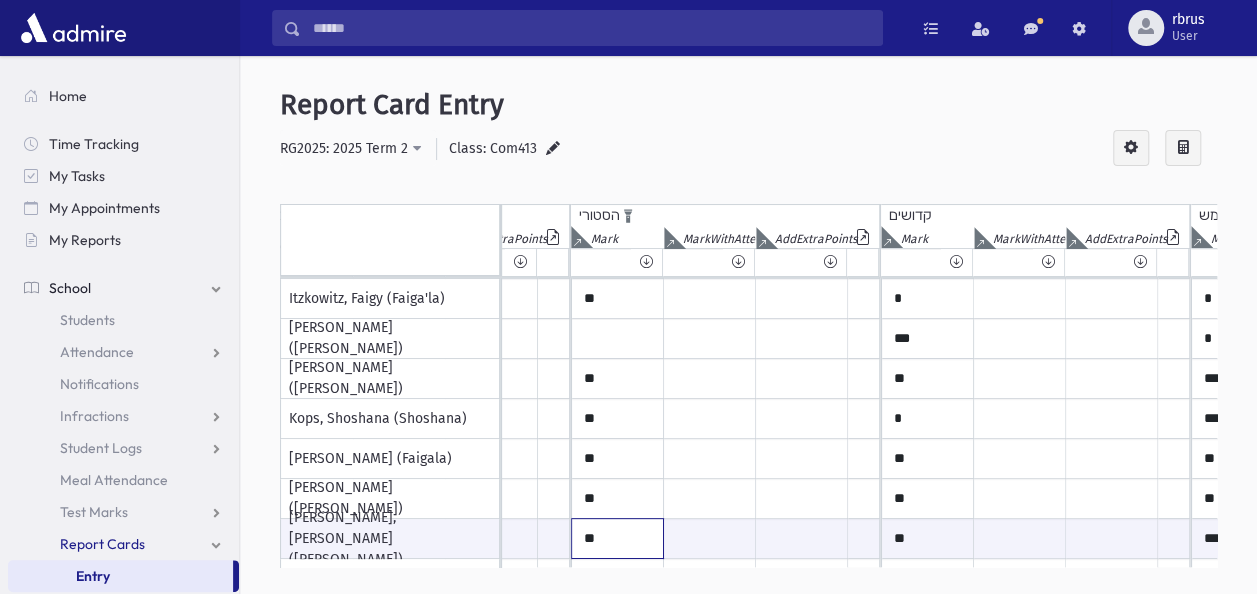 type on "**" 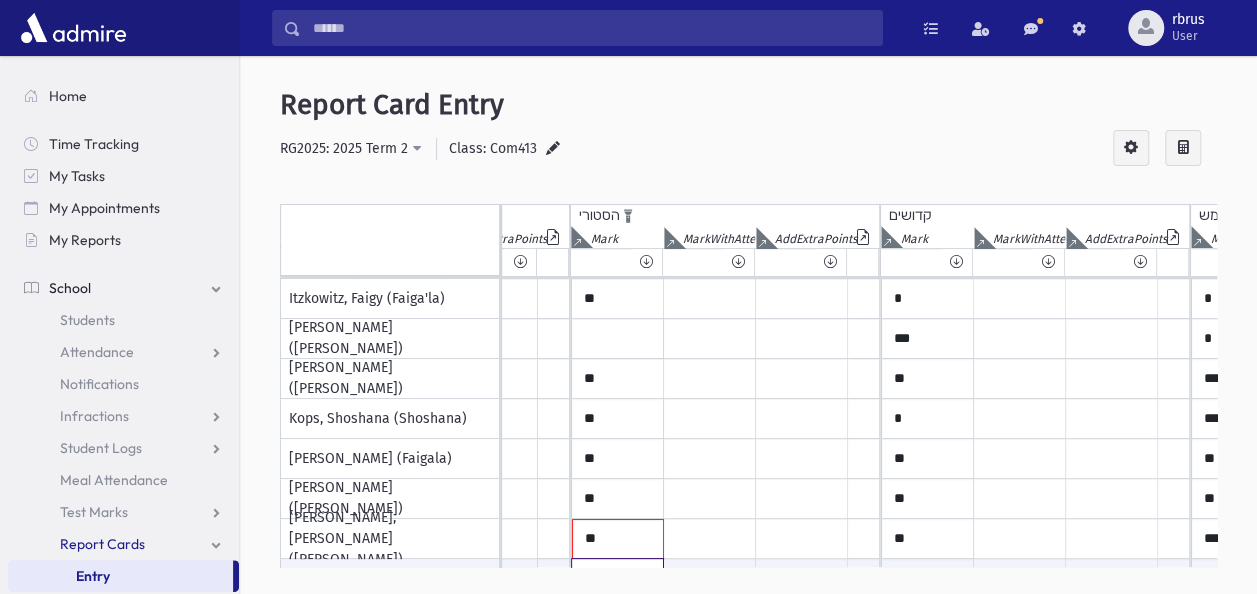 scroll, scrollTop: 438, scrollLeft: 240, axis: both 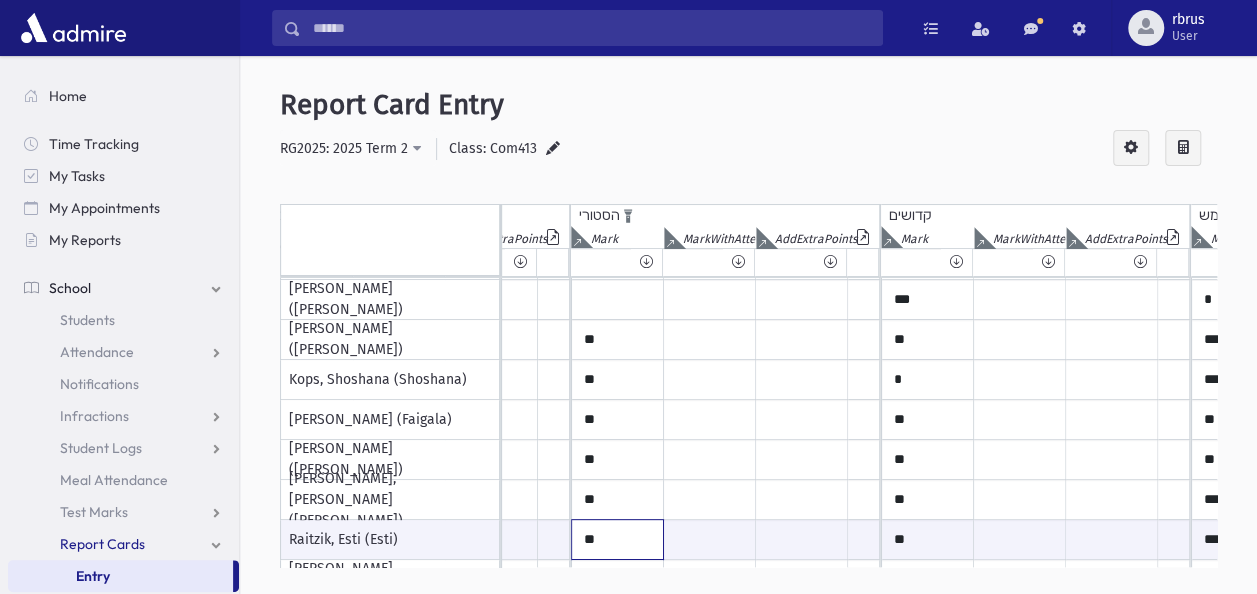 type on "**" 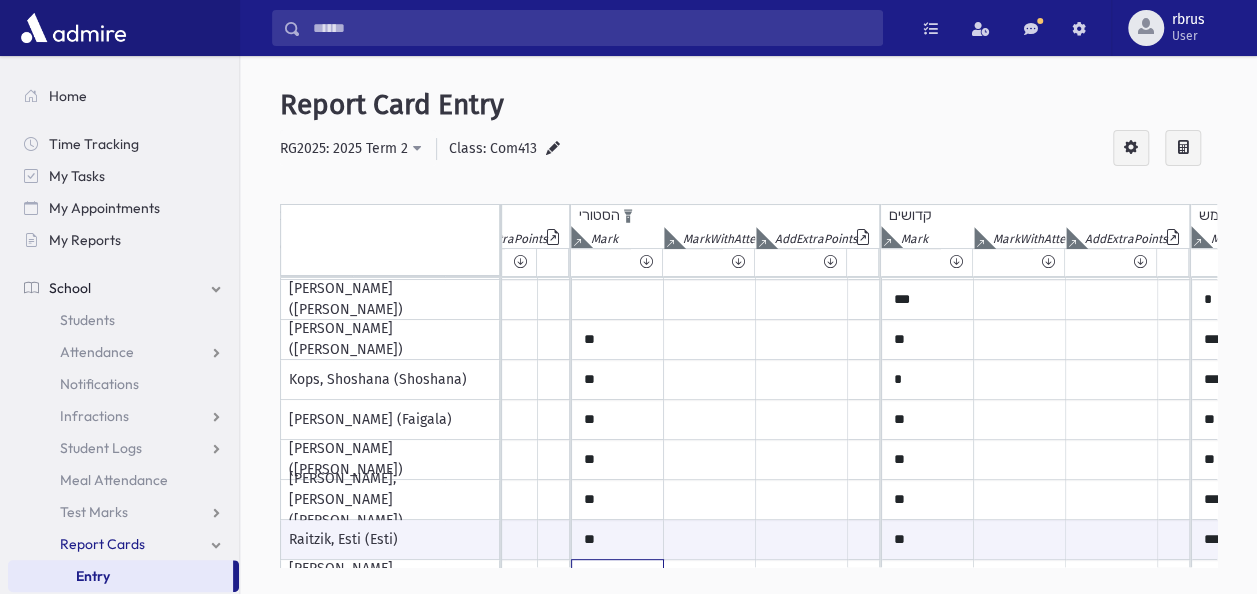 scroll, scrollTop: 599, scrollLeft: 240, axis: both 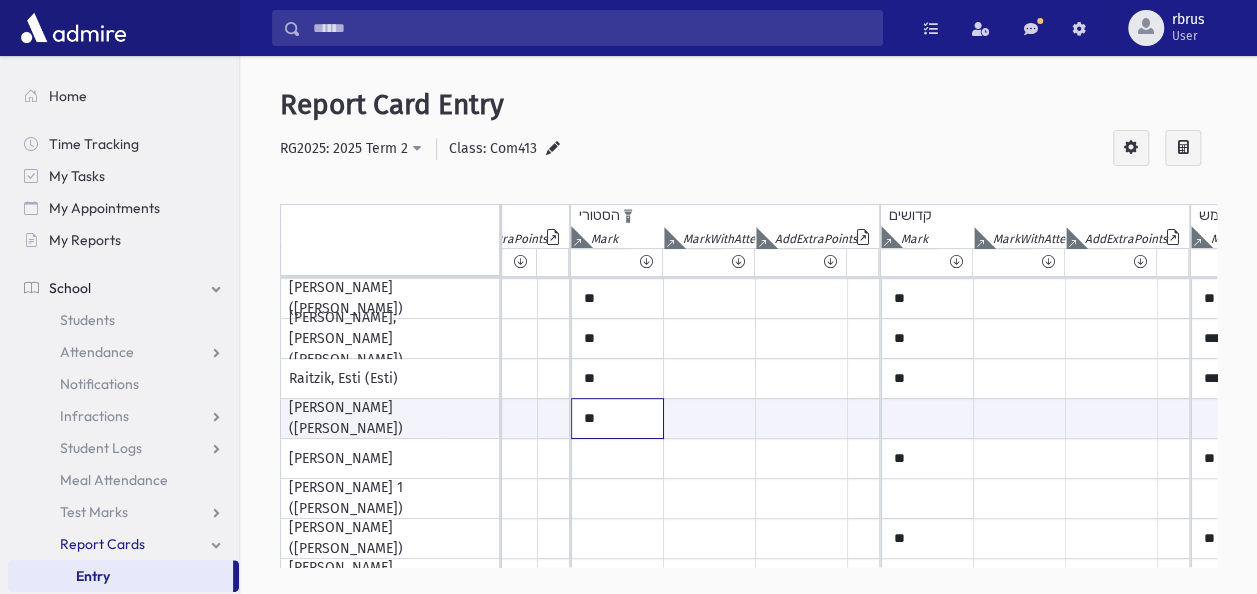 type on "**" 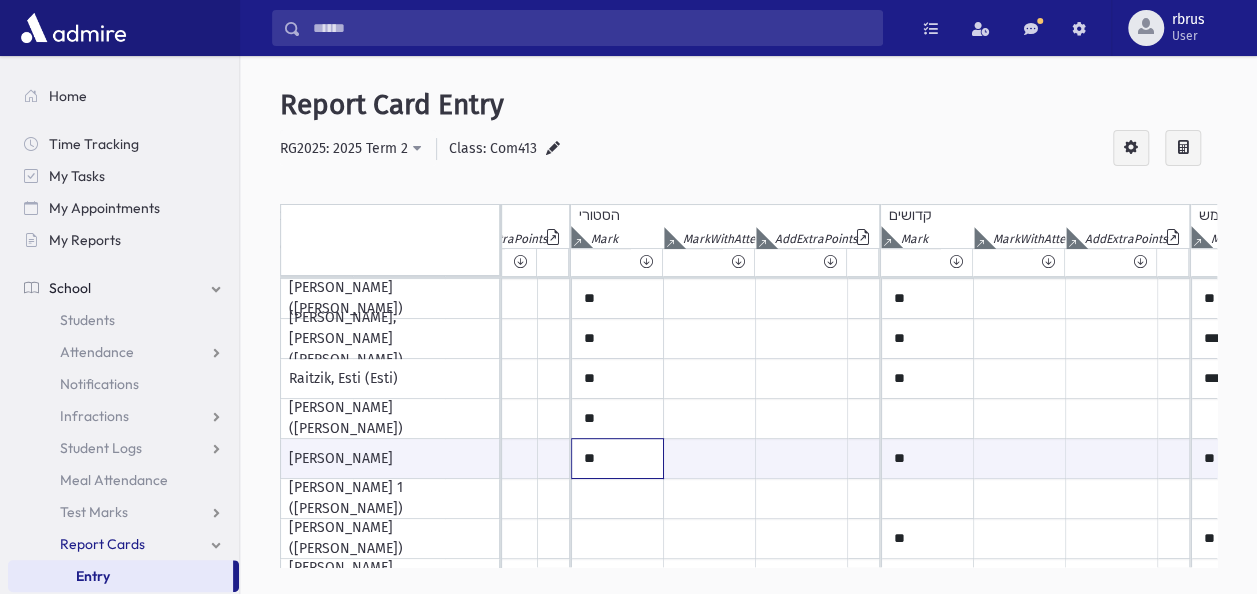 type on "**" 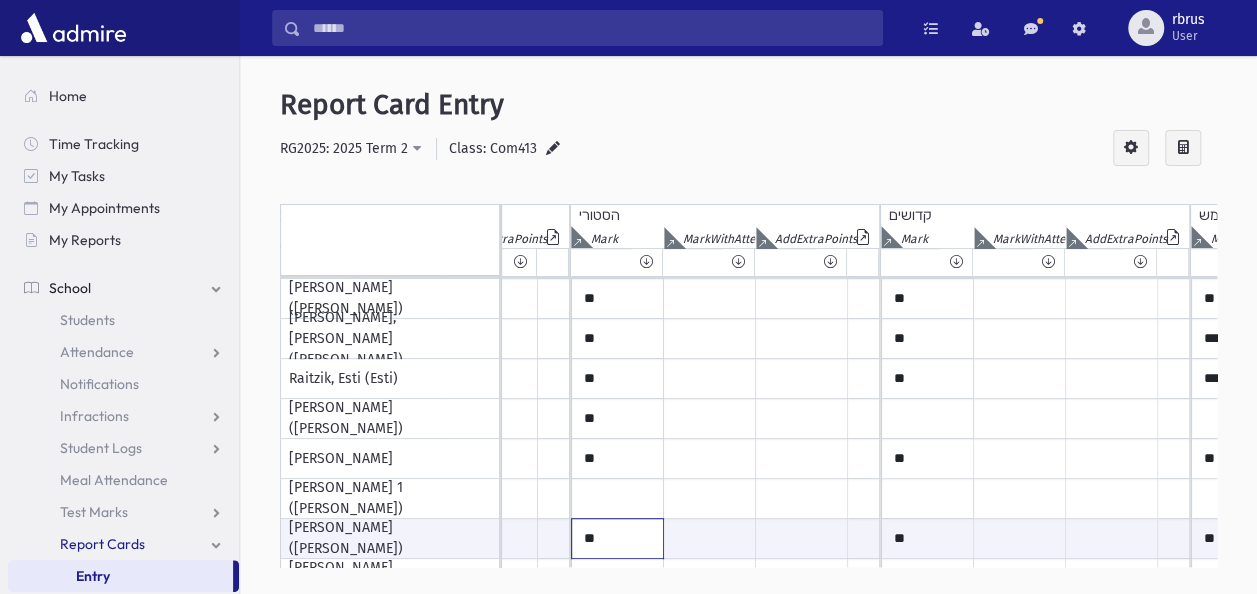 type on "**" 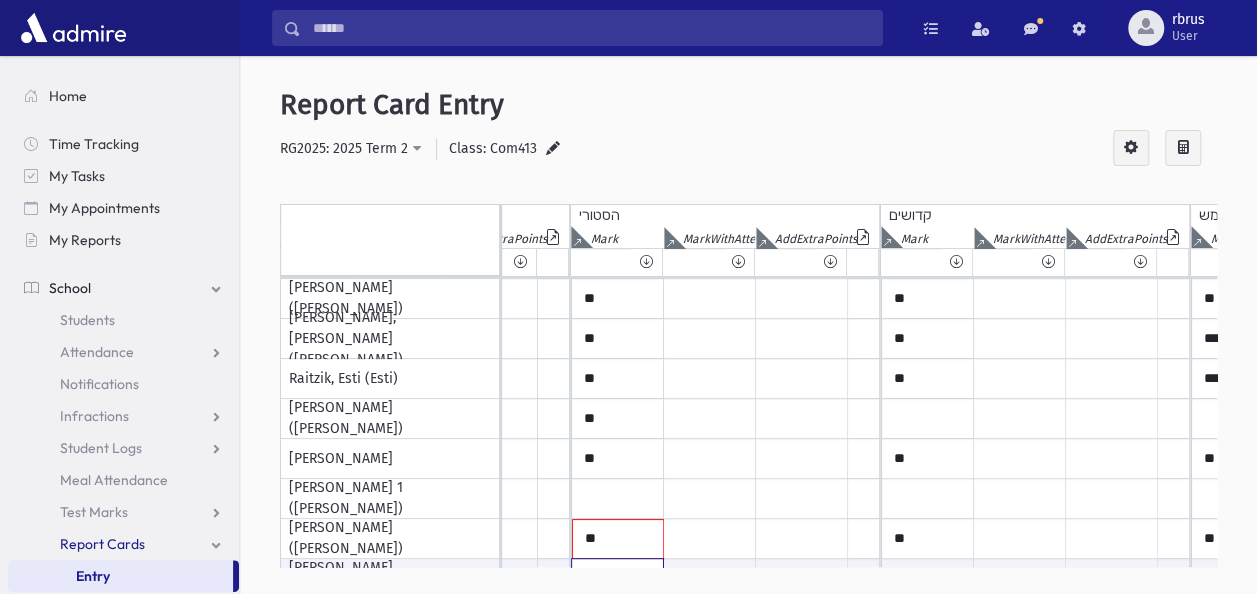 scroll, scrollTop: 638, scrollLeft: 240, axis: both 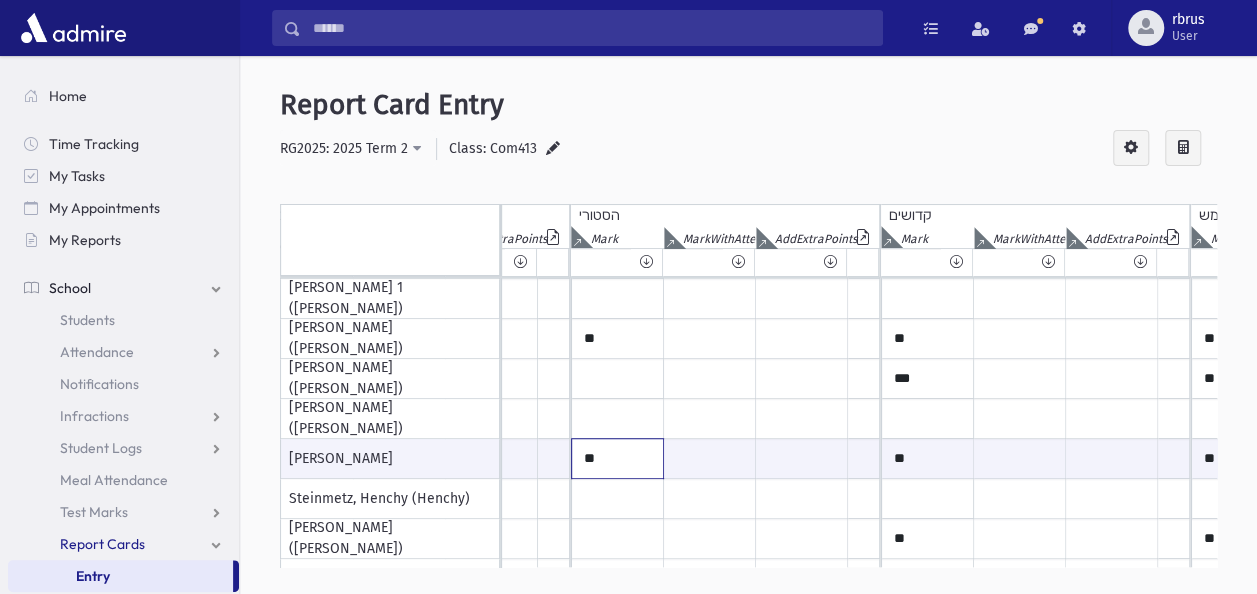 type on "**" 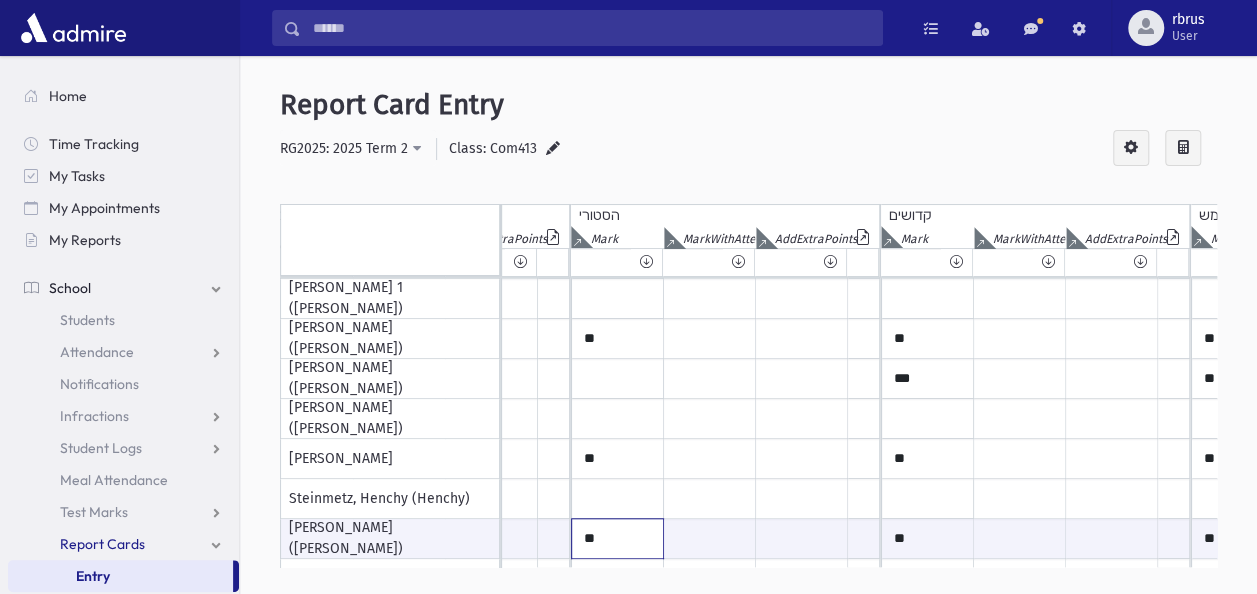 type on "**" 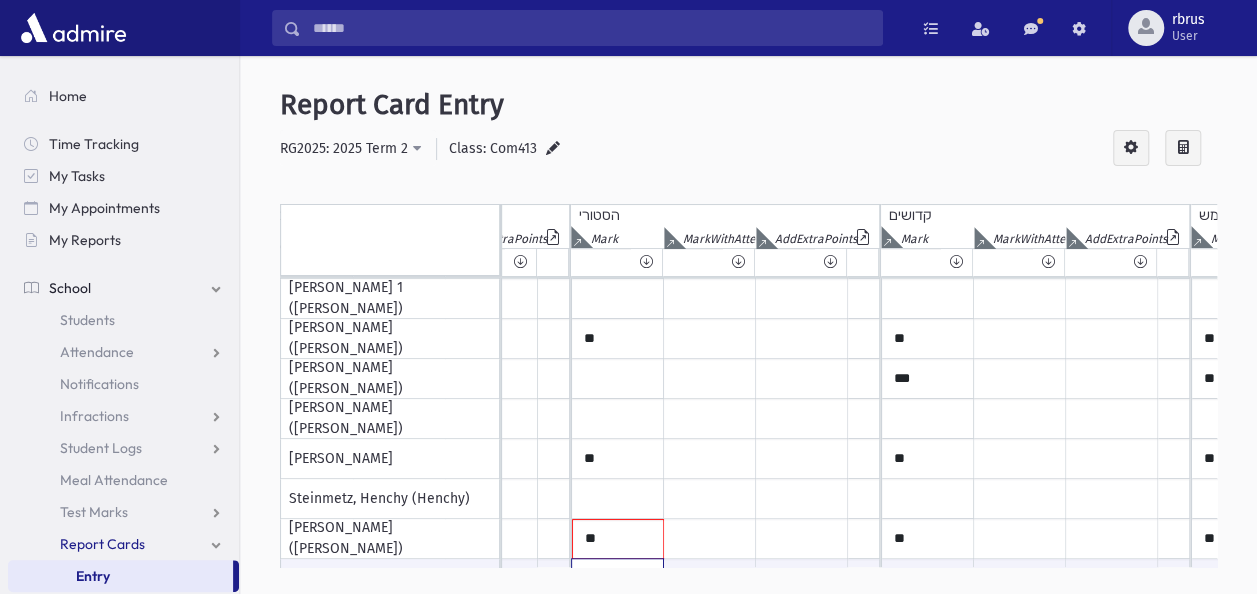 scroll, scrollTop: 838, scrollLeft: 240, axis: both 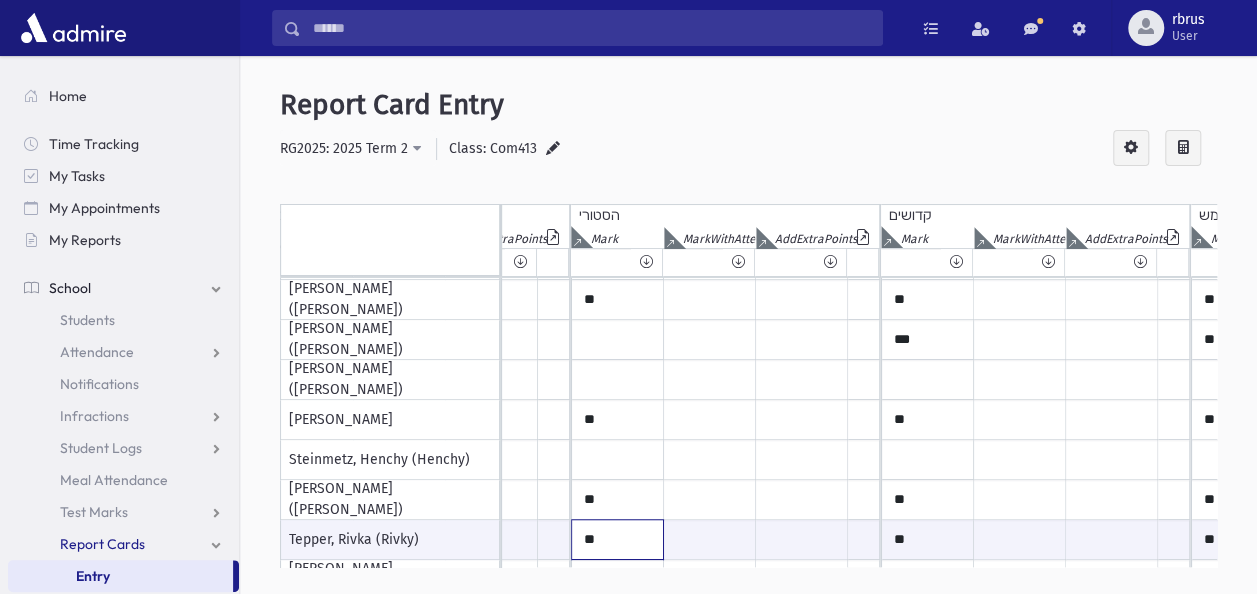 type on "**" 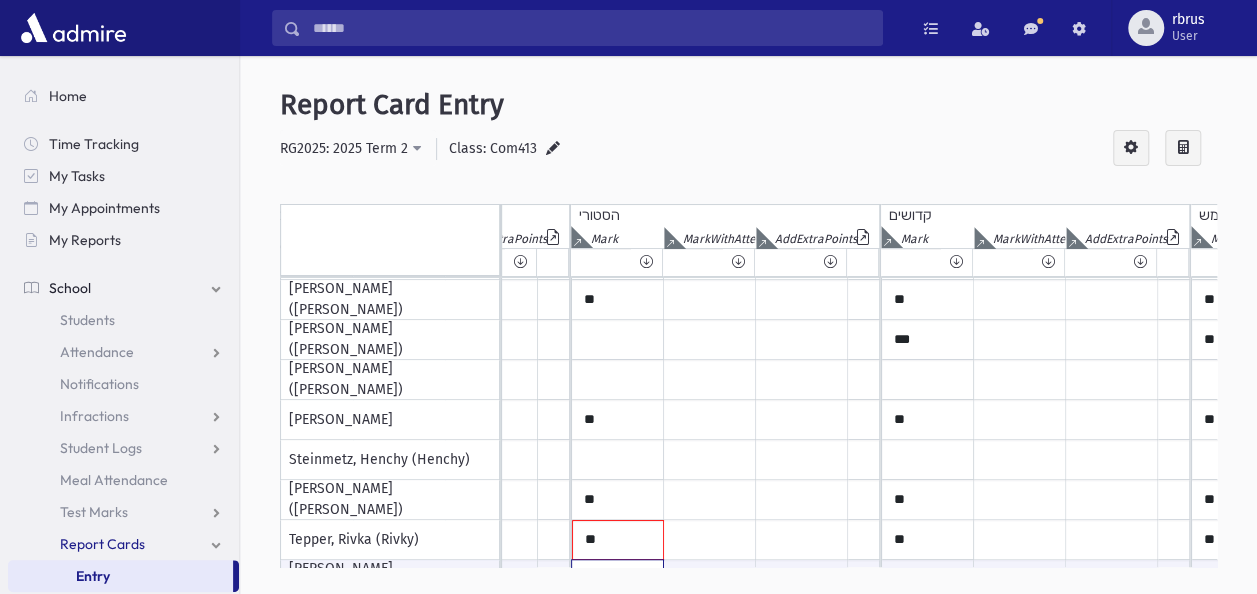 scroll, scrollTop: 999, scrollLeft: 240, axis: both 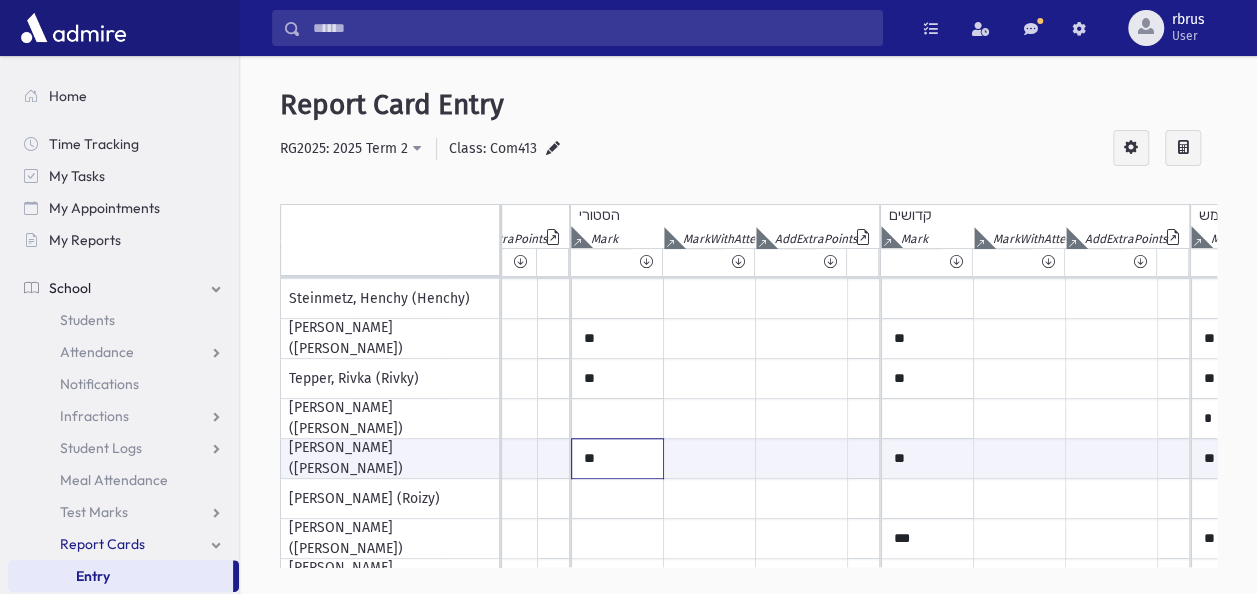 type on "**" 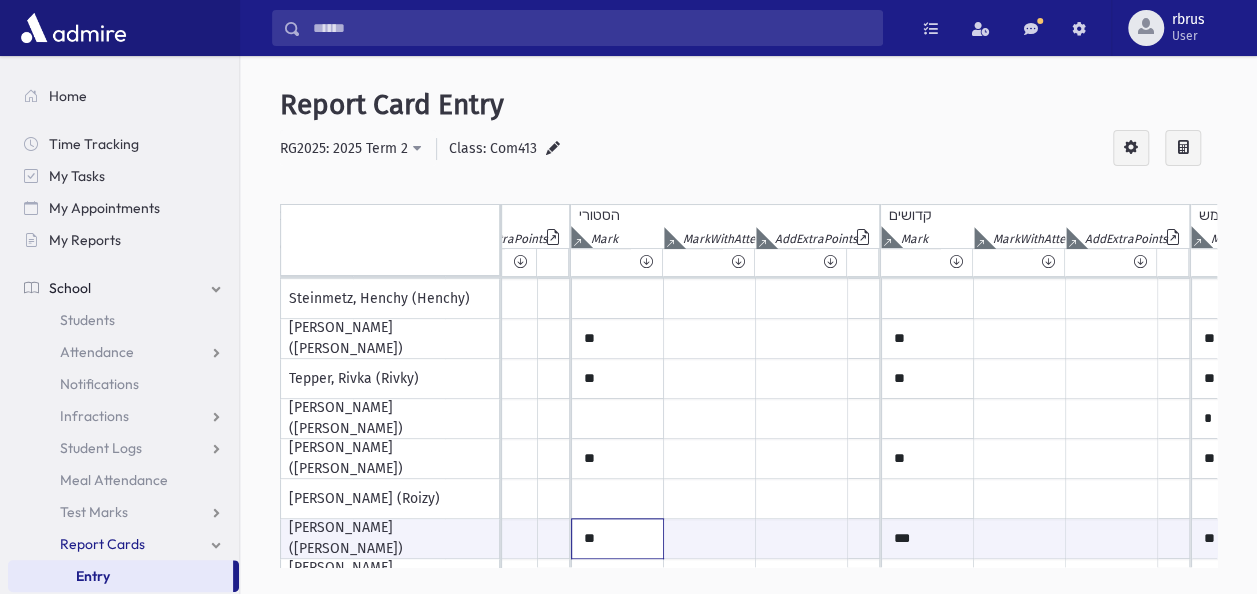 type on "**" 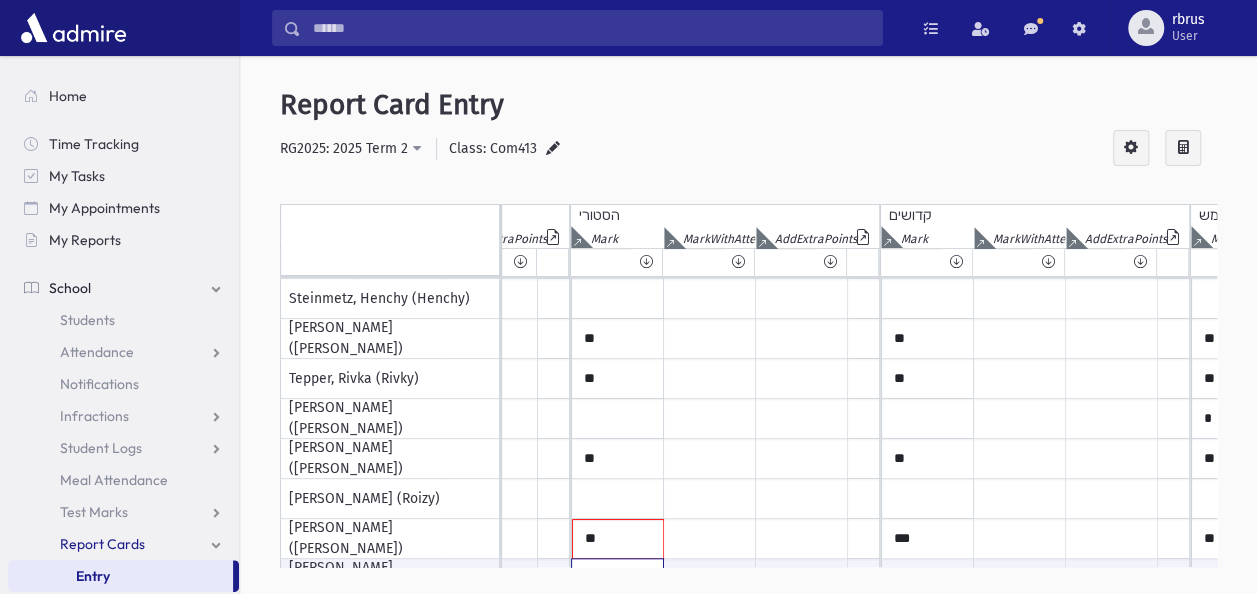 scroll, scrollTop: 1038, scrollLeft: 240, axis: both 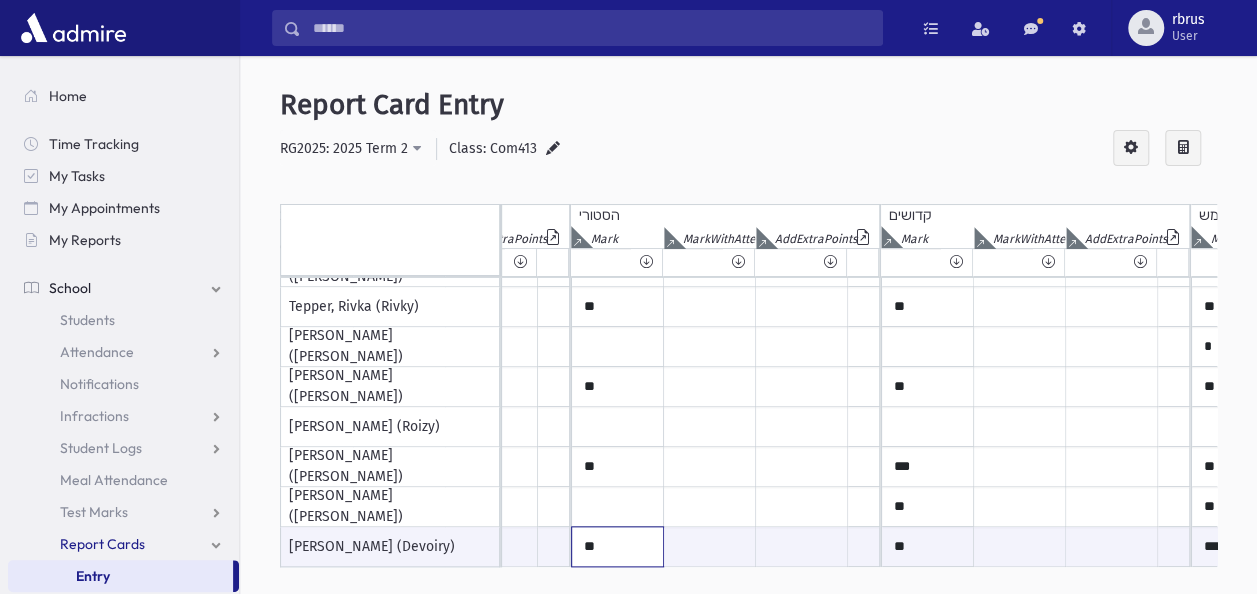 type on "**" 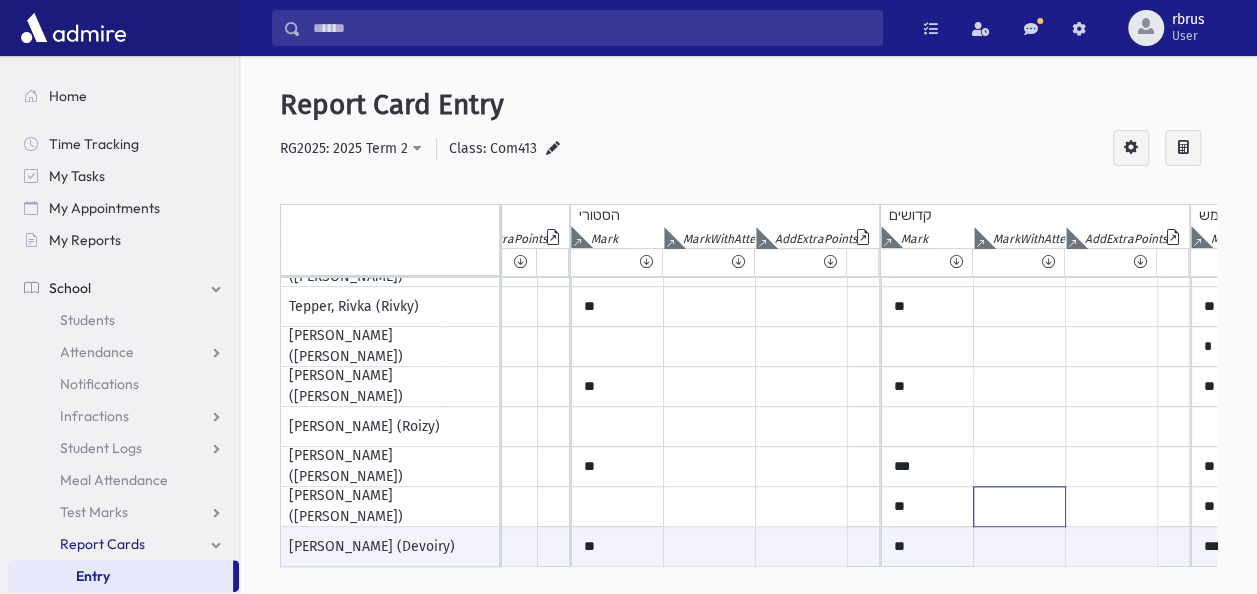 click at bounding box center (399, -773) 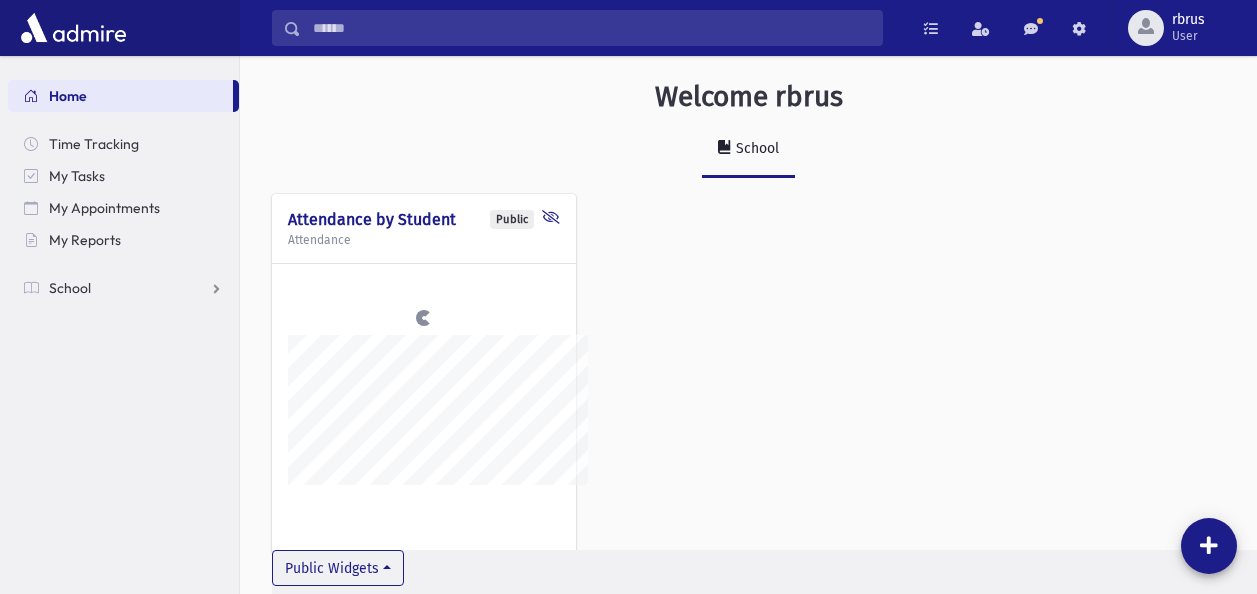 scroll, scrollTop: 0, scrollLeft: 0, axis: both 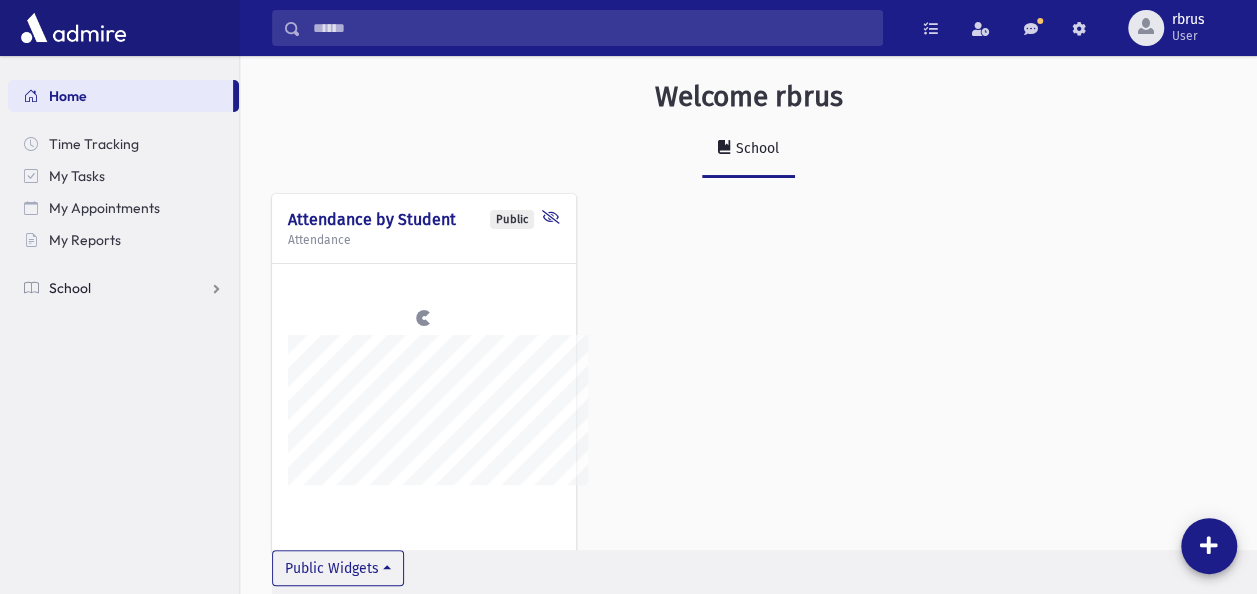click on "School" at bounding box center (70, 288) 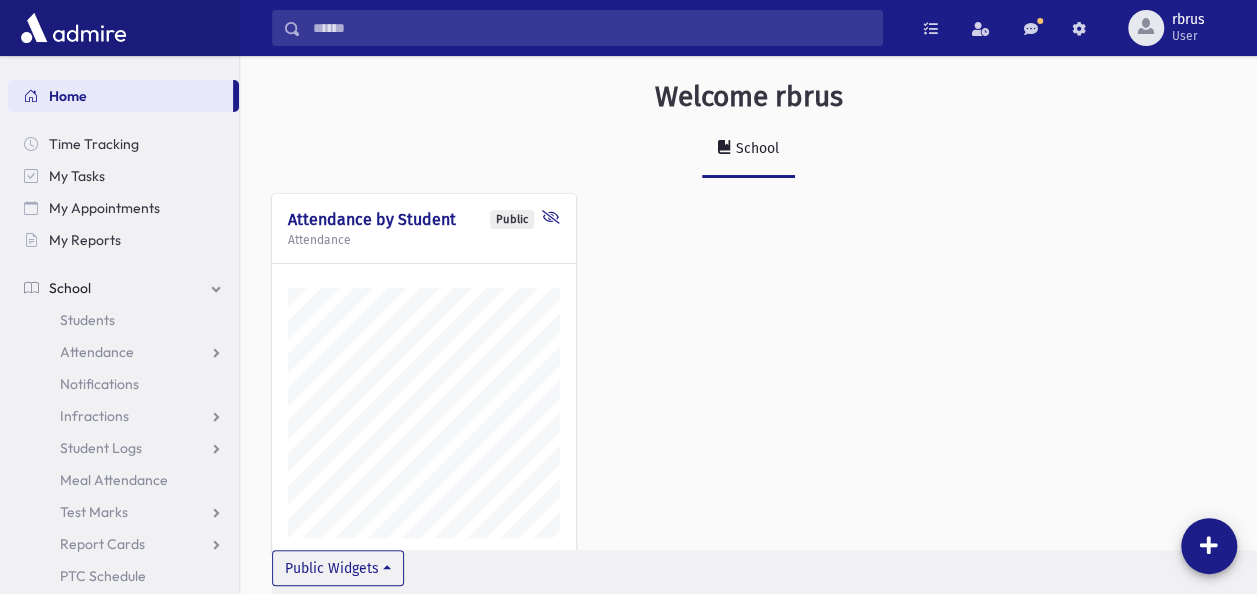 scroll, scrollTop: 999397, scrollLeft: 998983, axis: both 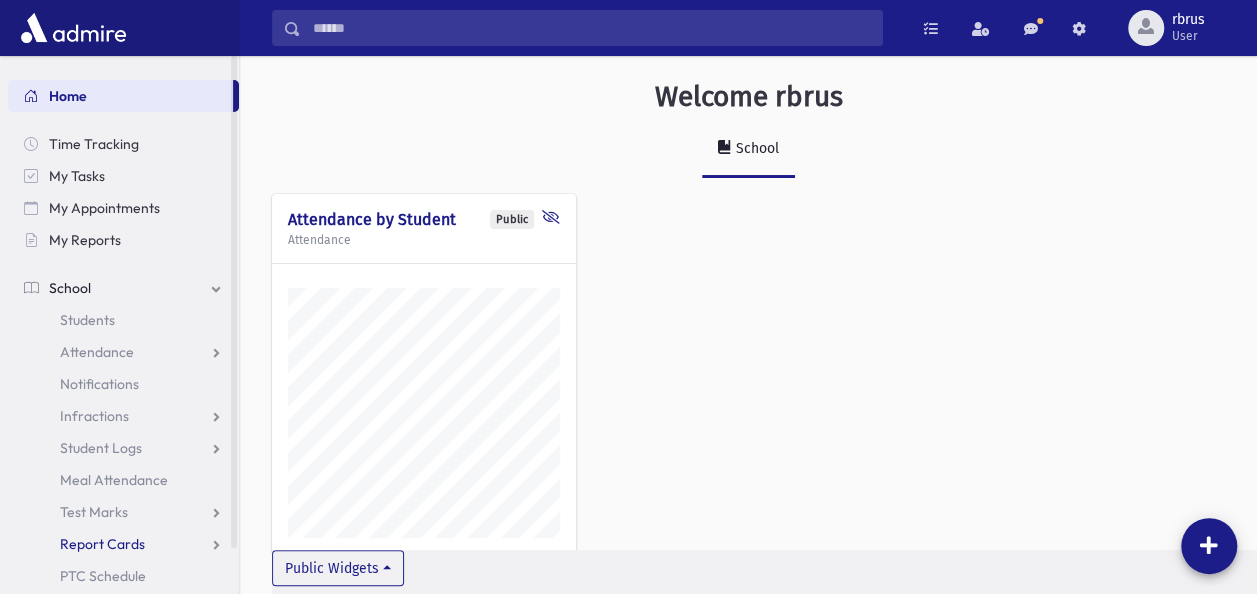 click on "Report Cards" at bounding box center [102, 544] 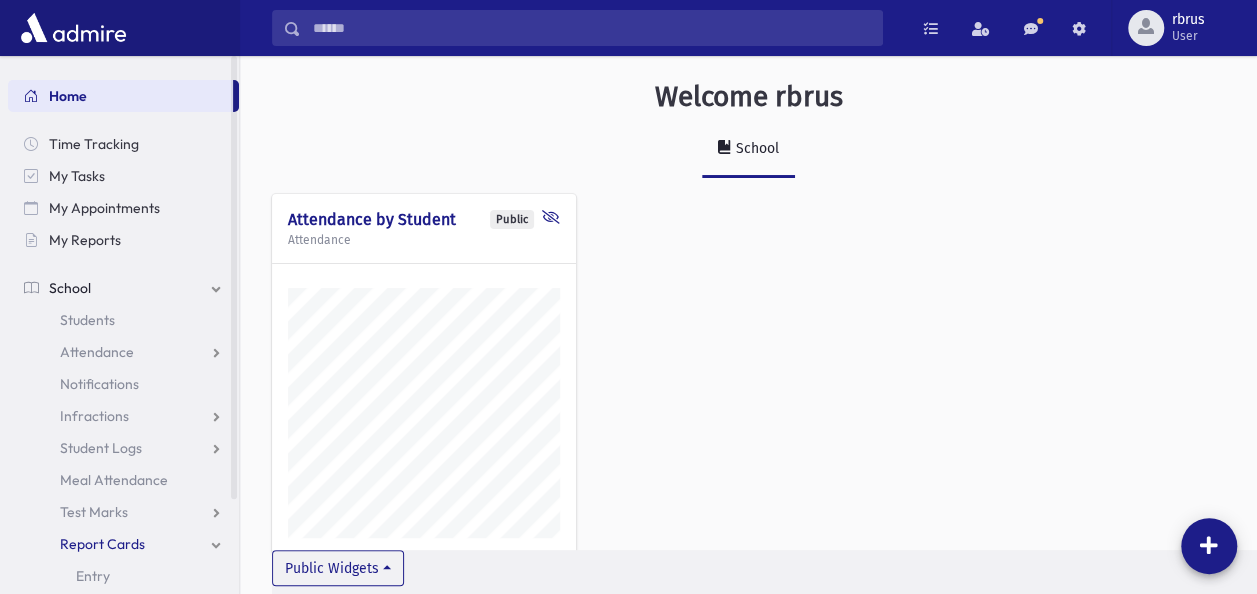 click on "Report Cards" at bounding box center (102, 544) 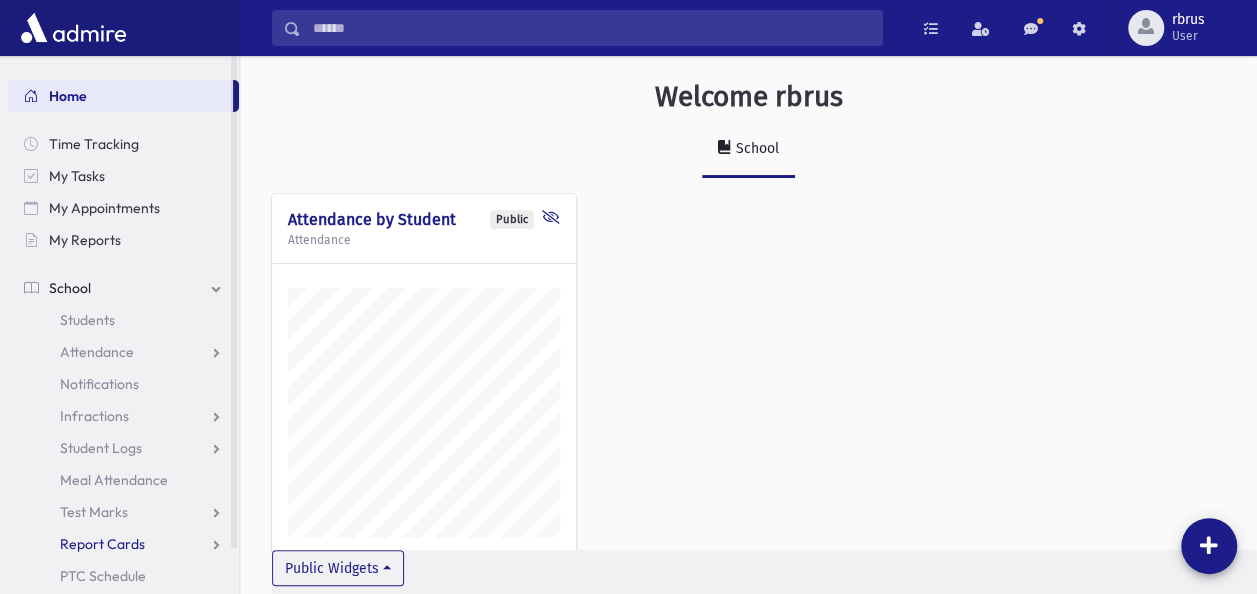 click on "Report Cards" at bounding box center [123, 544] 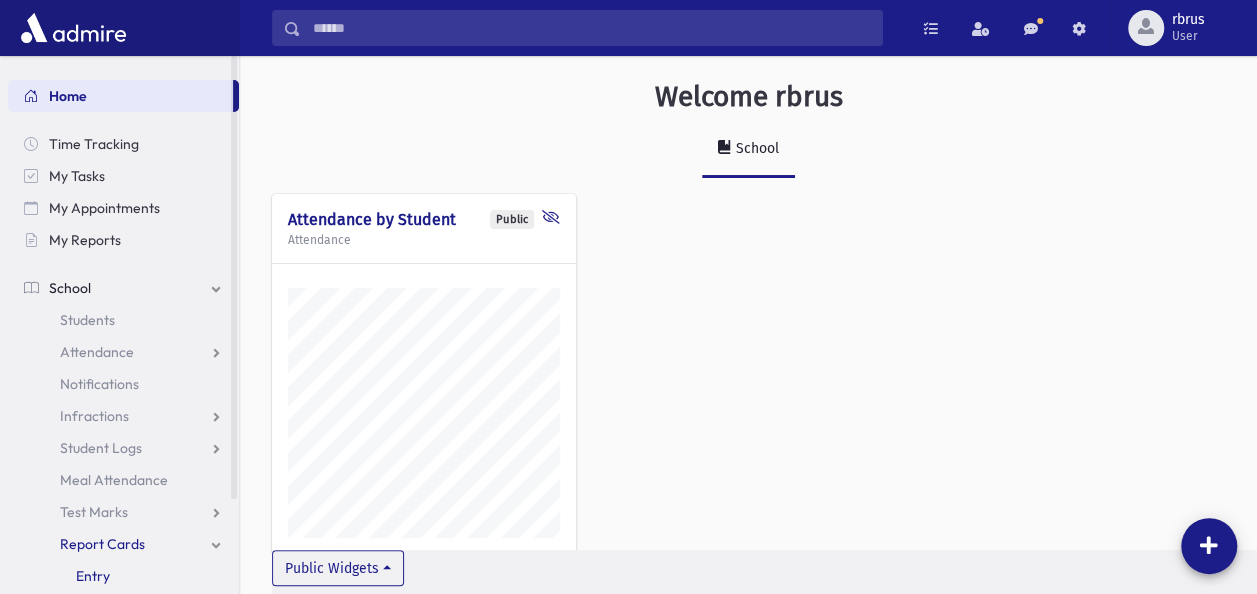 click on "Entry" at bounding box center (123, 576) 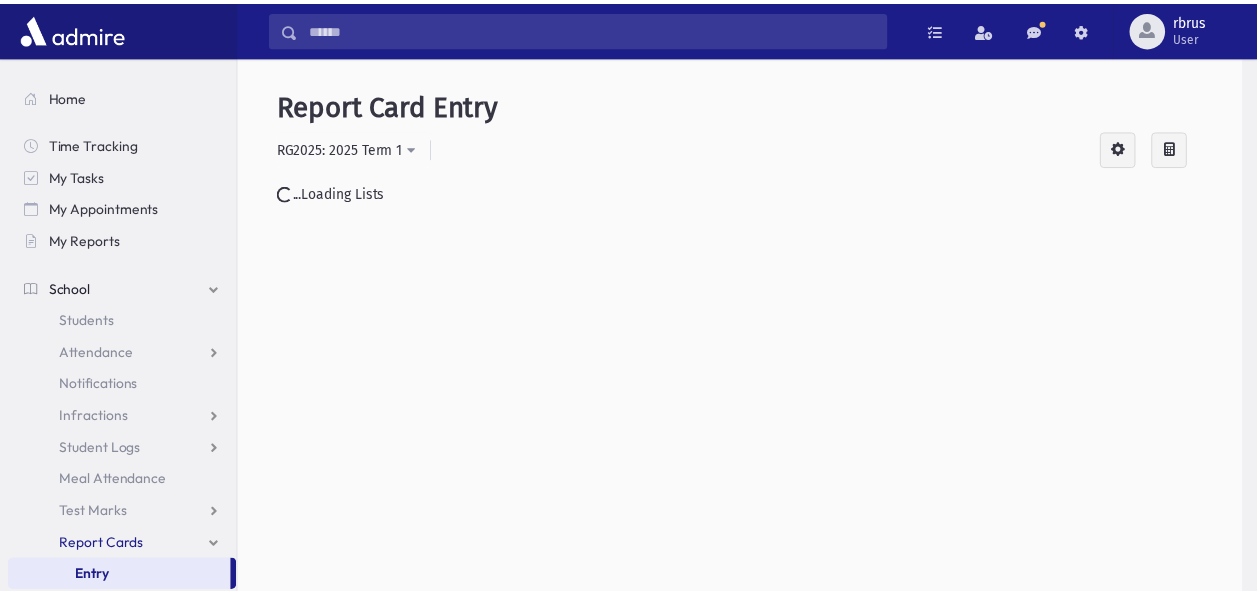 scroll, scrollTop: 0, scrollLeft: 0, axis: both 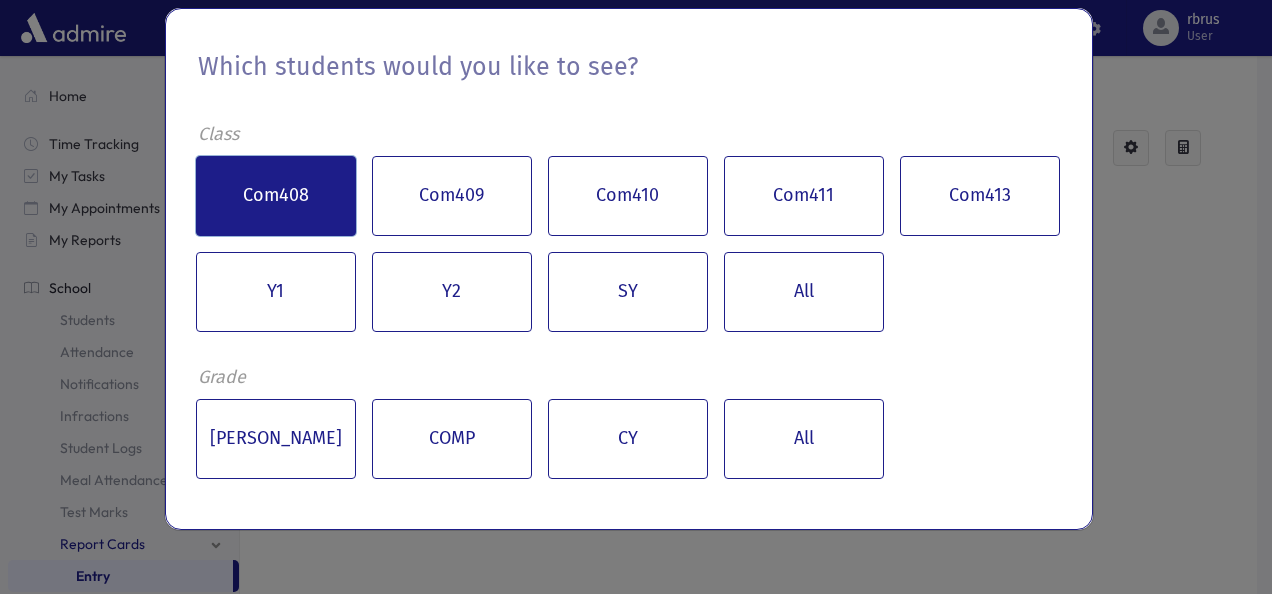 click on "Com408" at bounding box center [276, 196] 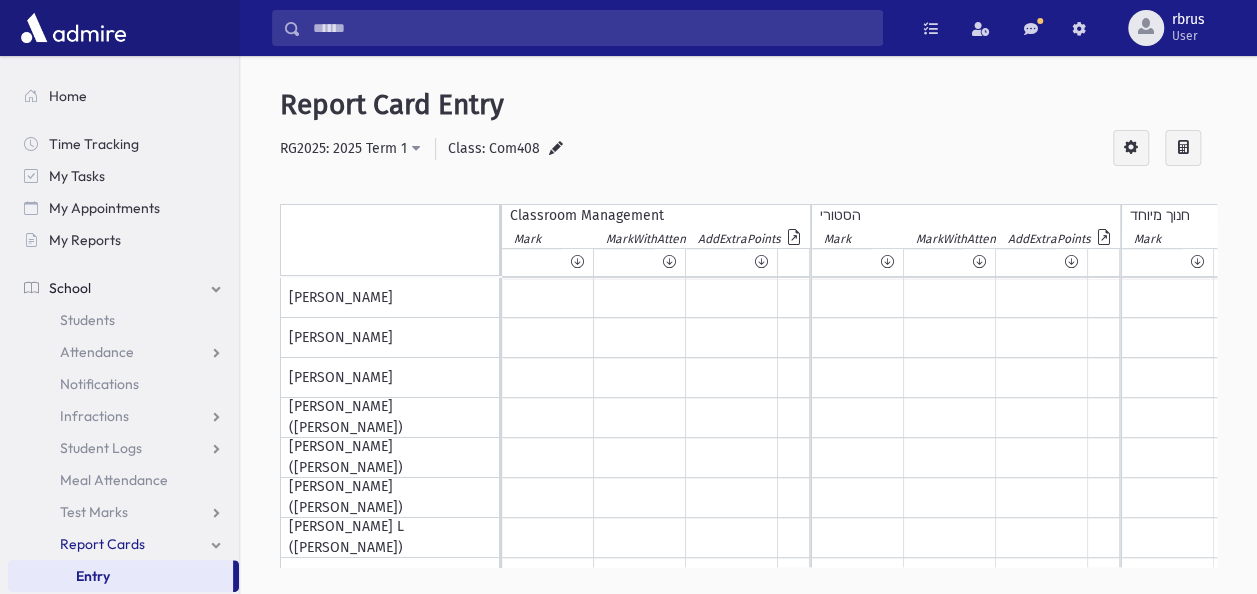 scroll, scrollTop: 0, scrollLeft: 198, axis: horizontal 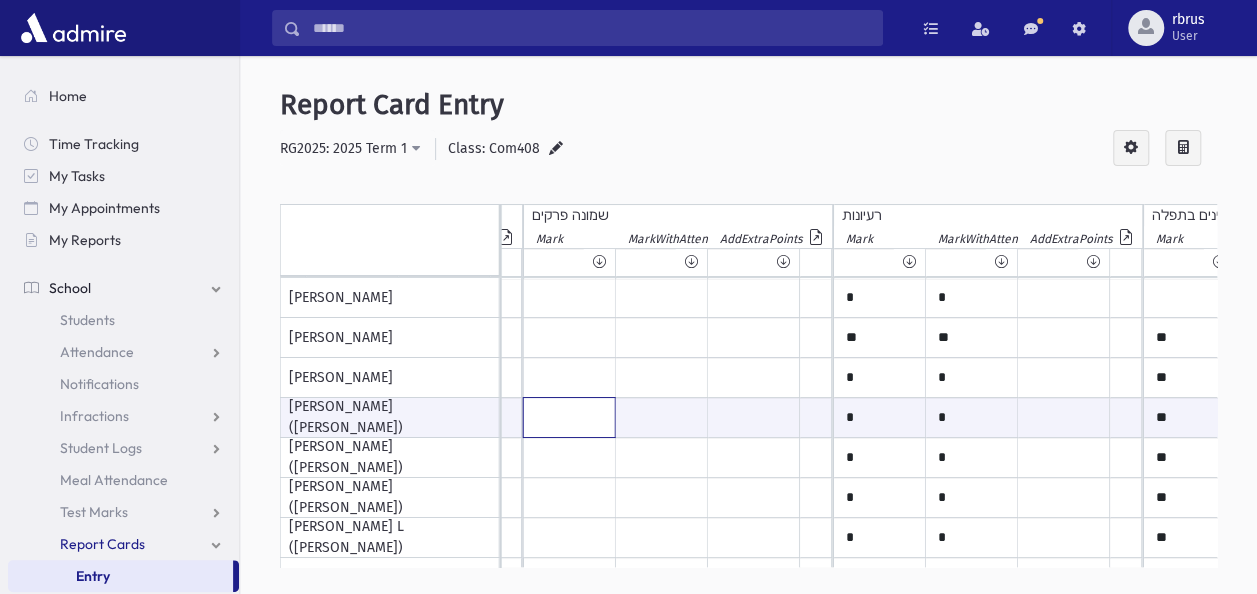 click at bounding box center [-5630, 417] 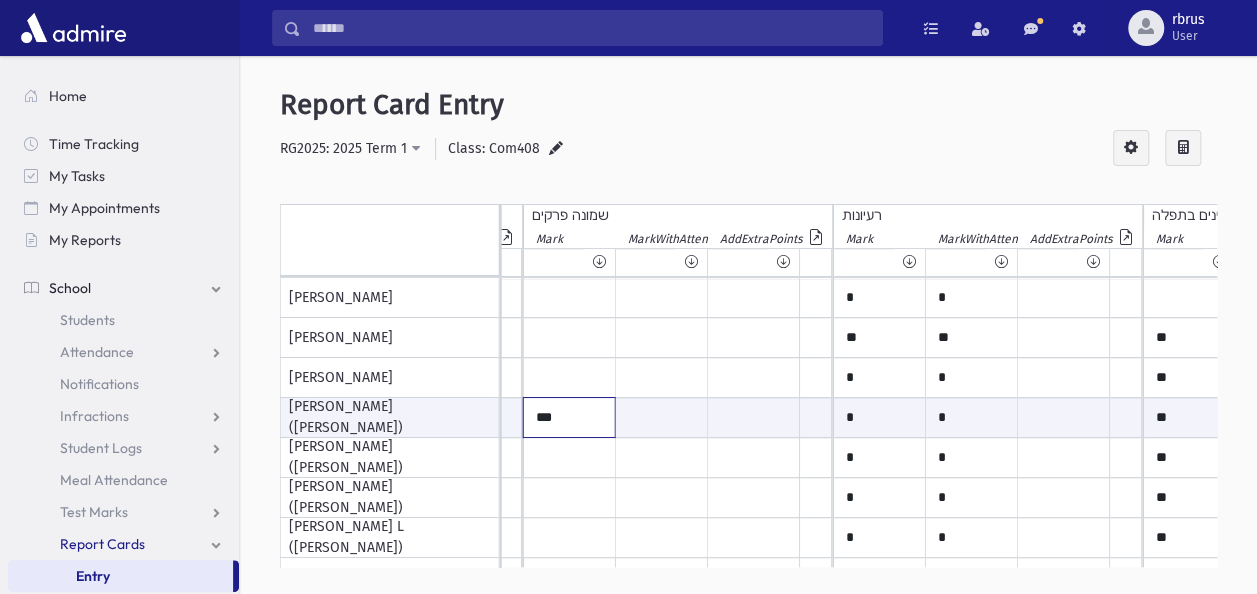 type on "***" 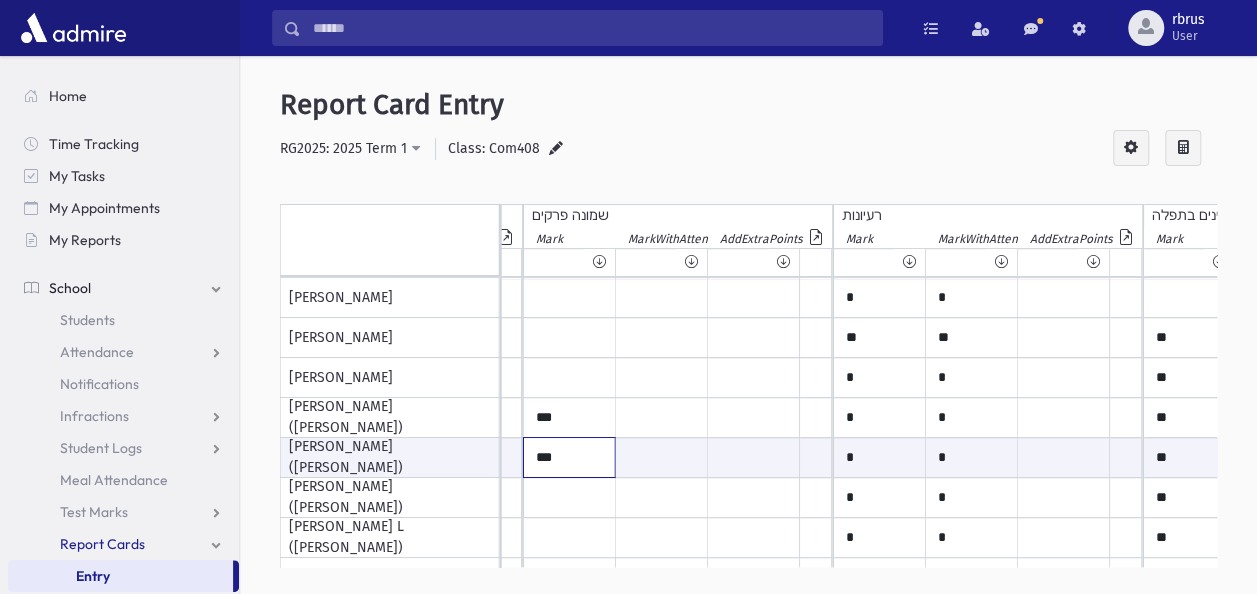 type on "***" 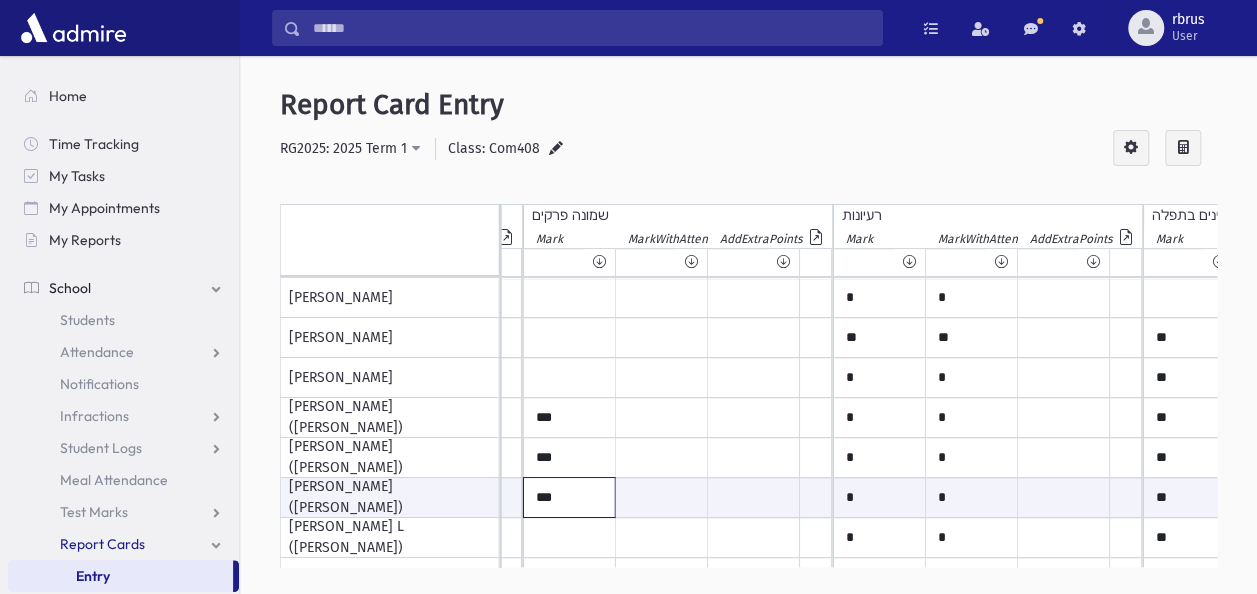 type on "***" 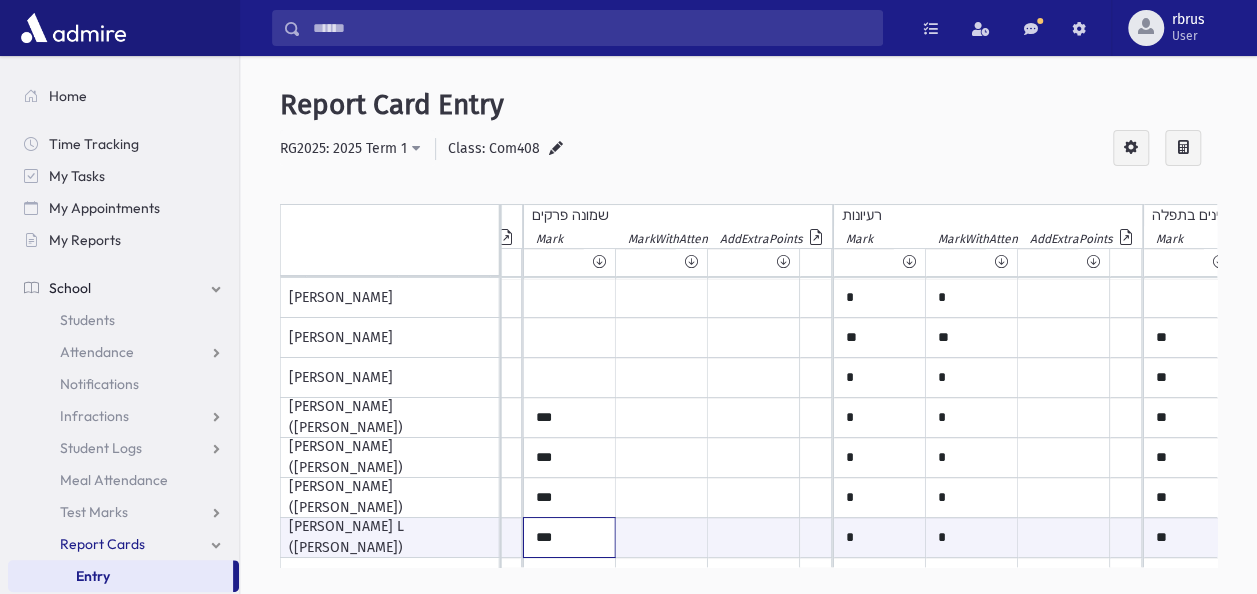 type on "***" 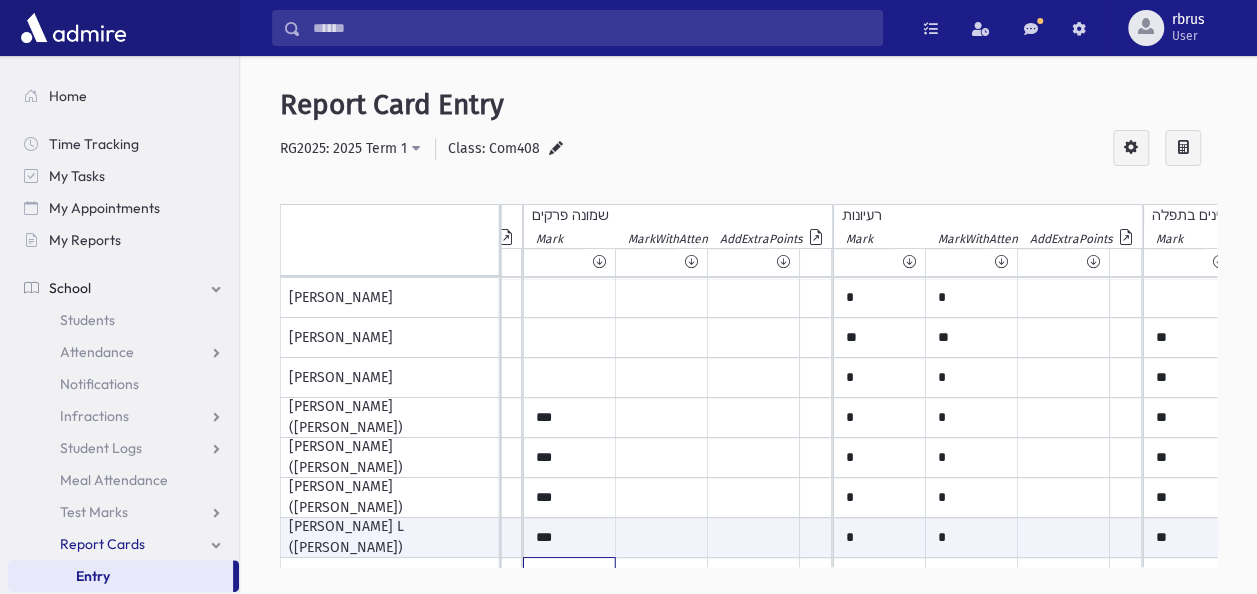 scroll, scrollTop: 38, scrollLeft: 6178, axis: both 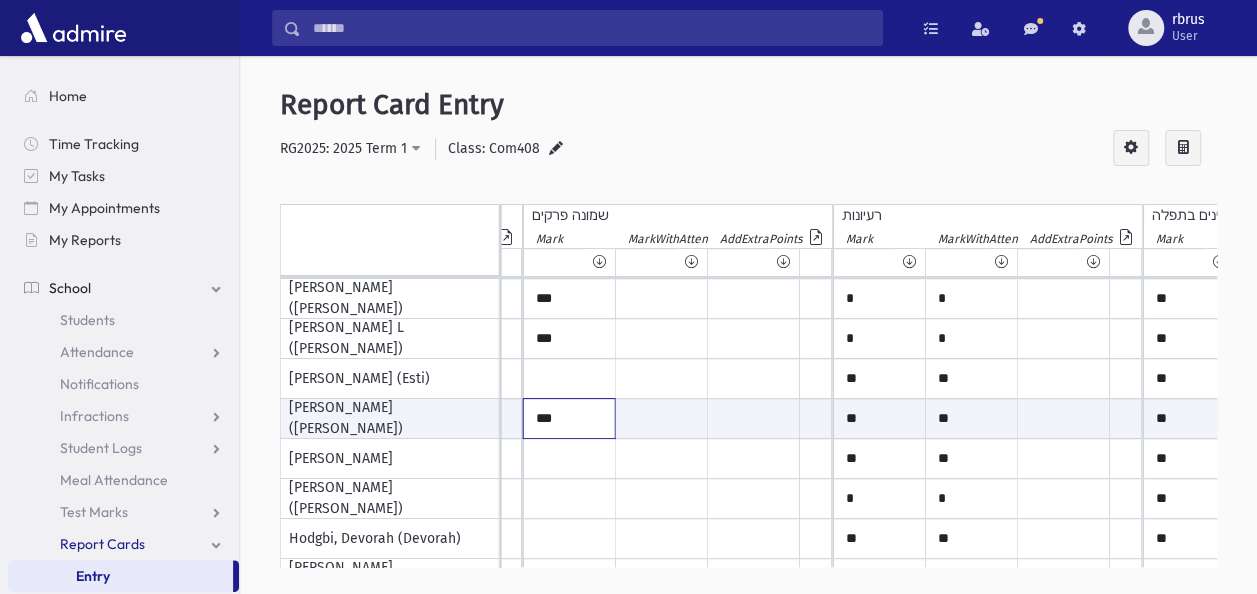 type on "***" 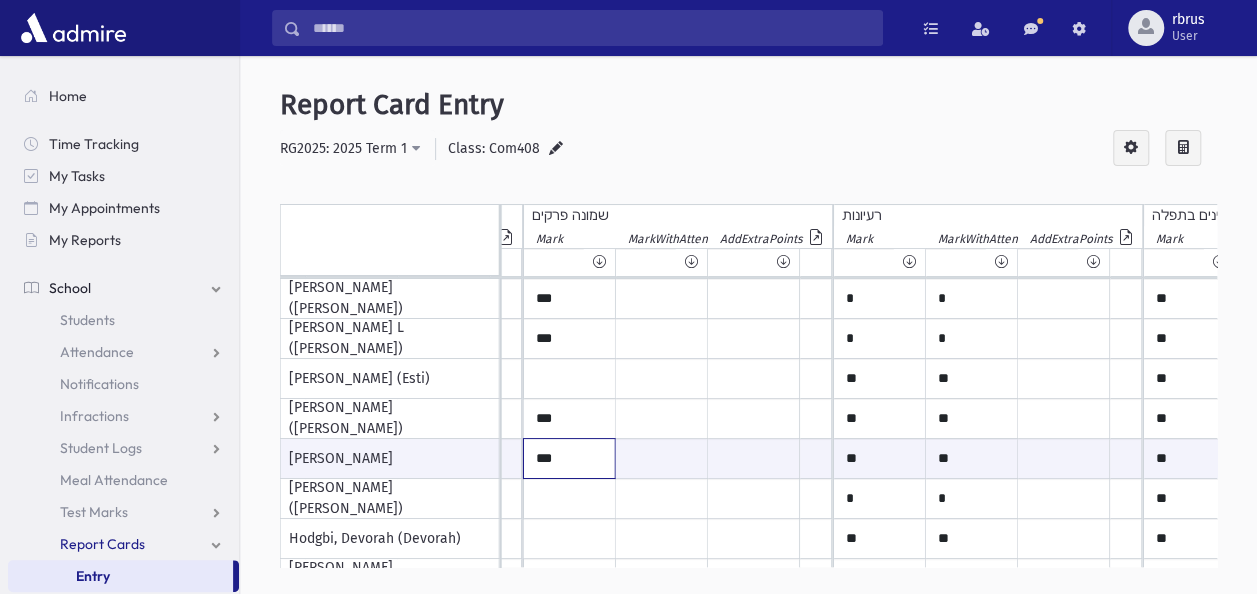 type on "***" 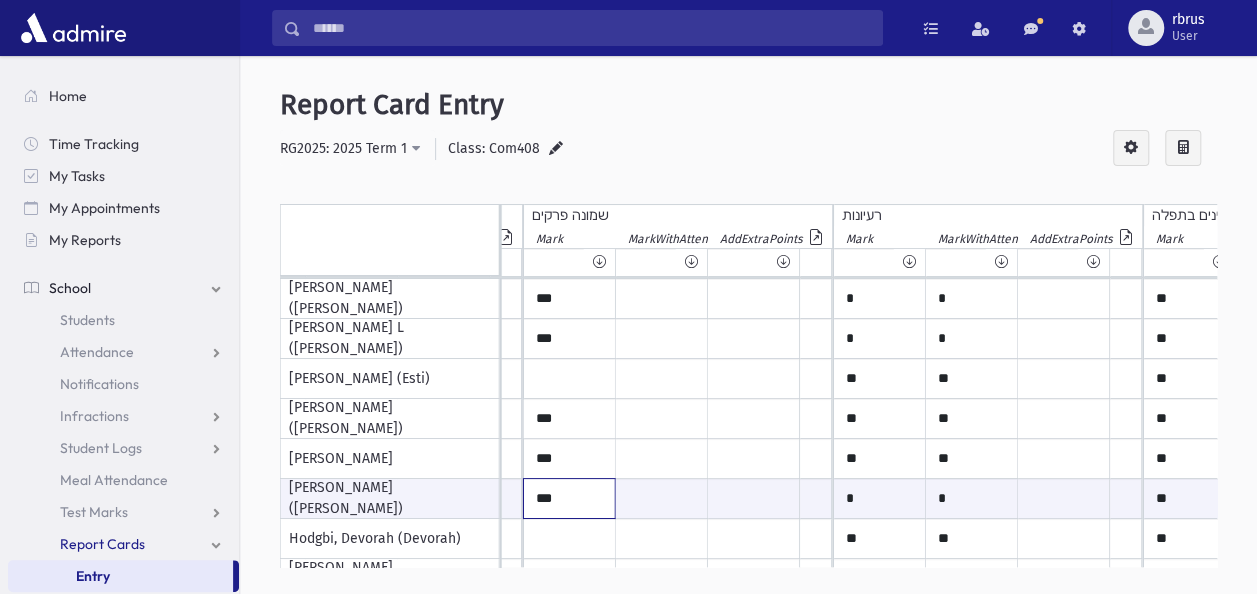 type on "***" 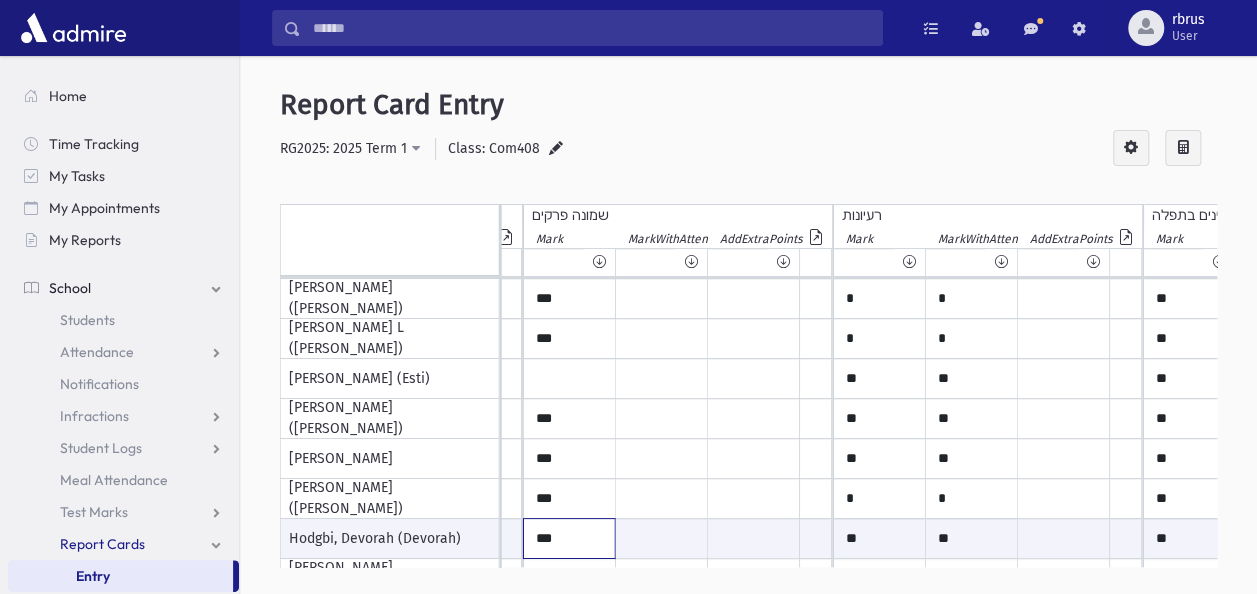 type on "***" 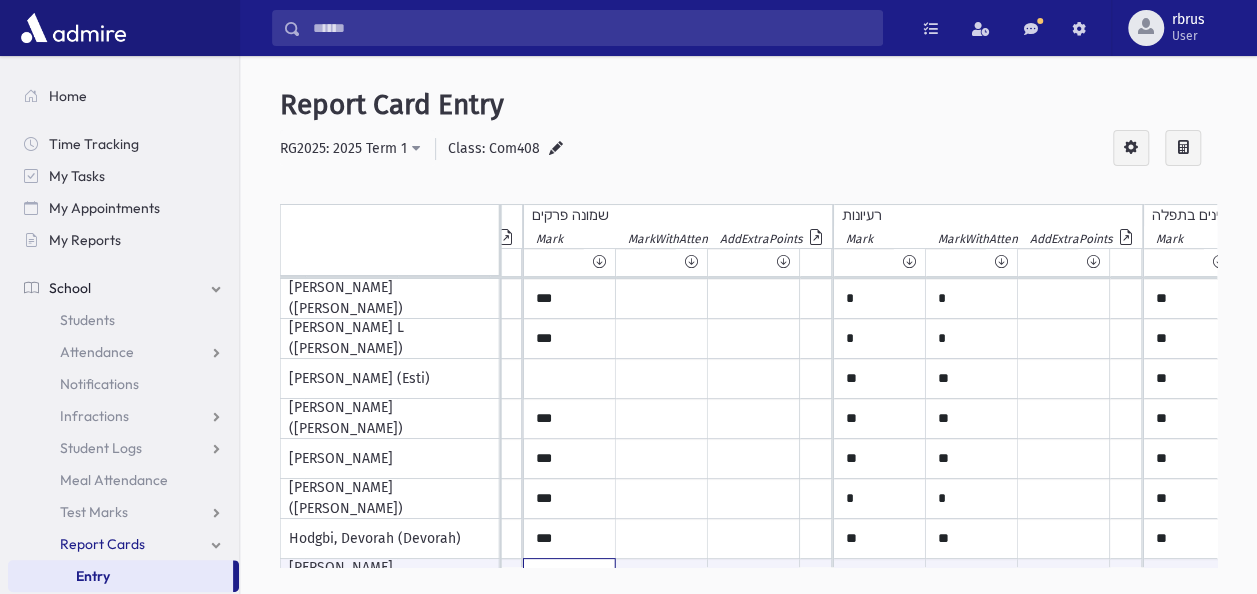 scroll, scrollTop: 238, scrollLeft: 6178, axis: both 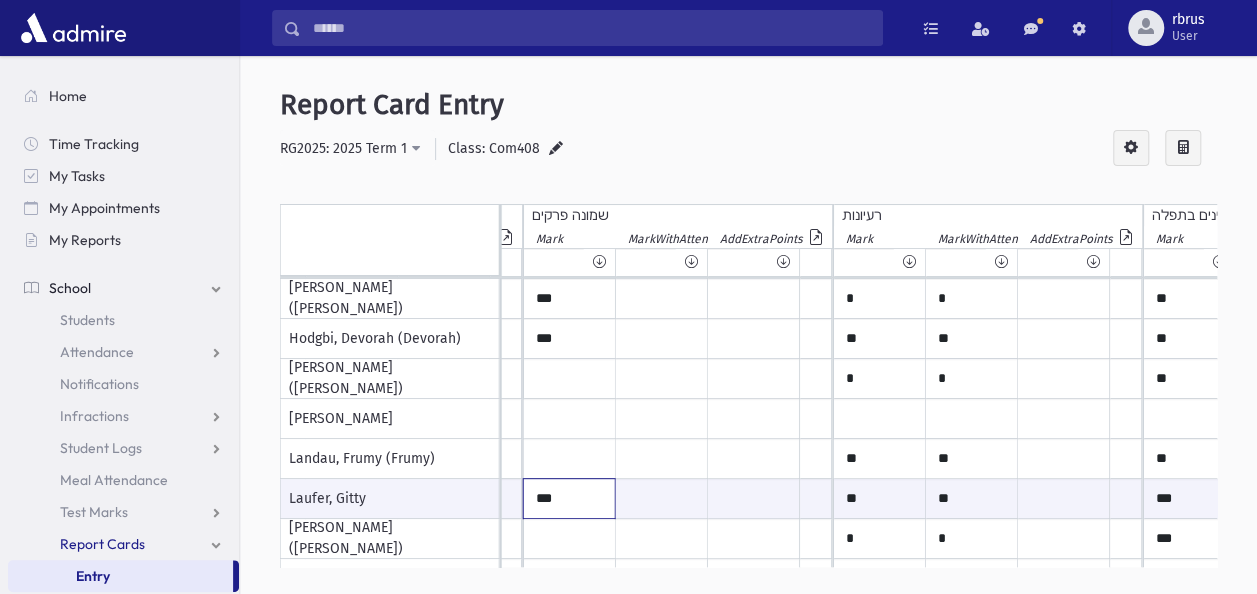 type on "***" 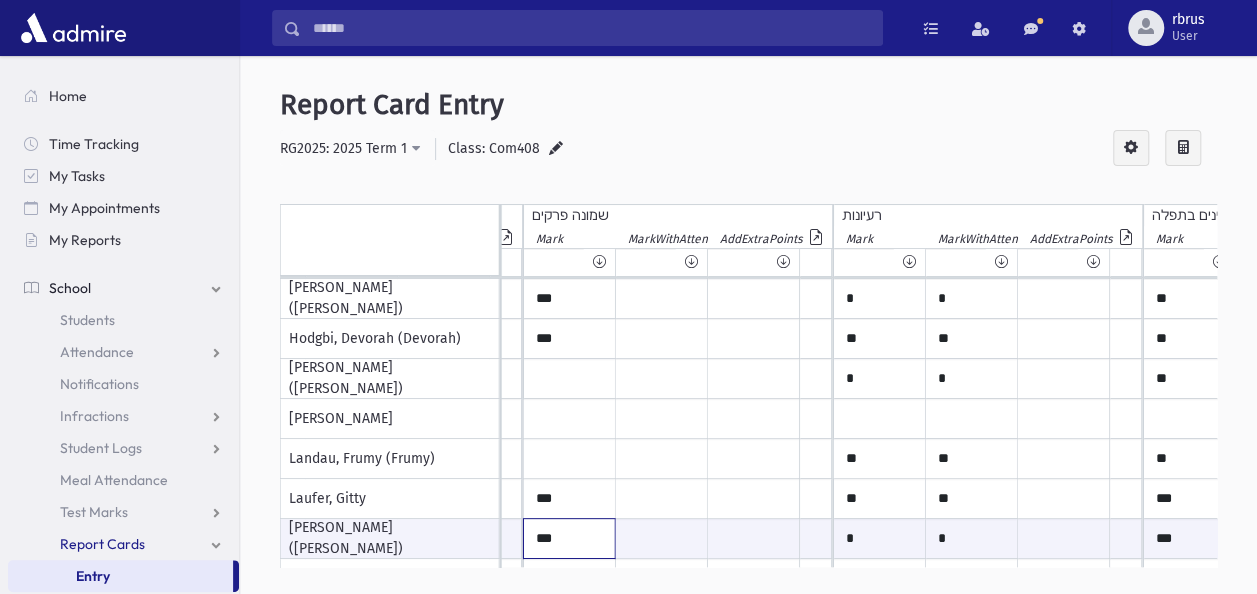 type on "***" 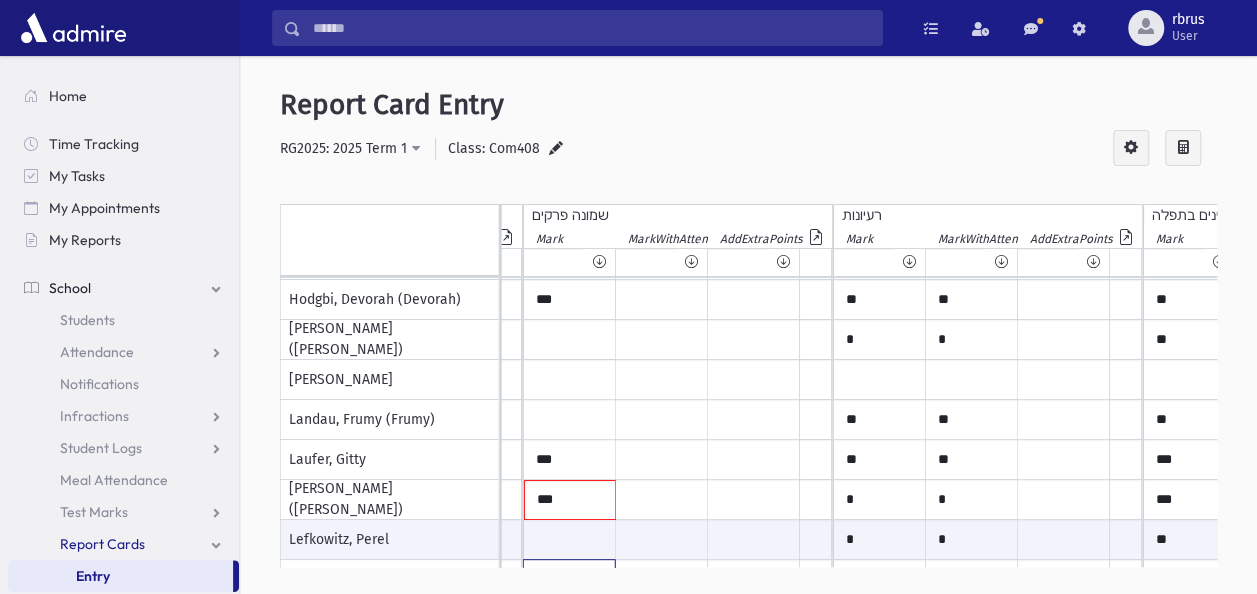 scroll, scrollTop: 599, scrollLeft: 6178, axis: both 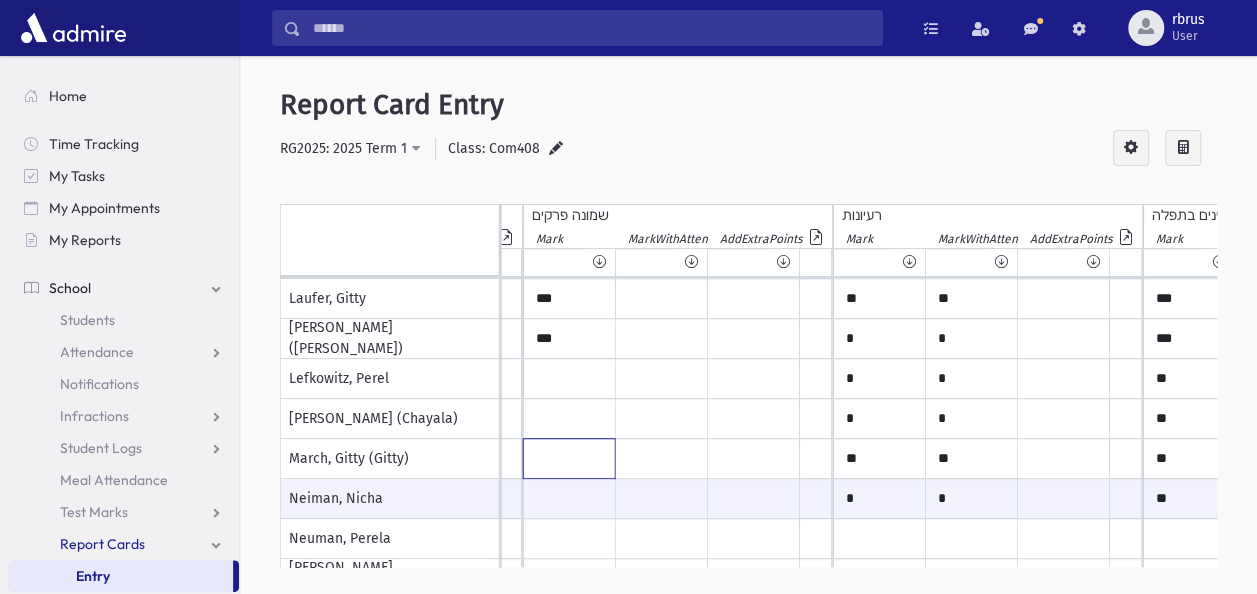click at bounding box center [-5630, -301] 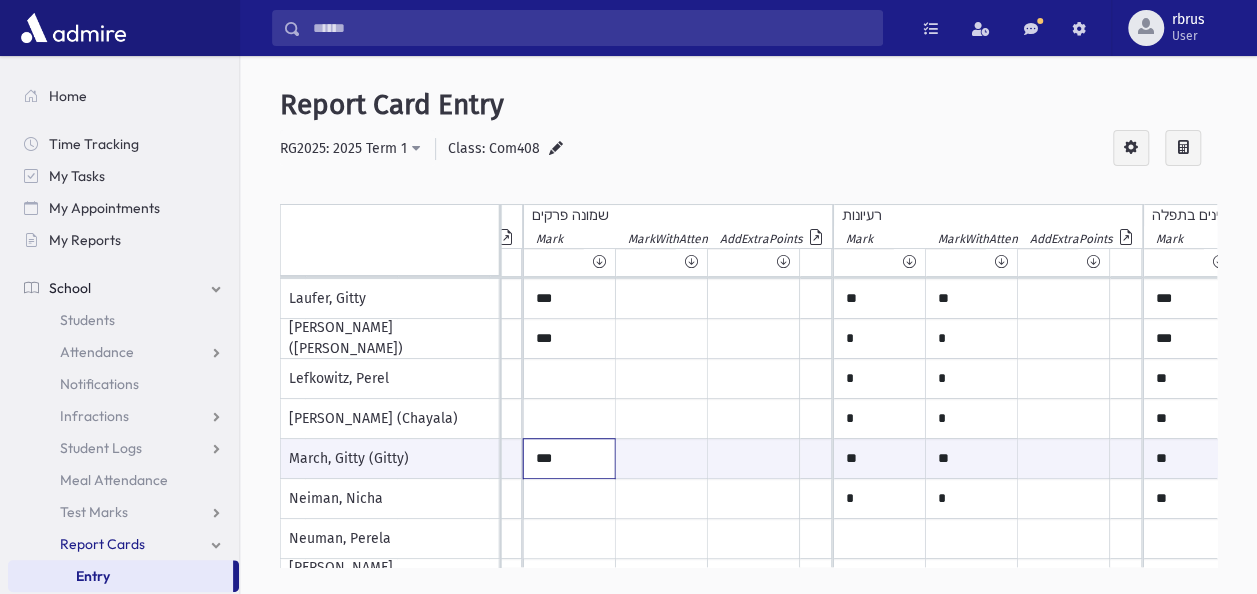 type on "***" 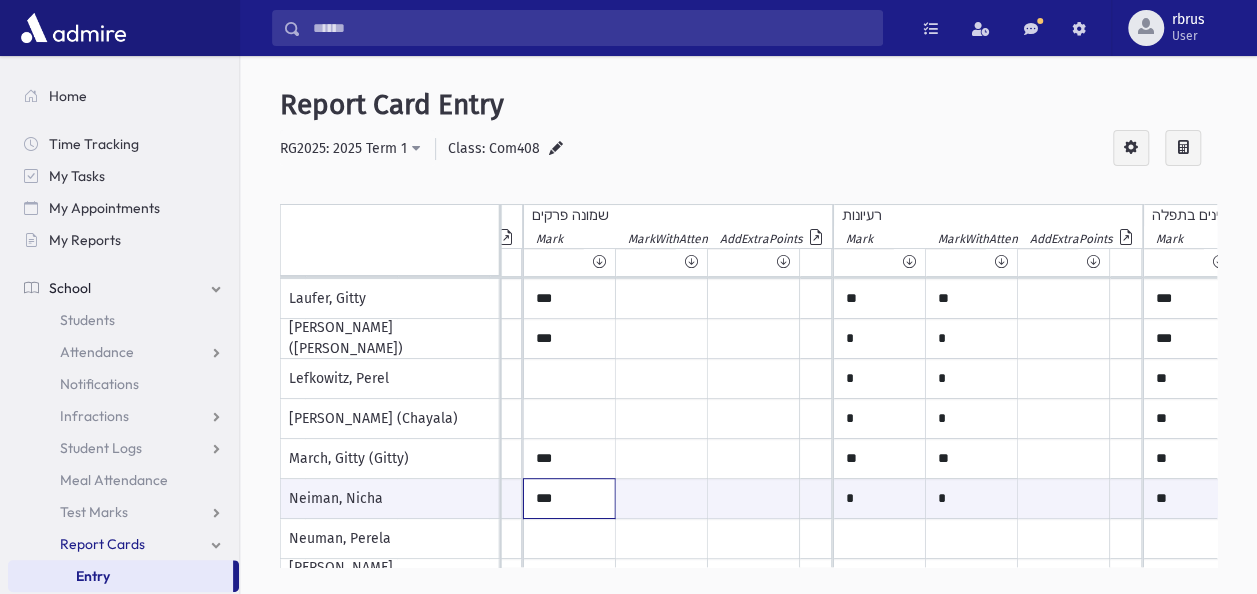 type on "***" 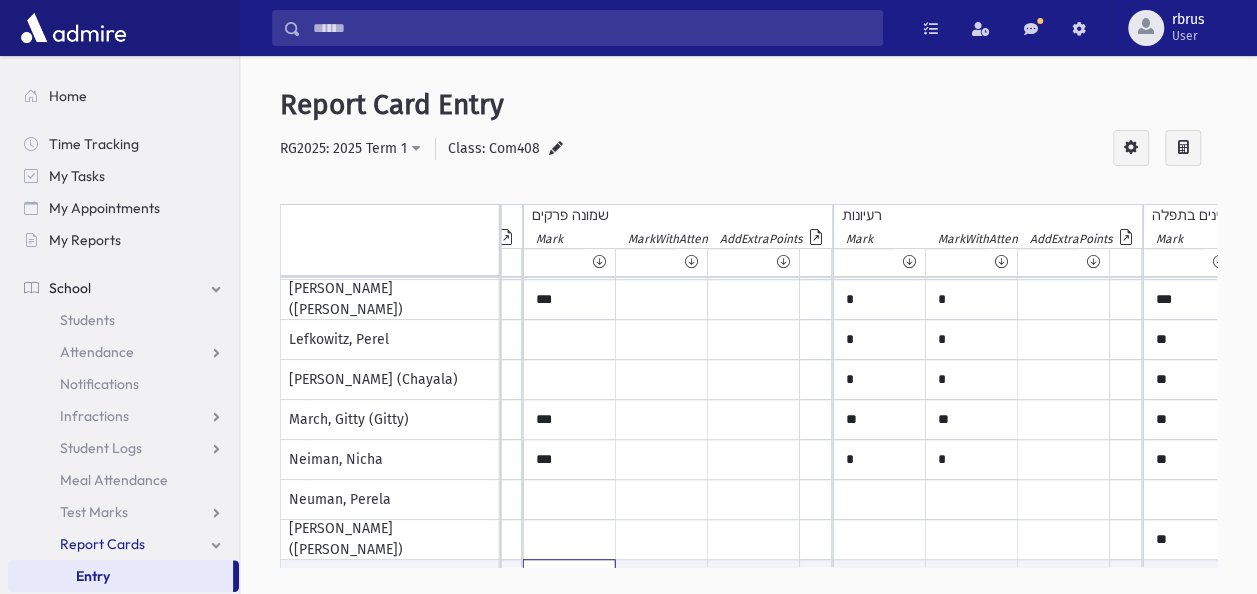 scroll, scrollTop: 799, scrollLeft: 6178, axis: both 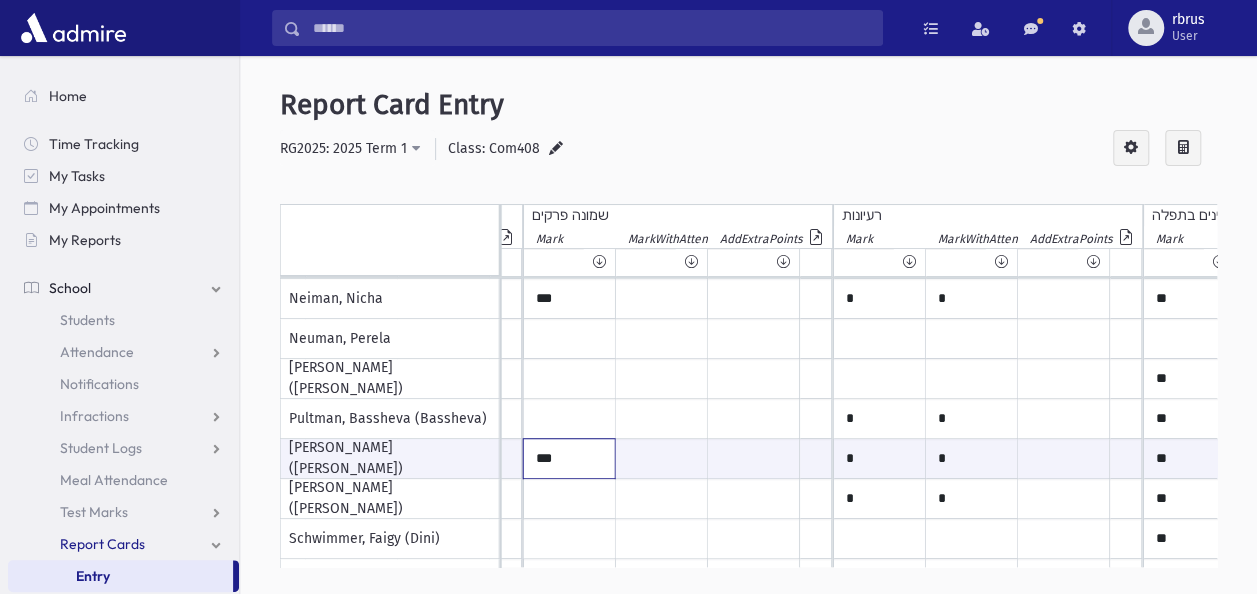 type on "***" 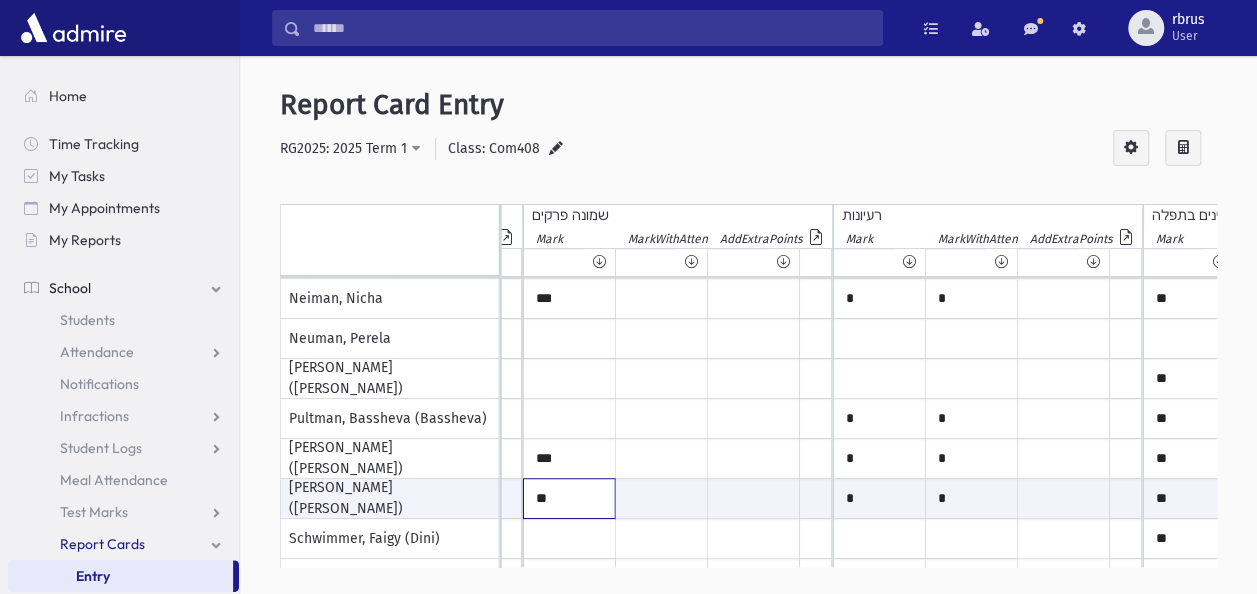type on "**" 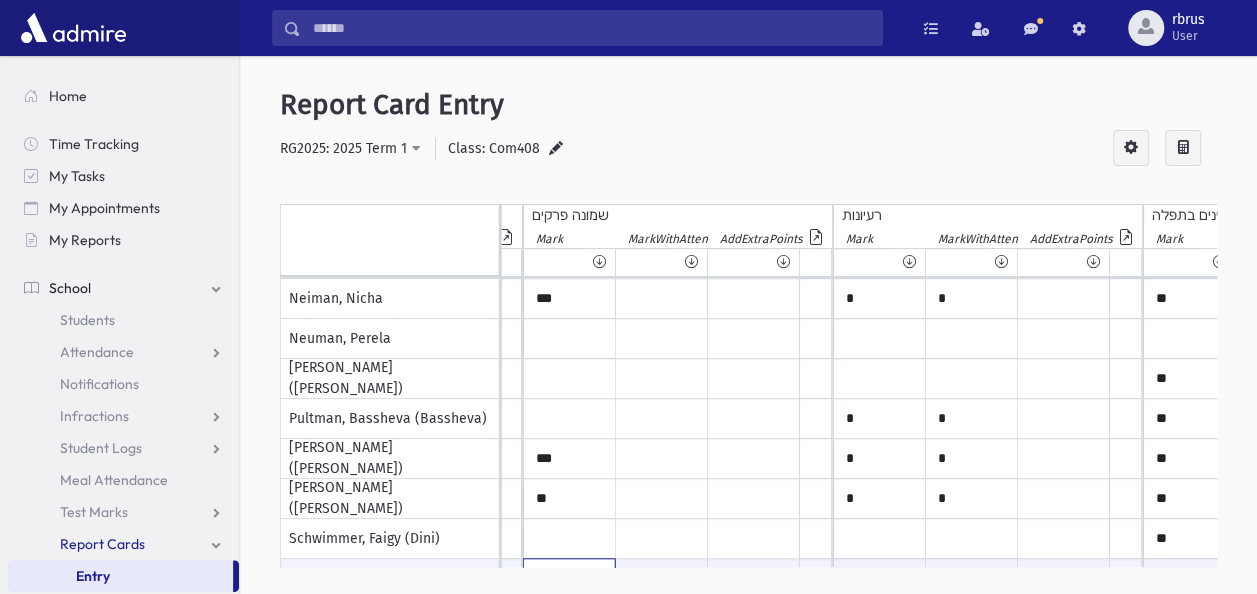 scroll, scrollTop: 838, scrollLeft: 6178, axis: both 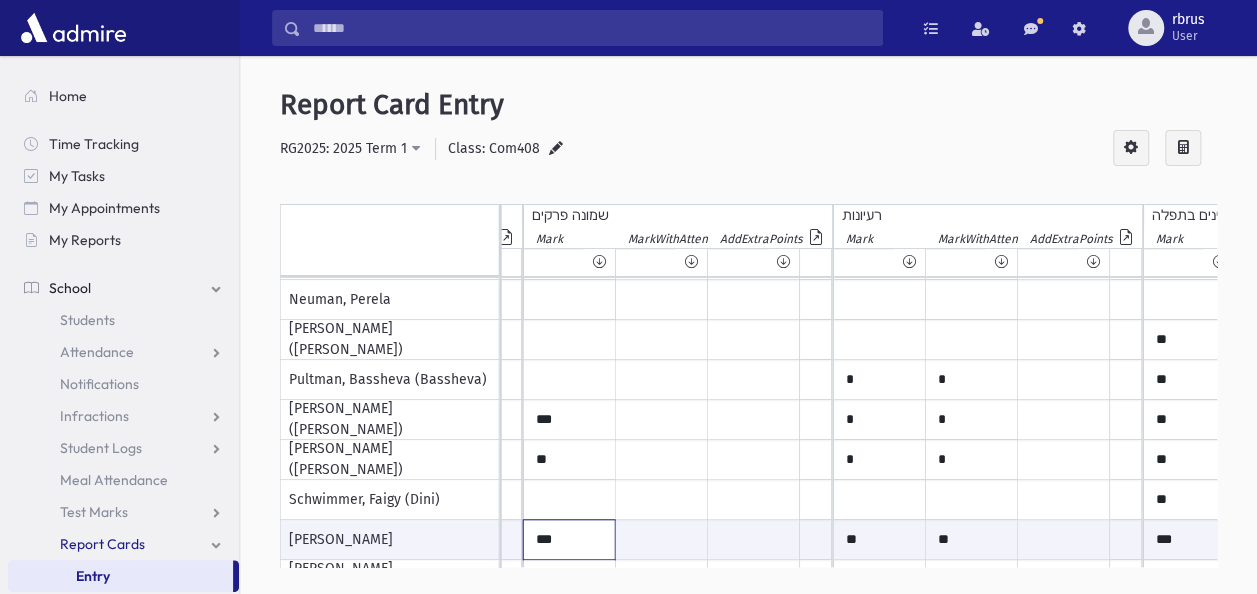 type on "***" 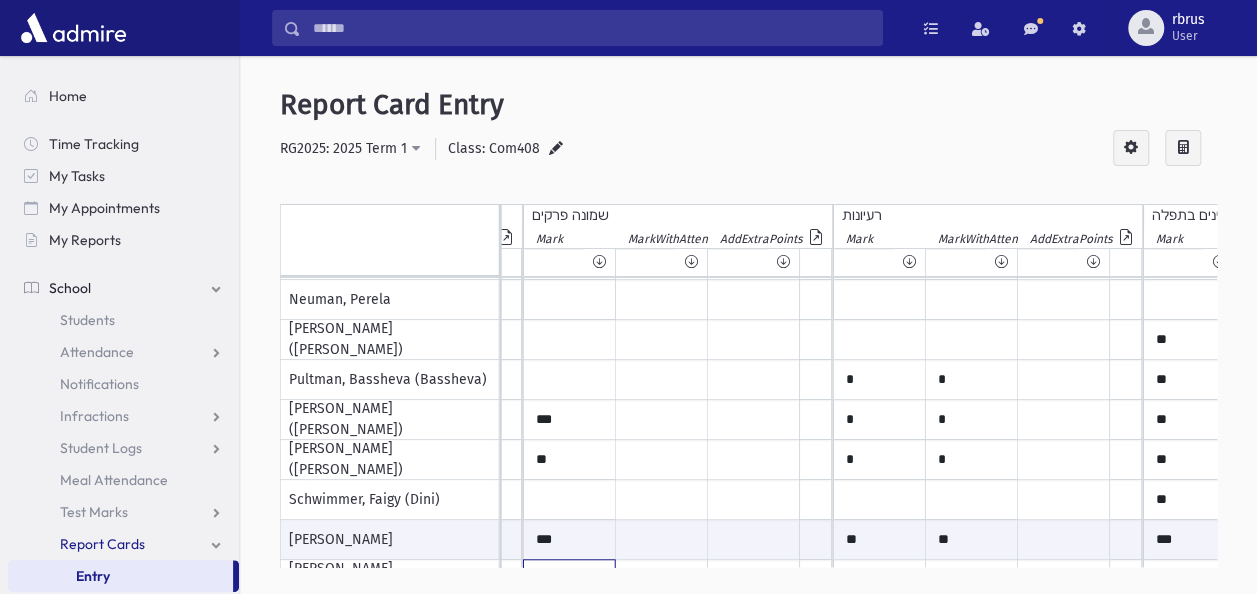 scroll, scrollTop: 999, scrollLeft: 6178, axis: both 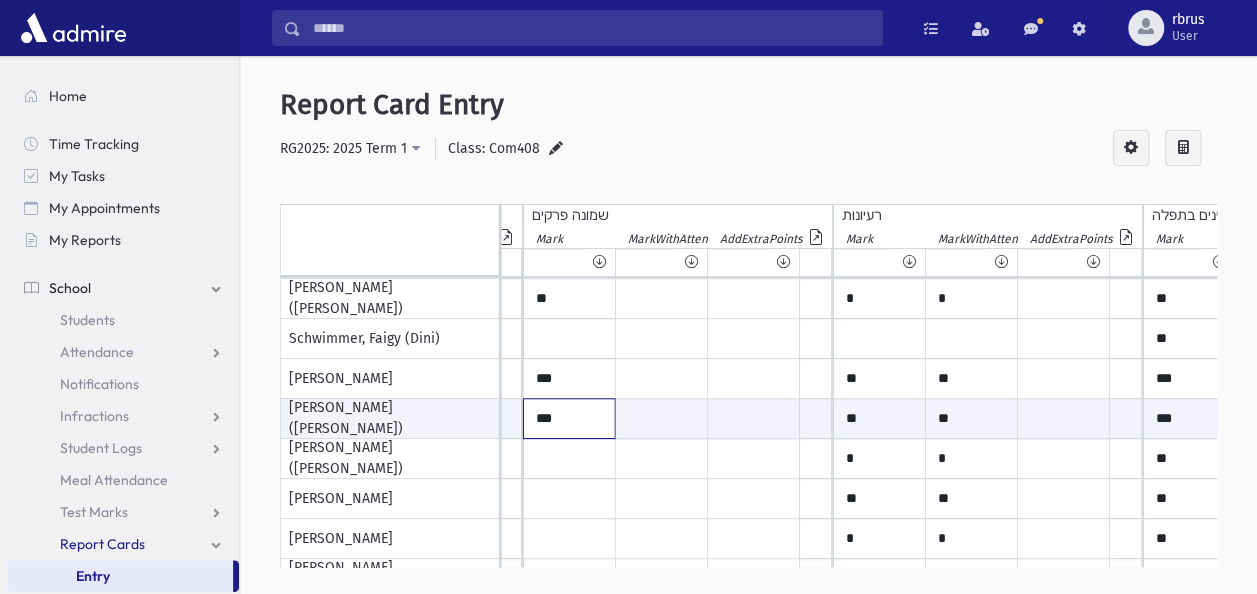 type on "***" 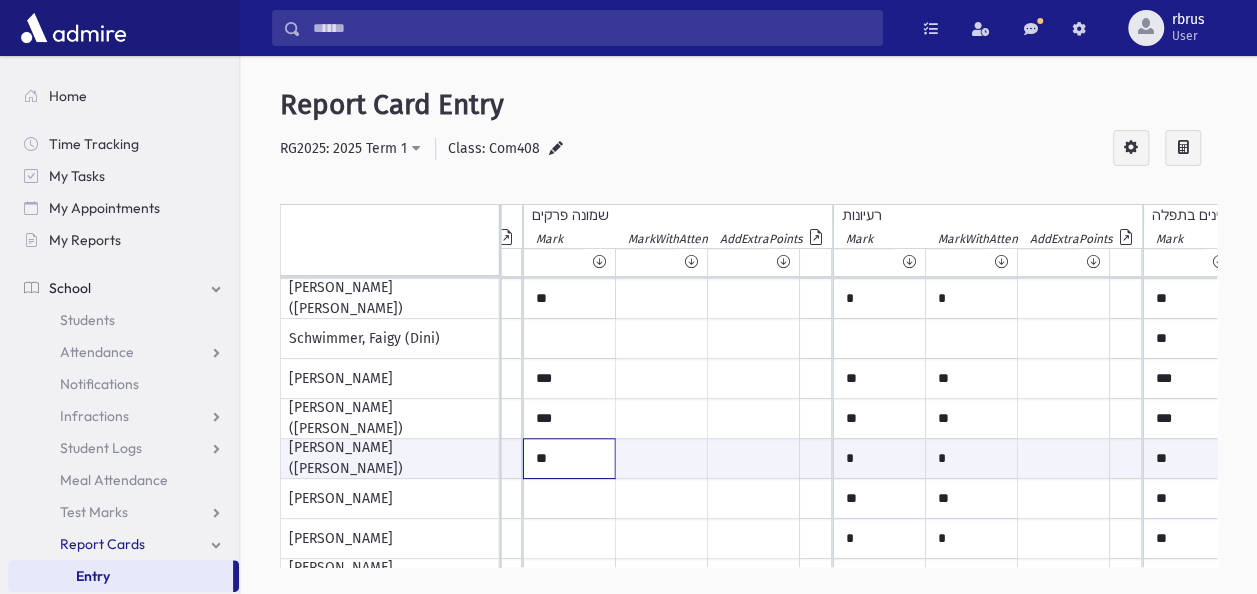 type on "**" 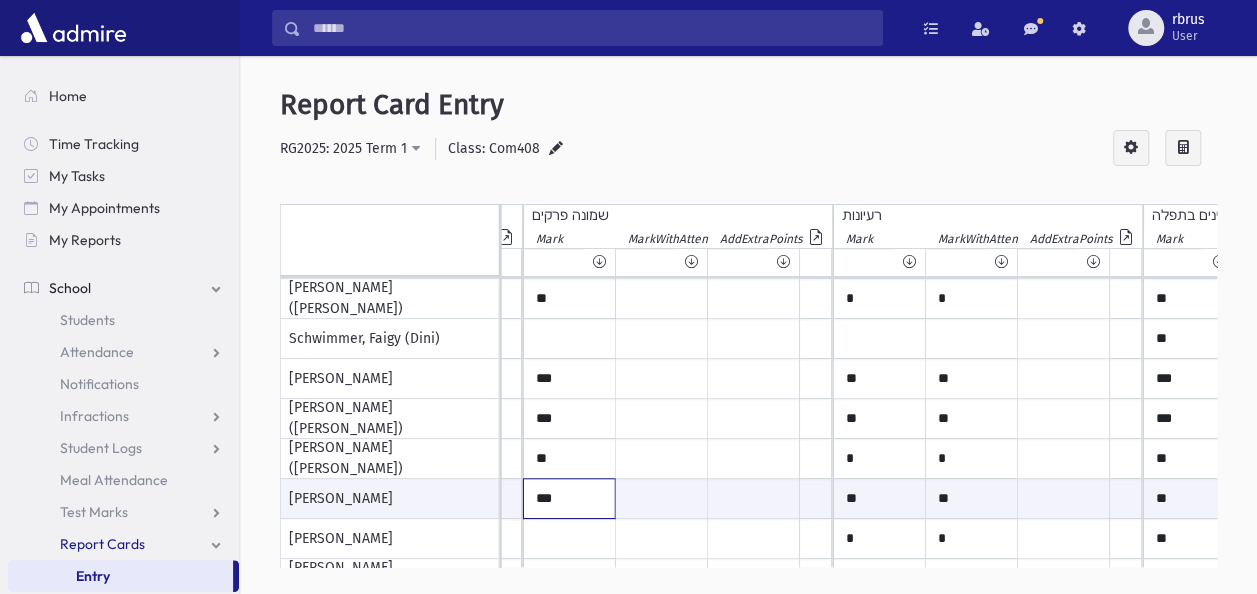 type on "***" 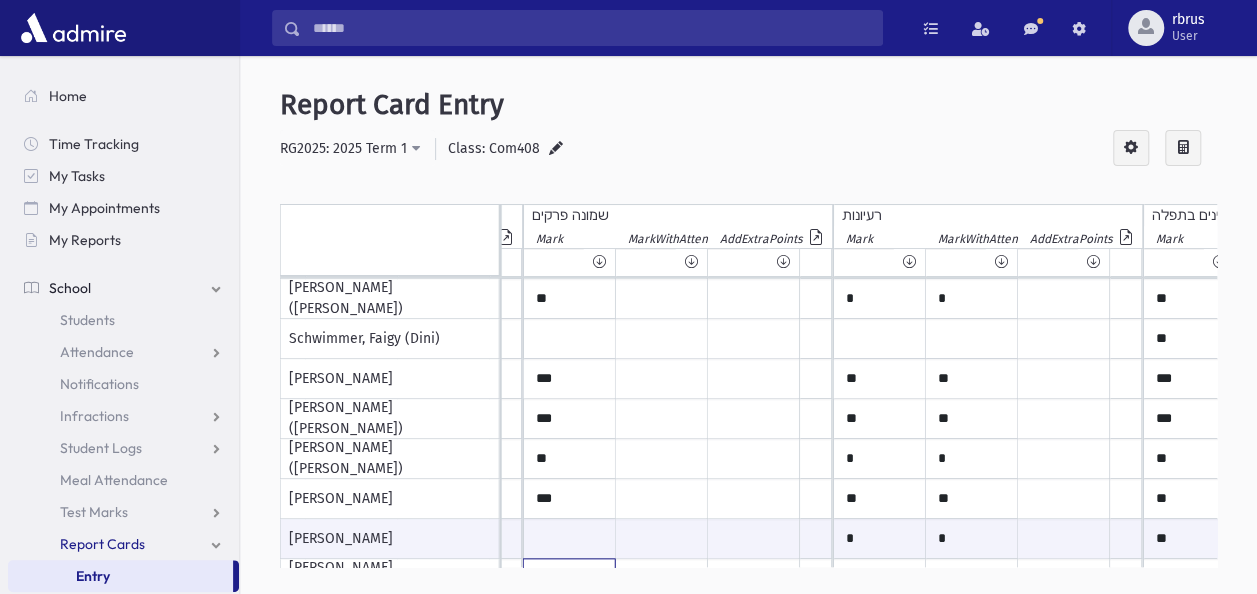 scroll, scrollTop: 1038, scrollLeft: 6178, axis: both 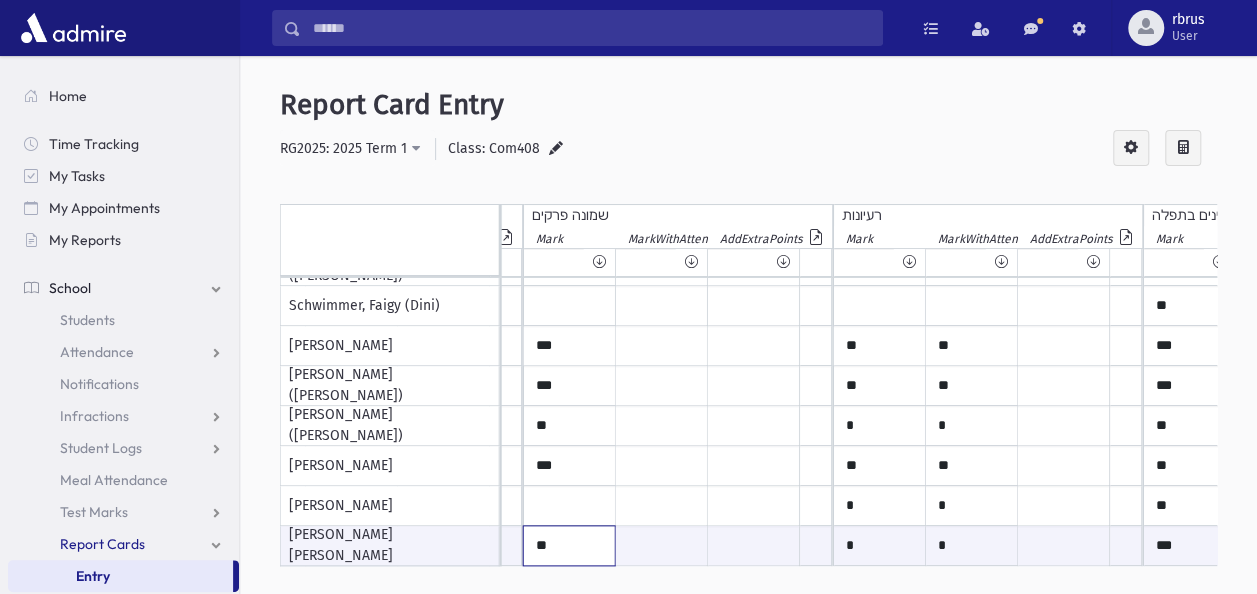 type on "**" 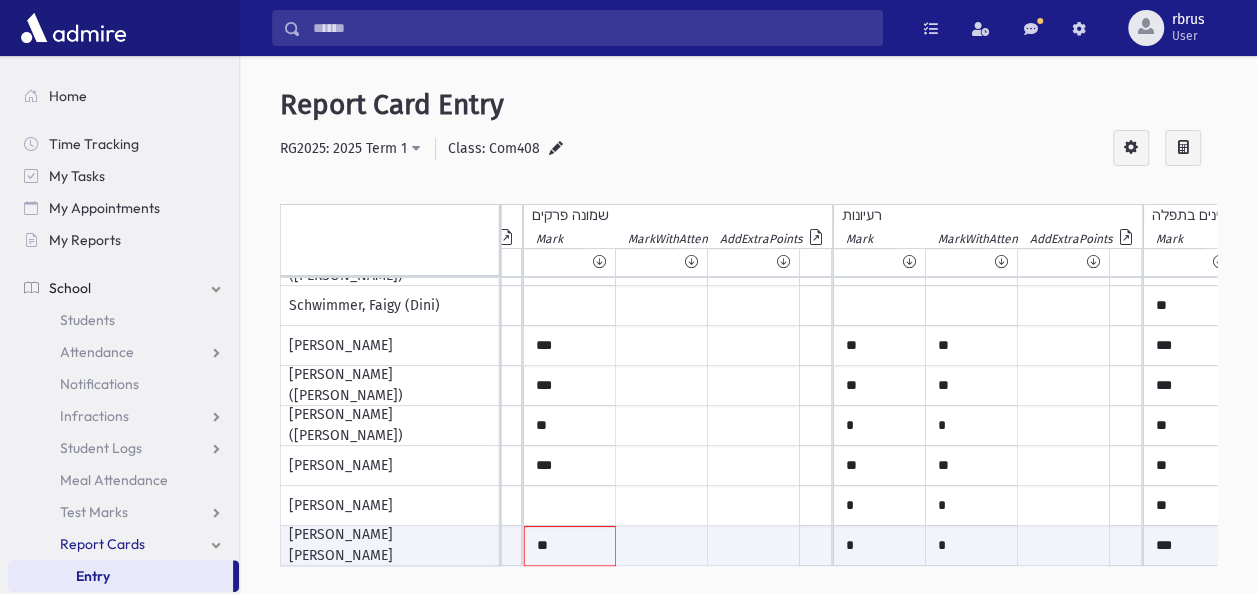 click on "Entry" at bounding box center (120, 576) 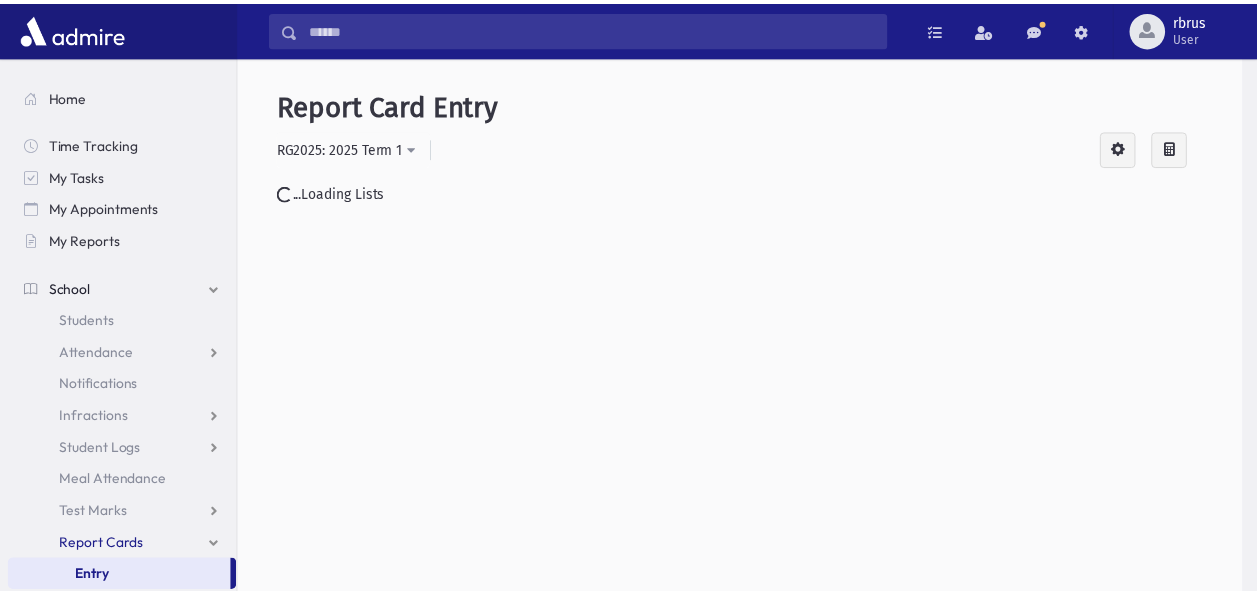 scroll, scrollTop: 0, scrollLeft: 0, axis: both 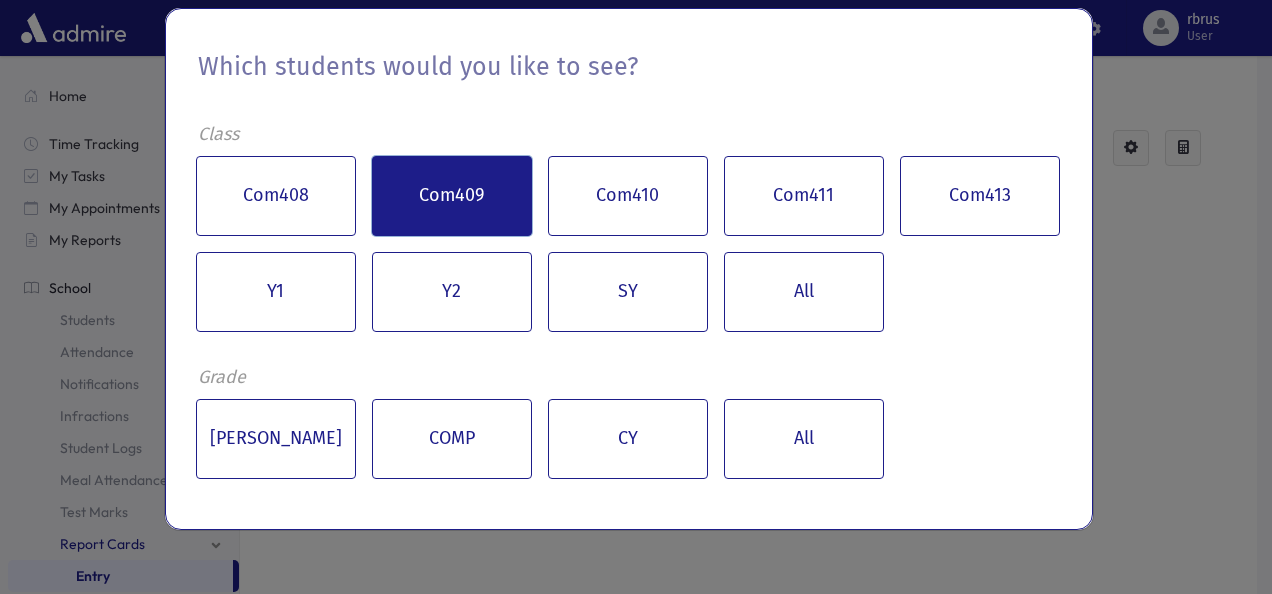 click on "Com409" at bounding box center [452, 196] 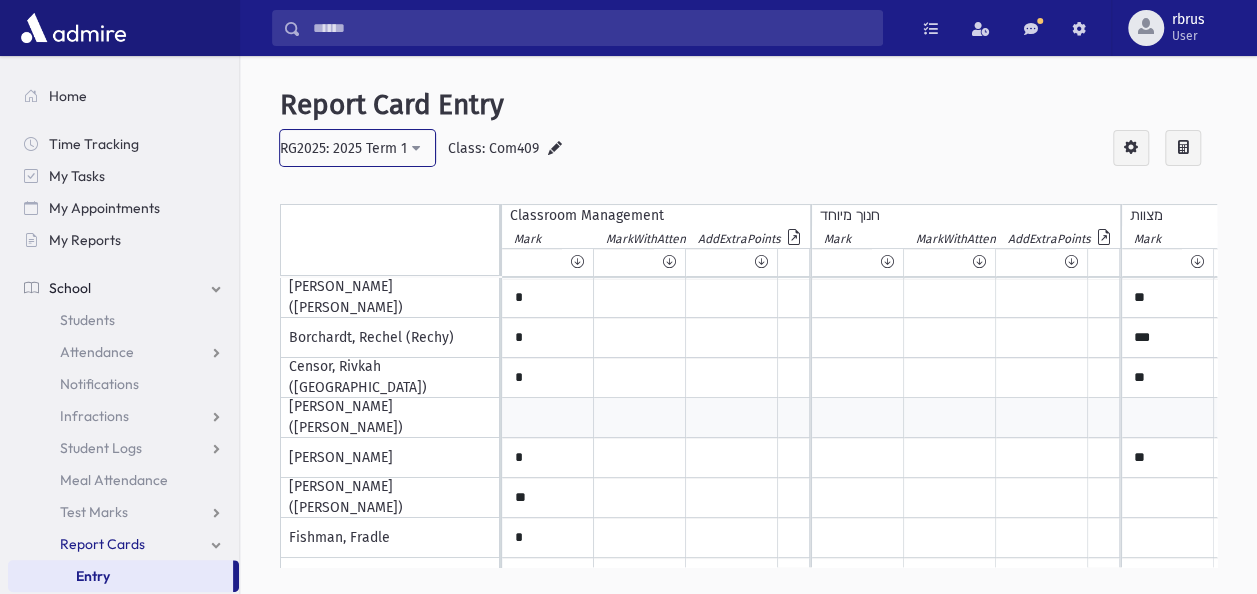click on "RG2025: 2025 Term 1" at bounding box center (357, 148) 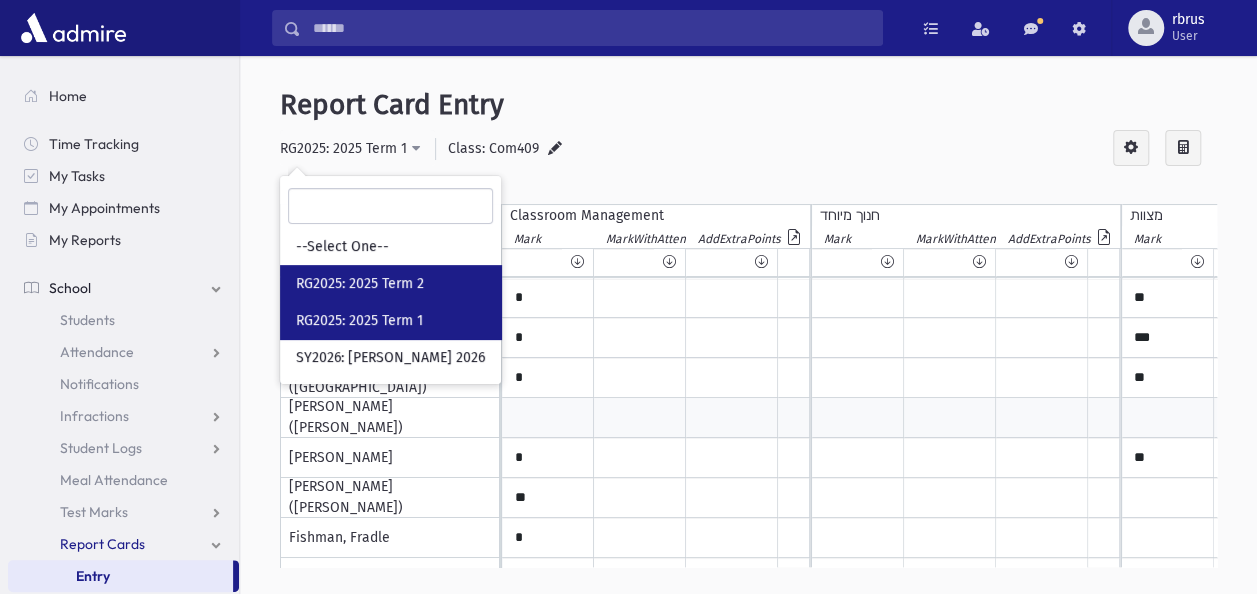 click on "RG2025: 2025 Term 2" at bounding box center [360, 284] 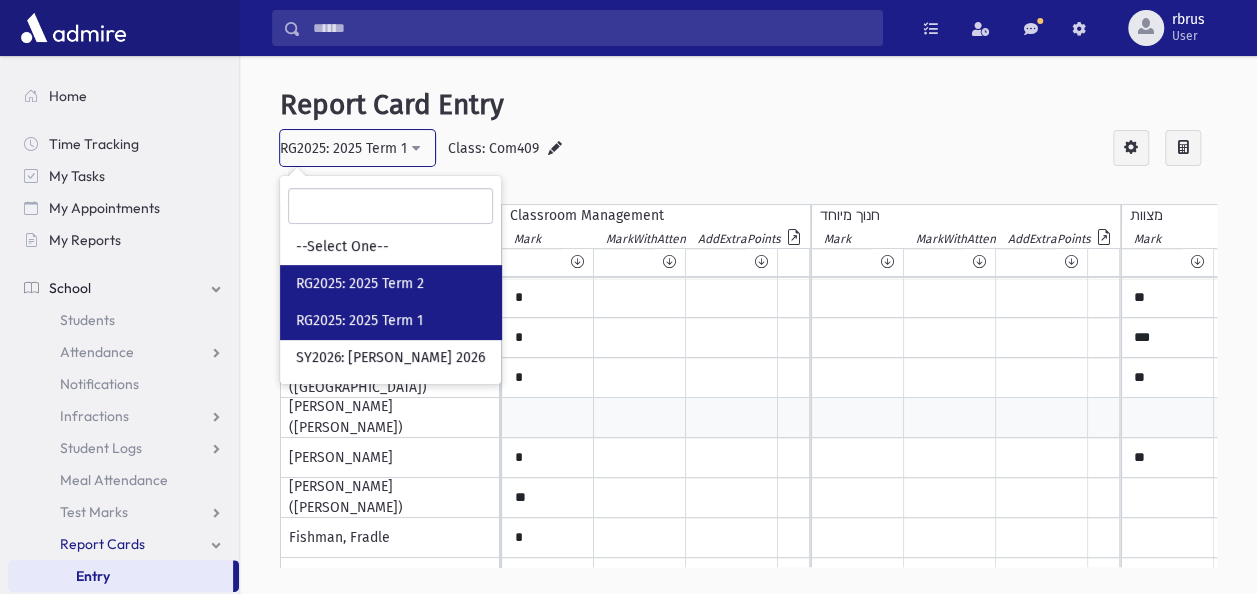 select on "**" 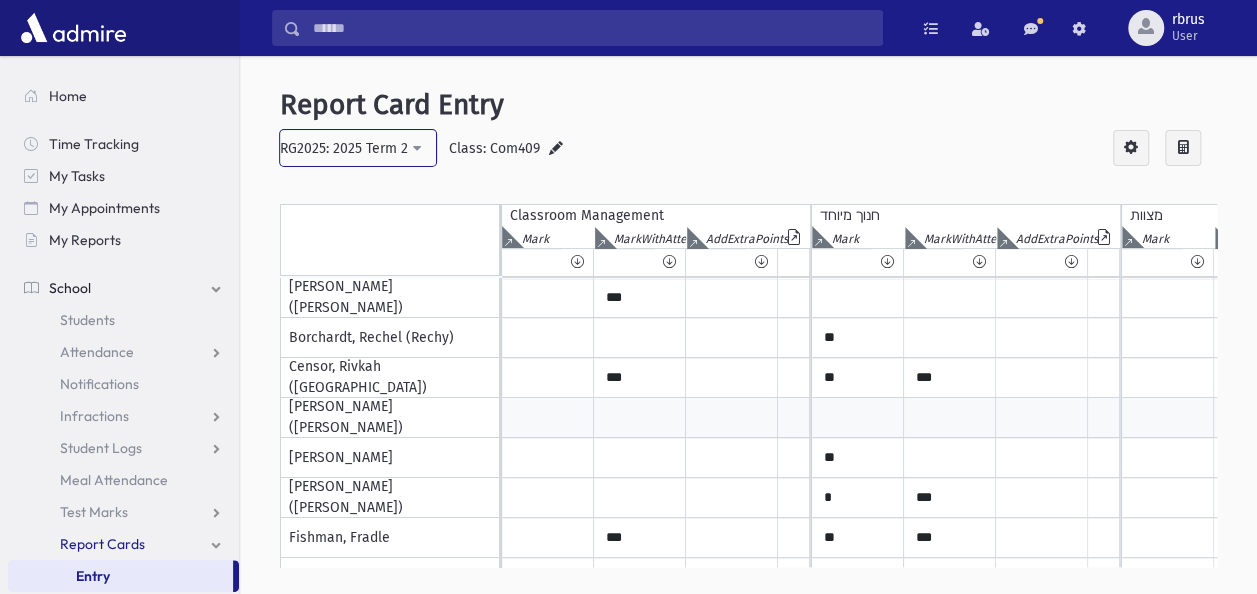 scroll, scrollTop: 0, scrollLeft: 302, axis: horizontal 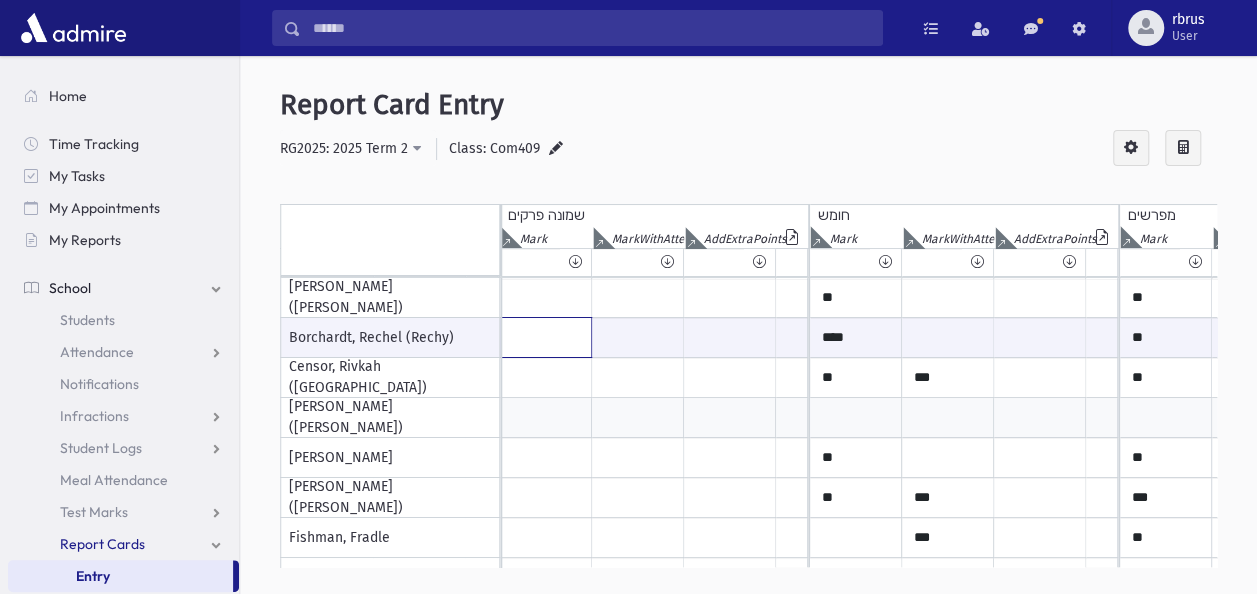 click at bounding box center (-384, 337) 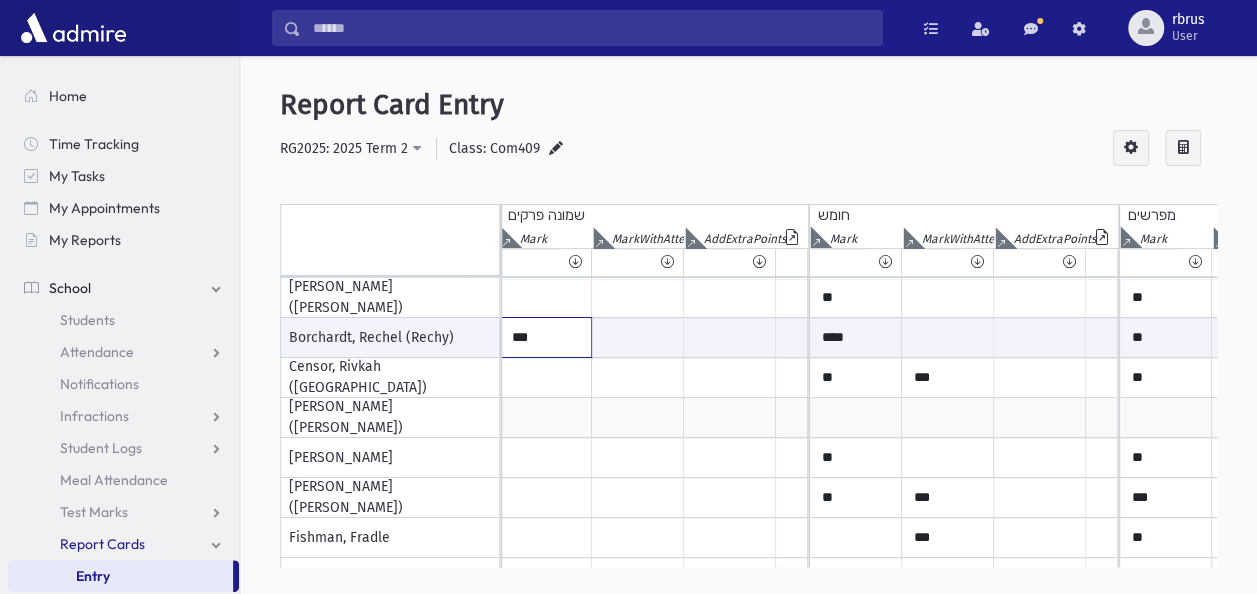 type on "***" 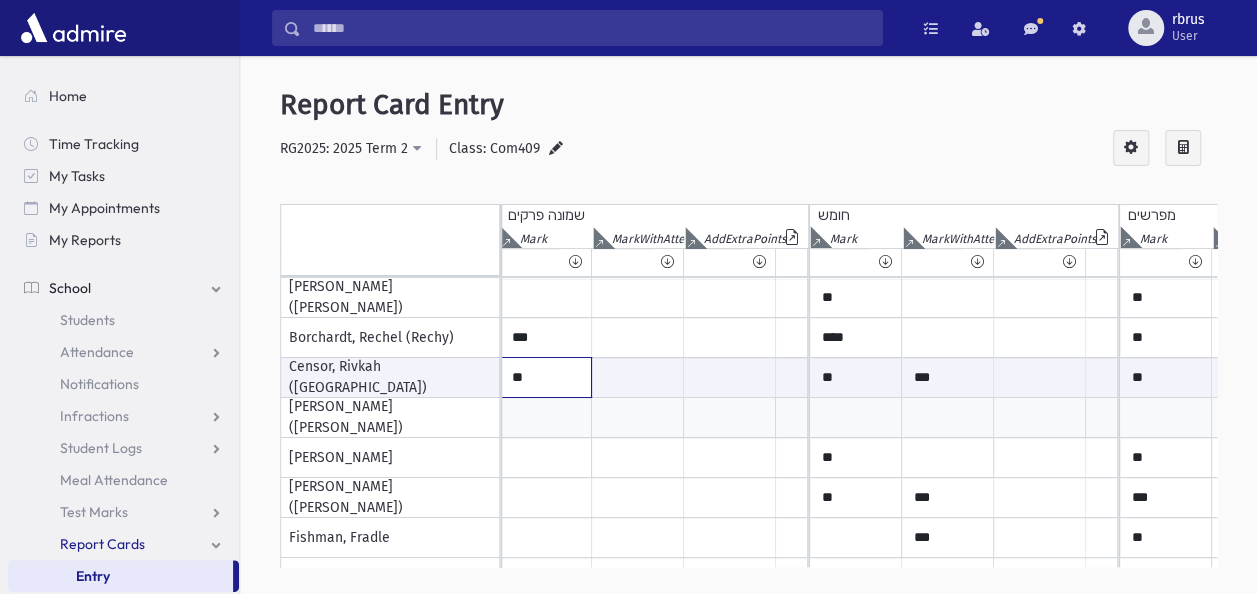 type on "**" 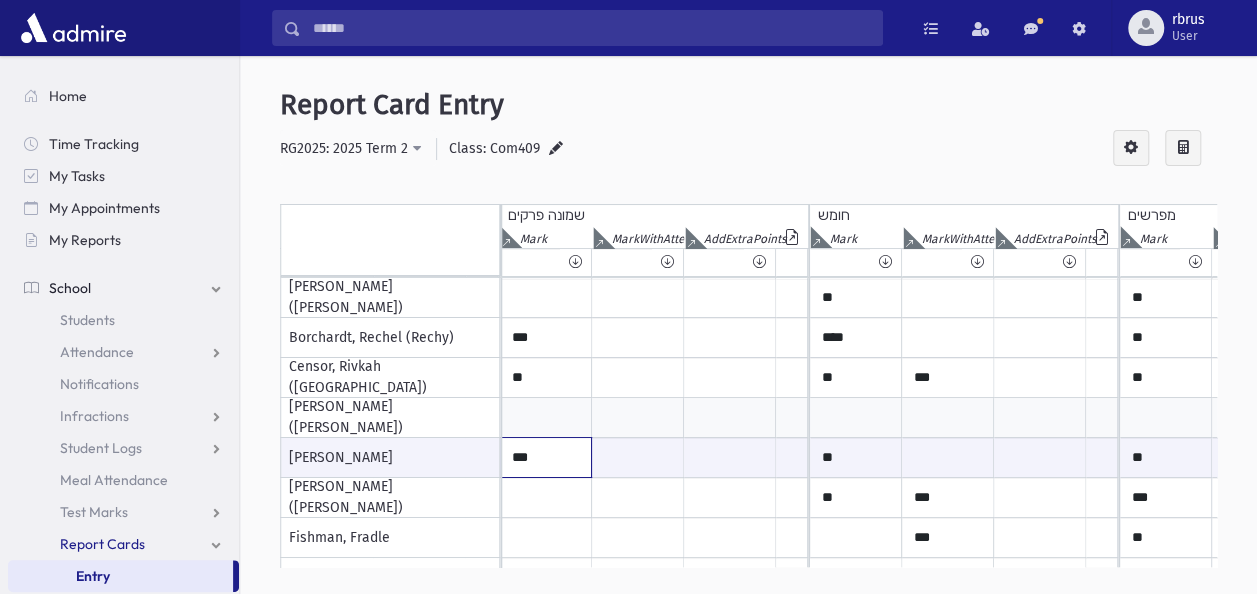 type on "***" 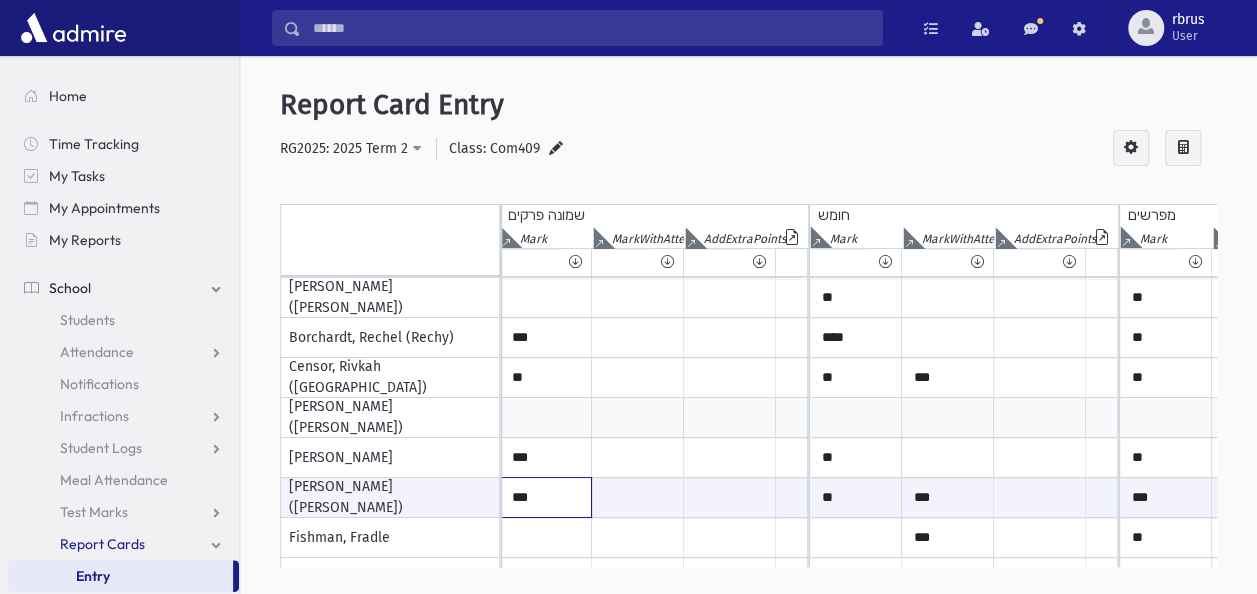 type on "***" 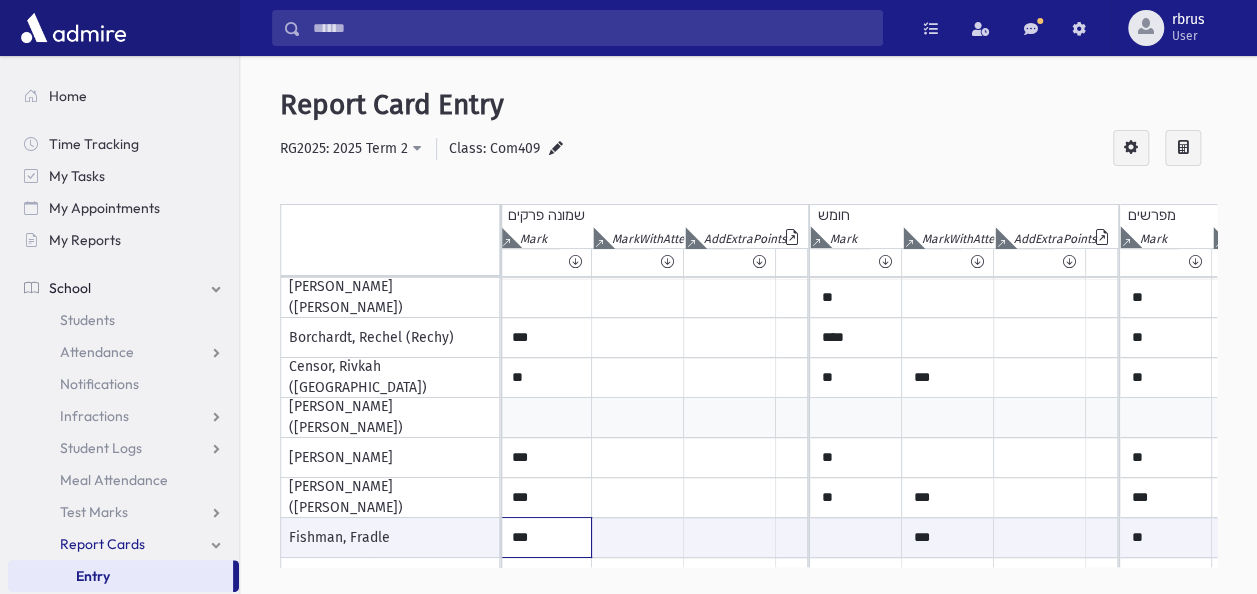 type on "***" 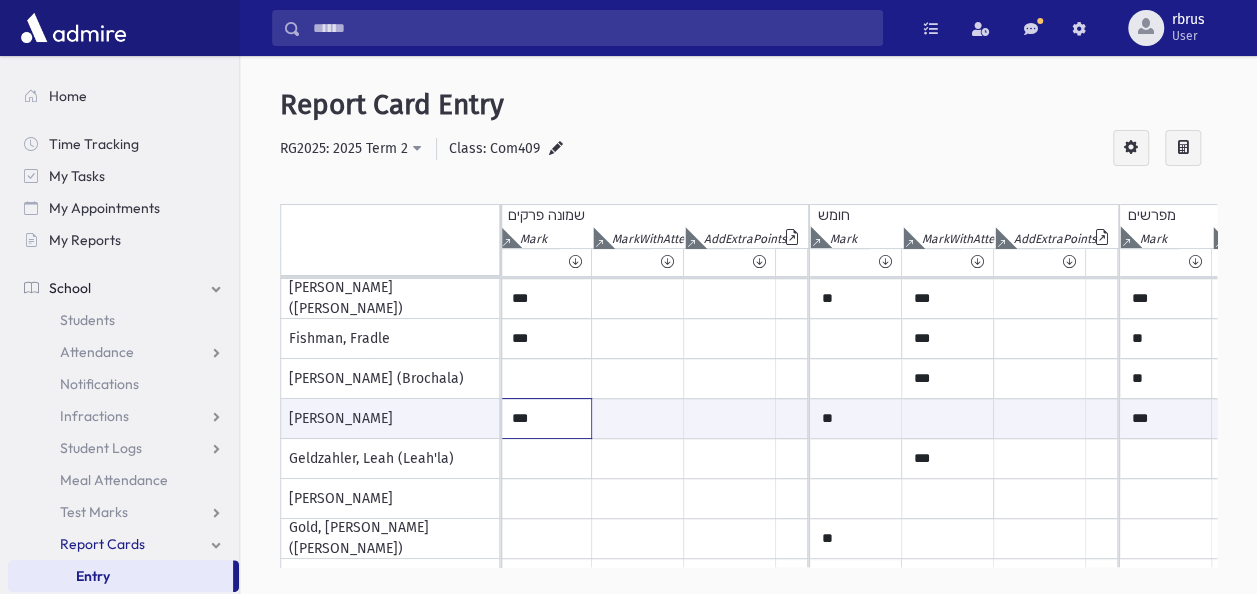 type on "***" 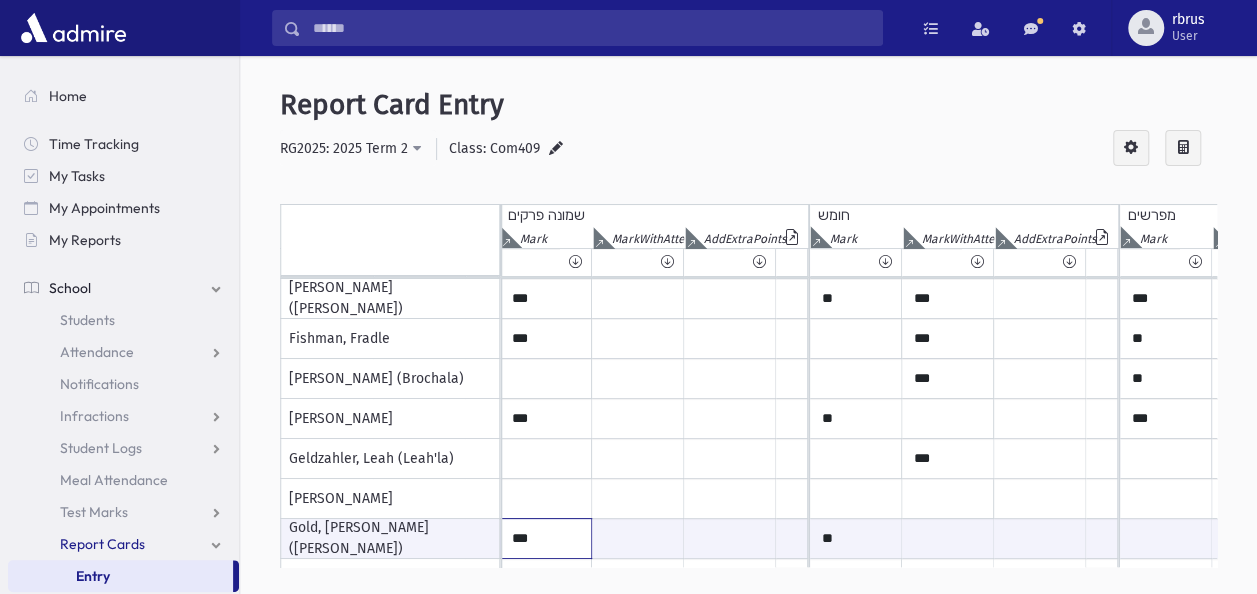 type on "***" 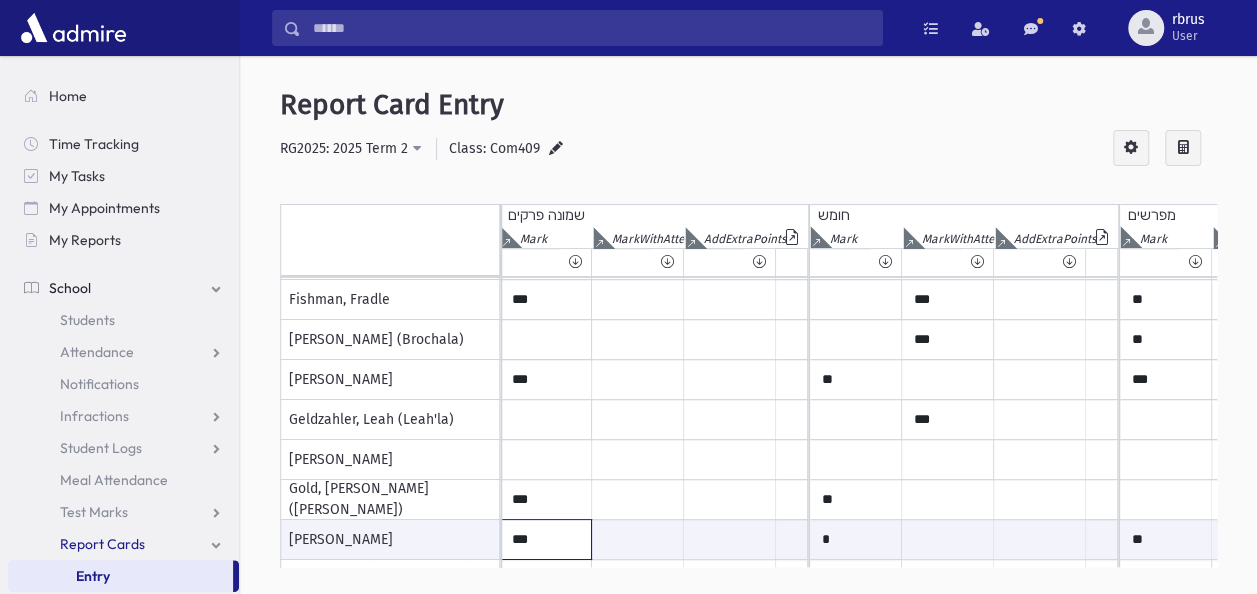 type on "***" 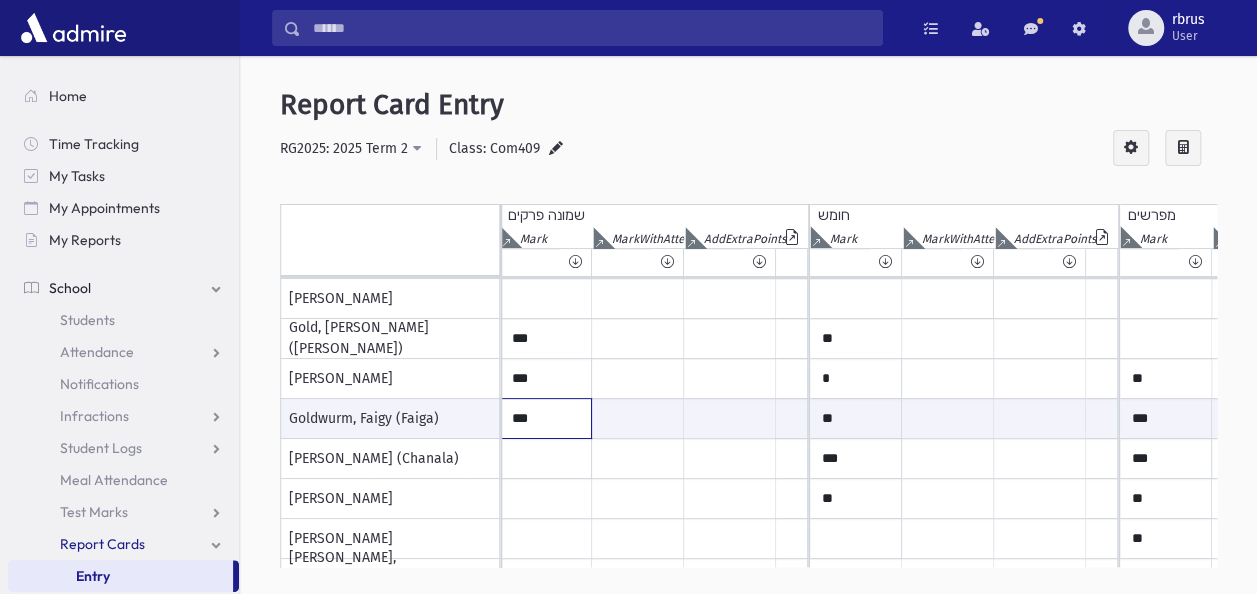 type on "***" 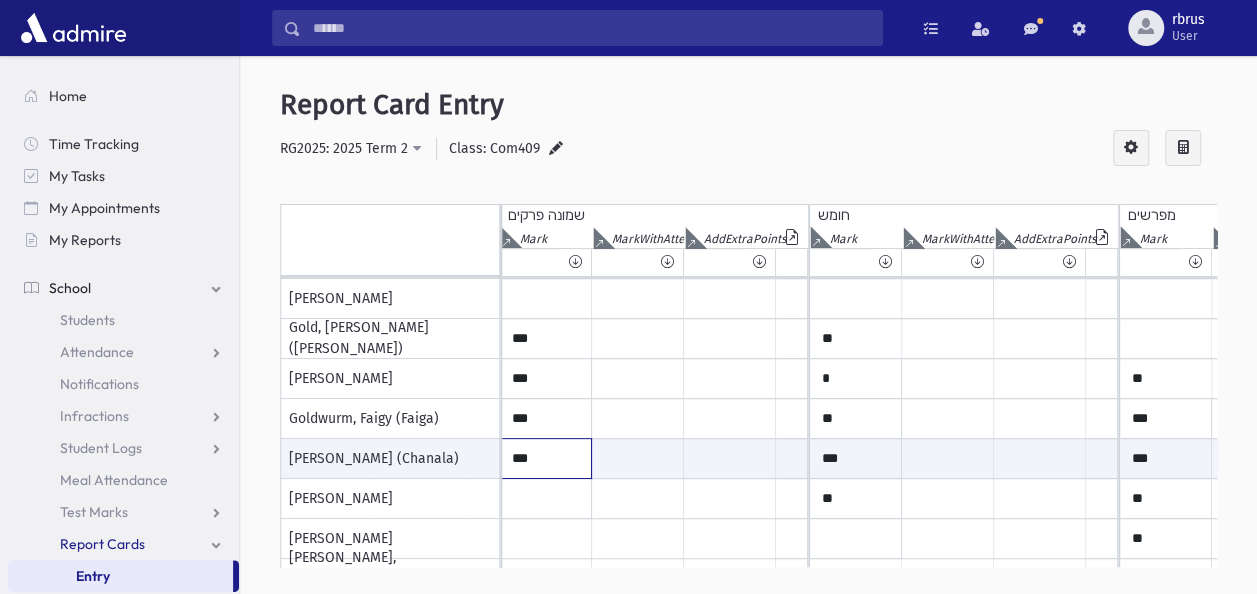 type on "***" 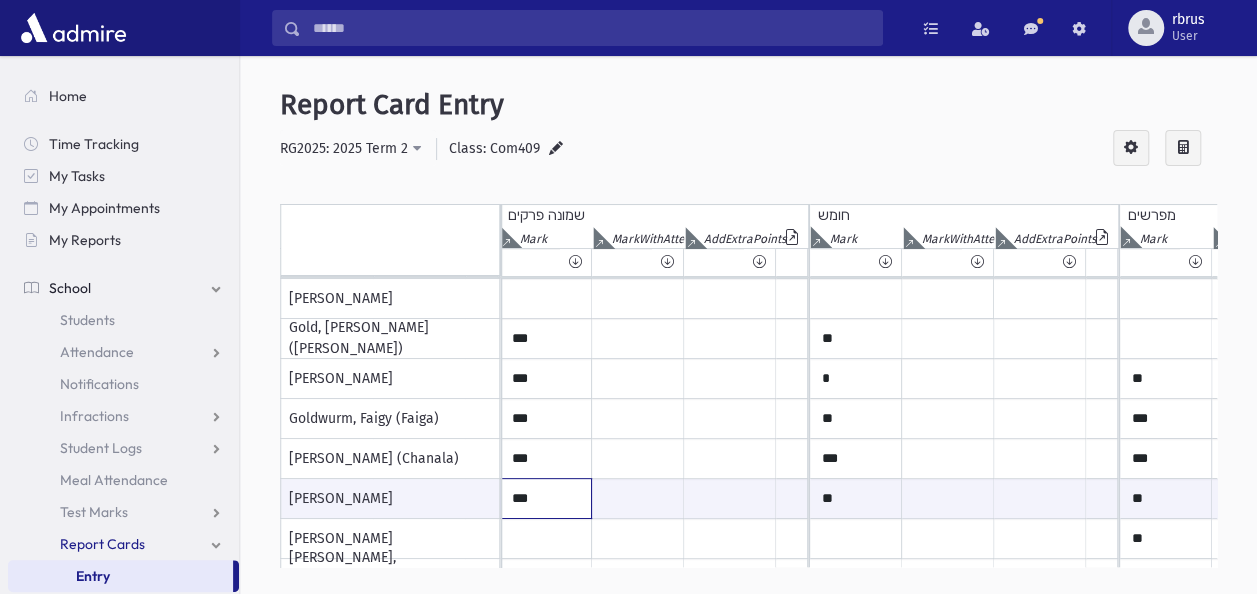type on "***" 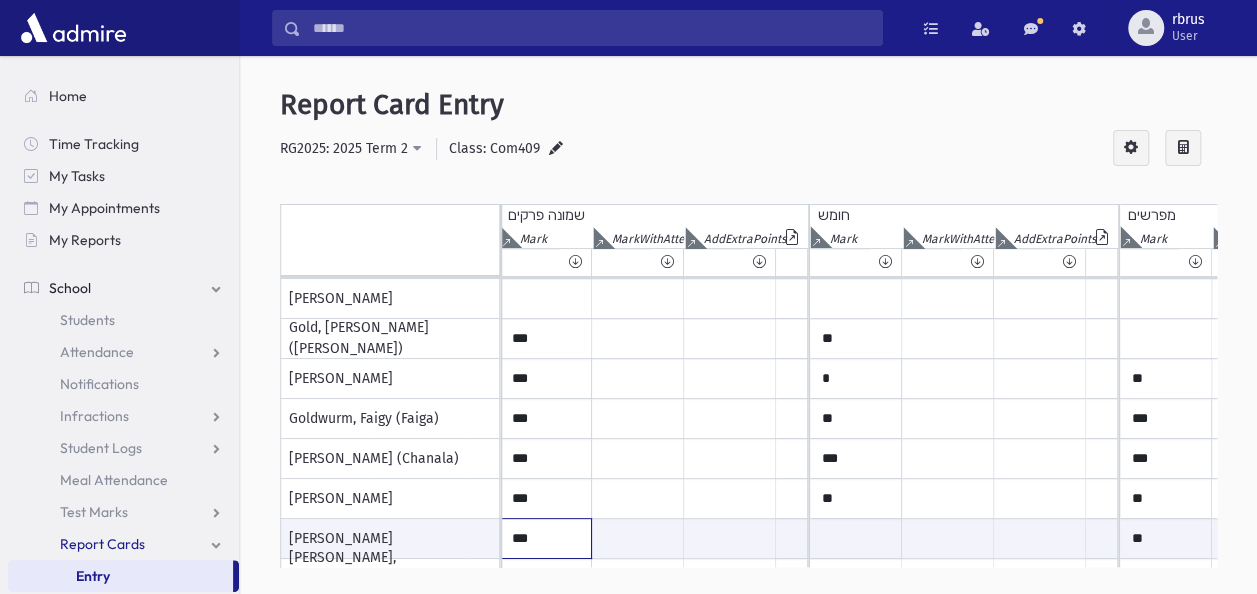 type on "***" 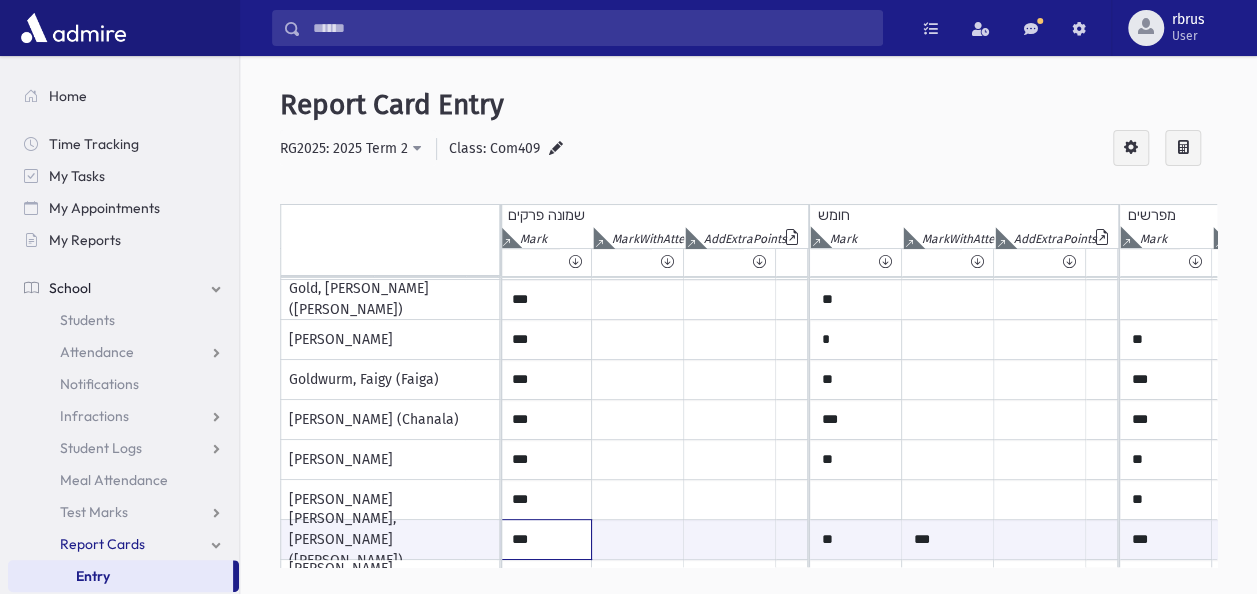 type on "***" 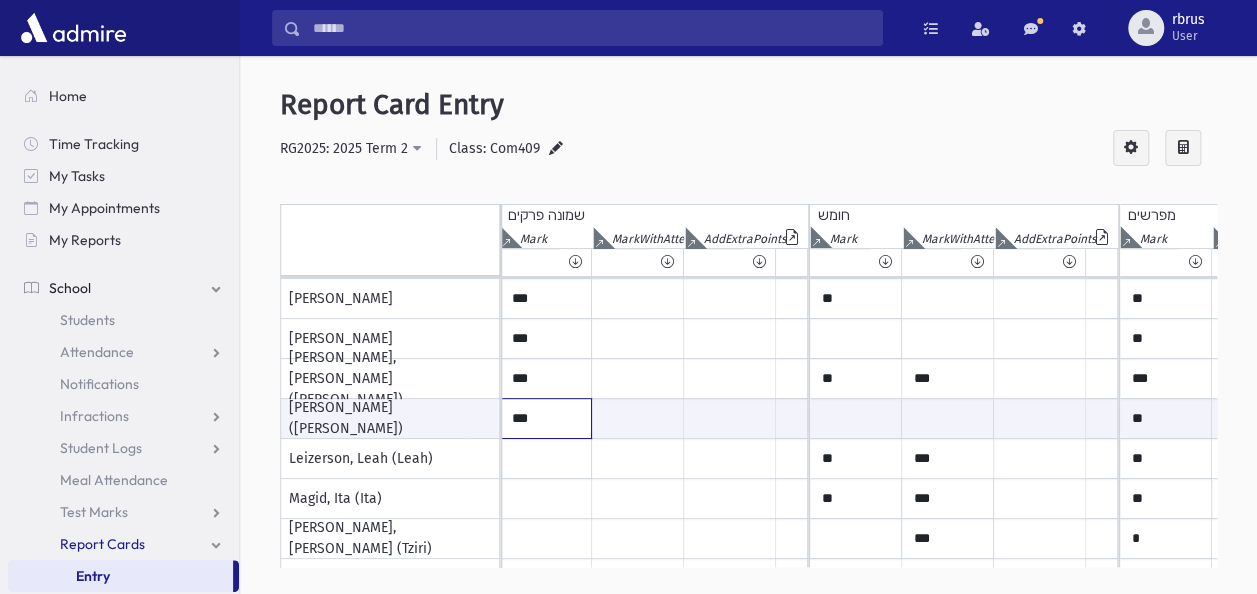 type on "***" 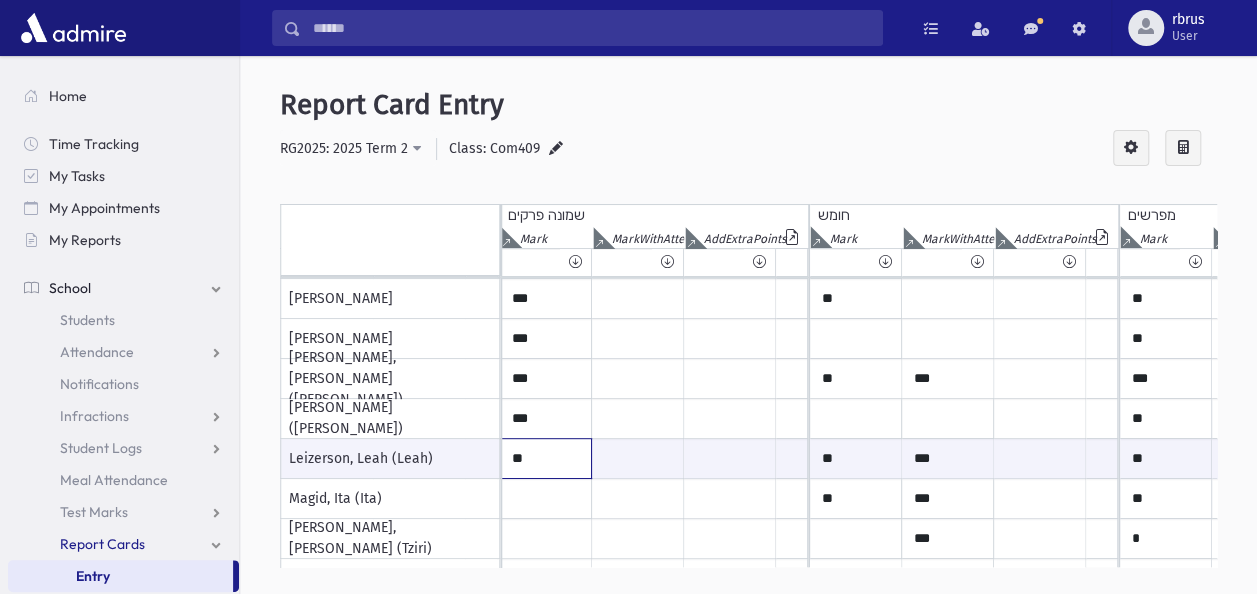 type on "**" 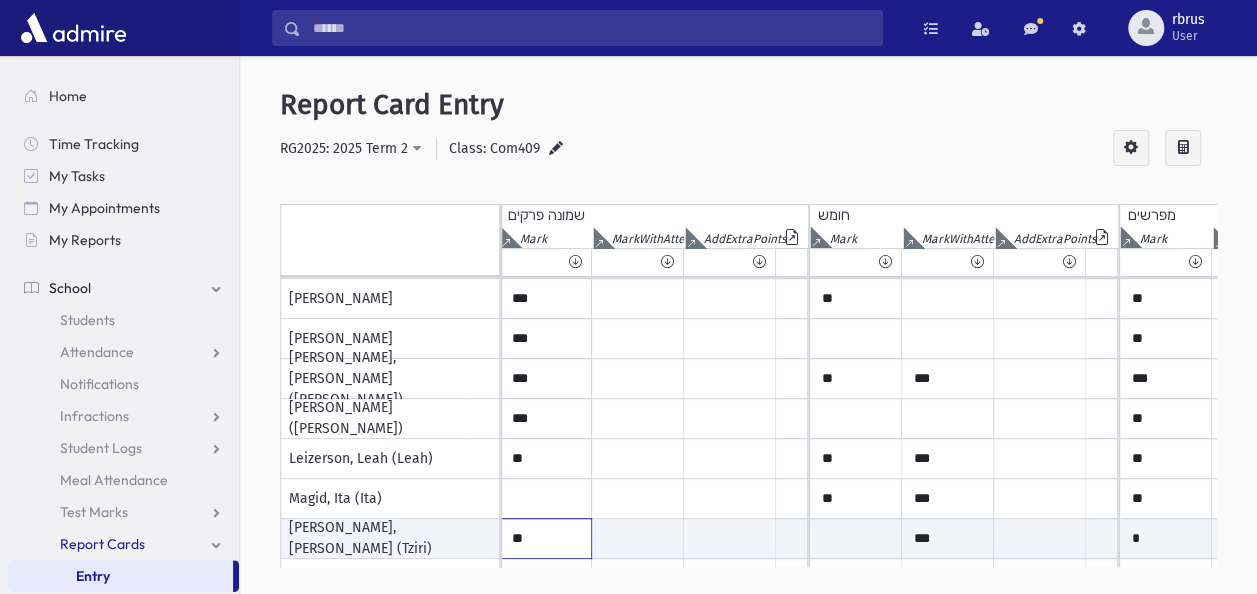 type on "**" 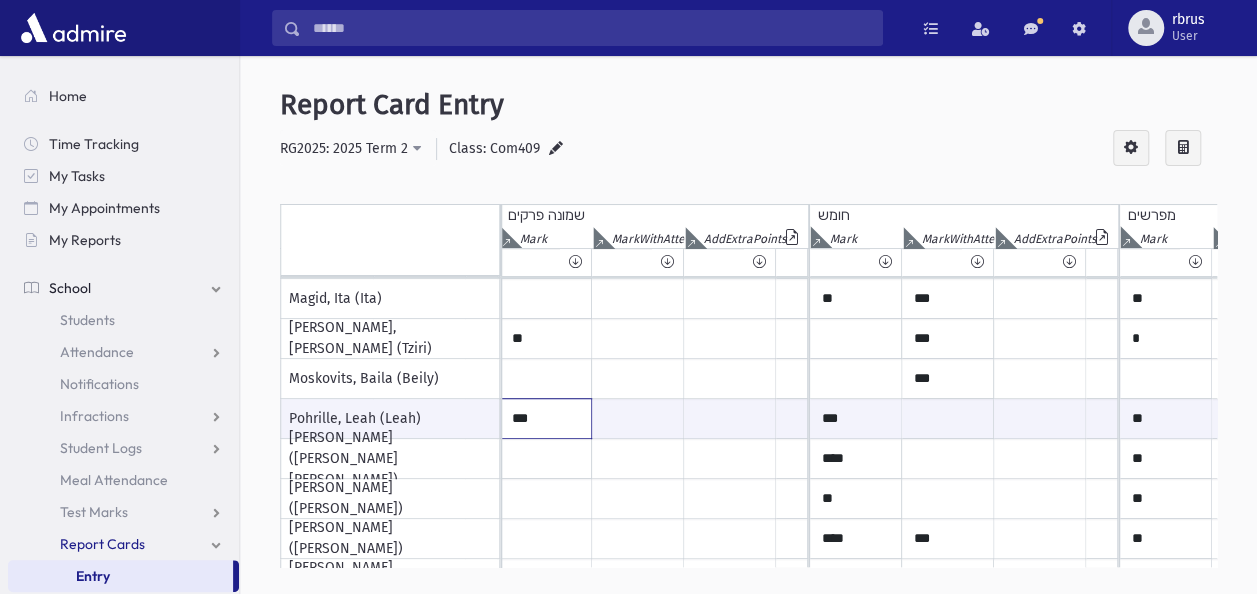 type on "***" 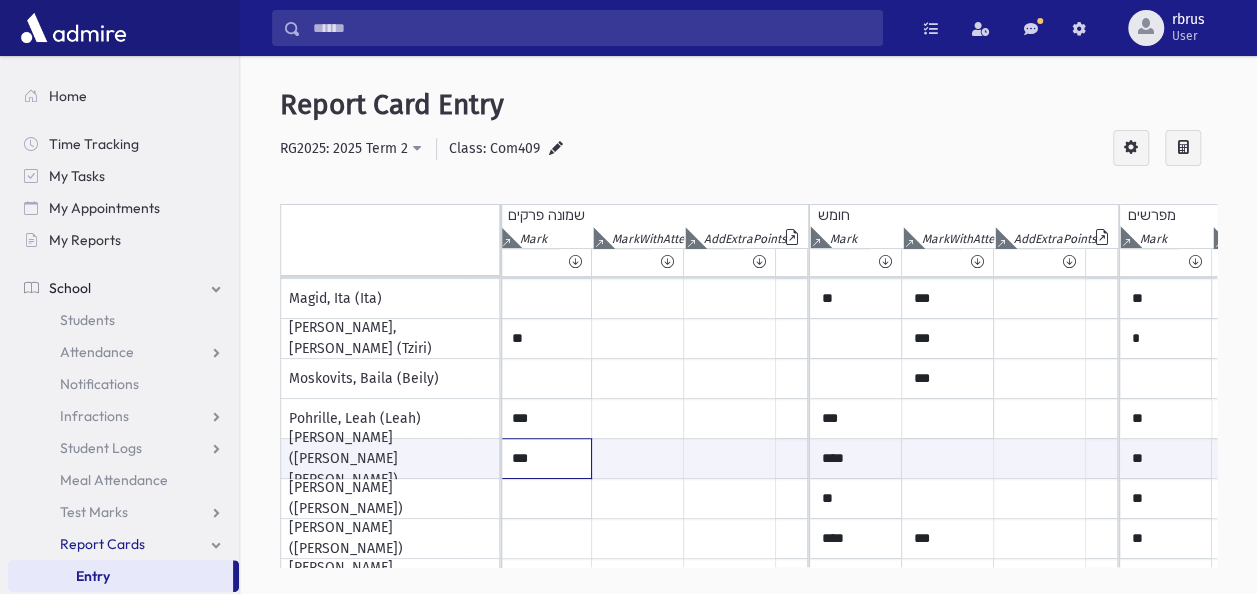 type on "***" 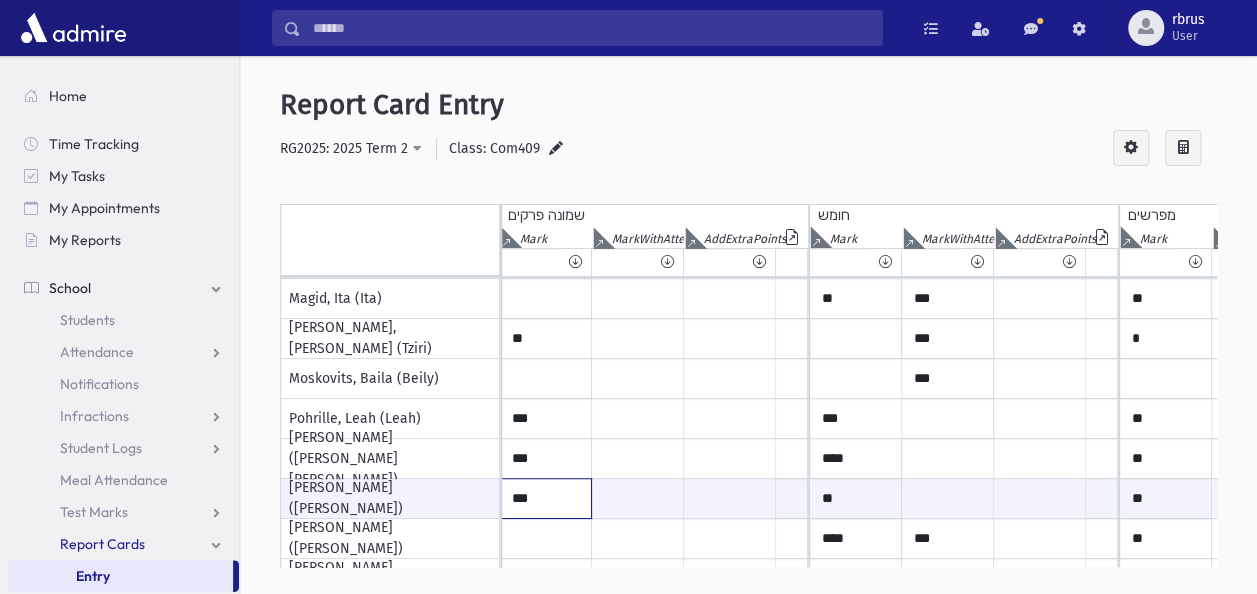 type on "***" 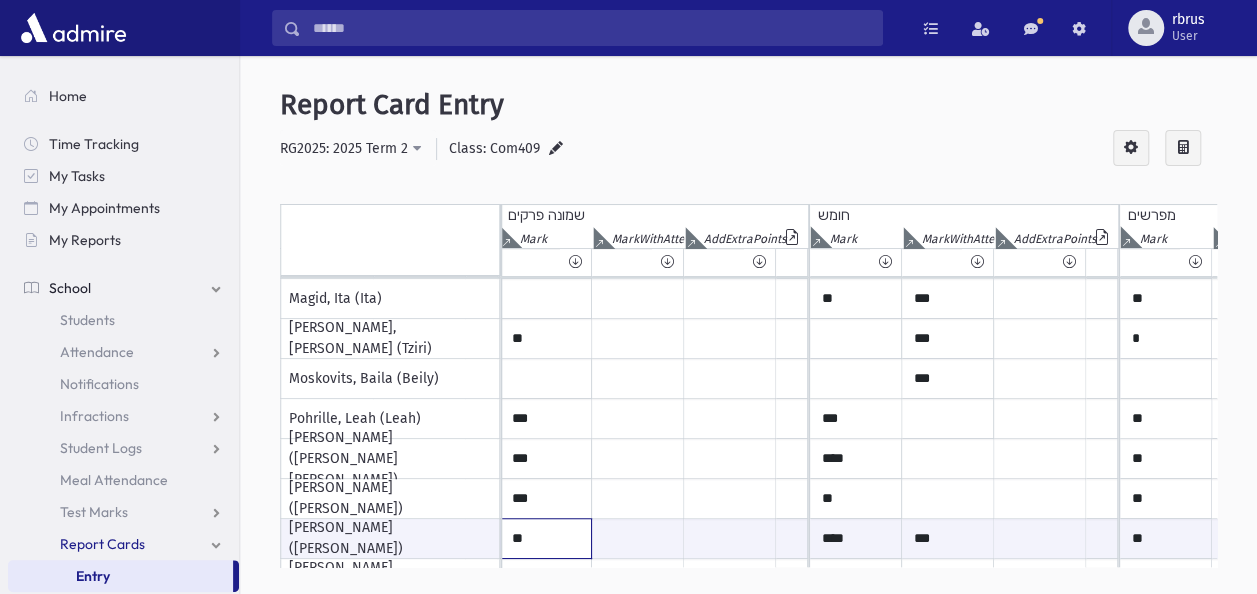 type on "**" 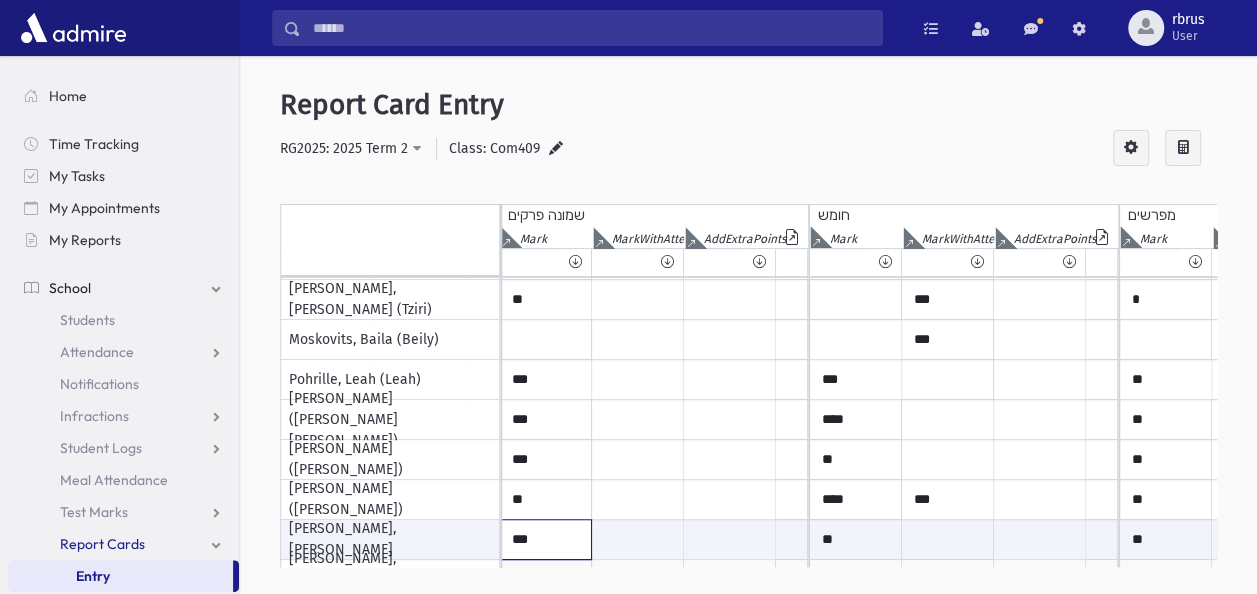 type on "***" 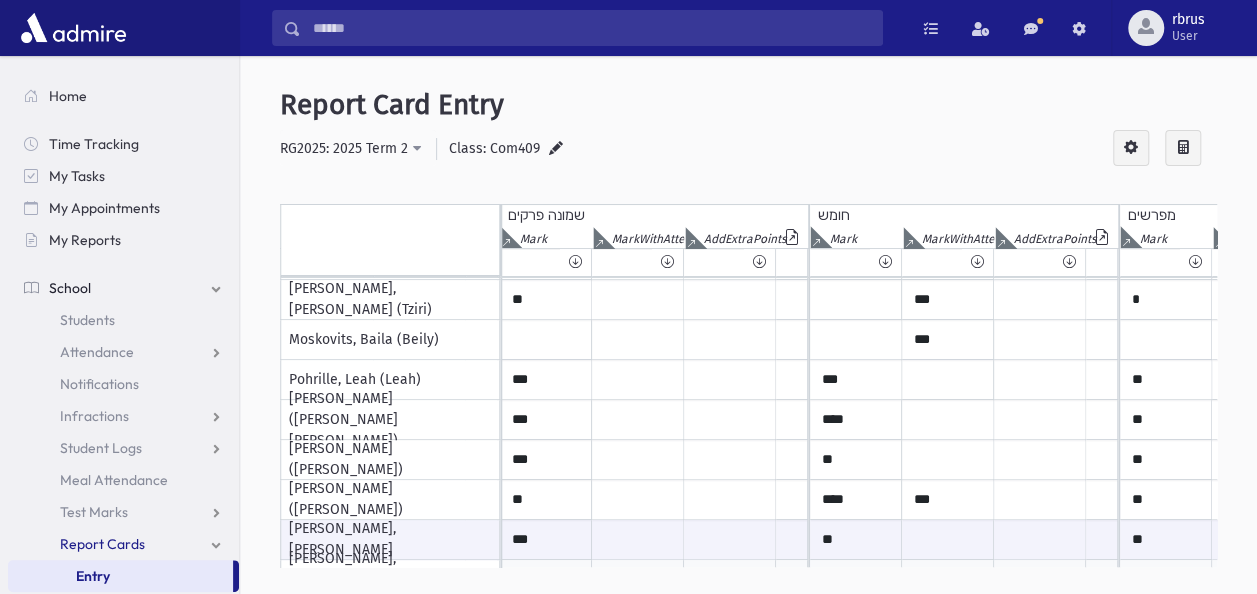 scroll, scrollTop: 1039, scrollLeft: 932, axis: both 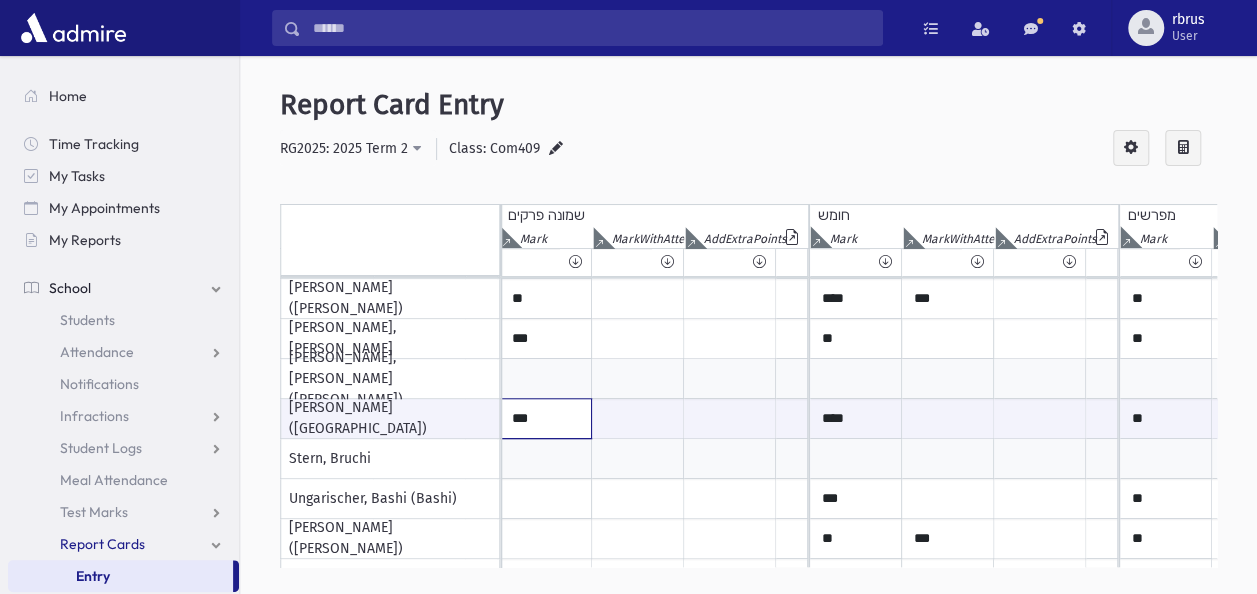 type on "***" 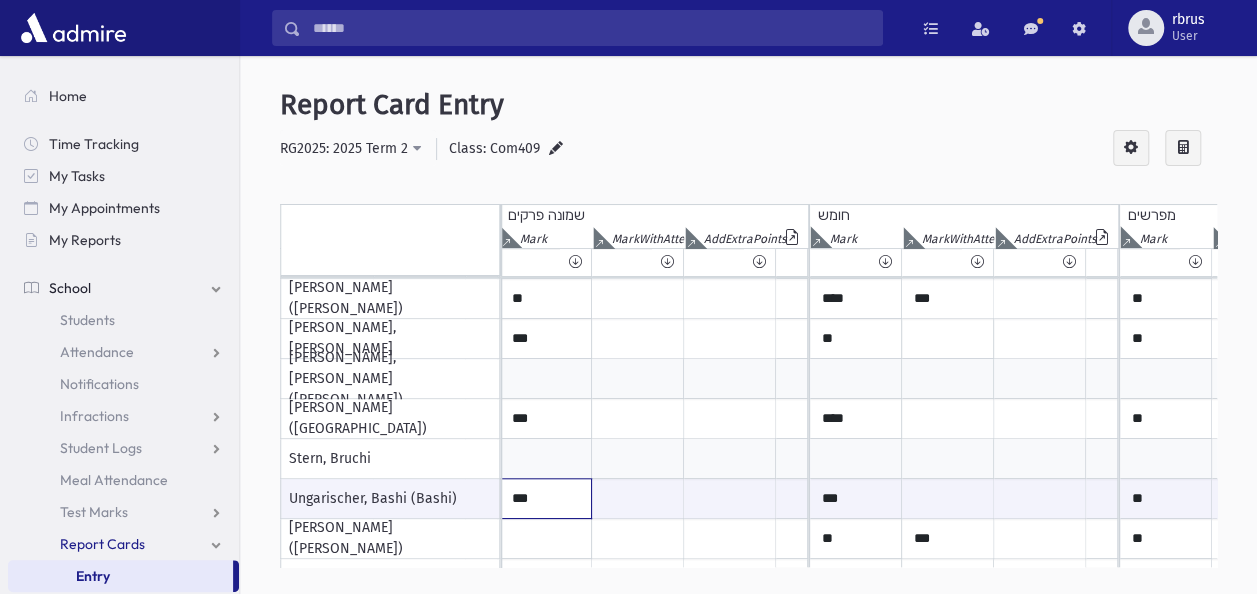 type on "***" 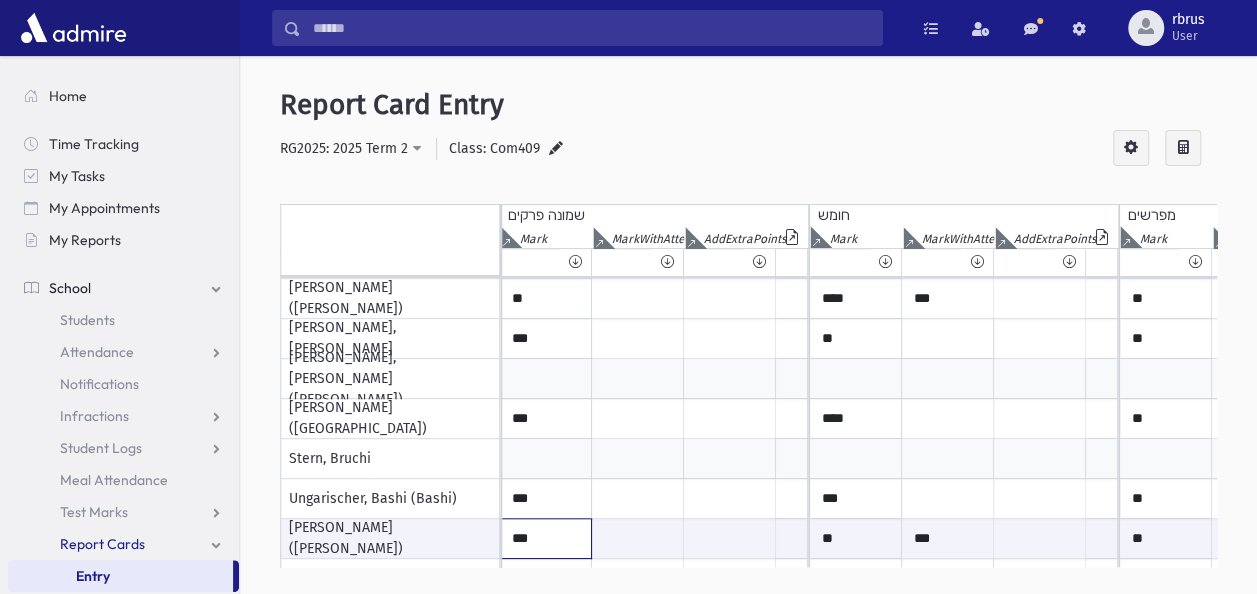 type on "***" 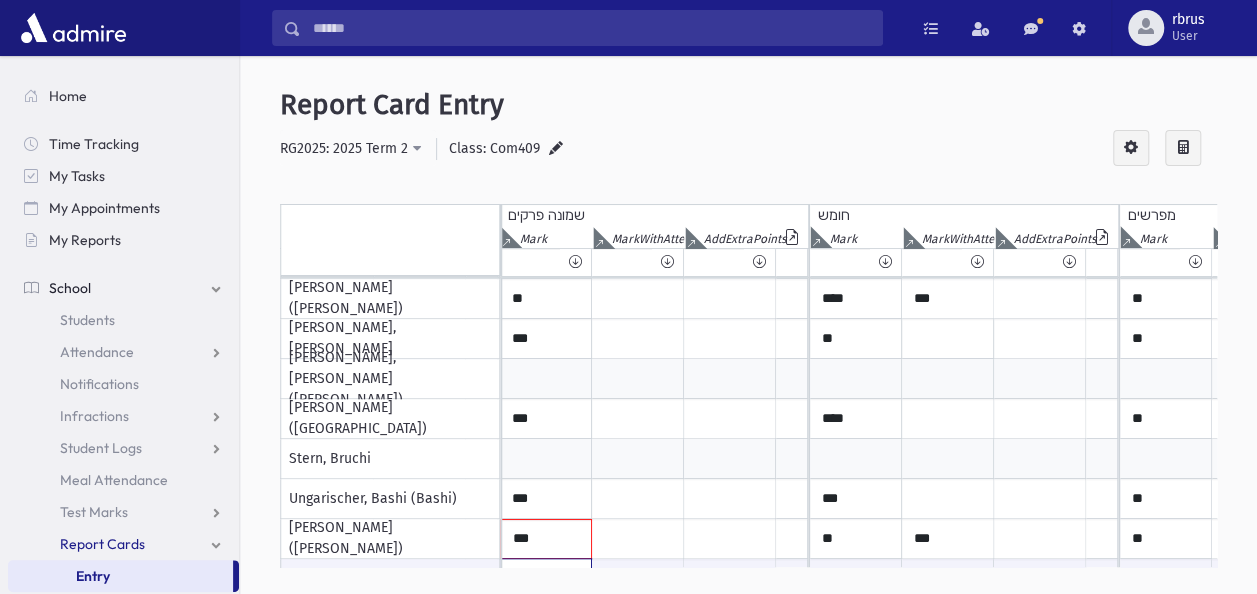 scroll, scrollTop: 1078, scrollLeft: 932, axis: both 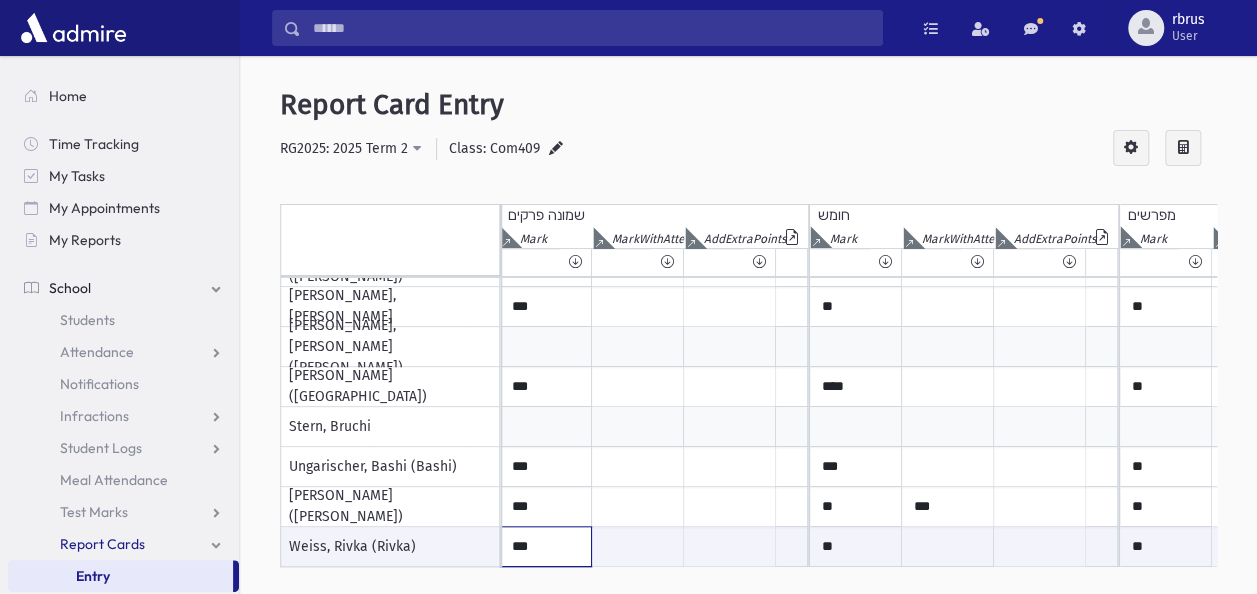 type on "***" 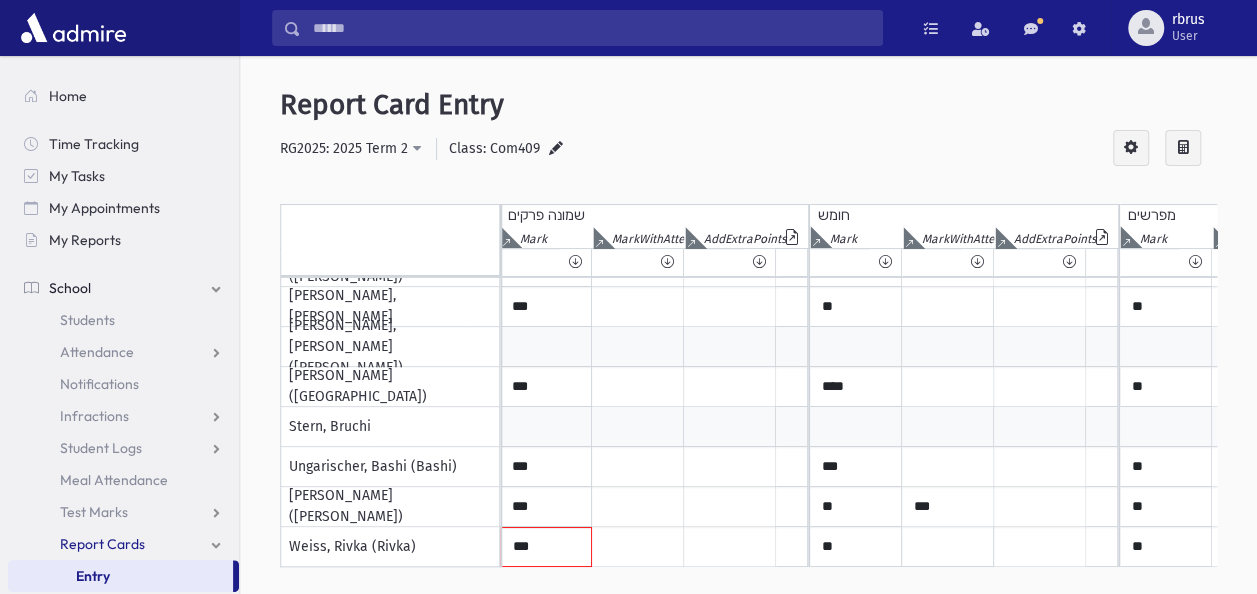 scroll, scrollTop: 0, scrollLeft: 932, axis: horizontal 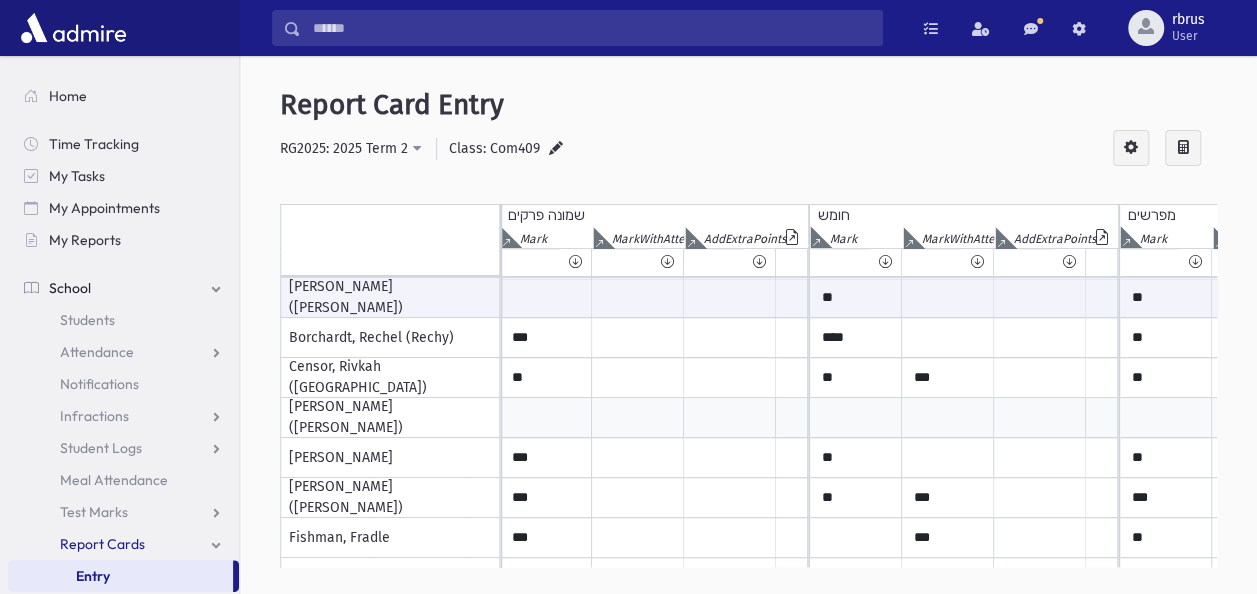 click on "Entry" at bounding box center (93, 576) 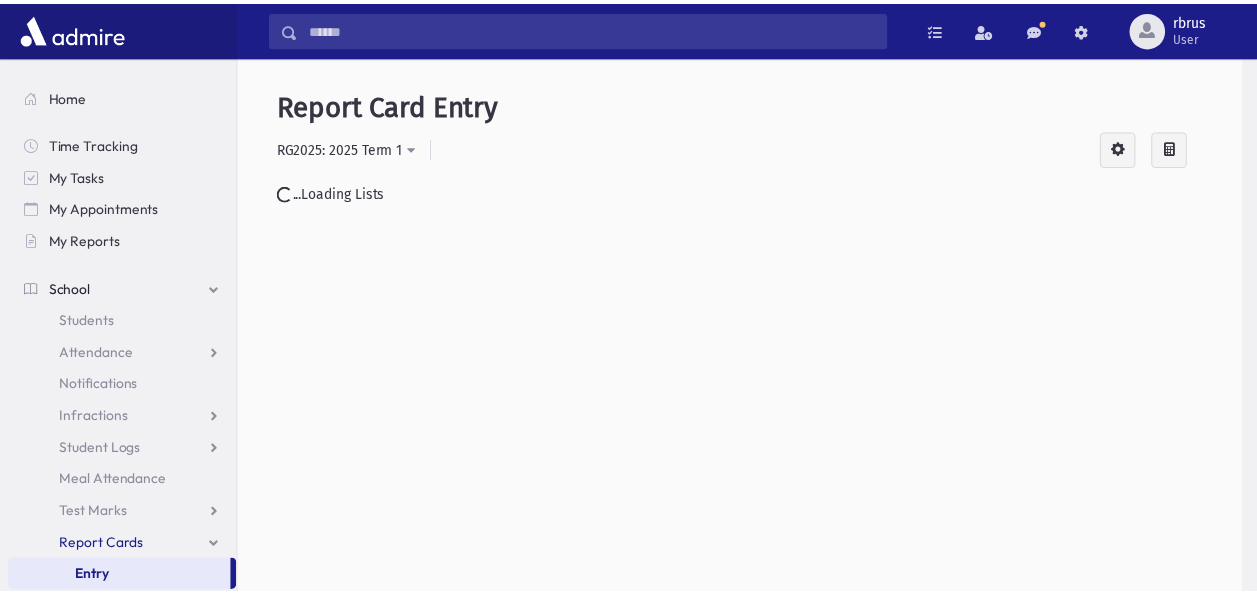 scroll, scrollTop: 0, scrollLeft: 0, axis: both 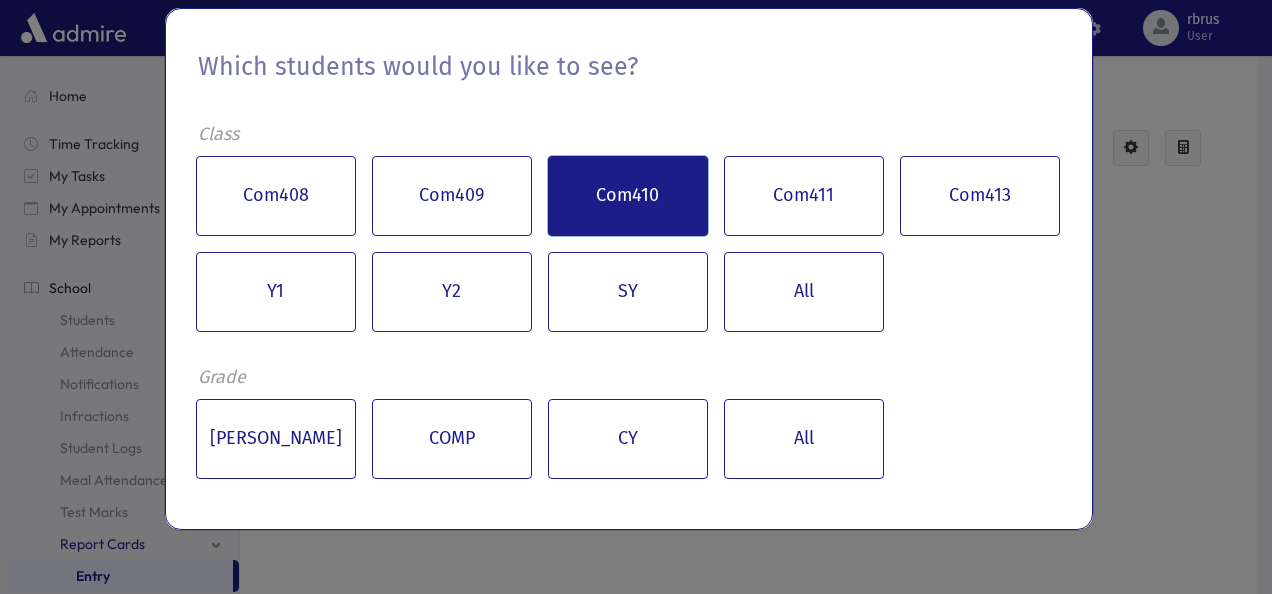 click on "Com410" at bounding box center (628, 196) 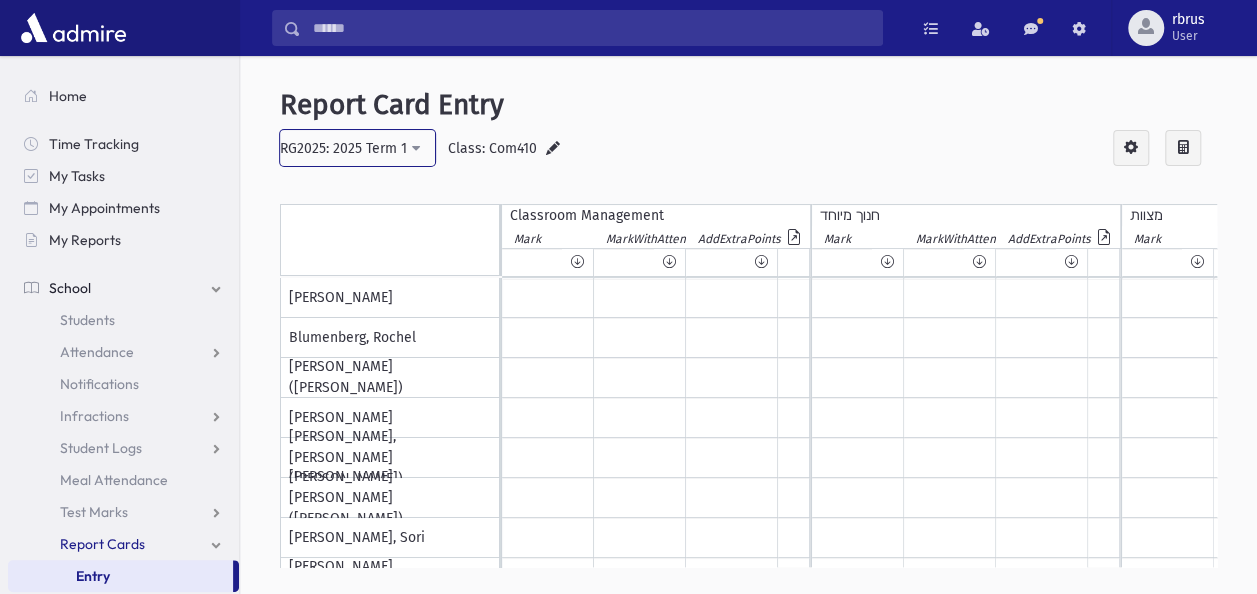 click on "RG2025: 2025 Term 1" at bounding box center (357, 148) 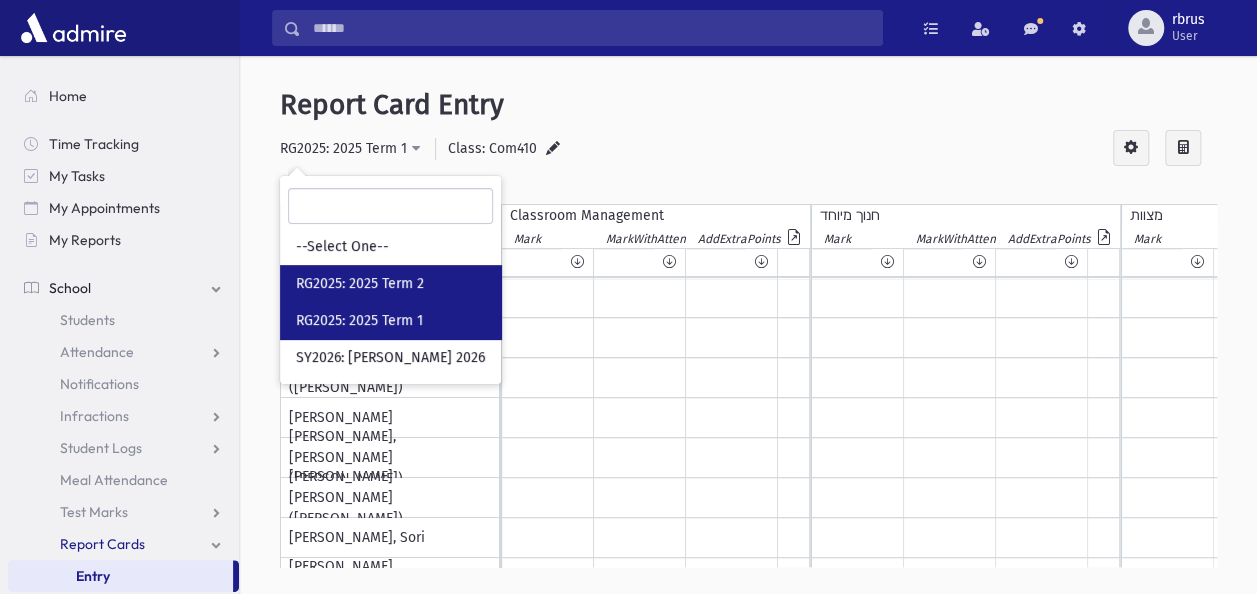 click on "RG2025: 2025 Term 2" at bounding box center (360, 284) 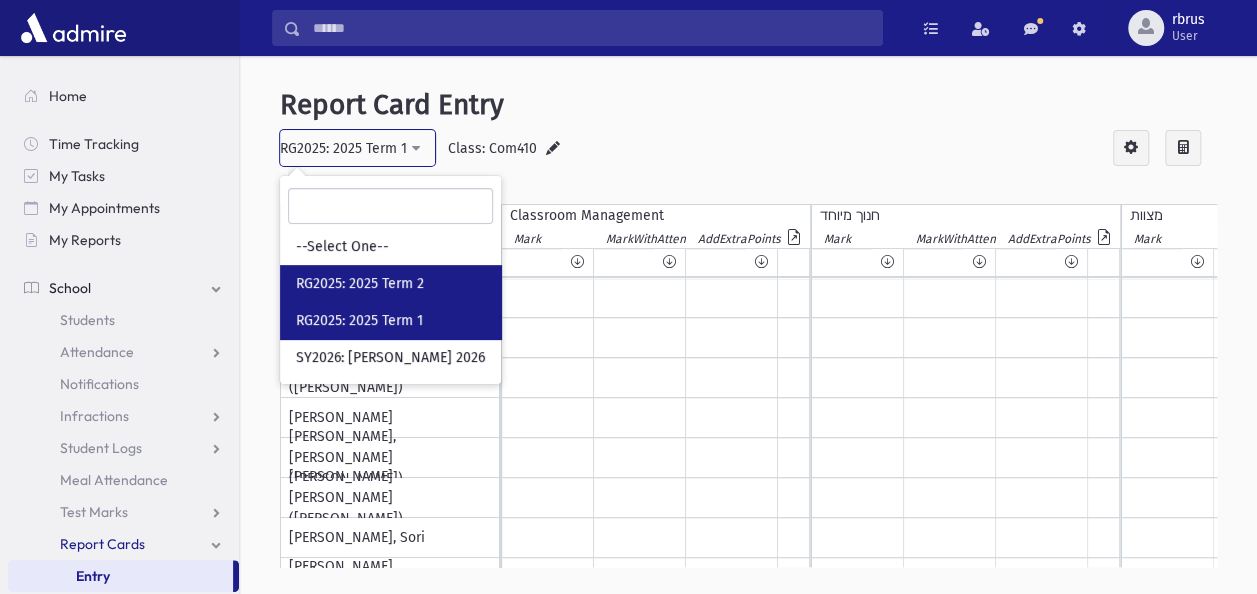 select on "**" 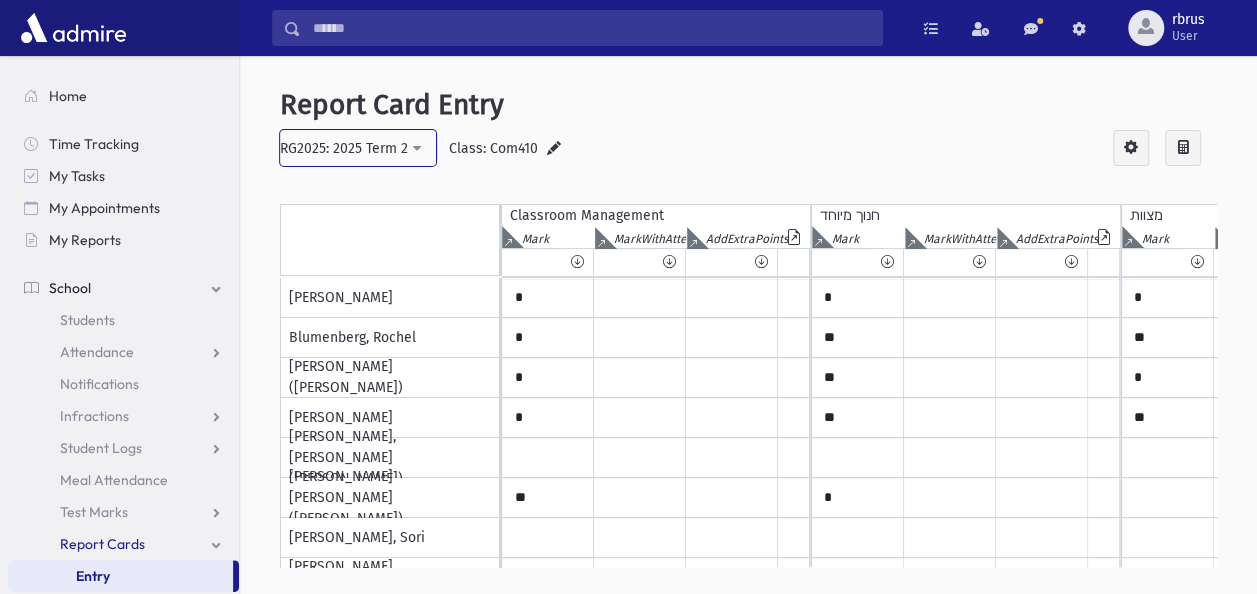 scroll, scrollTop: 0, scrollLeft: 304, axis: horizontal 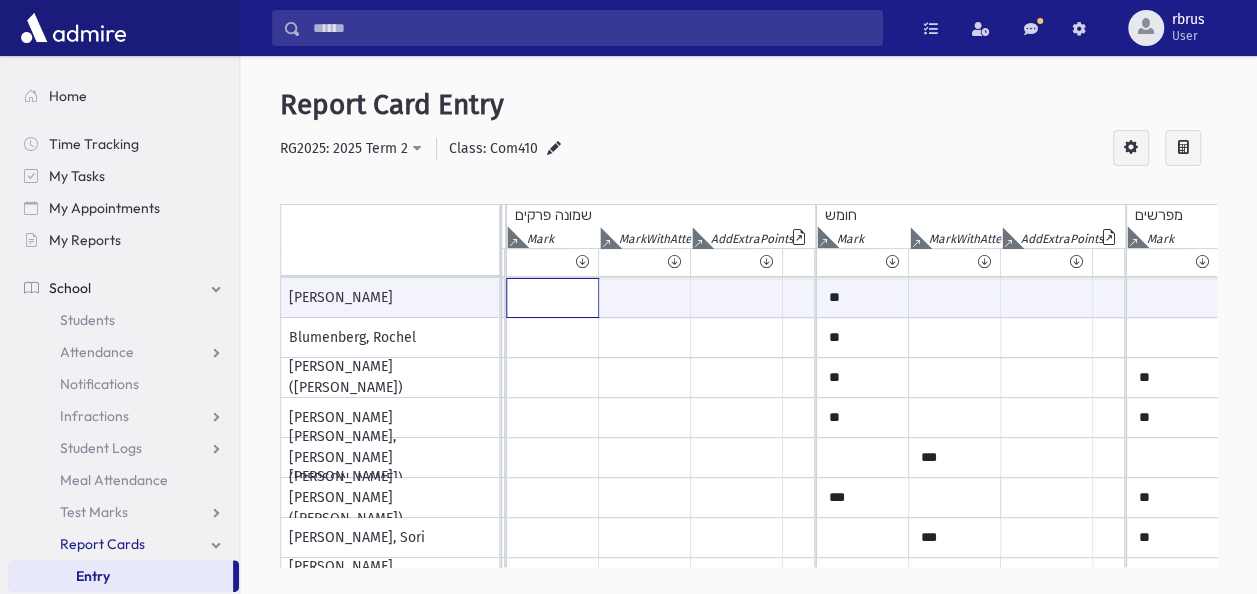 click at bounding box center [-377, 298] 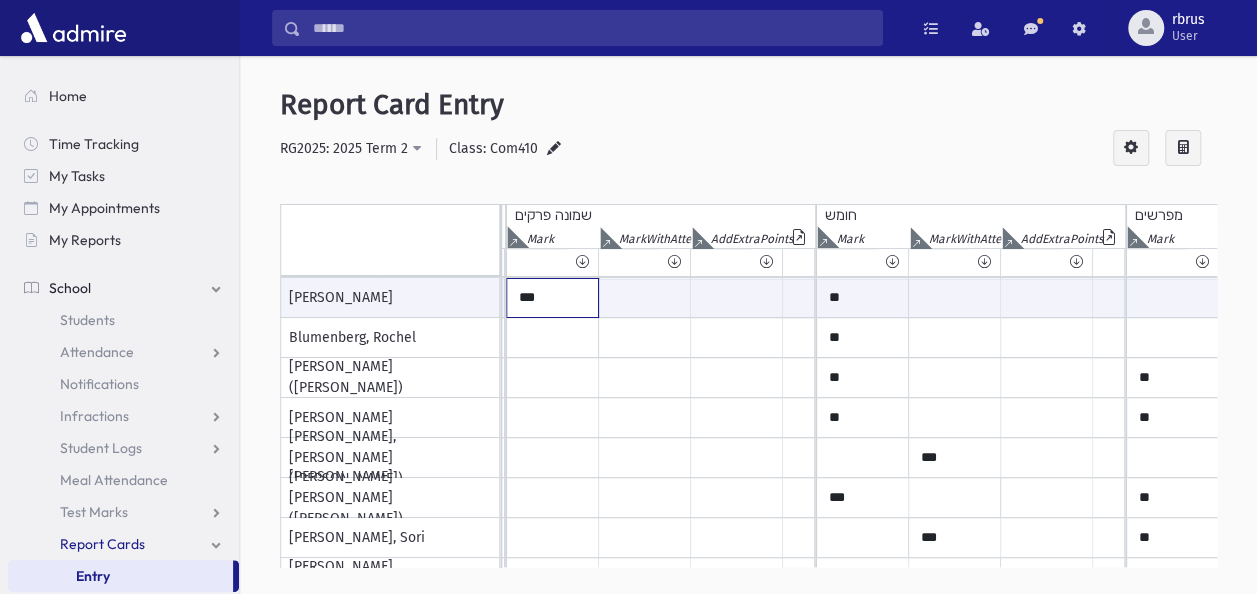 type on "***" 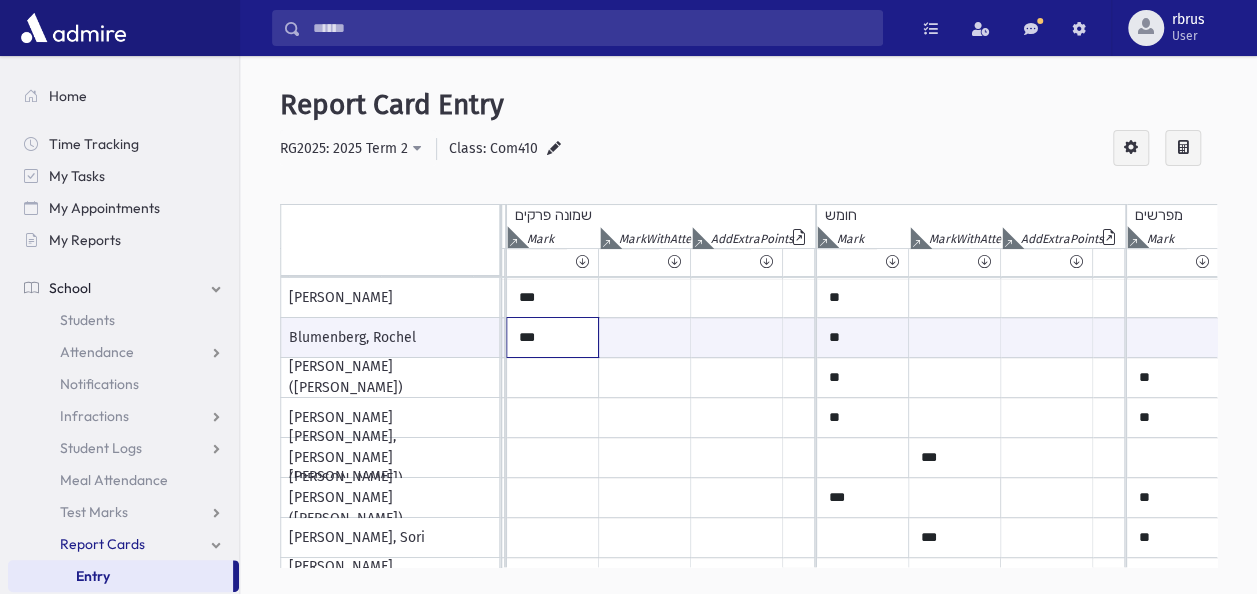 type on "***" 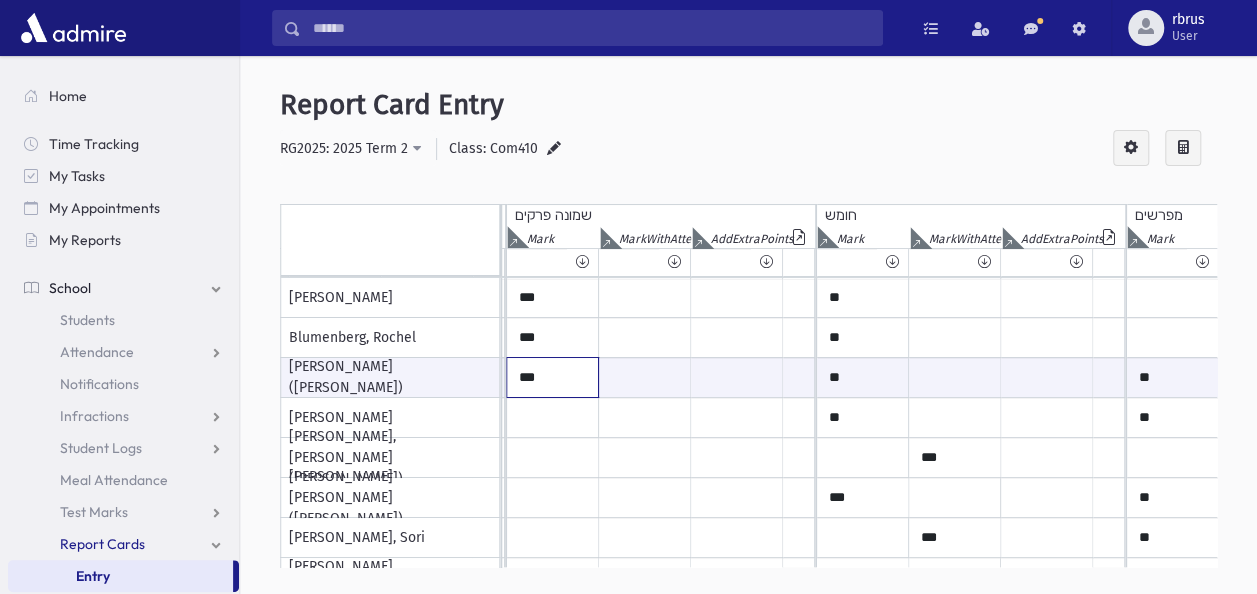 type on "***" 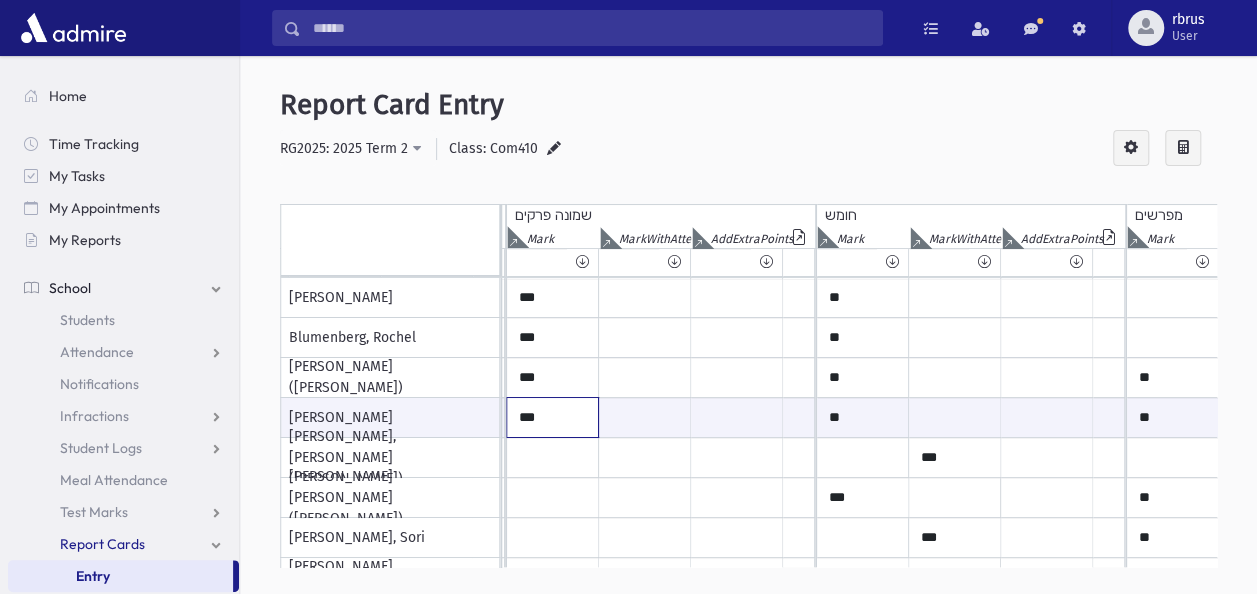 type on "***" 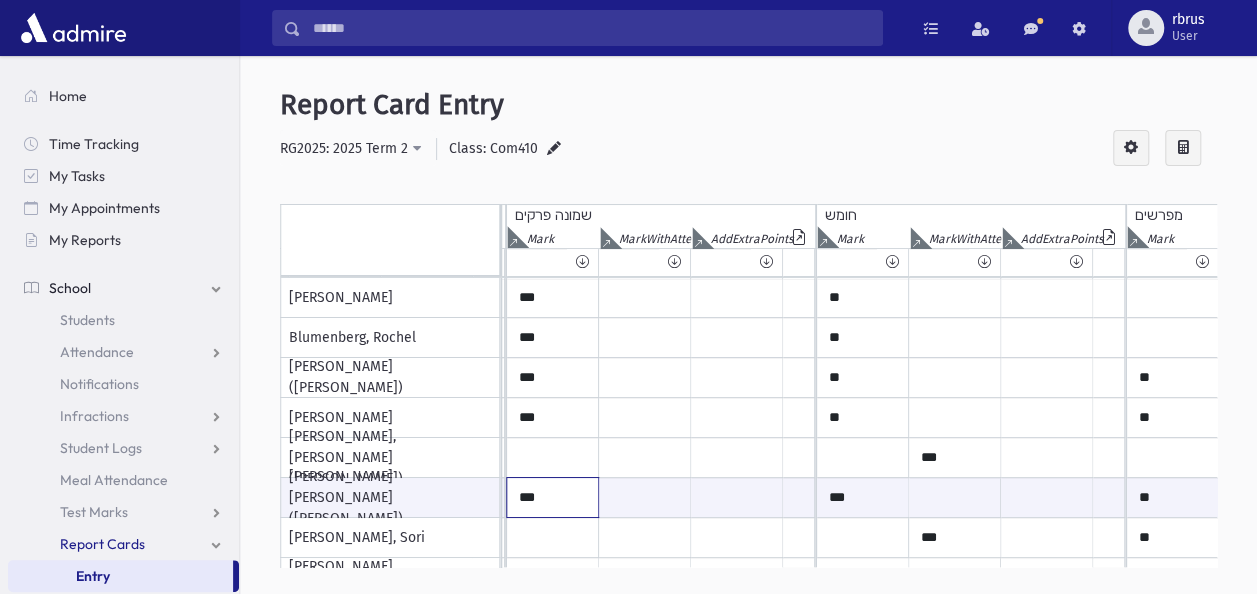 type on "***" 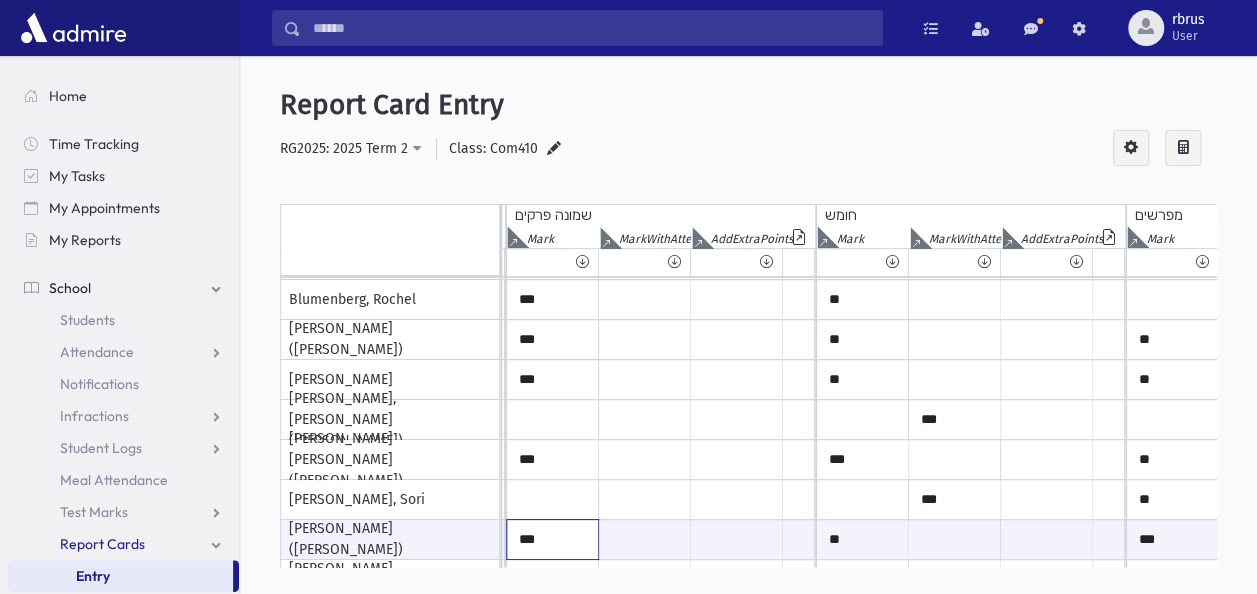 type on "***" 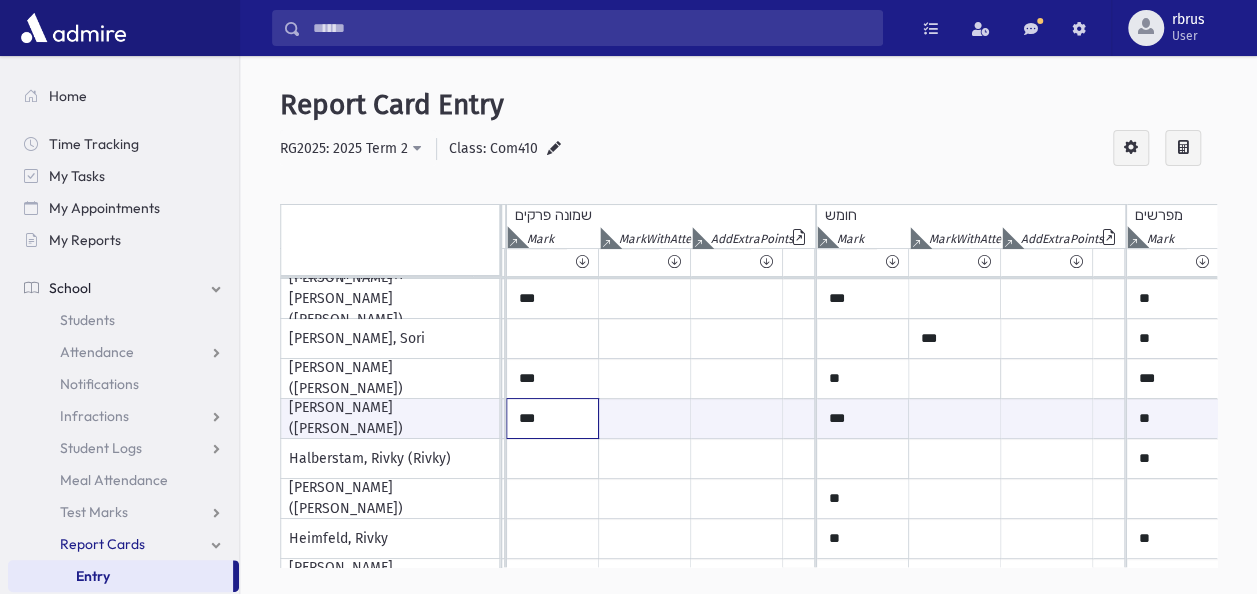 type on "***" 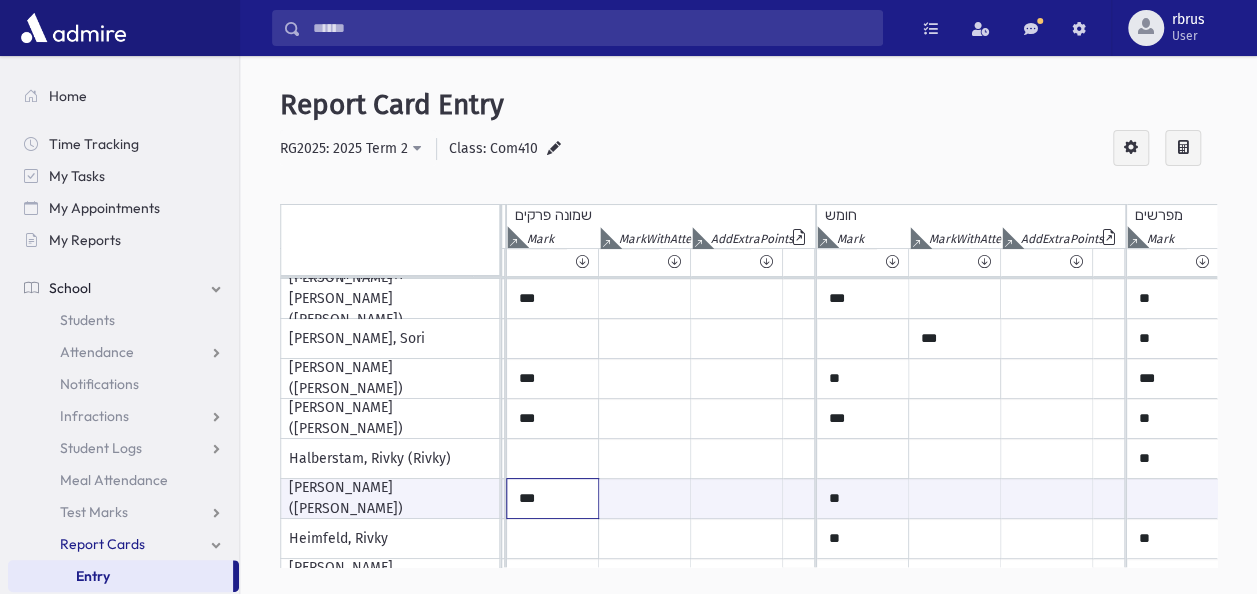 type on "***" 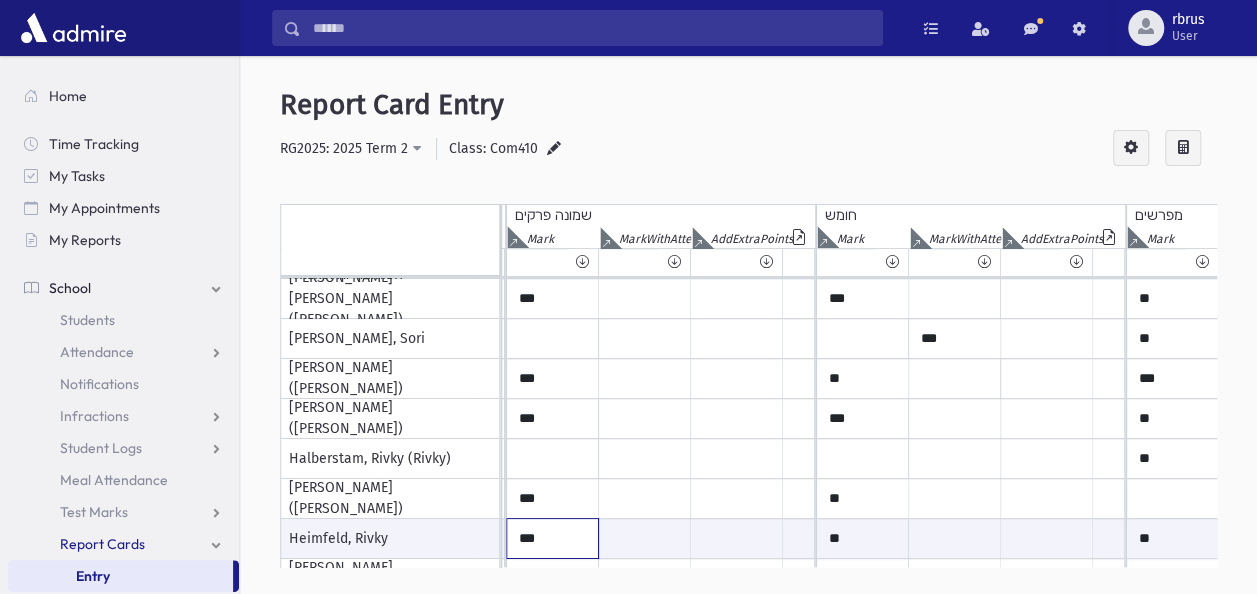 type on "***" 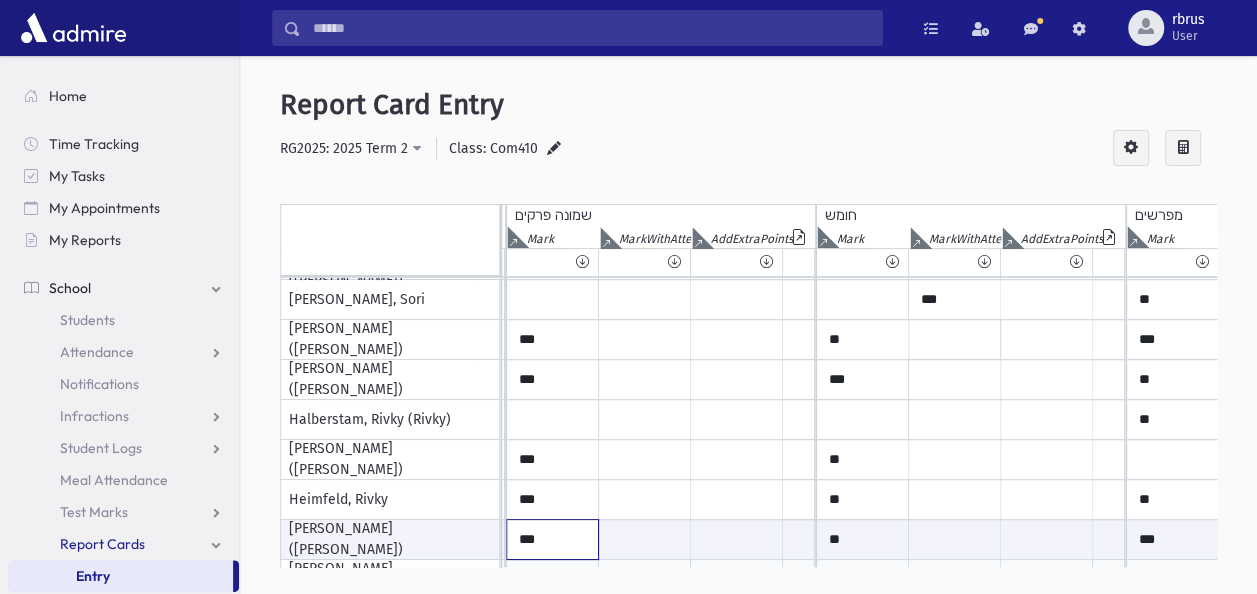 type on "***" 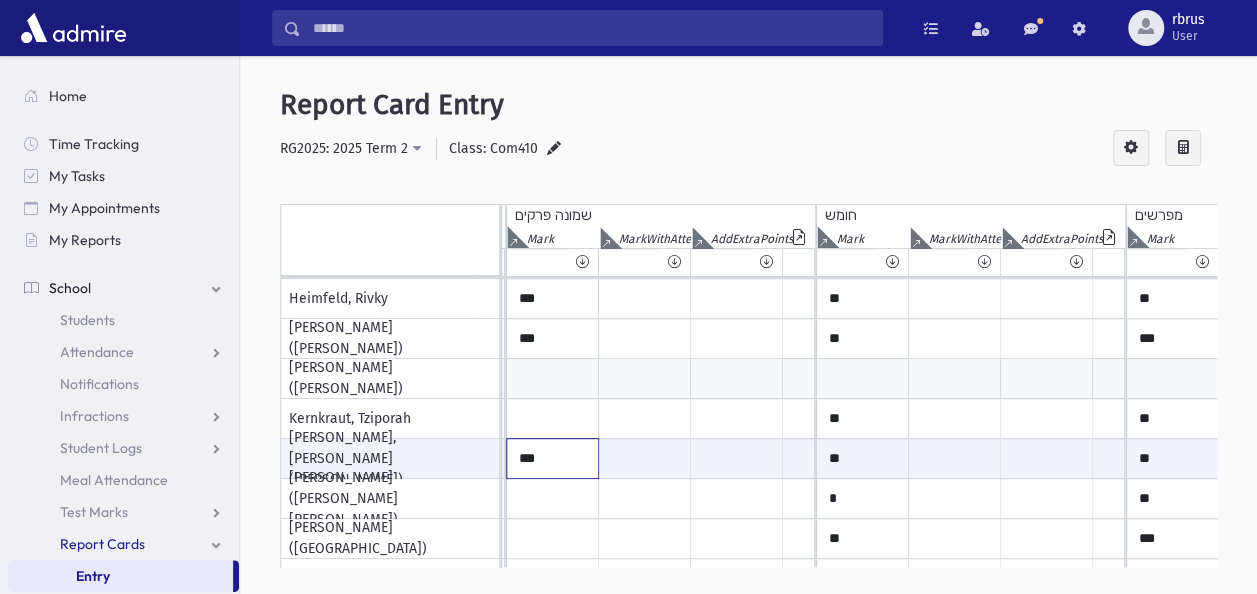 type on "***" 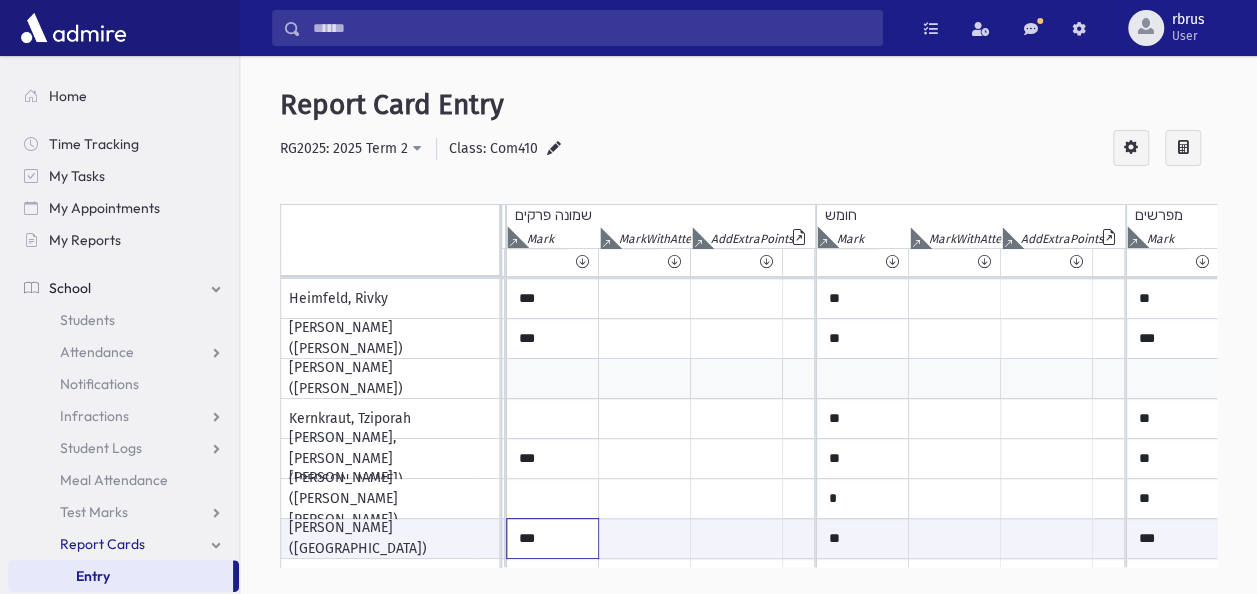 type on "***" 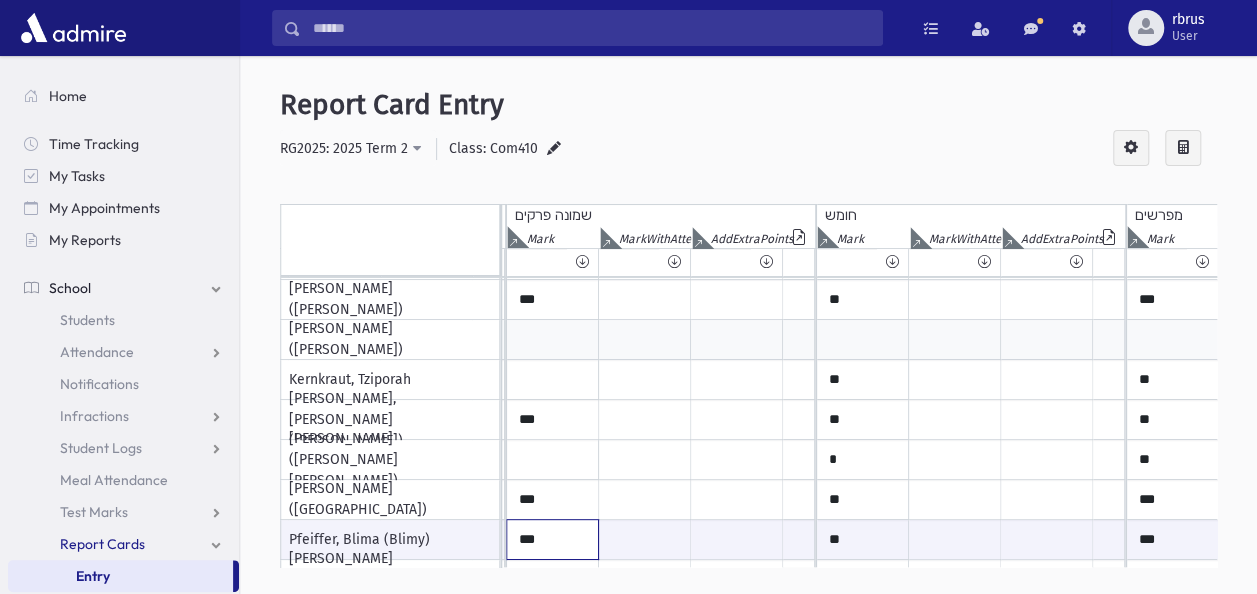 type on "***" 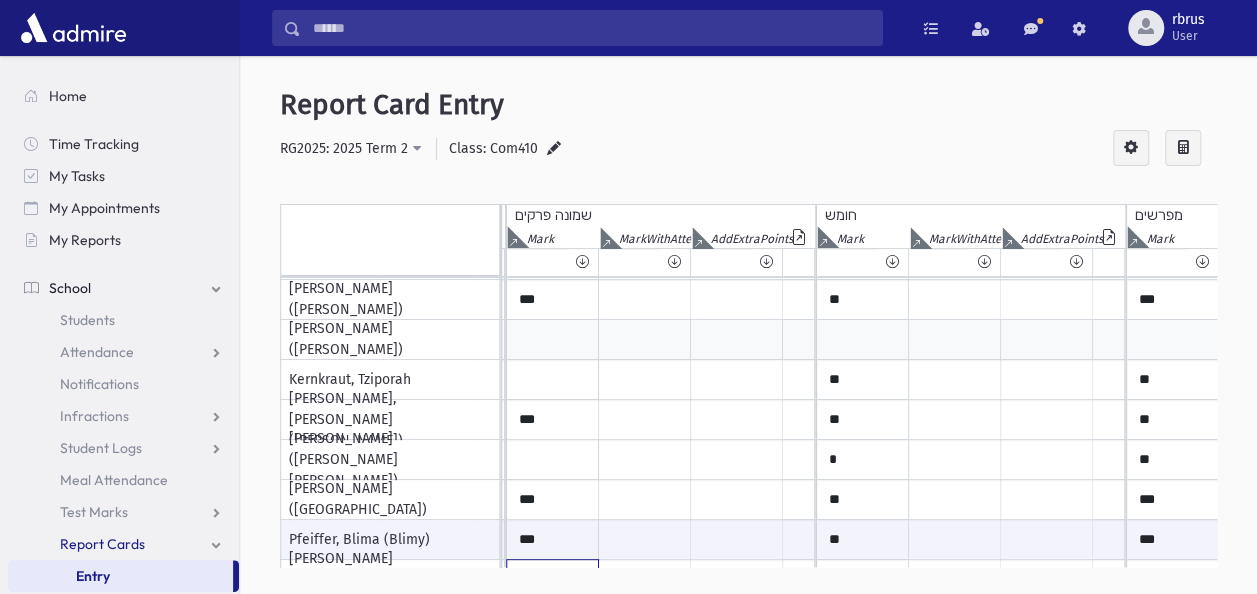 scroll, scrollTop: 639, scrollLeft: 925, axis: both 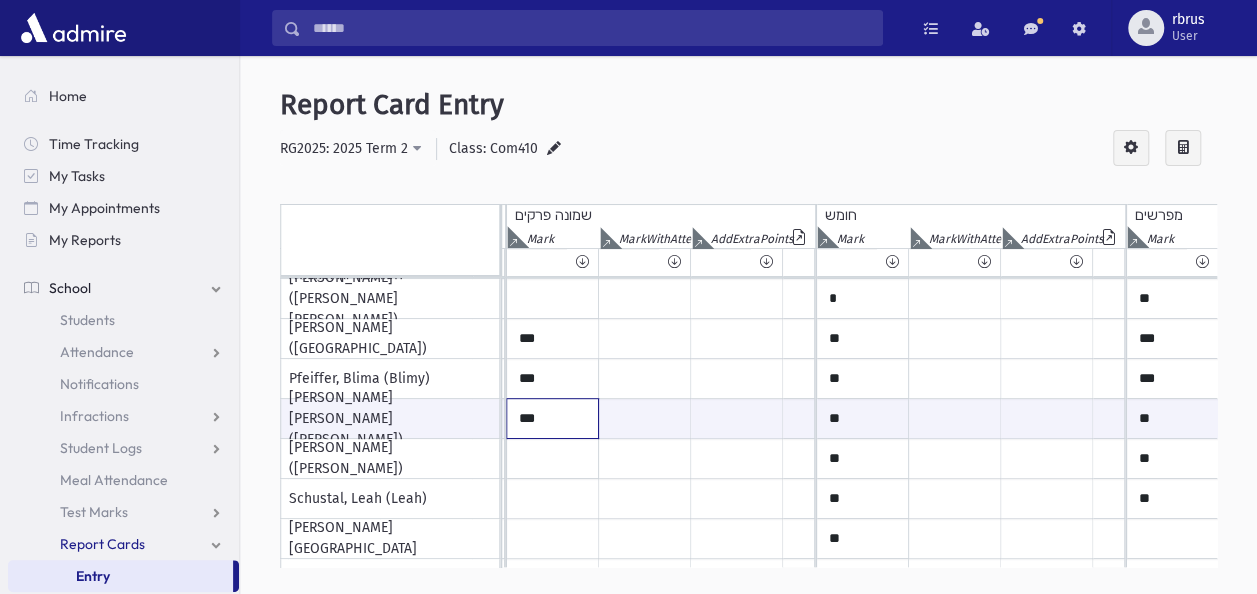 type on "***" 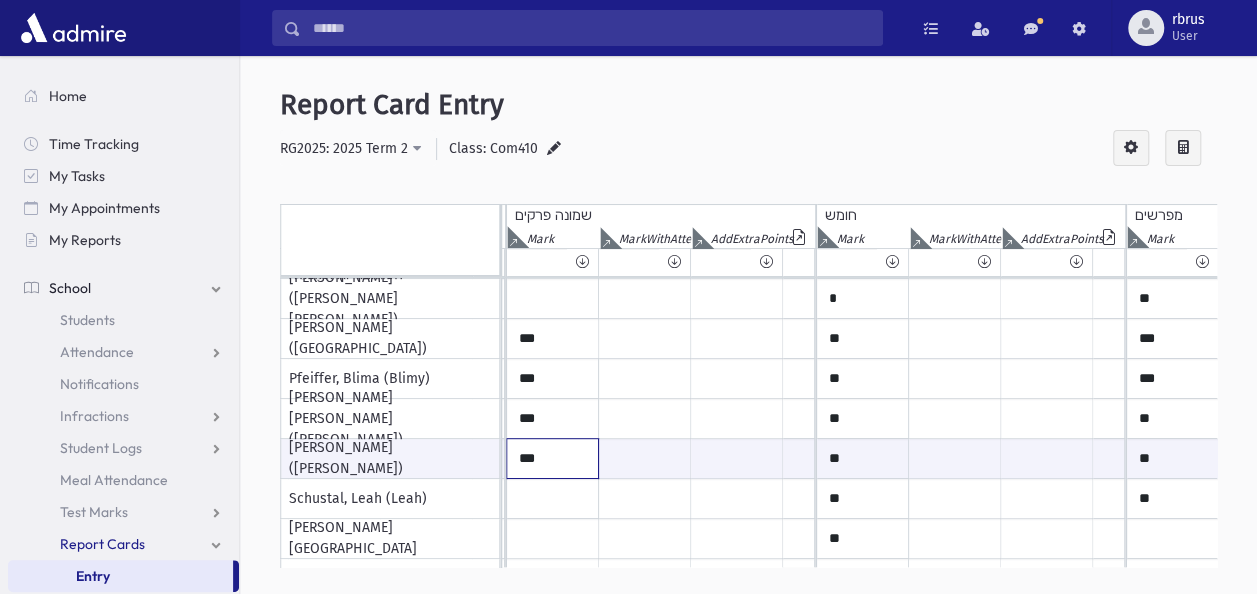 type on "***" 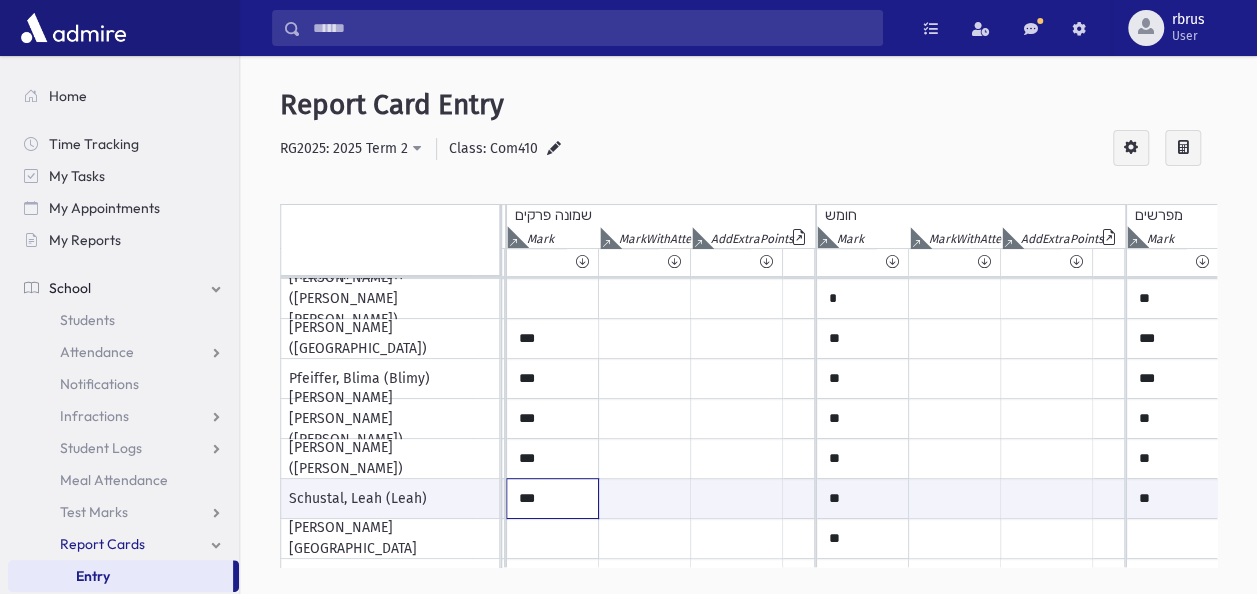 type on "***" 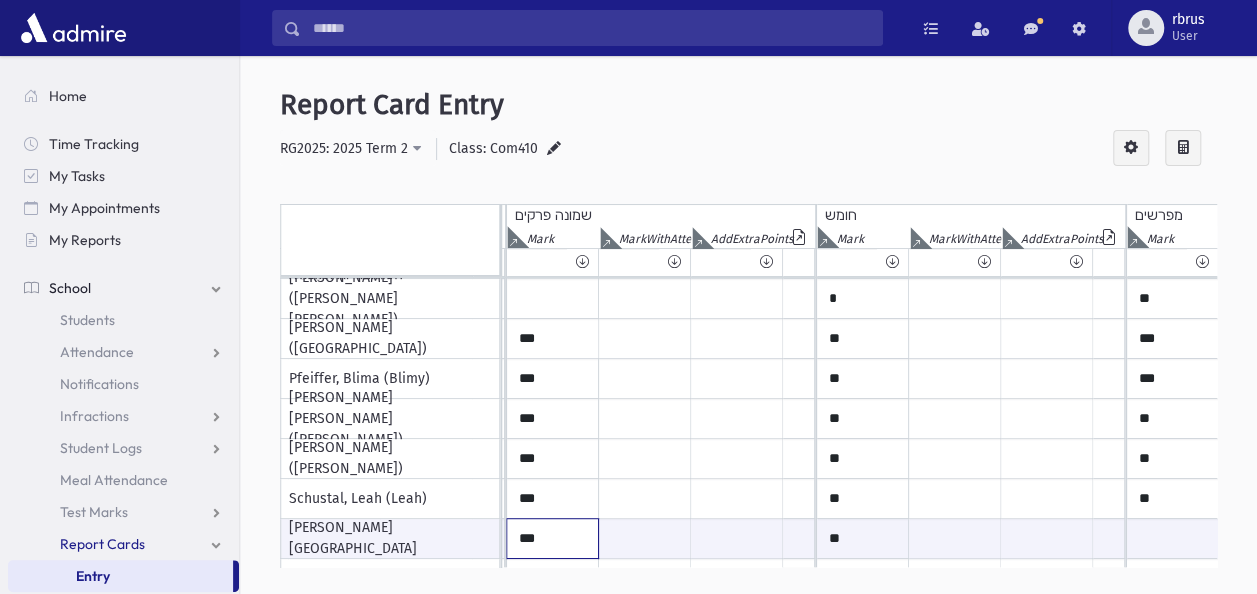 type on "***" 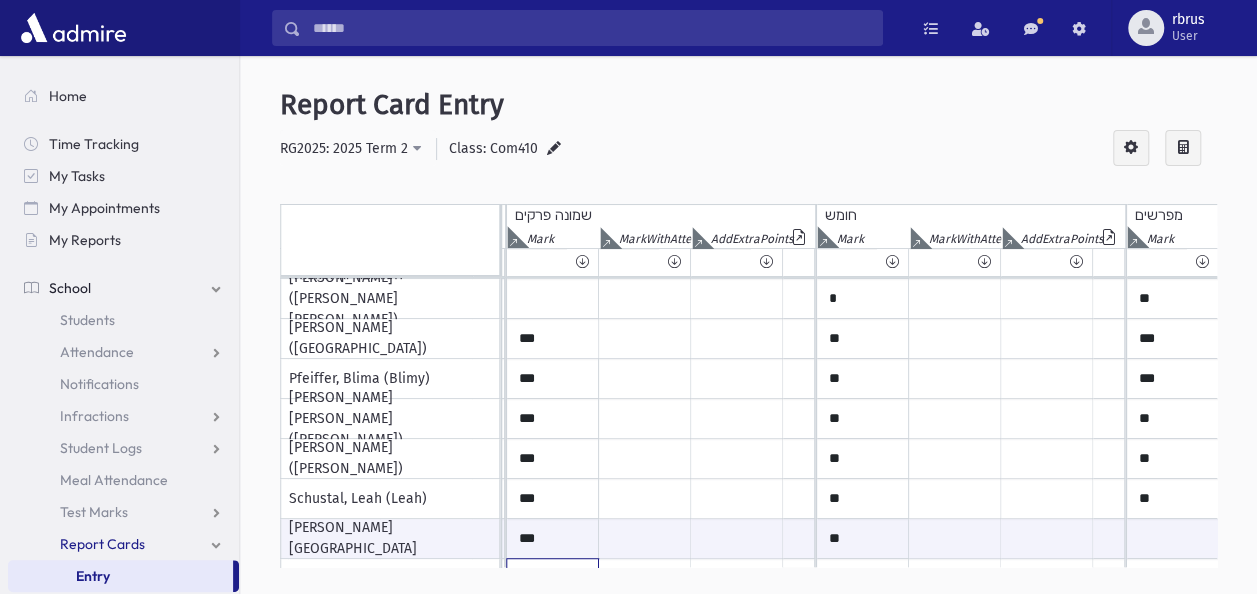 scroll, scrollTop: 678, scrollLeft: 925, axis: both 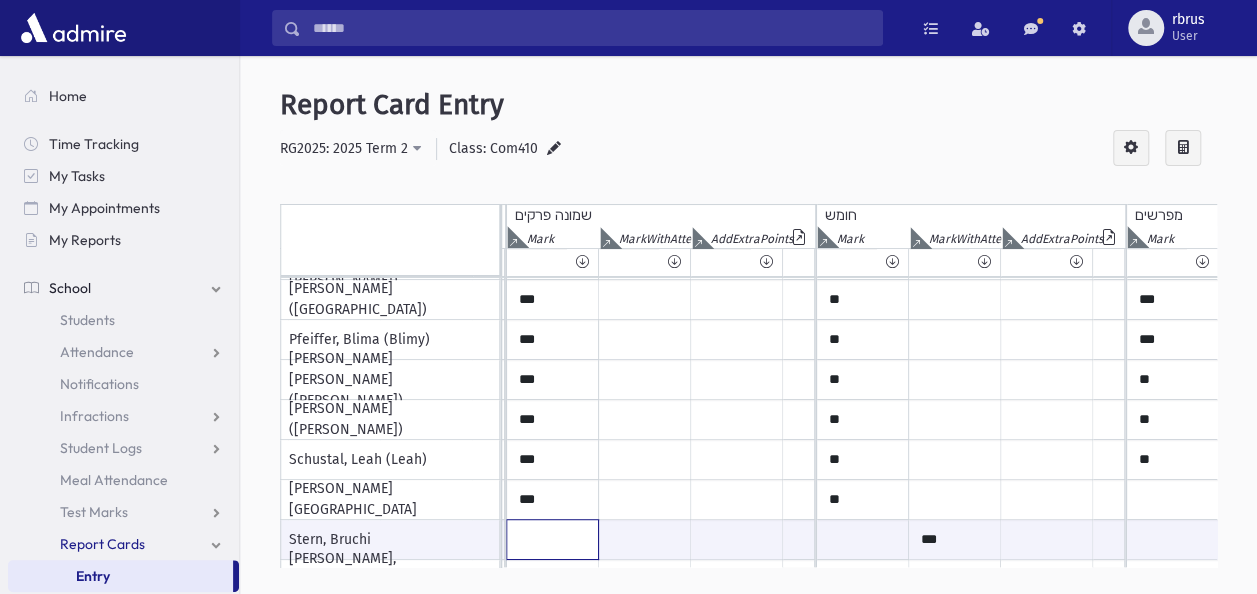 type on "*" 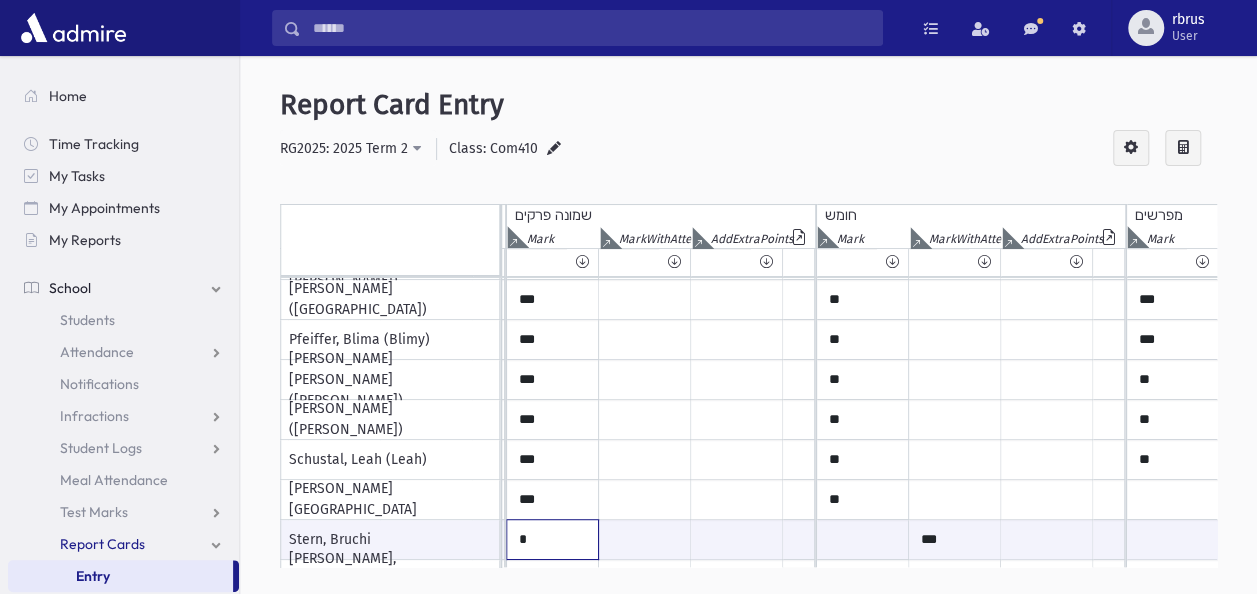 type 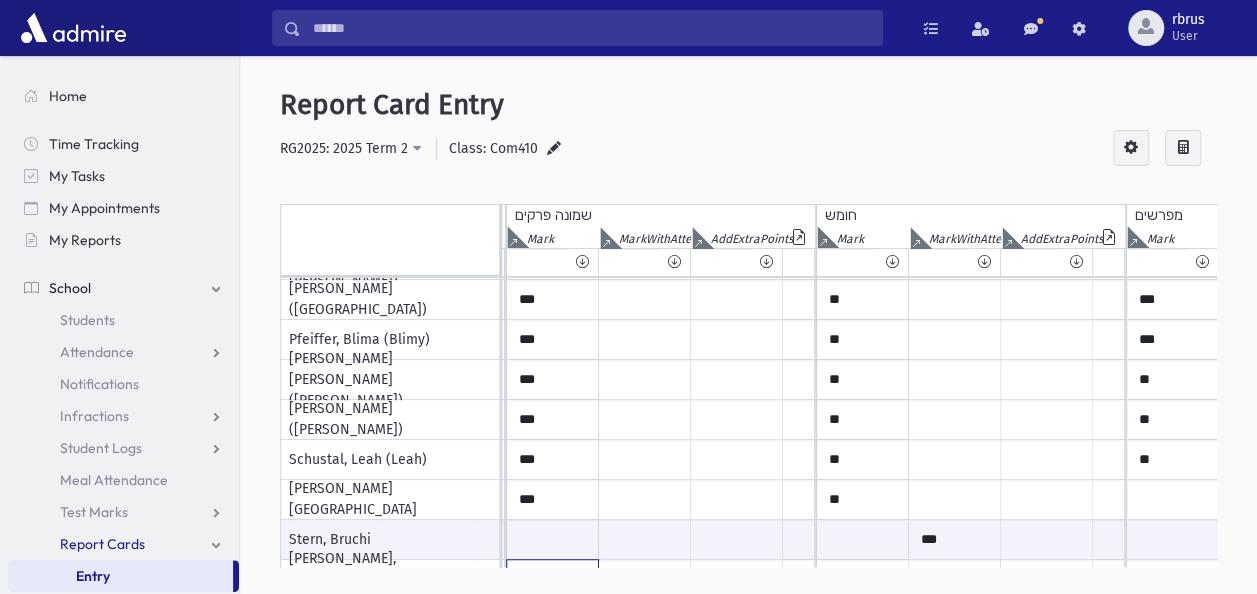 scroll, scrollTop: 839, scrollLeft: 925, axis: both 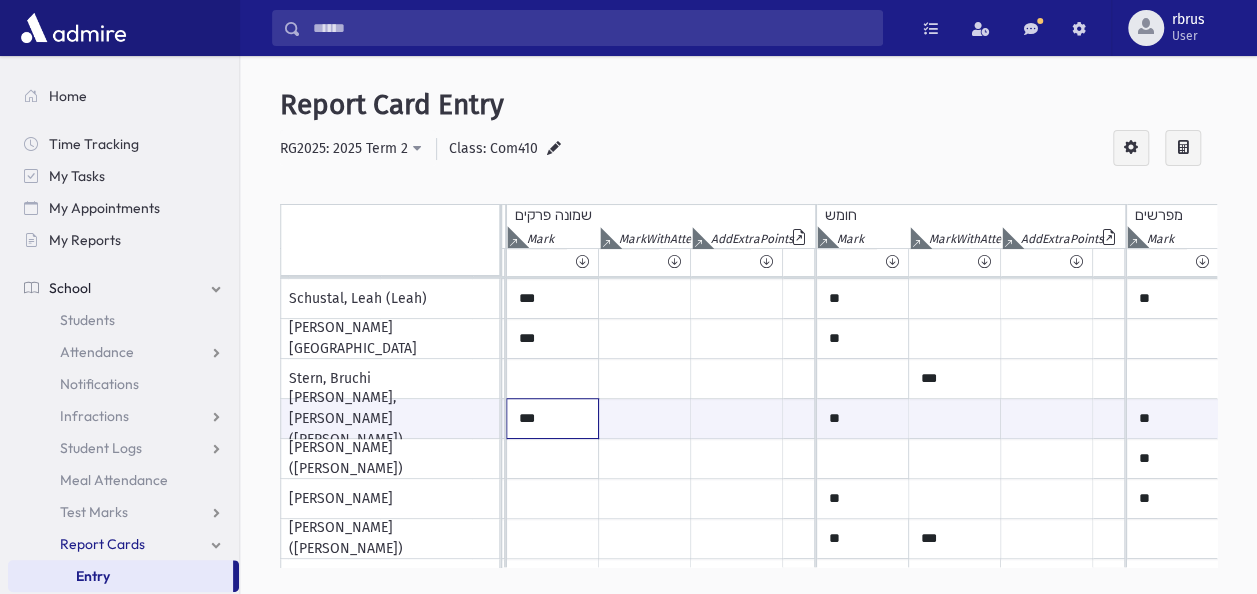 type on "***" 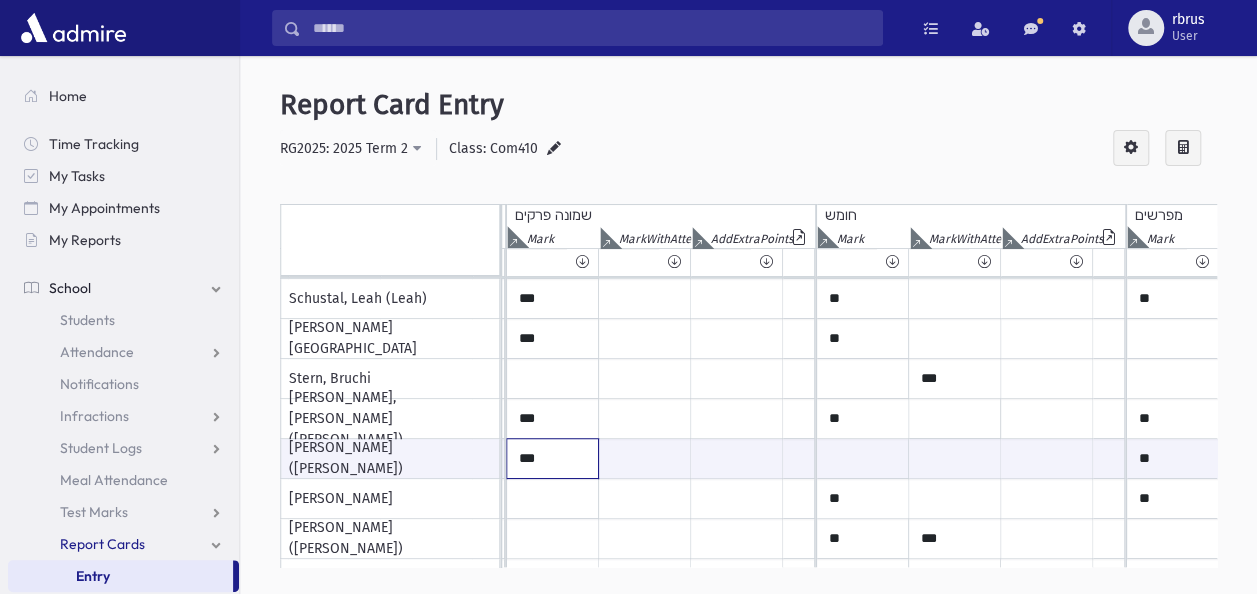 type on "***" 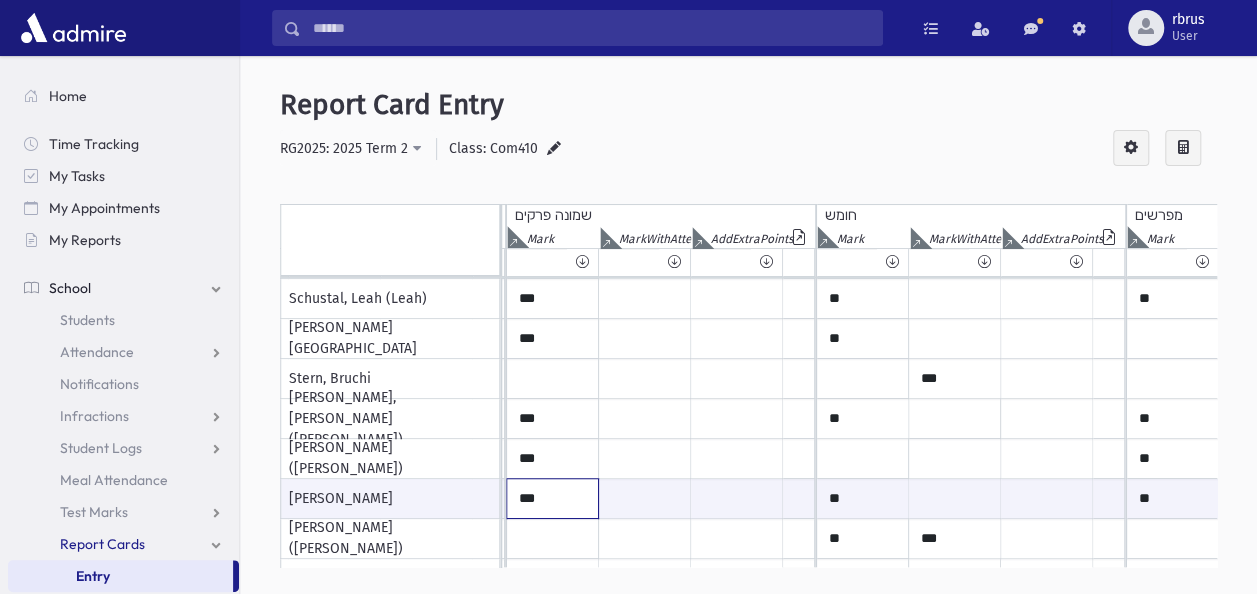 type on "***" 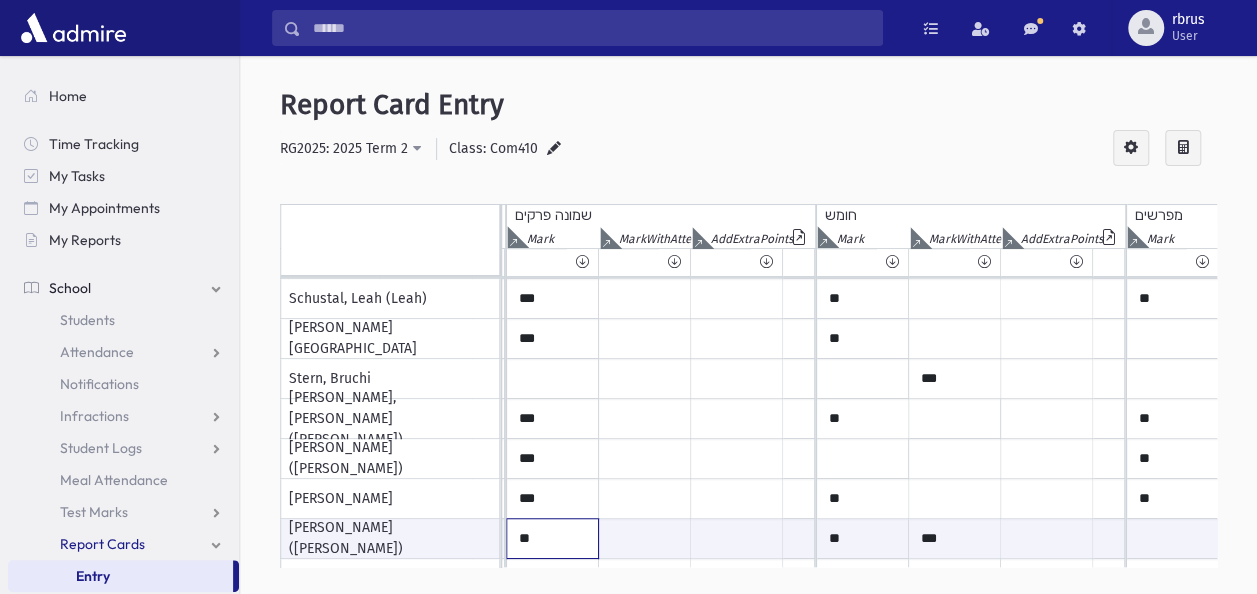 type on "*" 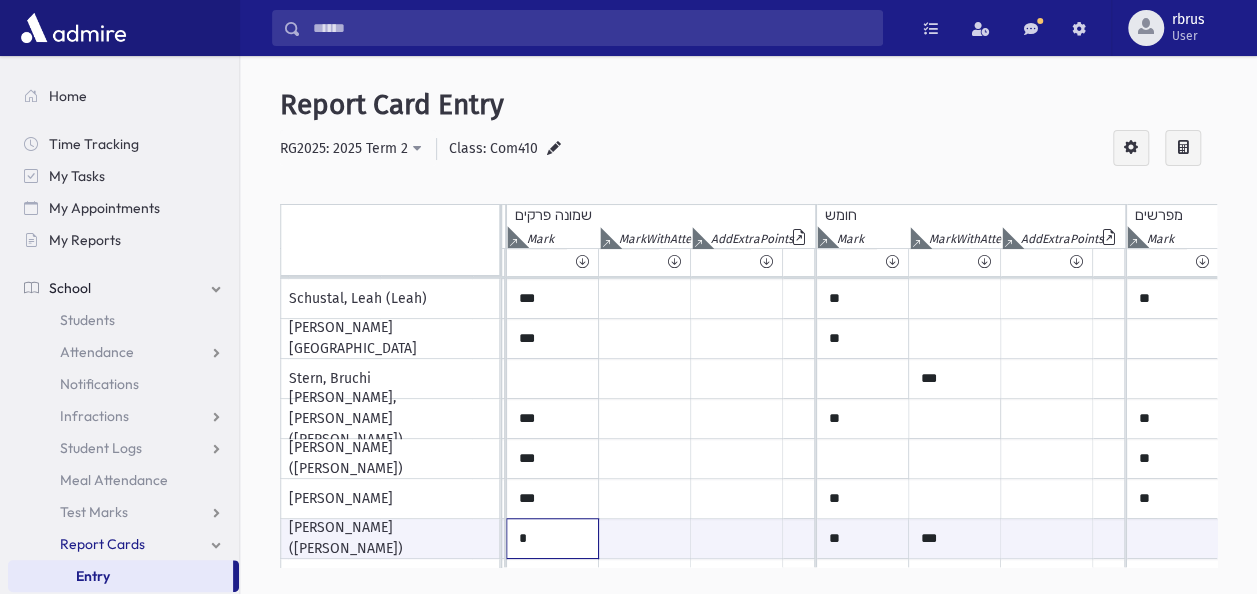 type 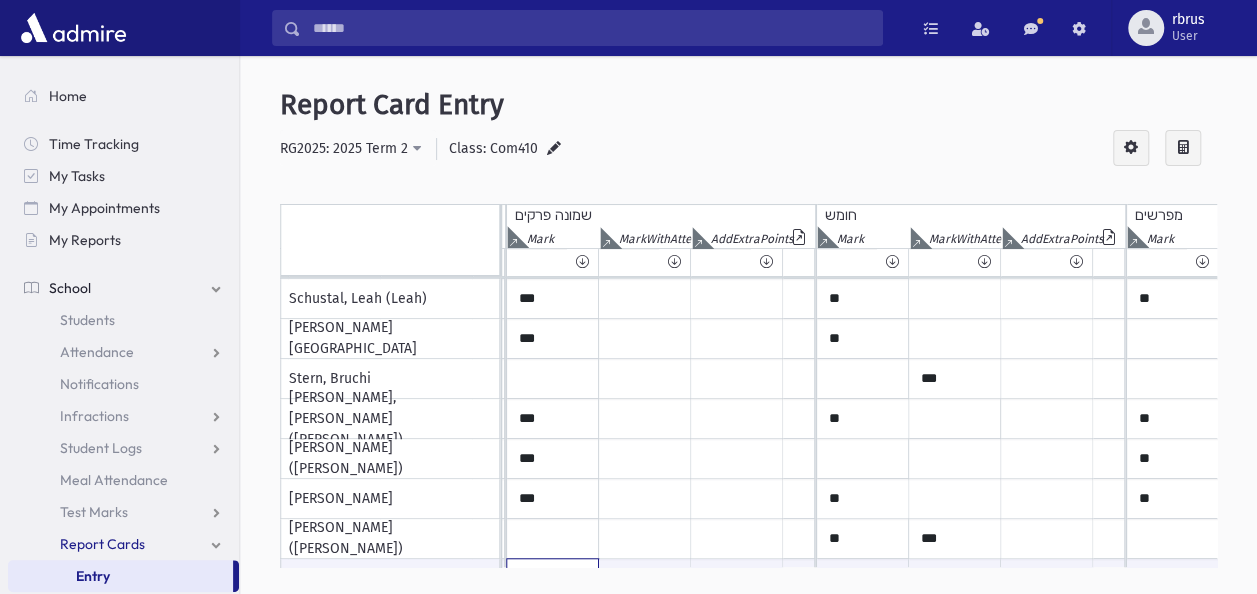 scroll, scrollTop: 878, scrollLeft: 925, axis: both 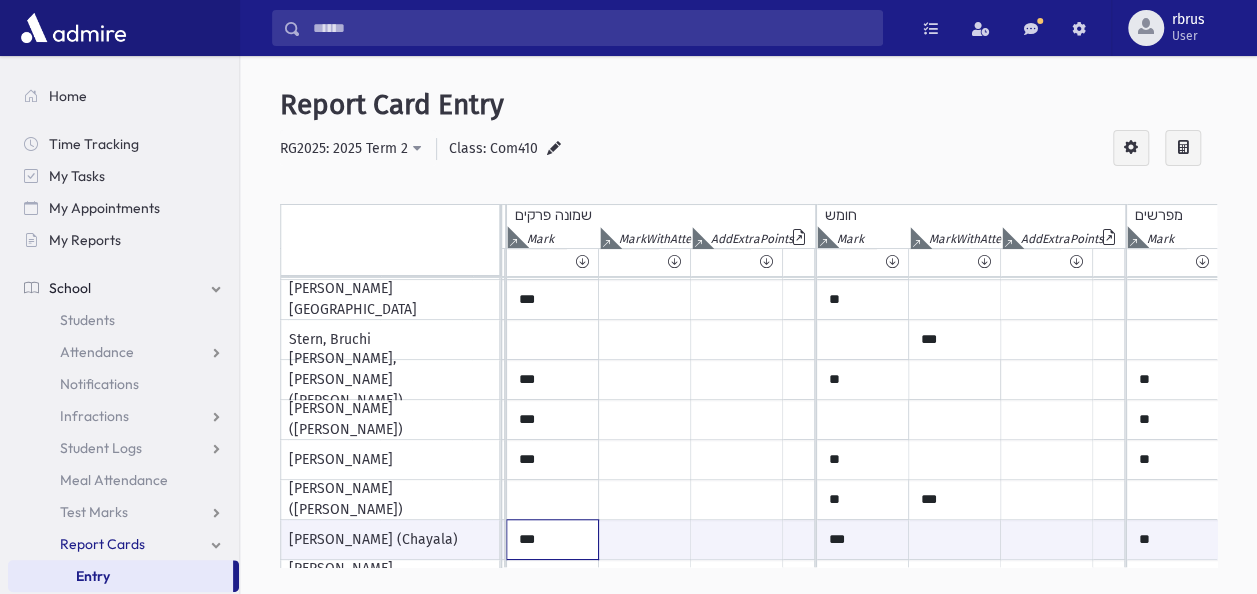 type on "***" 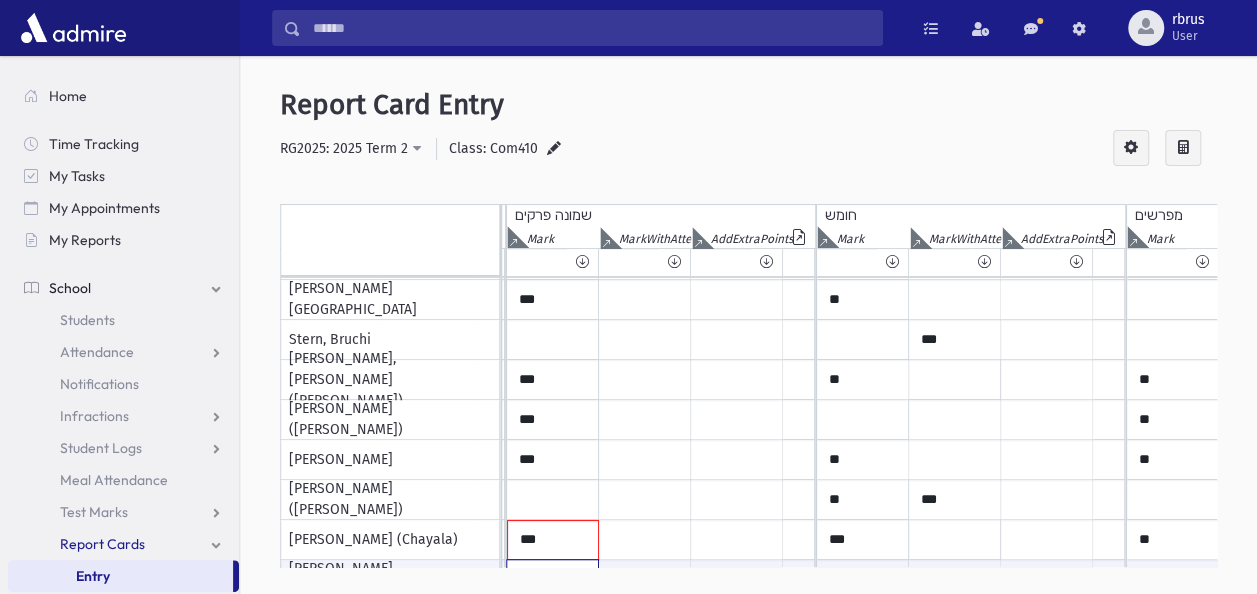 scroll, scrollTop: 918, scrollLeft: 925, axis: both 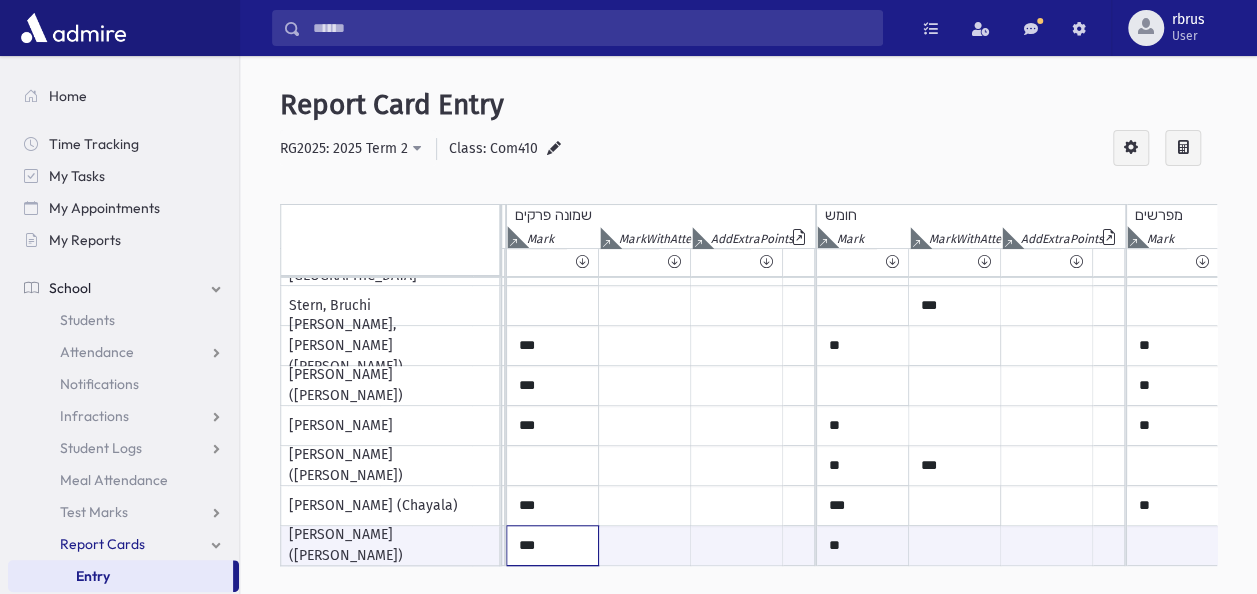 type on "***" 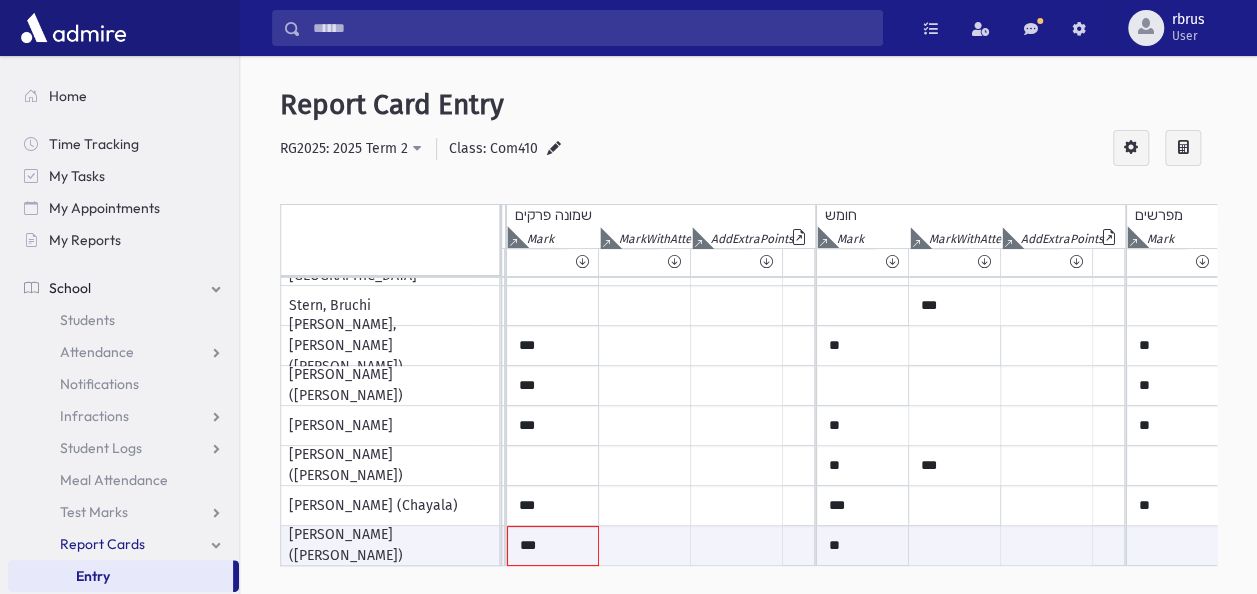 click on "Class: Com410" at bounding box center [493, 148] 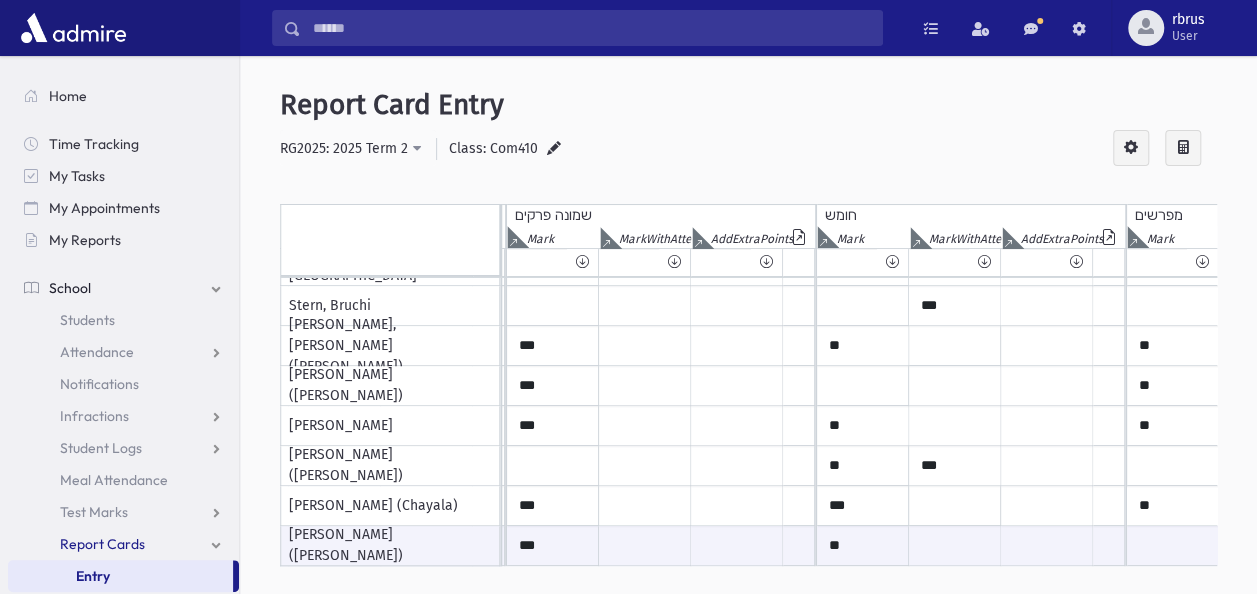 click on "Entry" at bounding box center [120, 576] 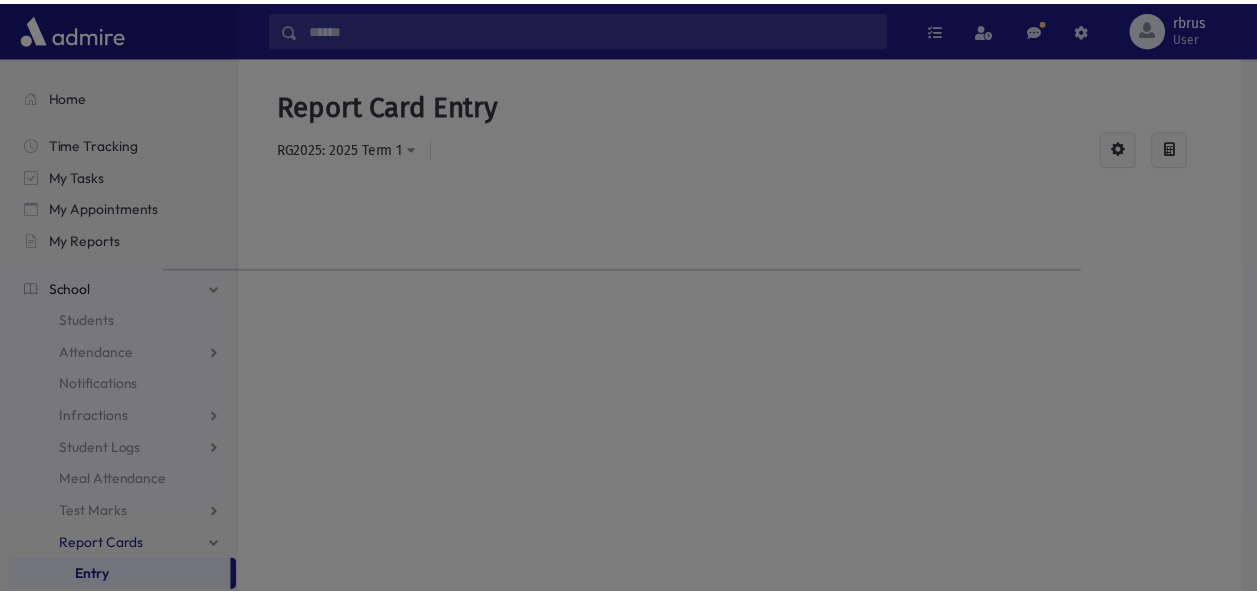 scroll, scrollTop: 0, scrollLeft: 0, axis: both 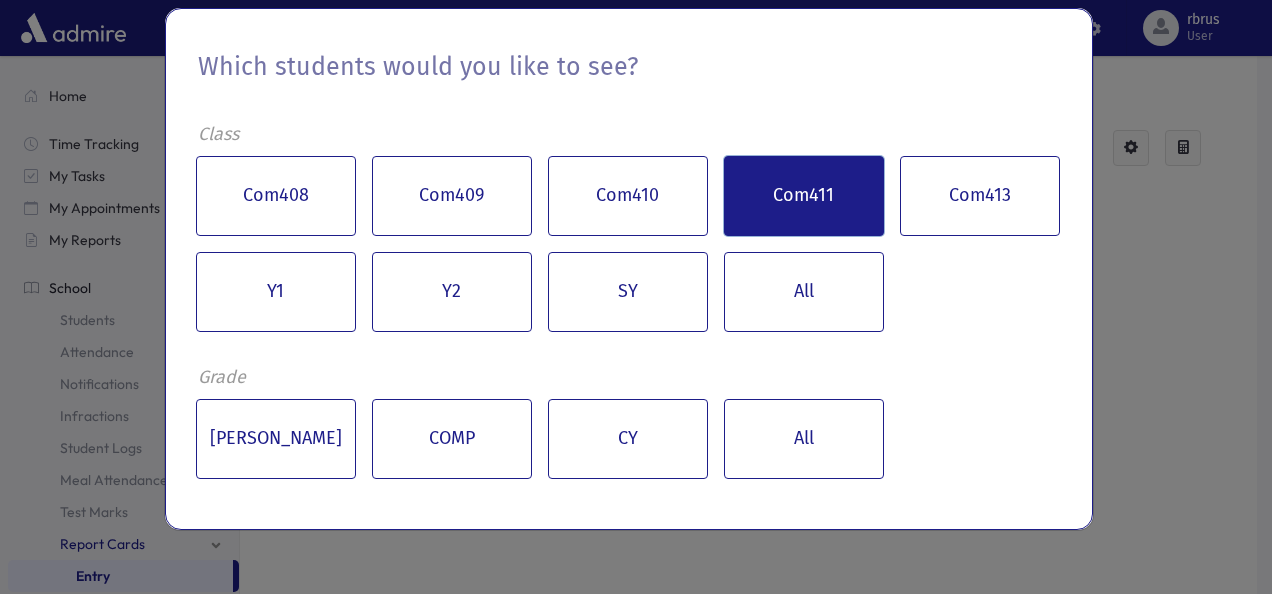 click on "Com411" at bounding box center (804, 196) 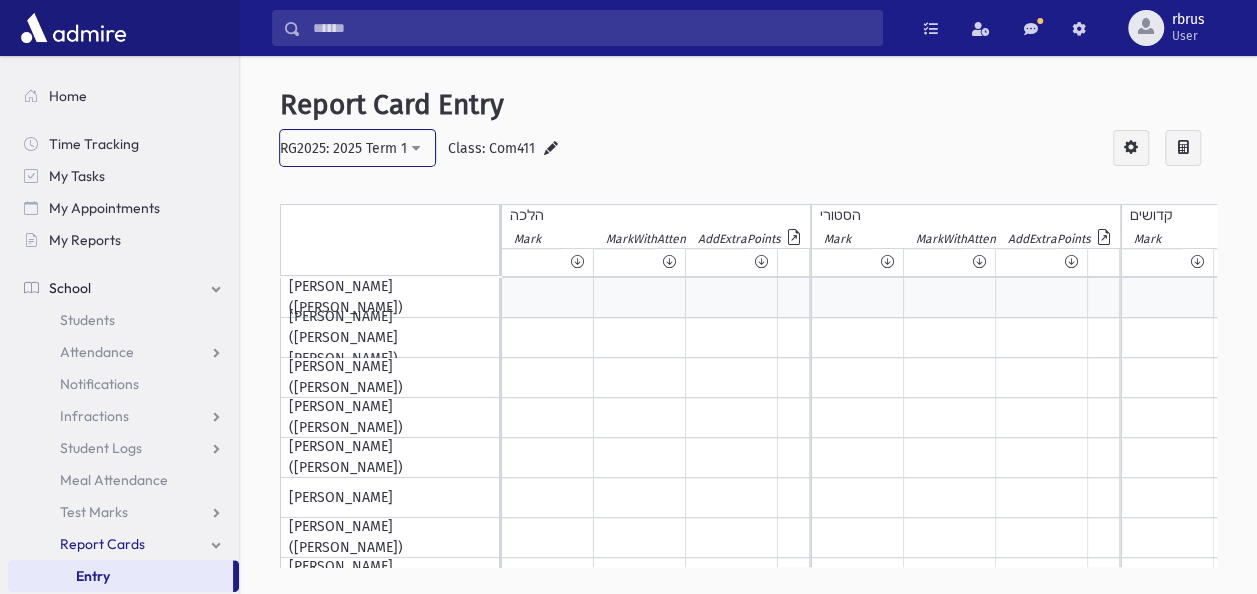 click on "RG2025: 2025 Term 1" at bounding box center (343, 148) 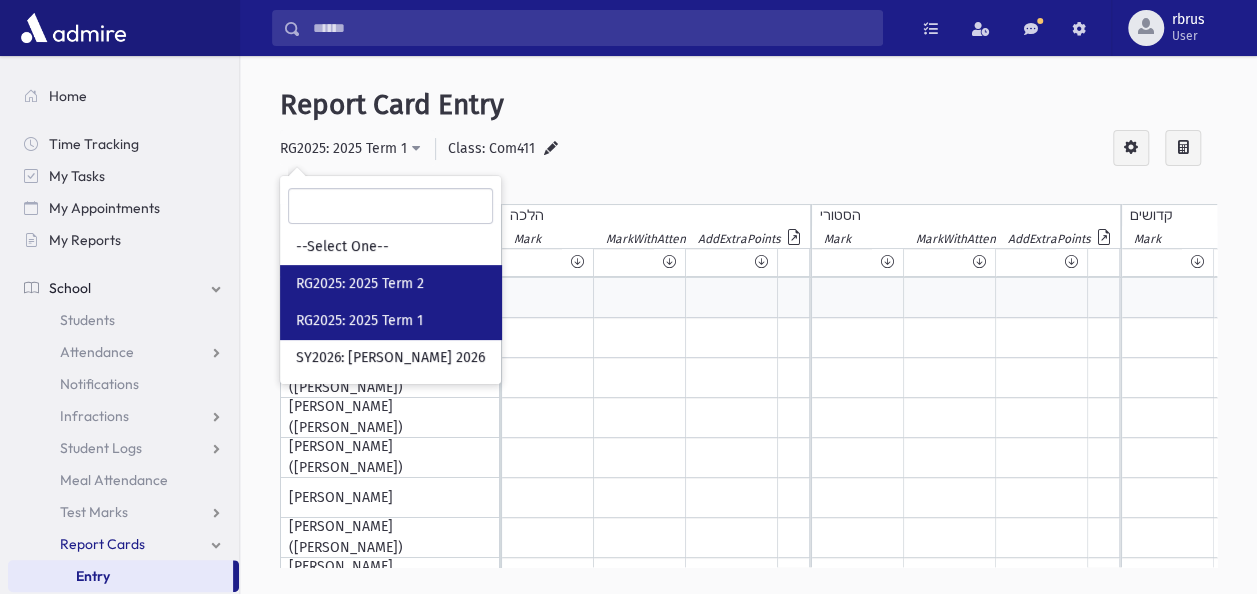click on "RG2025: 2025 Term 2" at bounding box center [360, 284] 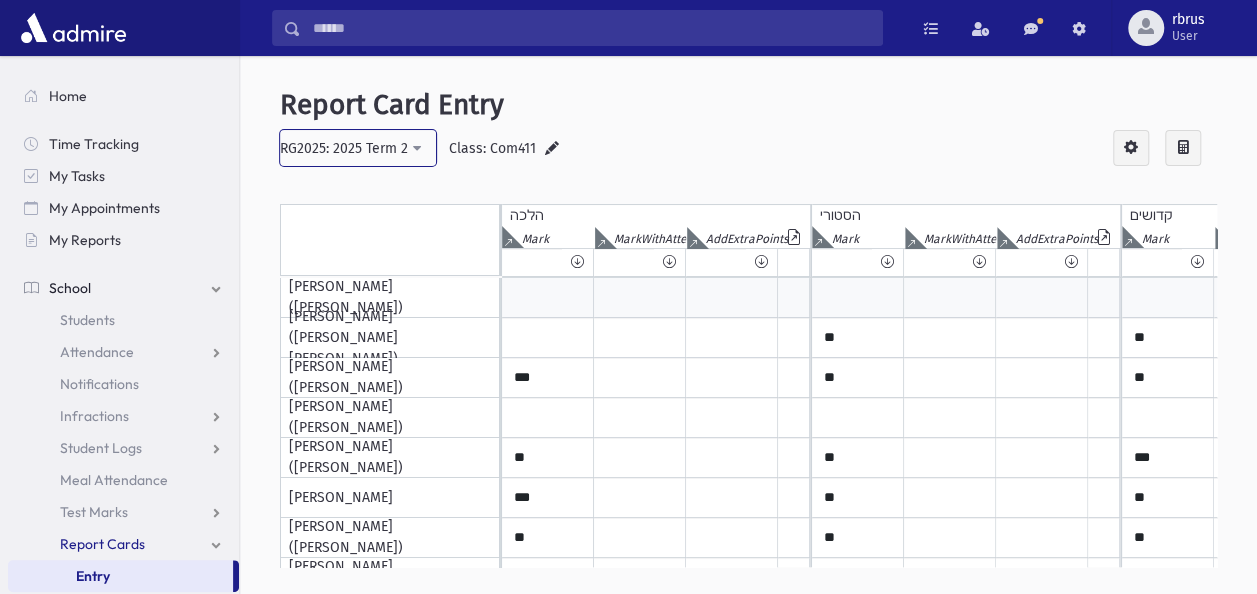 scroll, scrollTop: 0, scrollLeft: 238, axis: horizontal 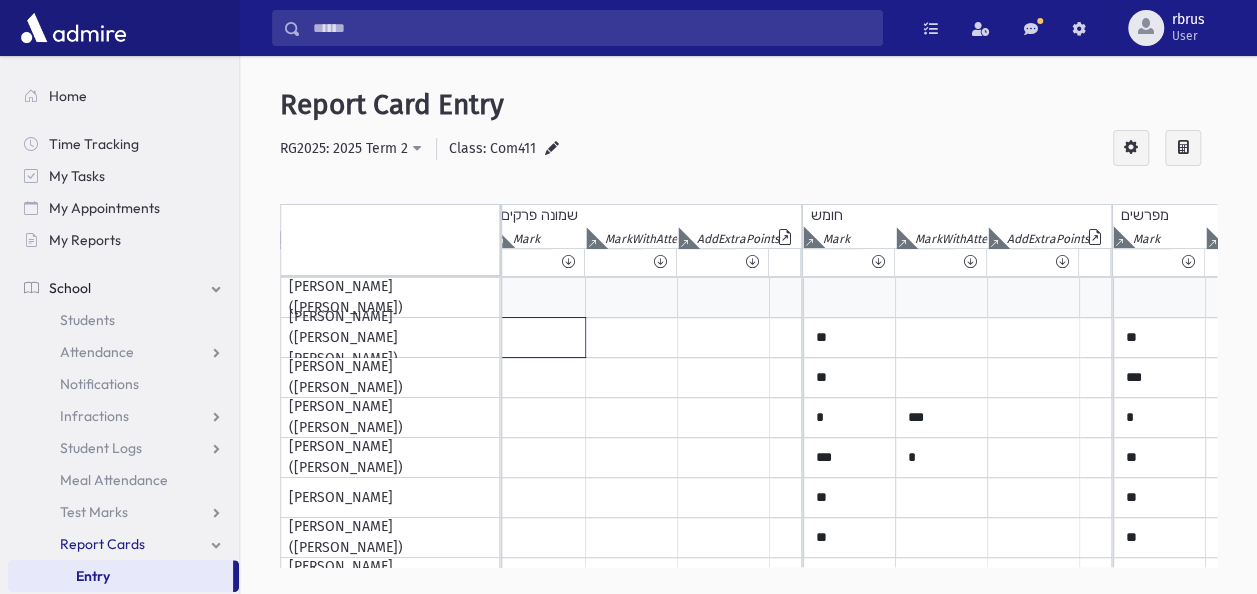 click at bounding box center [-391, 337] 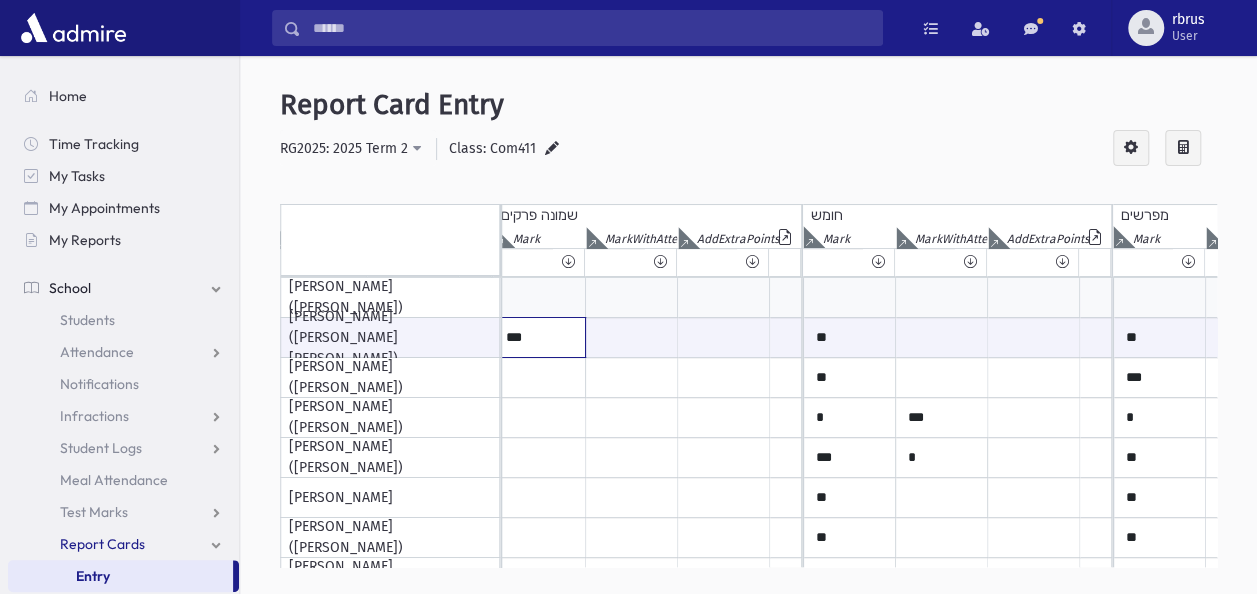type on "***" 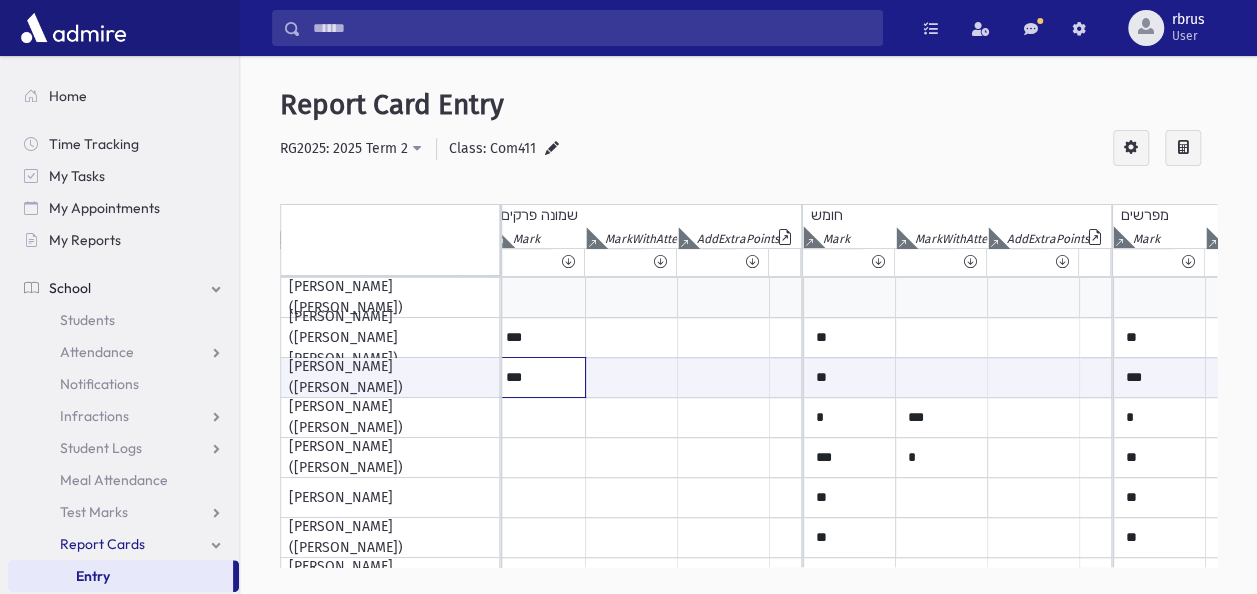 type on "***" 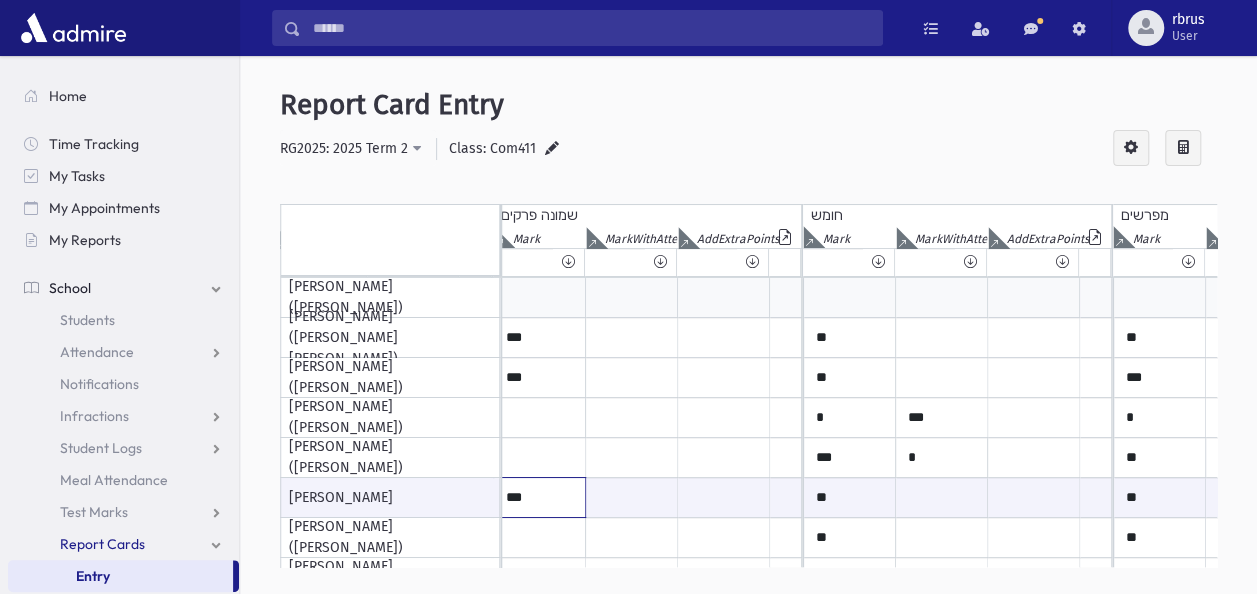 type on "***" 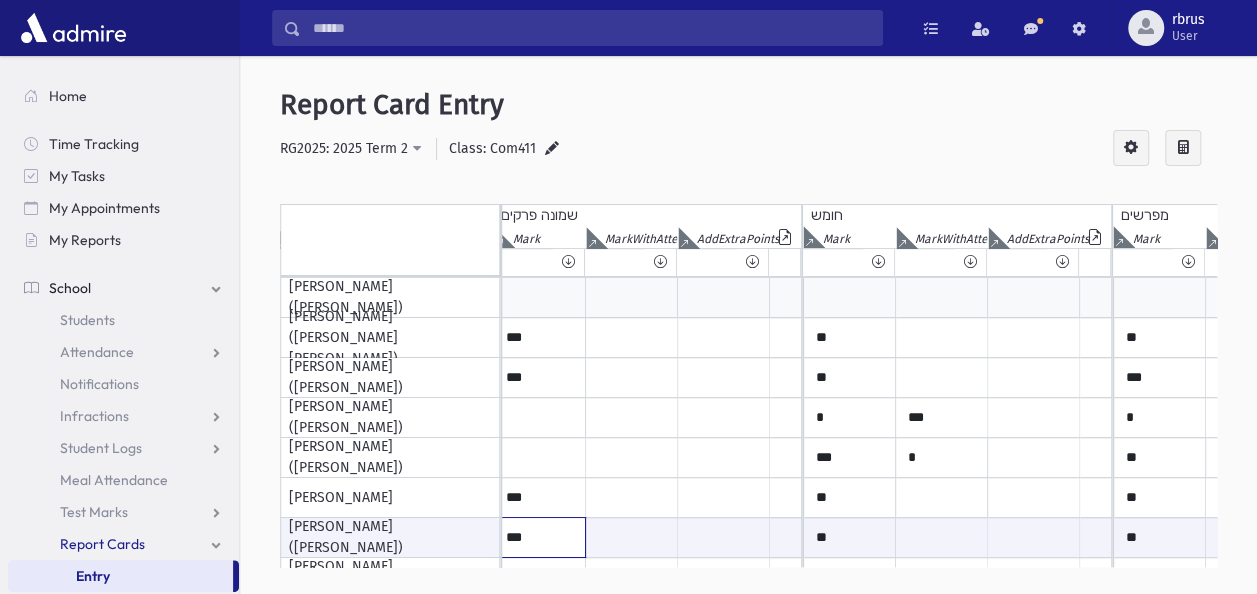 type on "***" 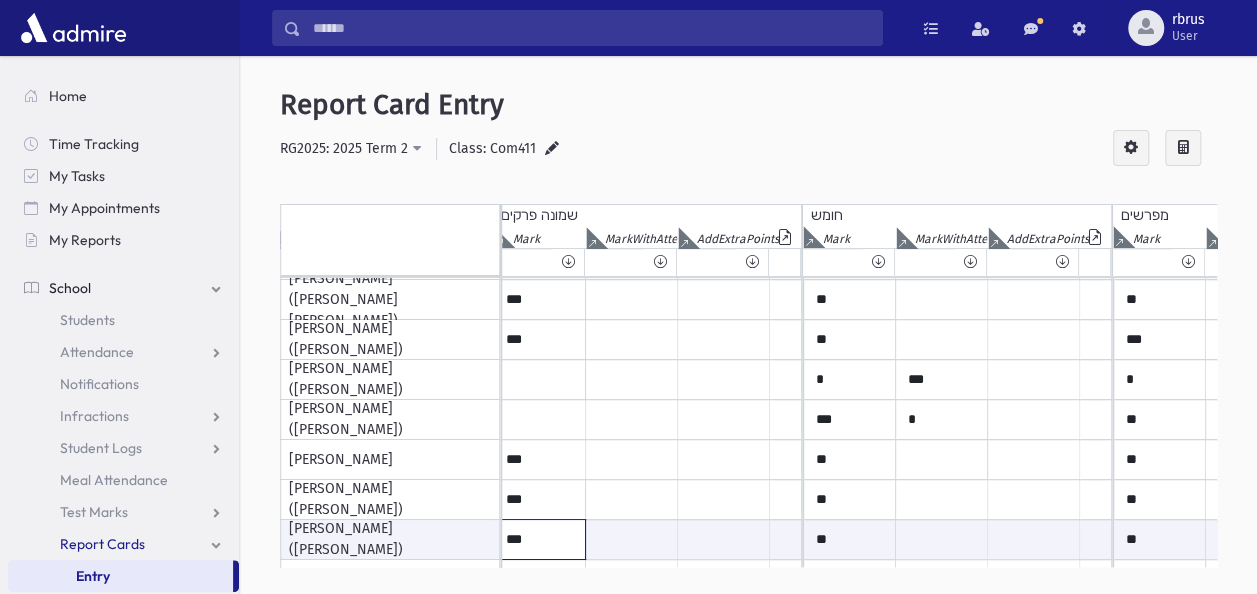 type on "***" 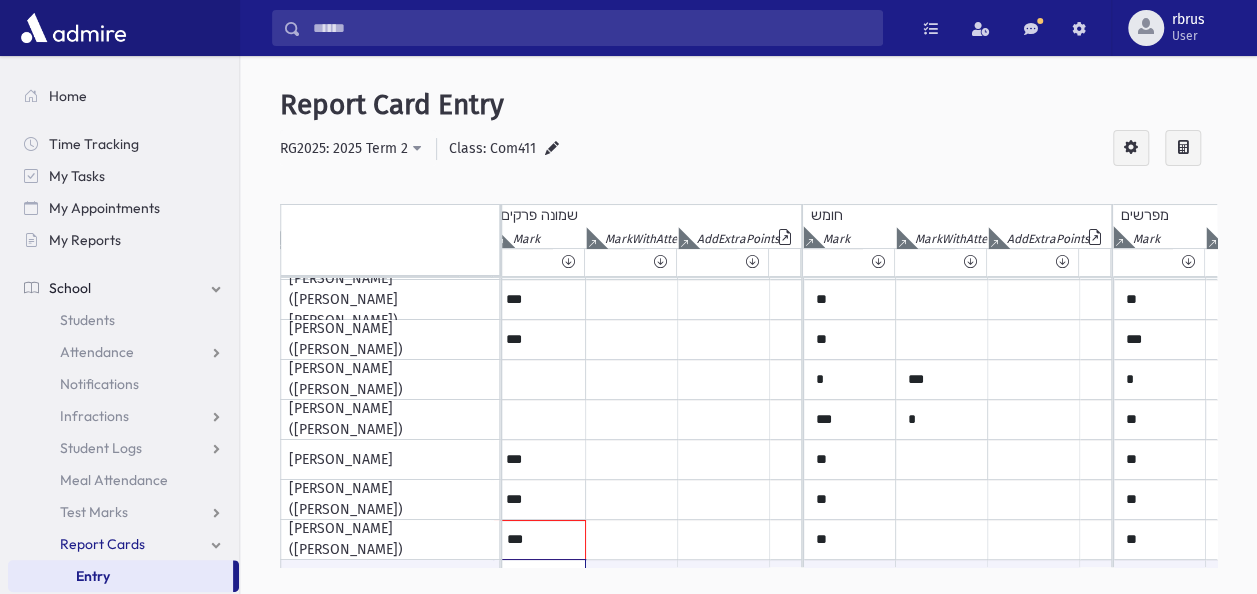 scroll, scrollTop: 199, scrollLeft: 938, axis: both 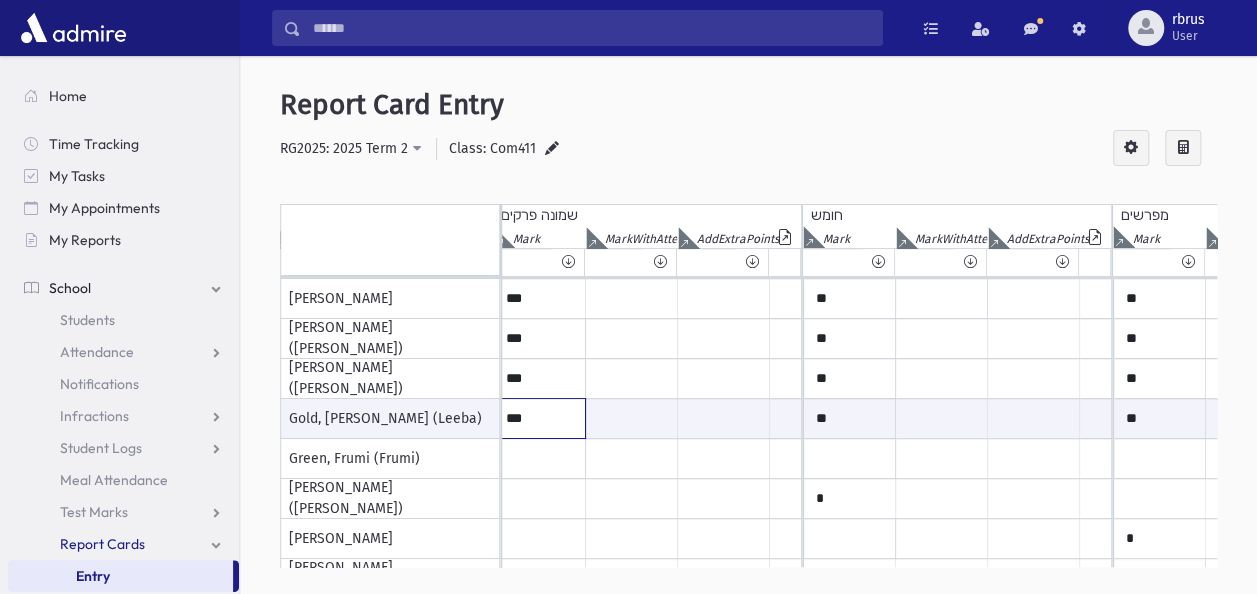 type on "***" 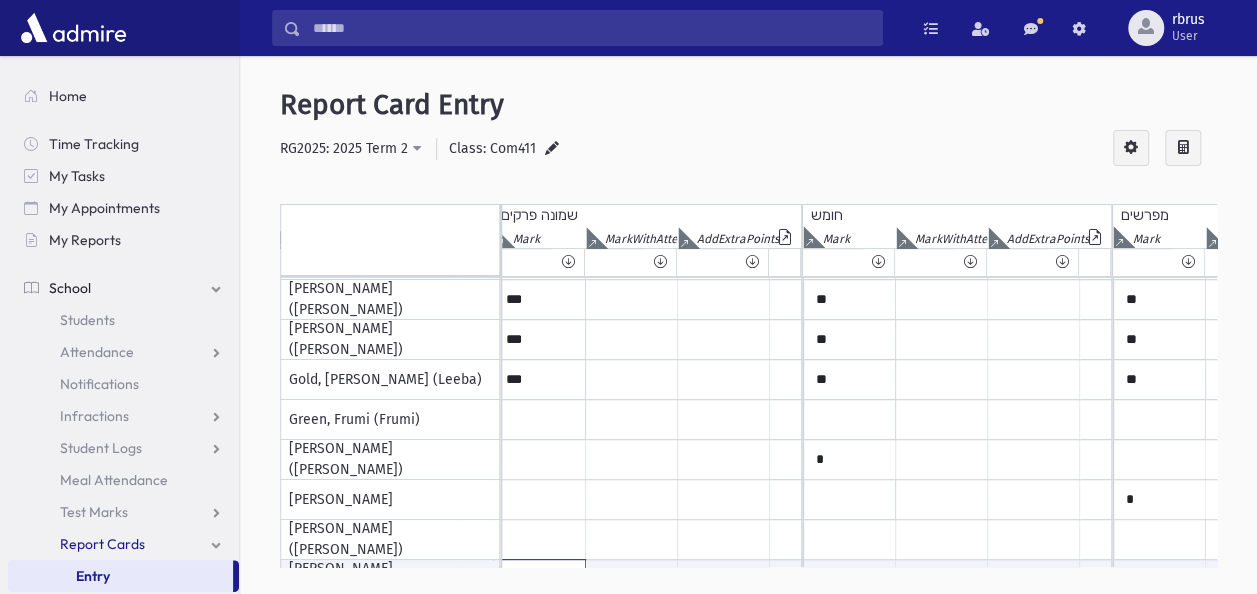 scroll, scrollTop: 399, scrollLeft: 938, axis: both 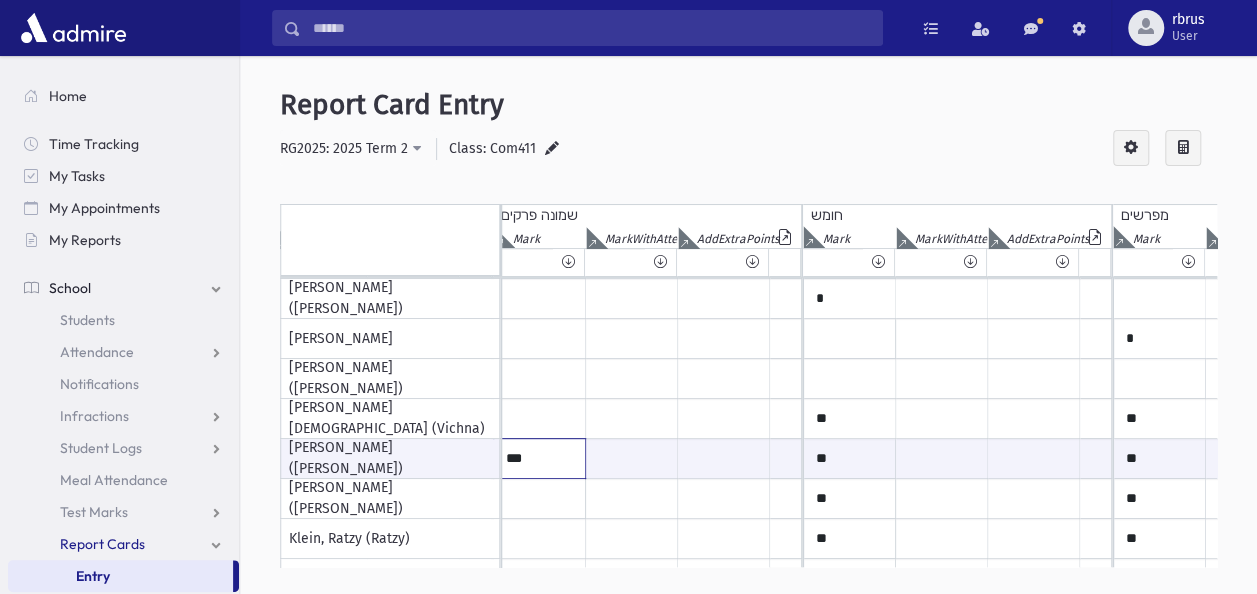 type on "***" 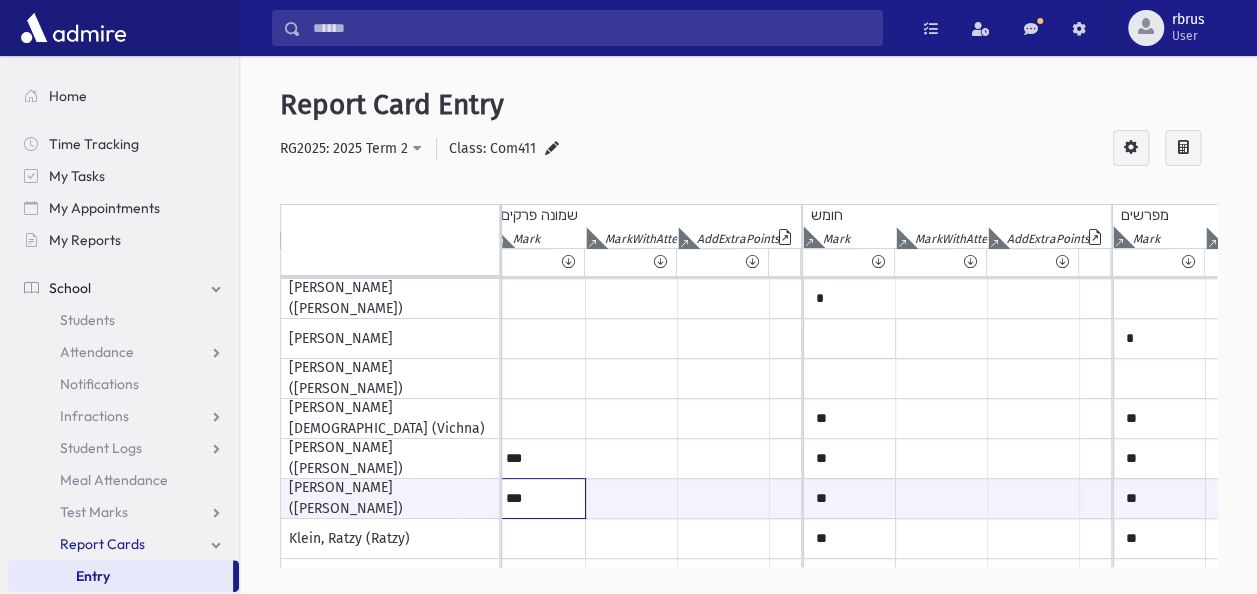 type on "***" 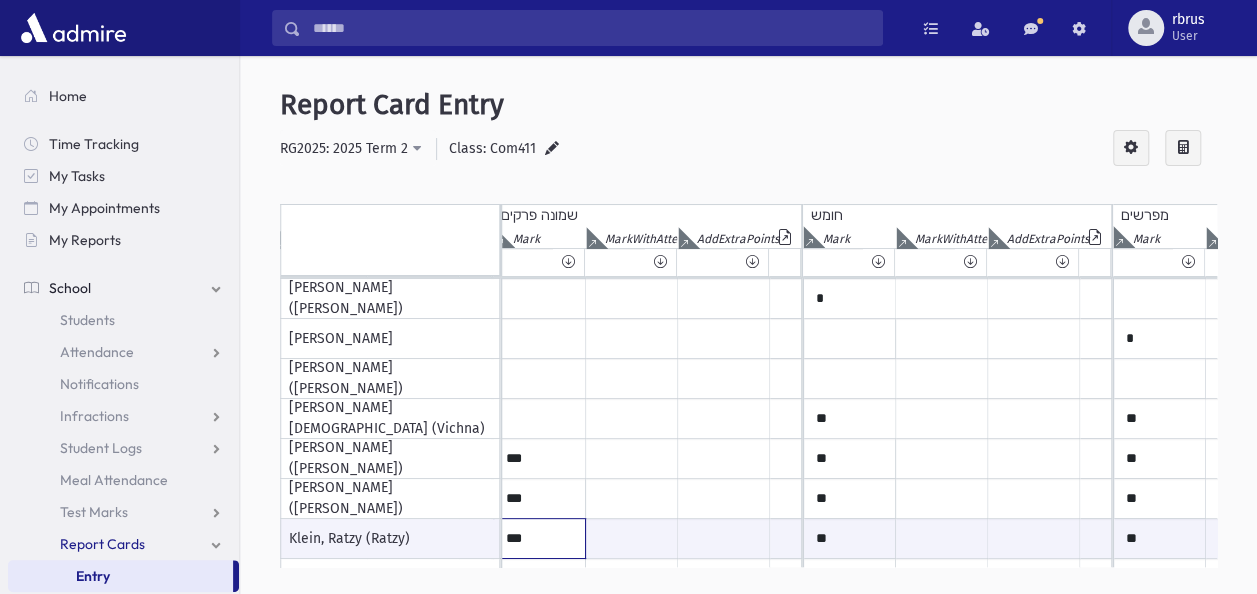 type on "***" 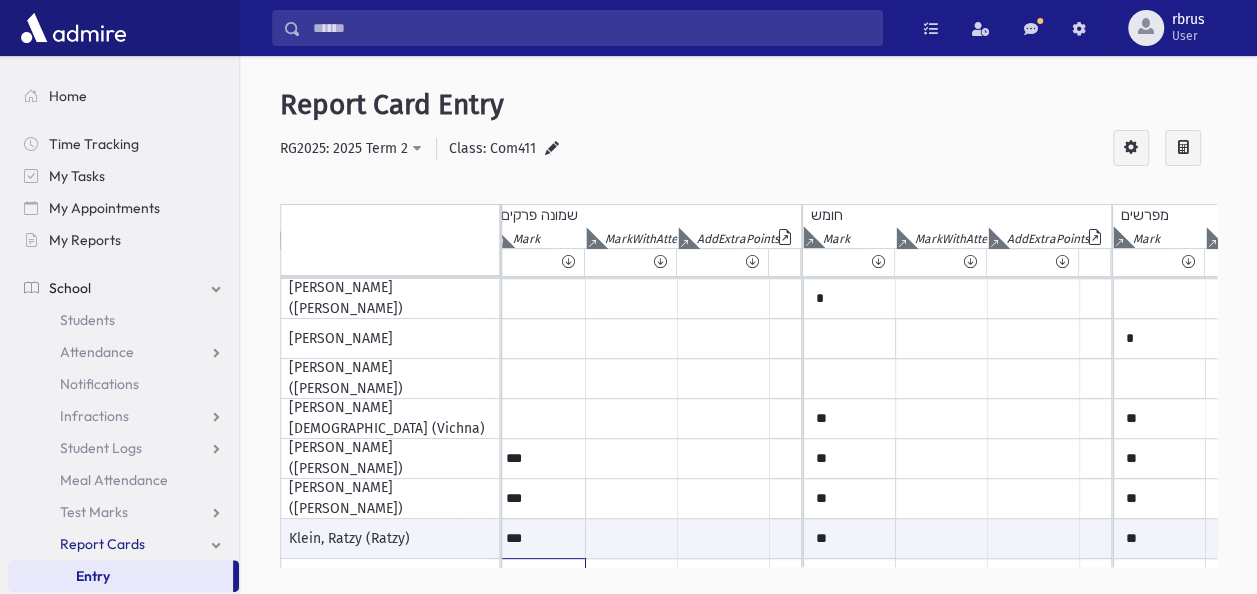 scroll, scrollTop: 438, scrollLeft: 938, axis: both 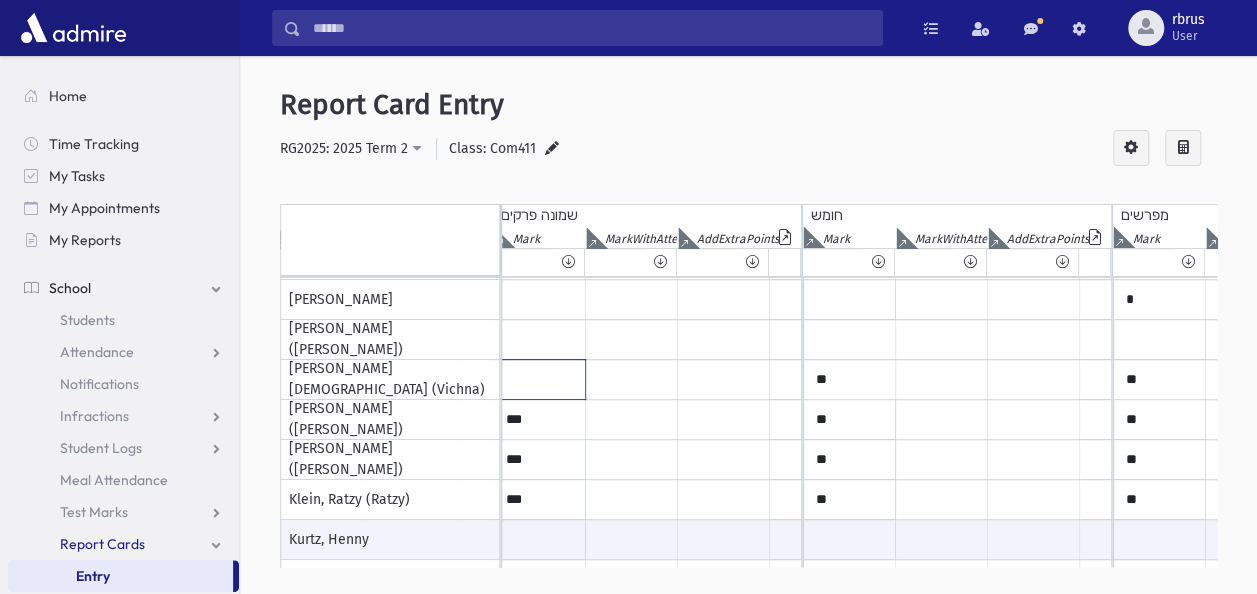 click at bounding box center (-391, -101) 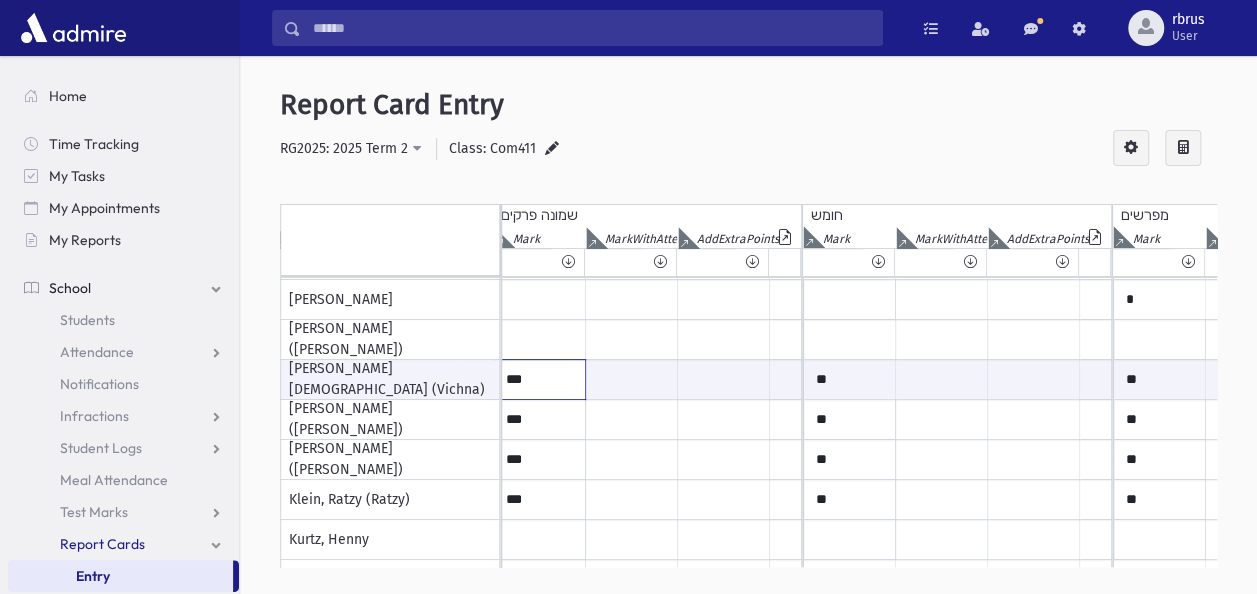 type on "***" 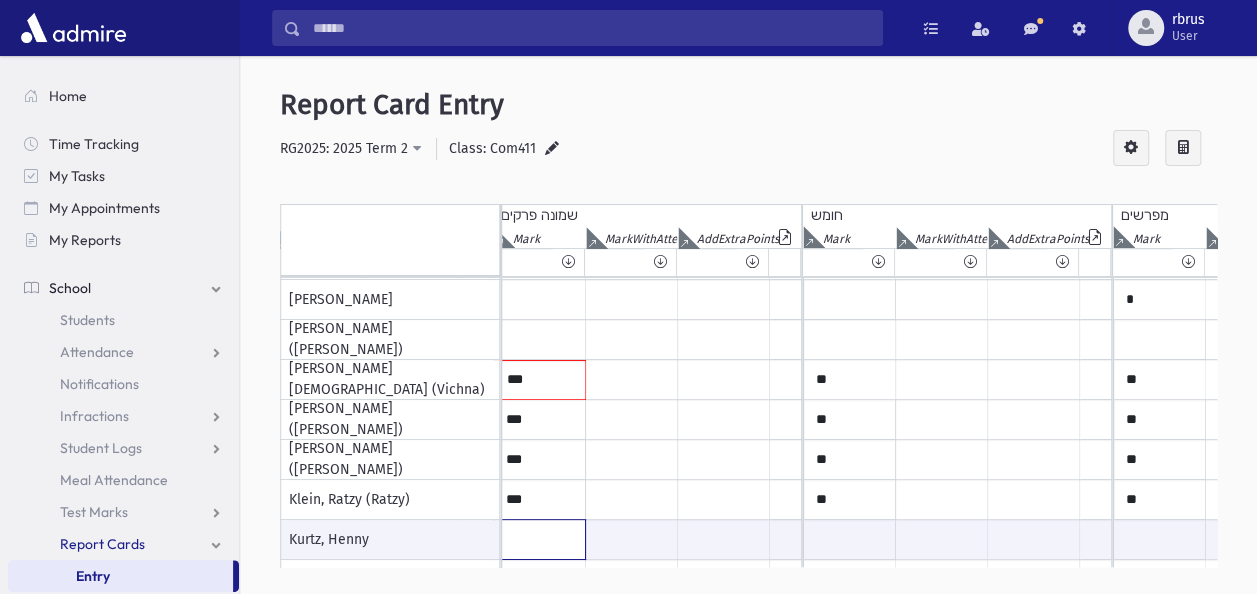 click at bounding box center (-391, 539) 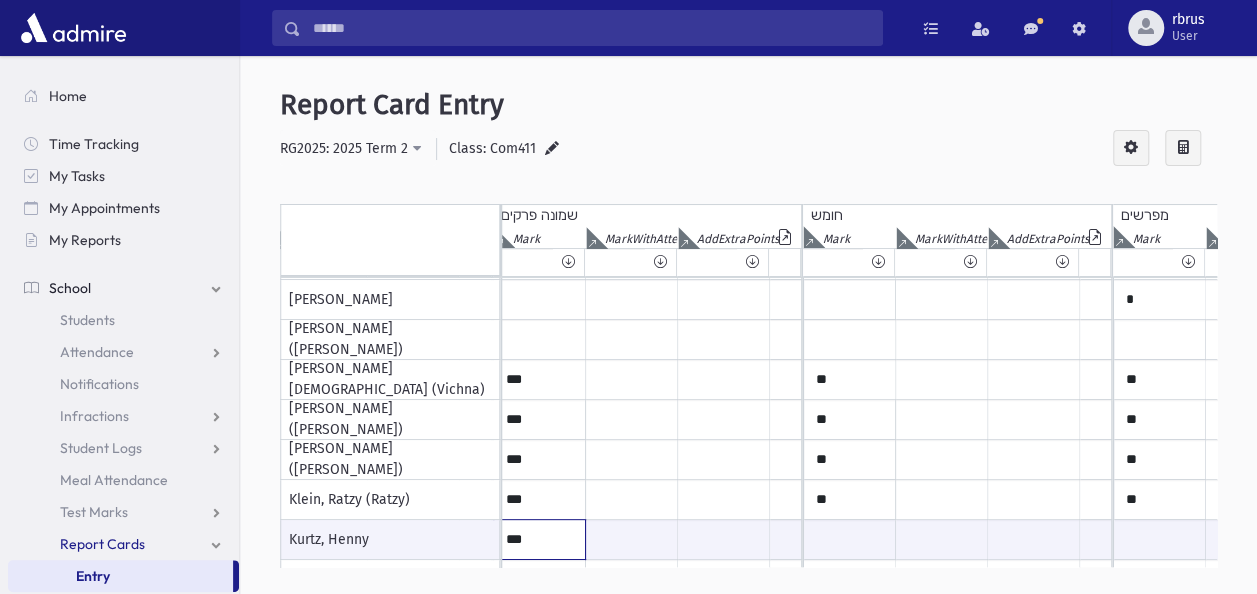 type on "***" 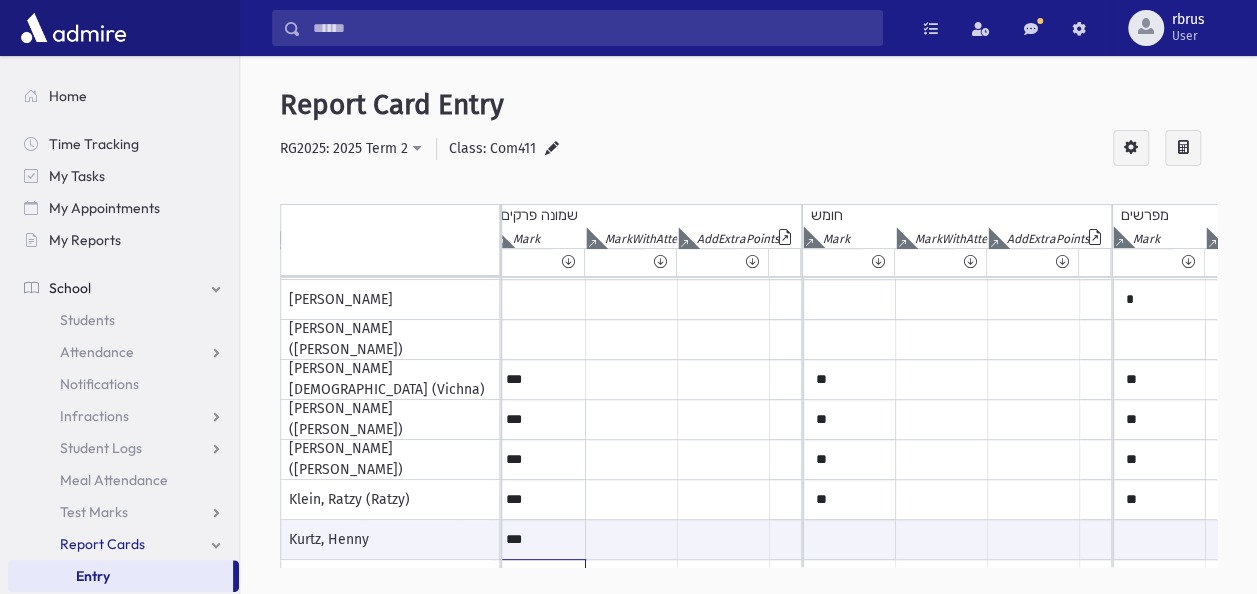 scroll, scrollTop: 599, scrollLeft: 938, axis: both 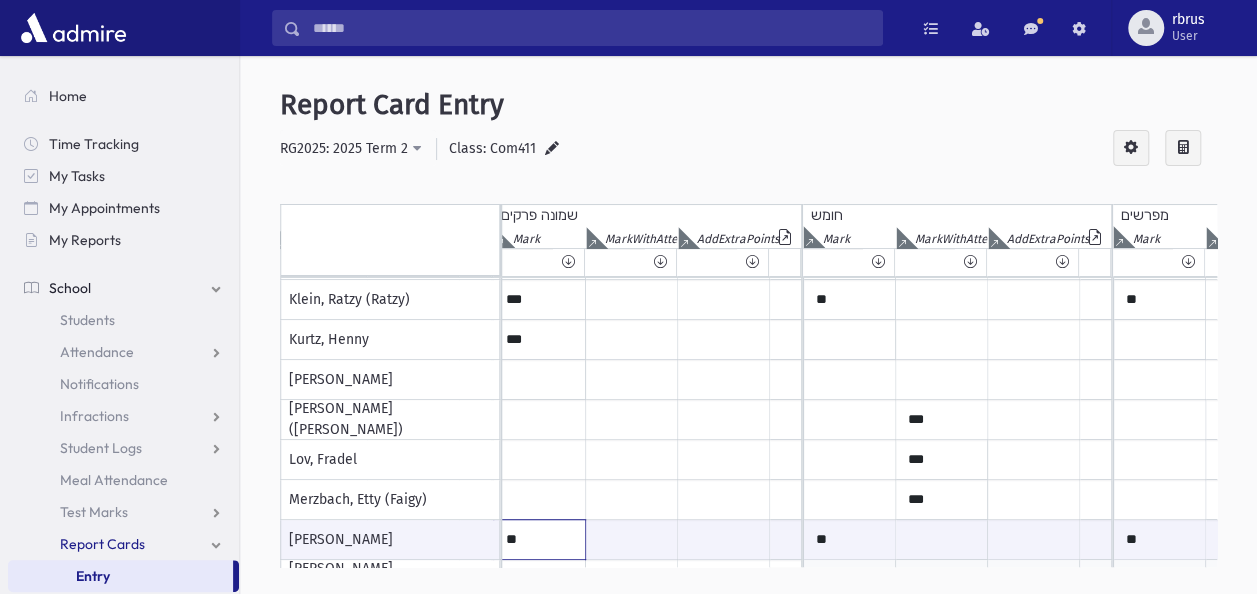 type on "**" 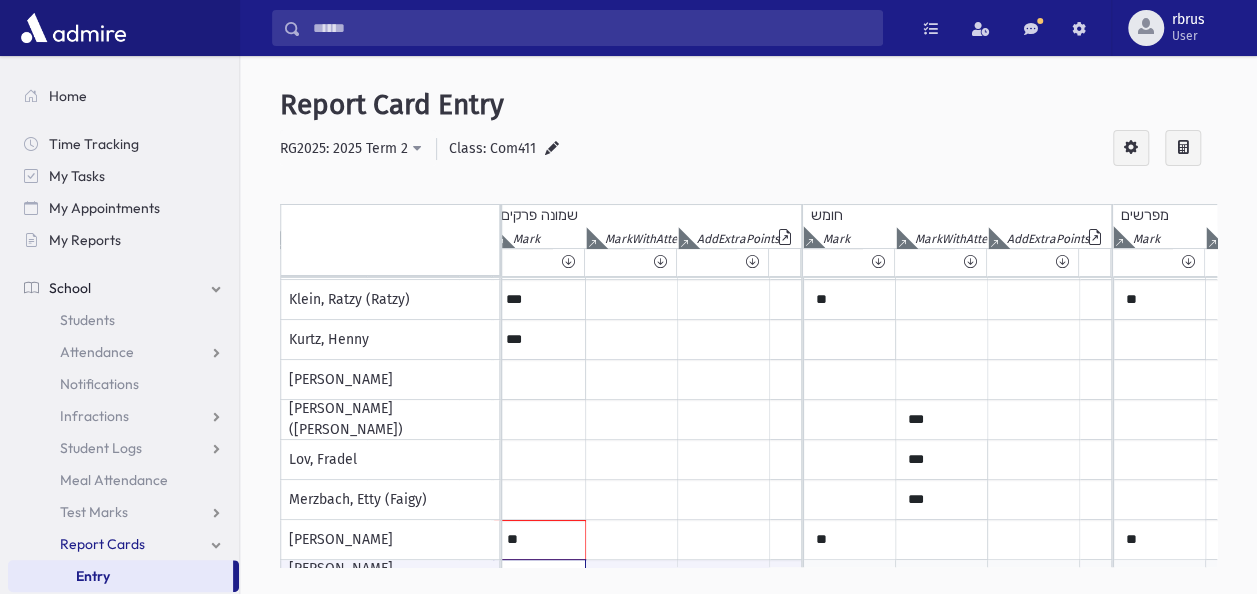 scroll, scrollTop: 799, scrollLeft: 938, axis: both 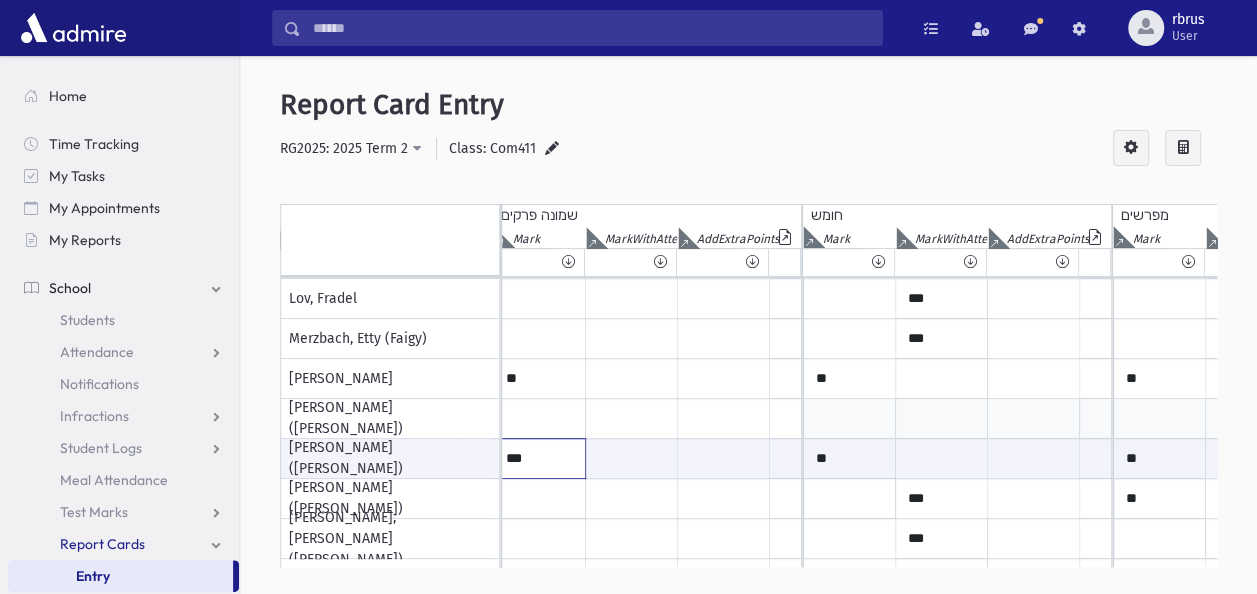 type on "***" 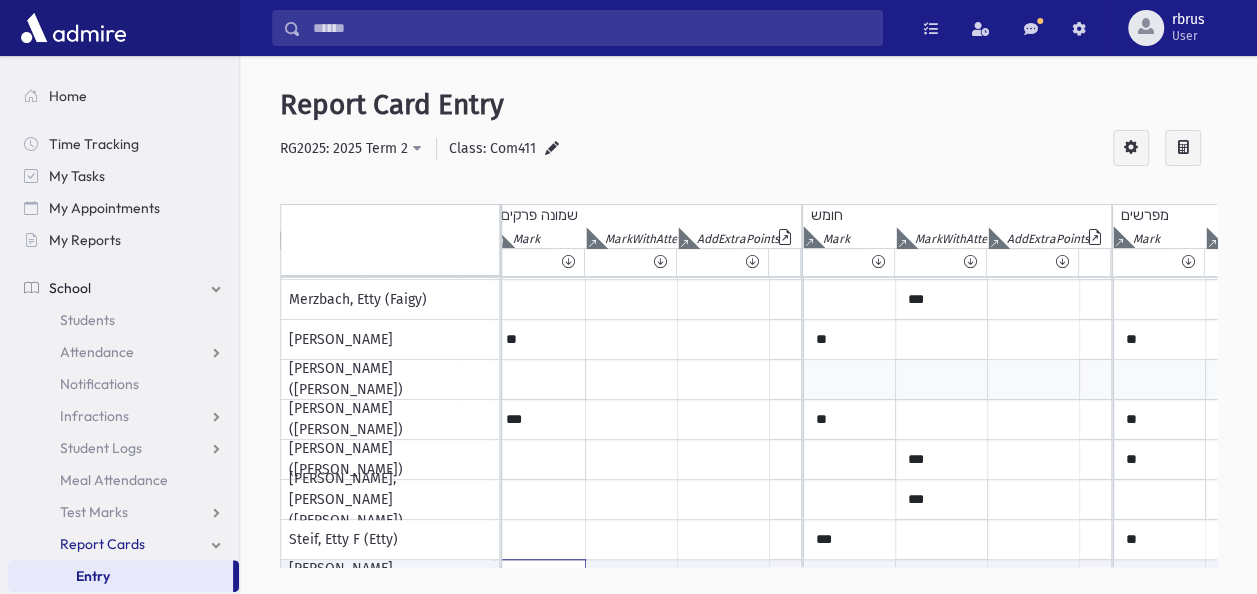 scroll, scrollTop: 999, scrollLeft: 938, axis: both 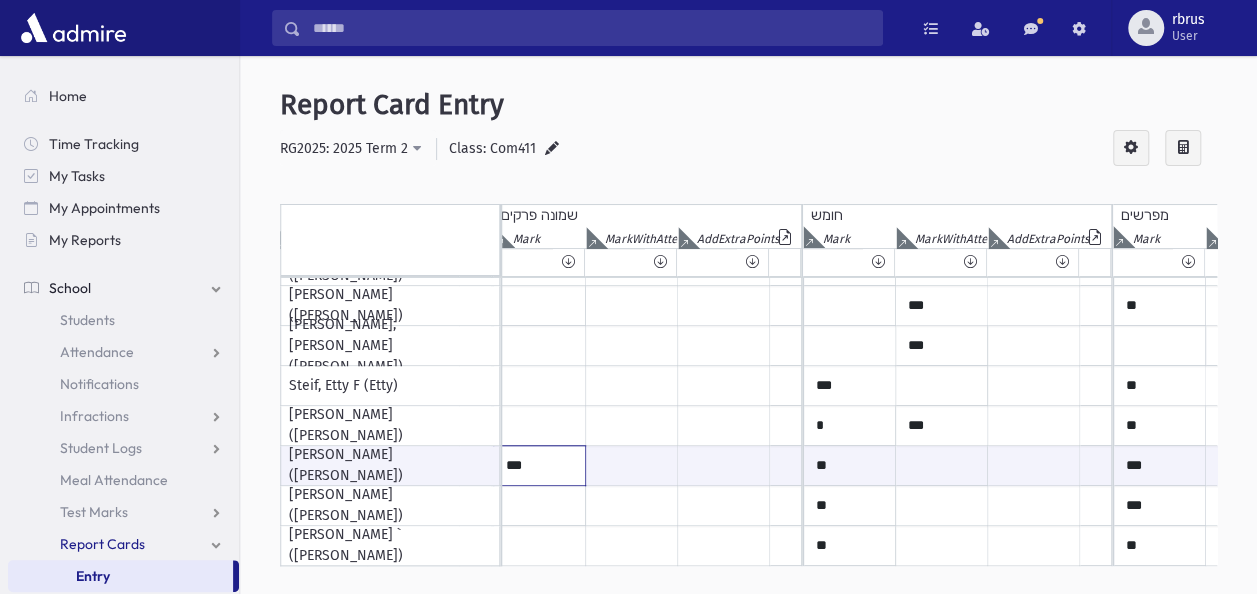 type on "***" 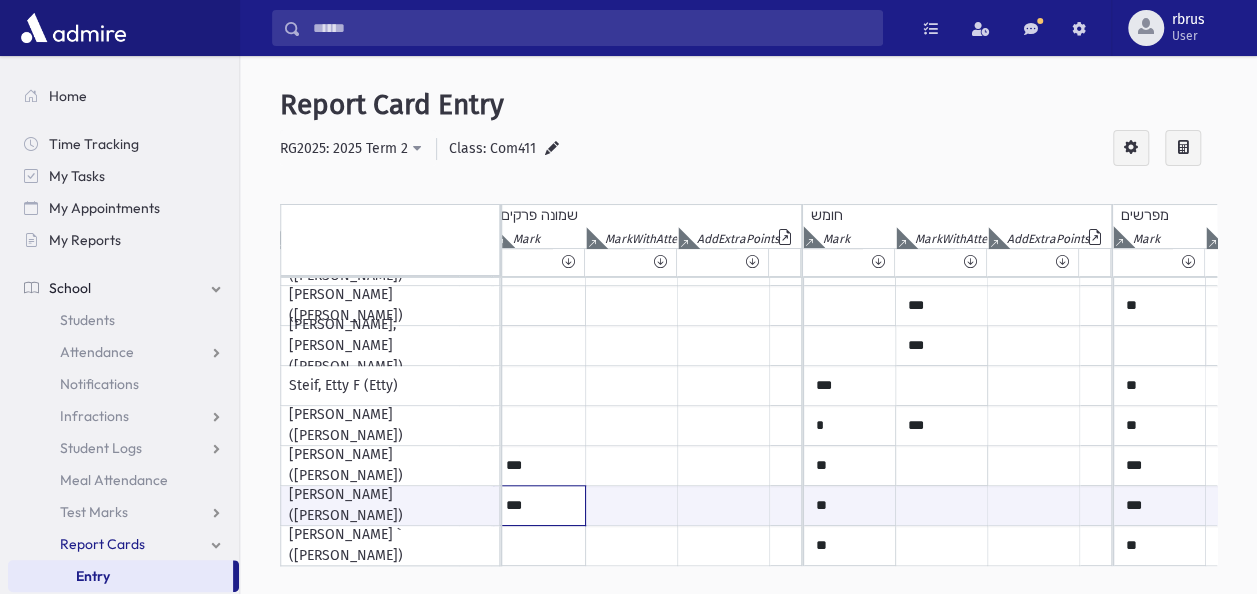 type on "***" 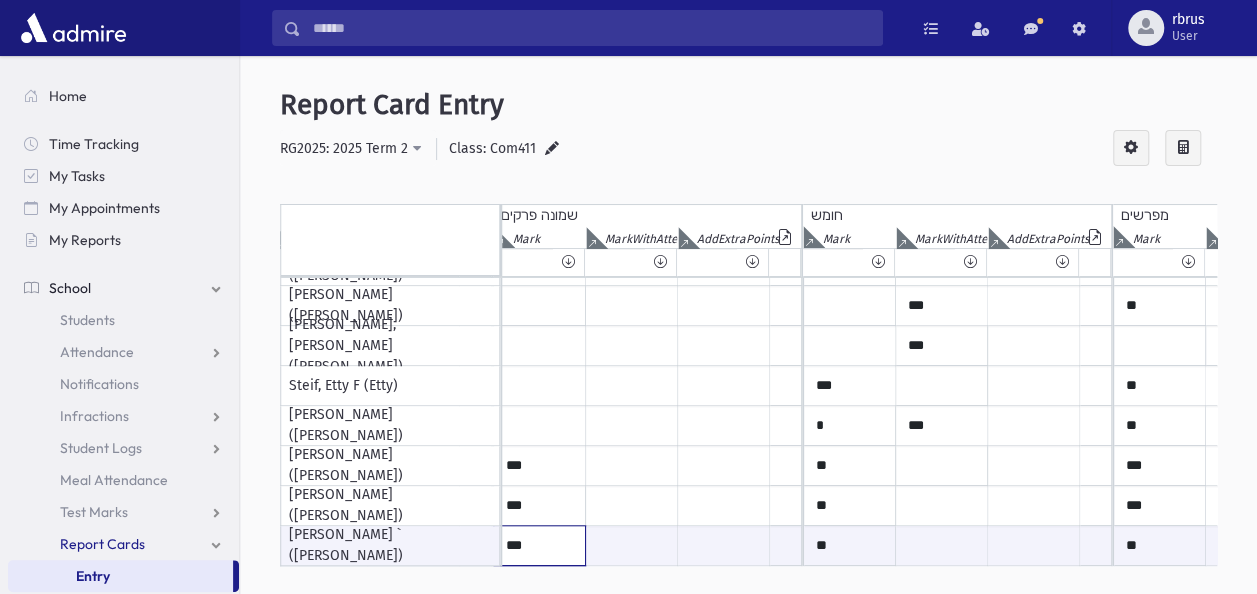 type on "***" 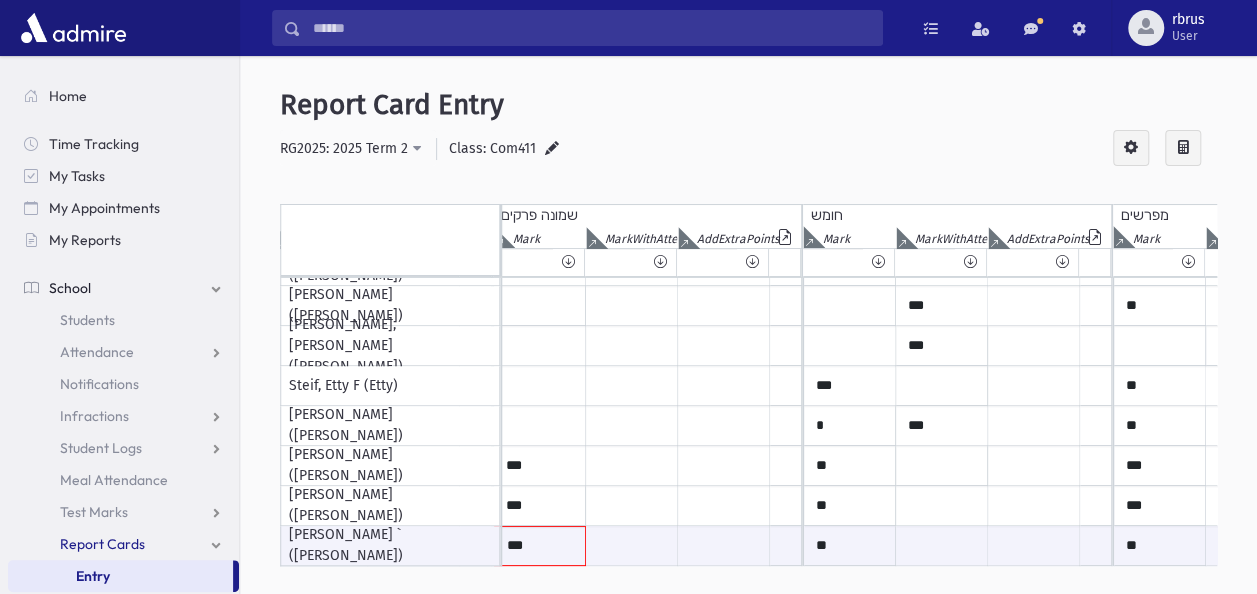 click on "Entry" at bounding box center [93, 576] 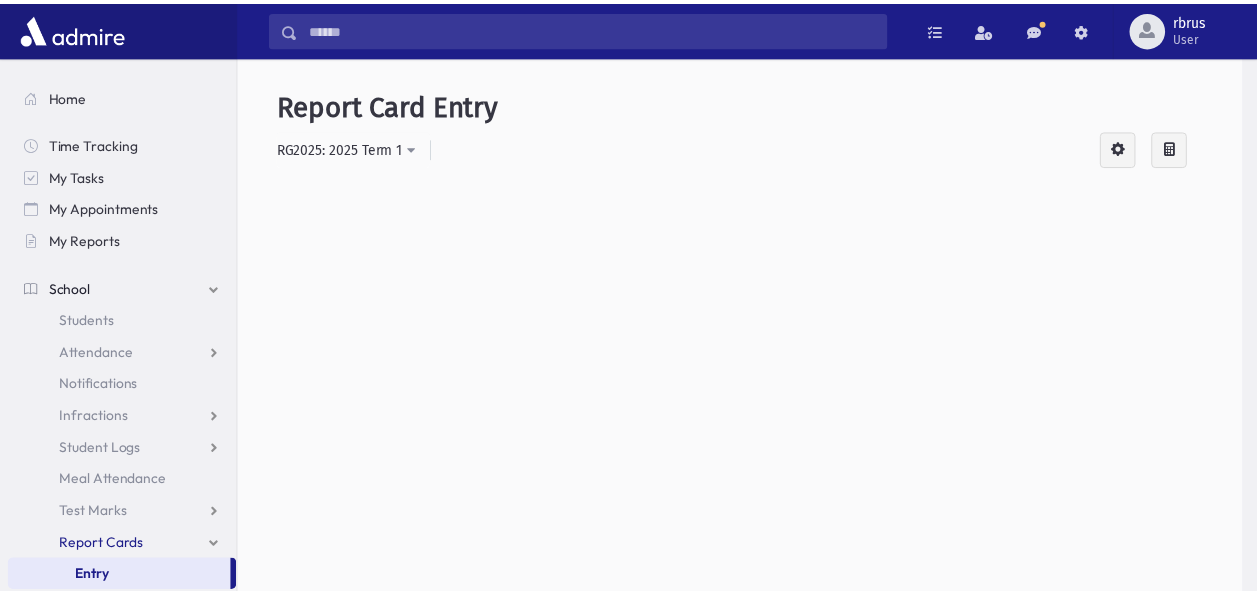 scroll, scrollTop: 0, scrollLeft: 0, axis: both 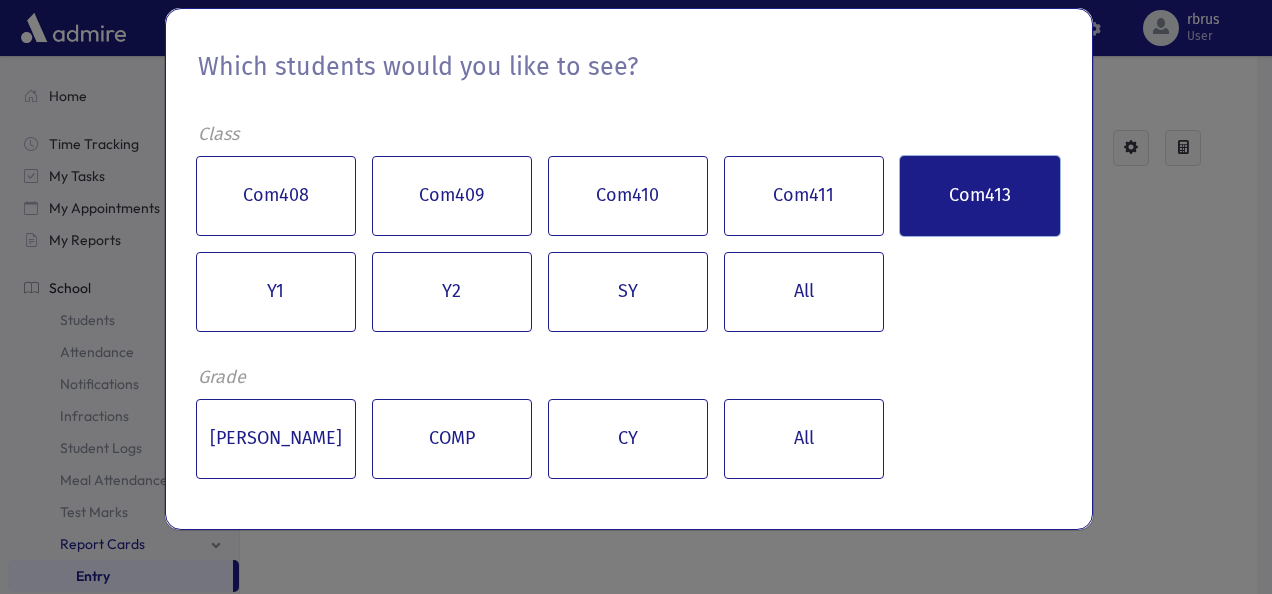 click on "Com413" at bounding box center [980, 196] 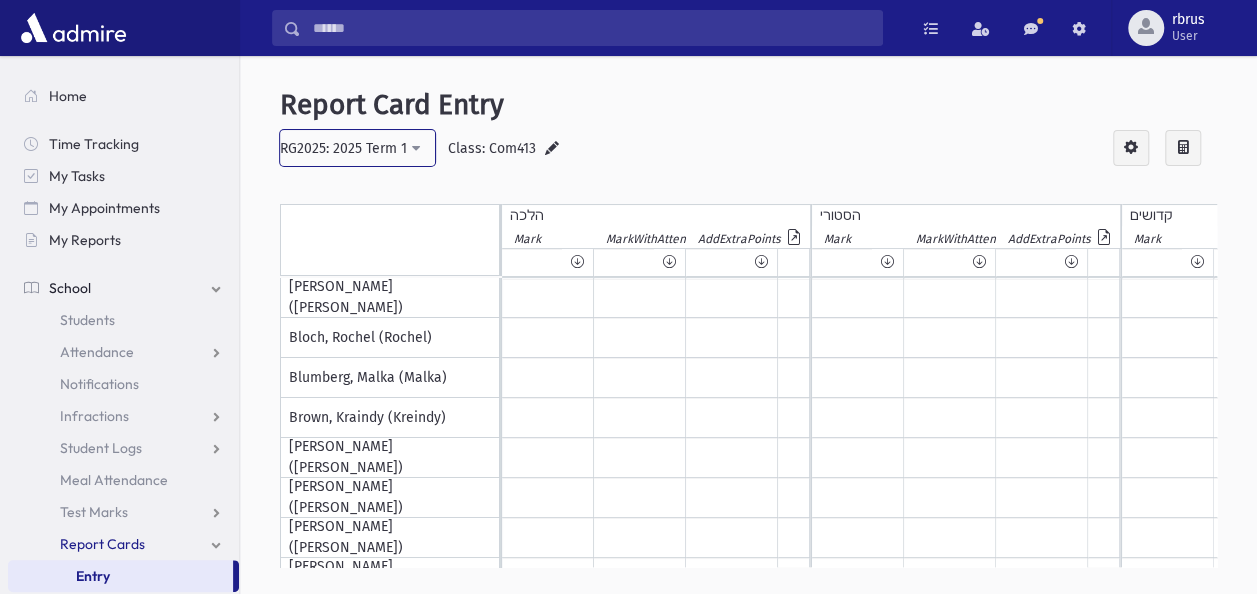 click on "RG2025: 2025 Term 1" at bounding box center (357, 148) 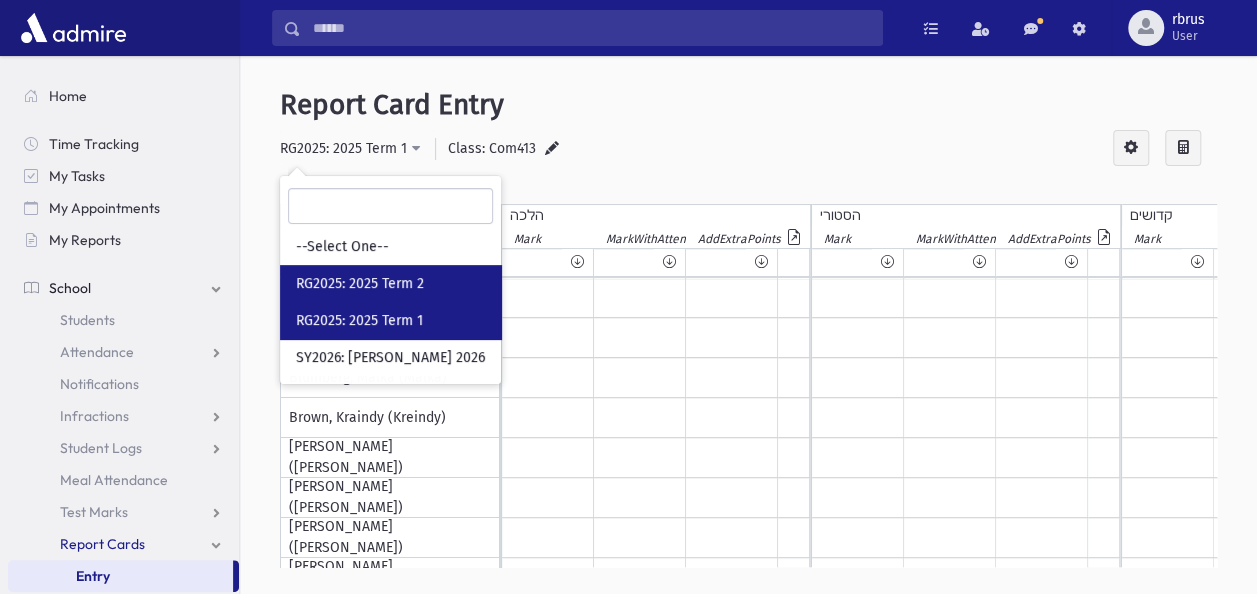 click on "RG2025: 2025 Term 2" at bounding box center [360, 284] 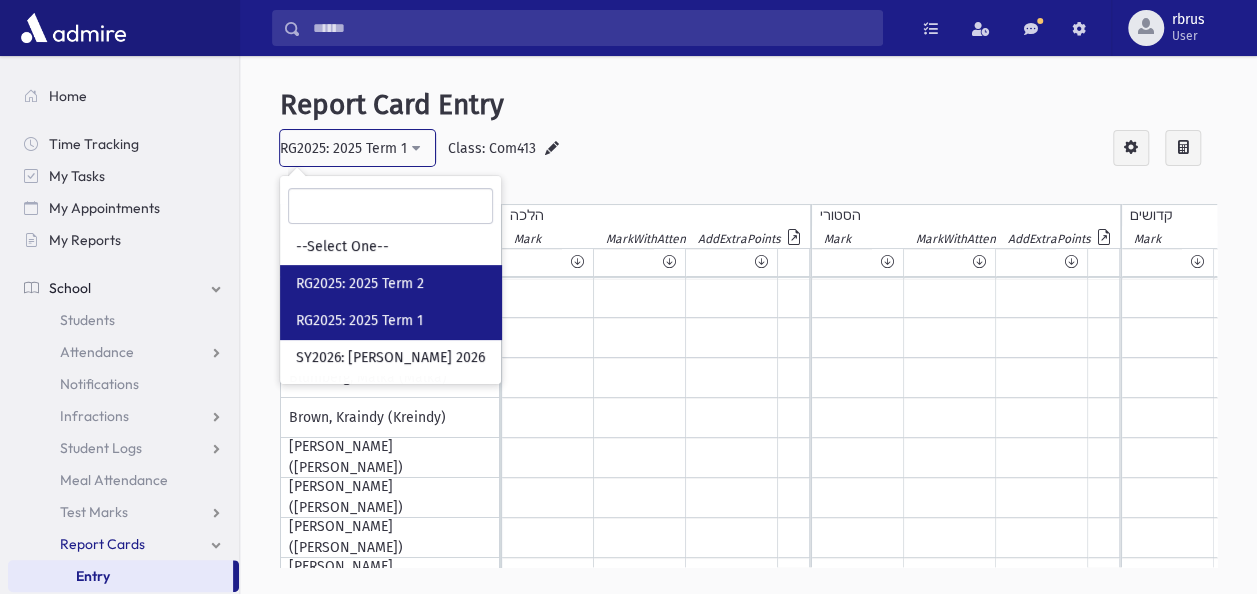 select on "**" 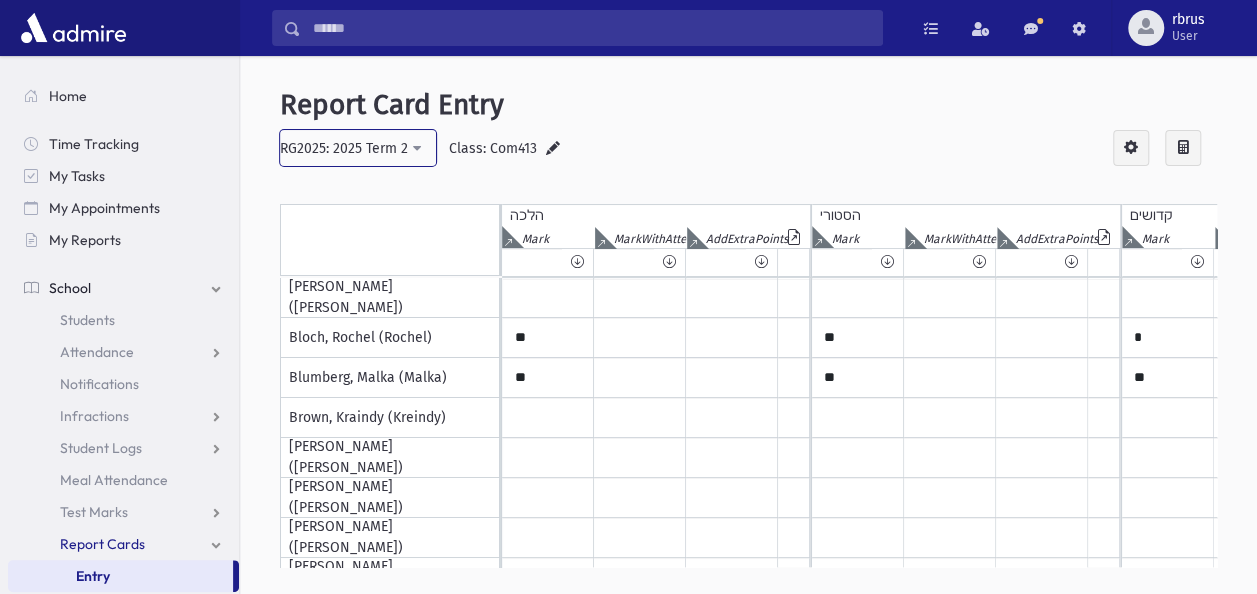 scroll, scrollTop: 0, scrollLeft: 300, axis: horizontal 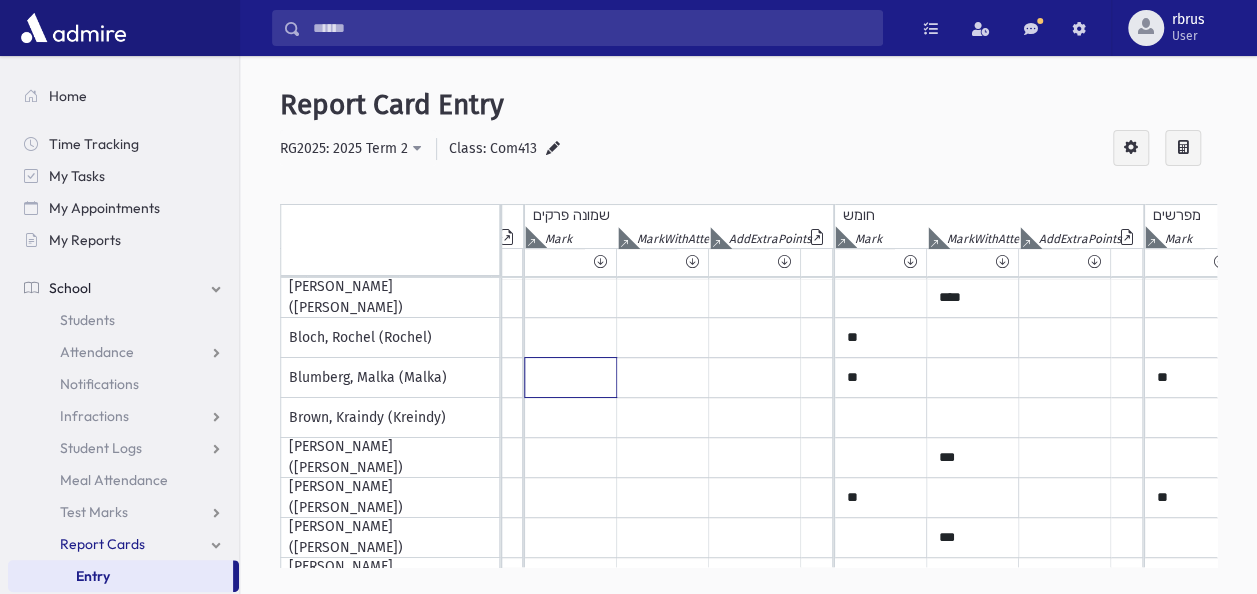 click at bounding box center (-359, 298) 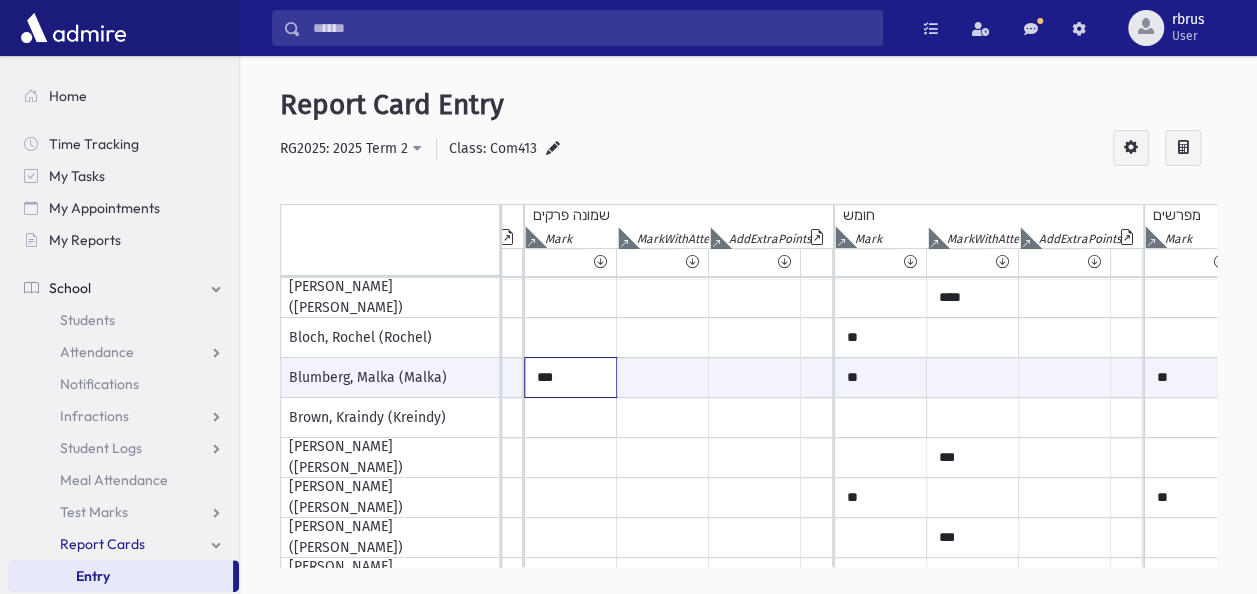 type on "***" 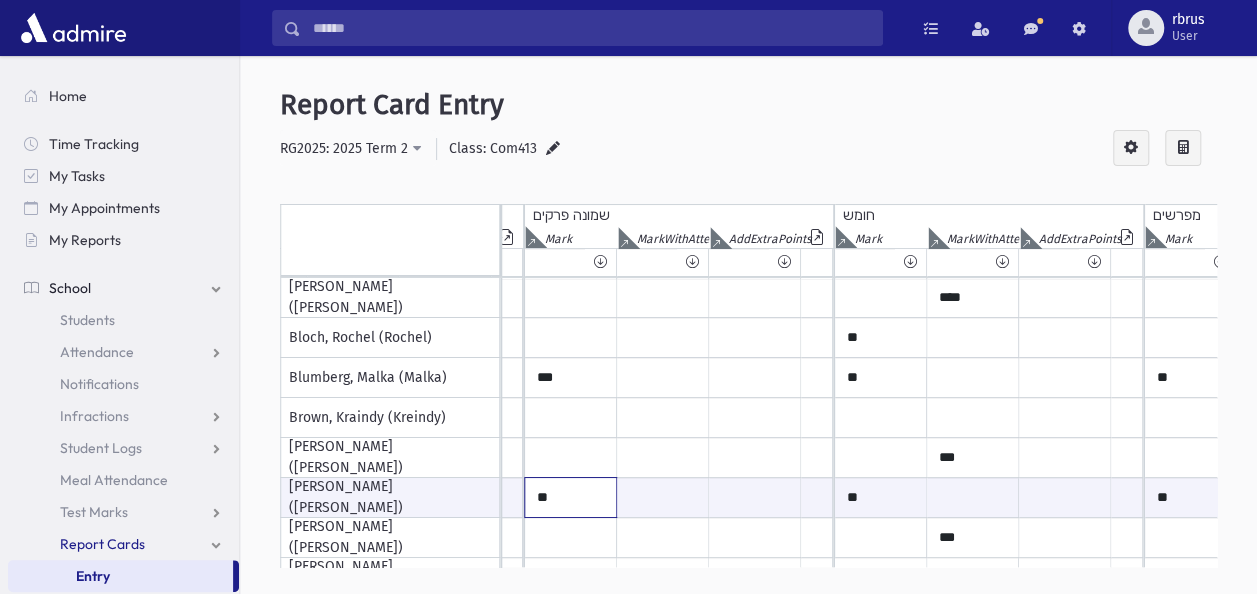 type on "**" 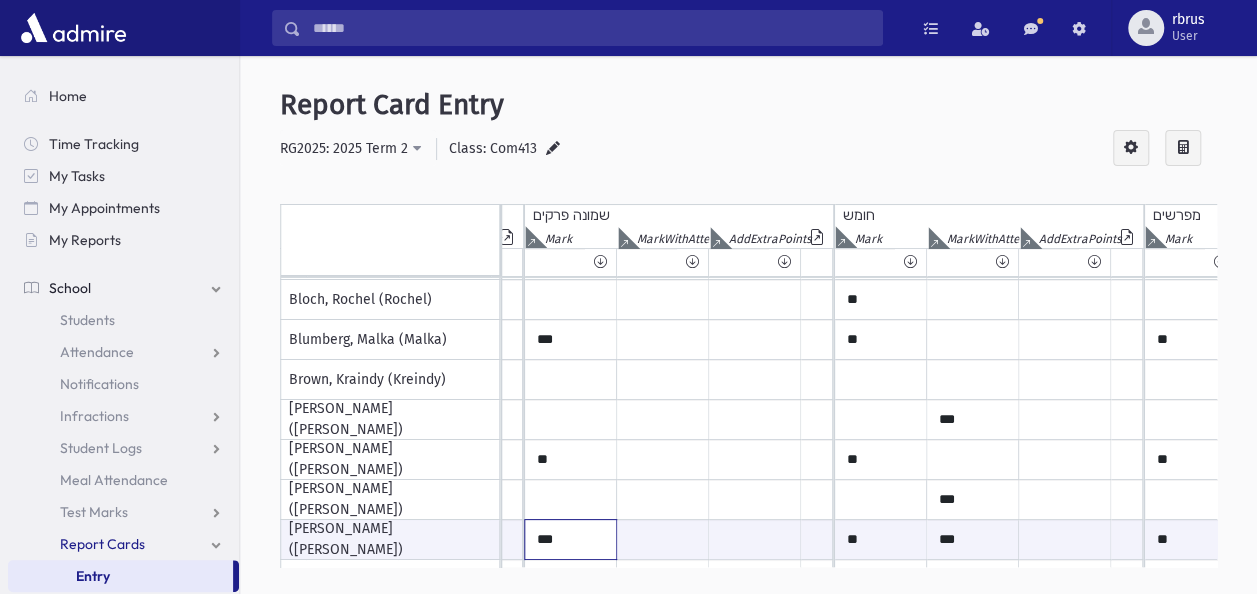 type on "***" 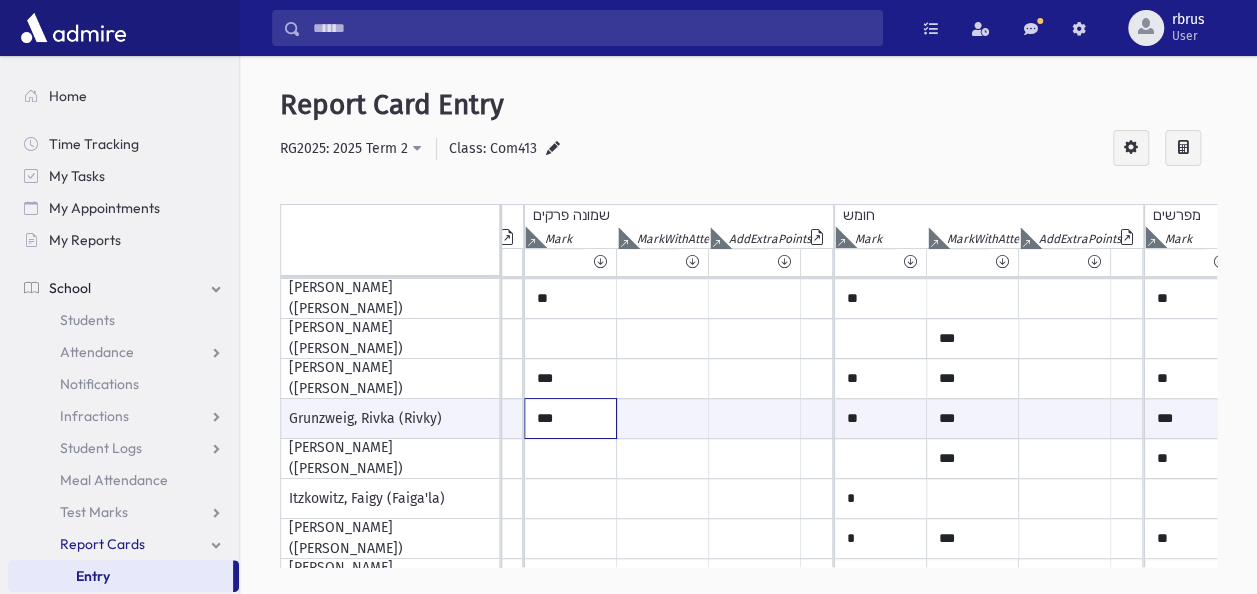 type on "***" 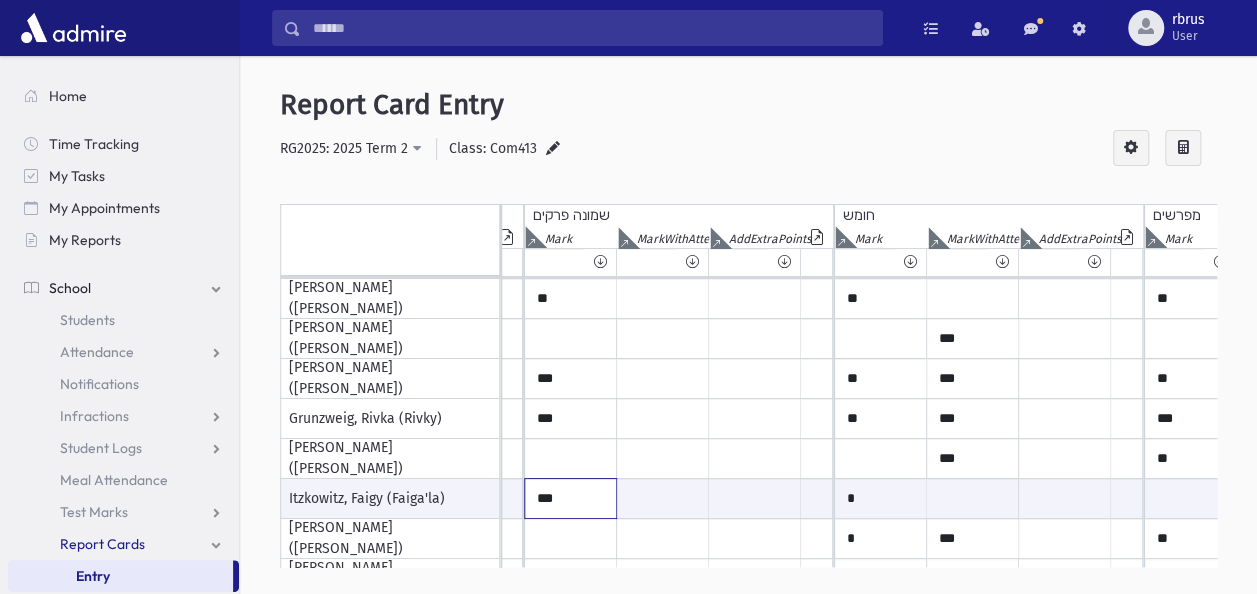 type on "***" 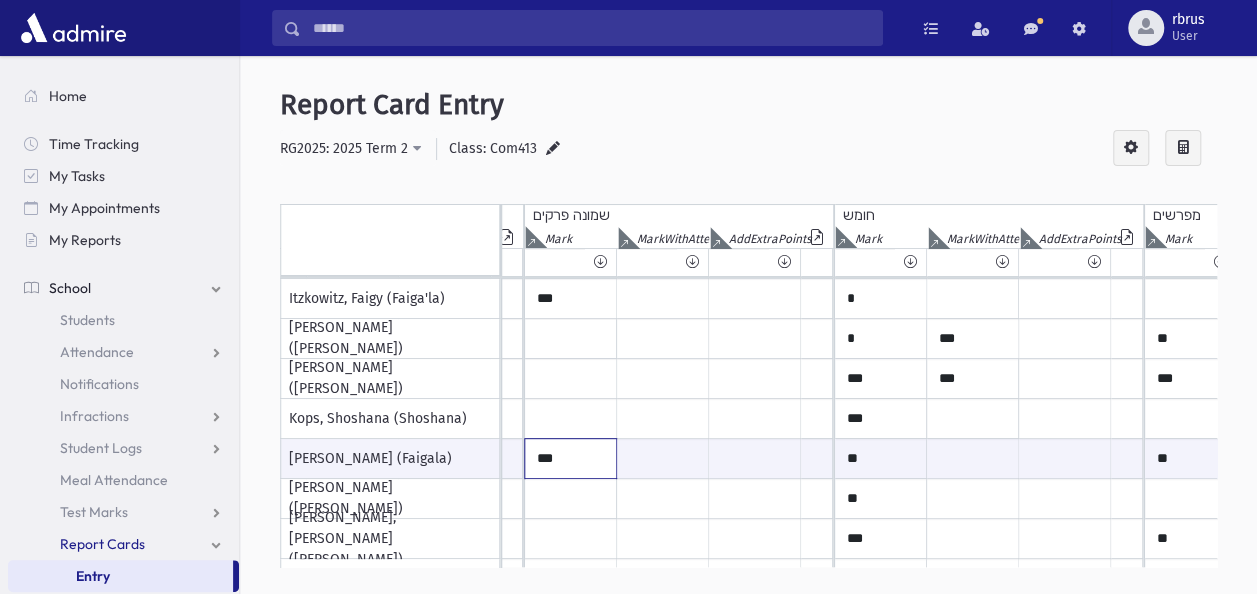 type on "***" 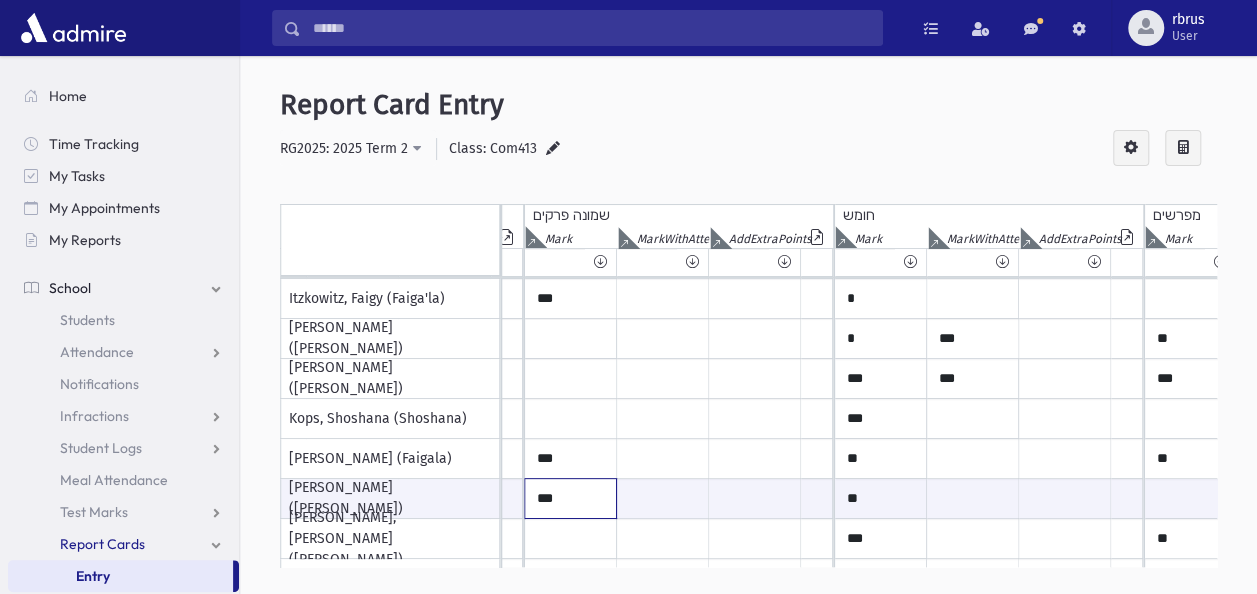 type on "***" 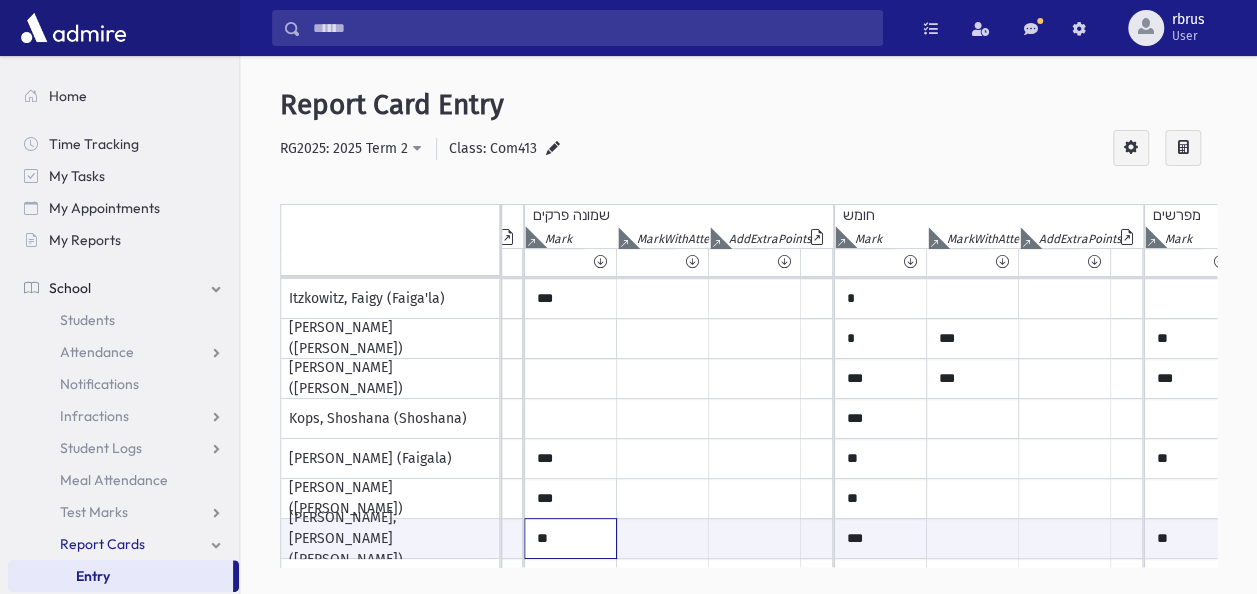 type on "**" 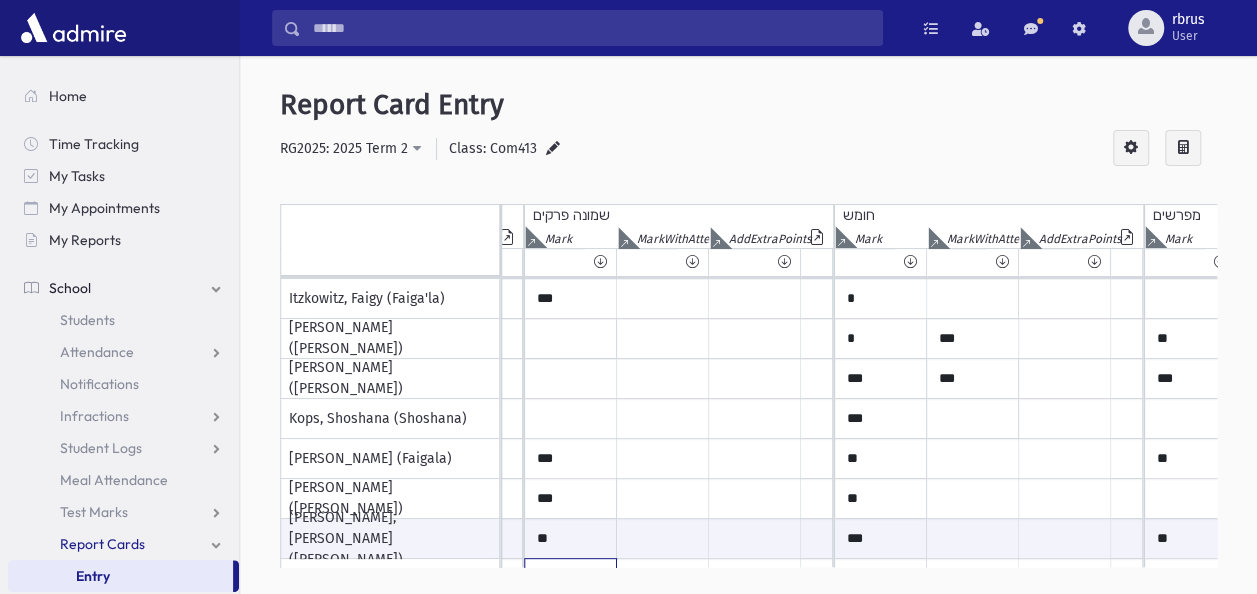 scroll, scrollTop: 438, scrollLeft: 907, axis: both 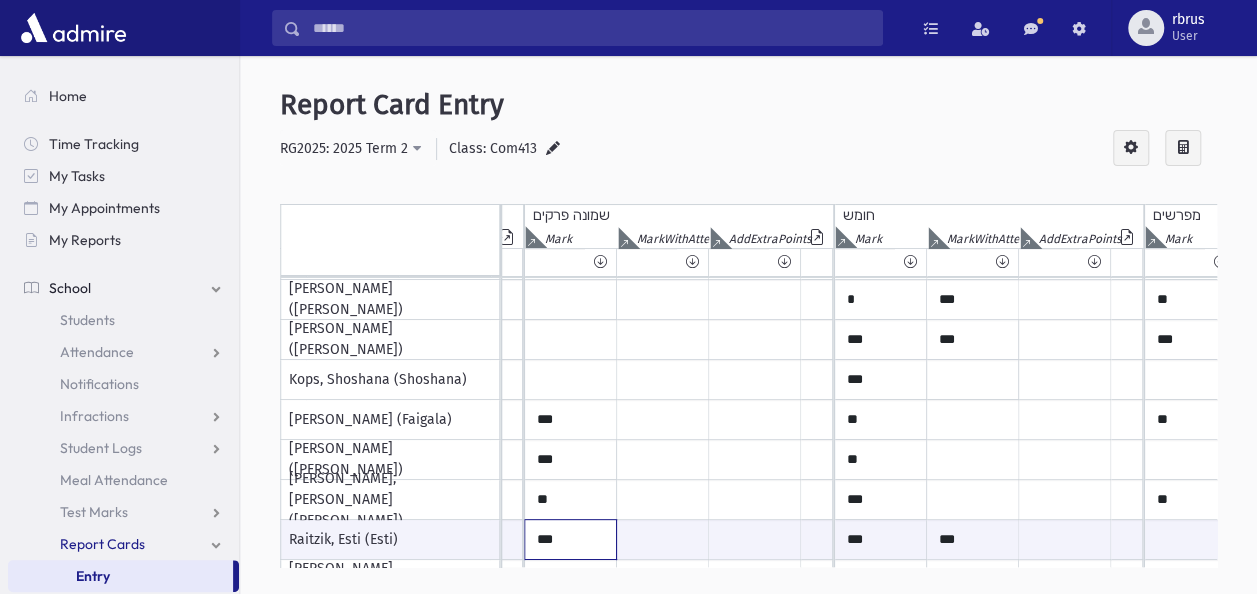 type on "***" 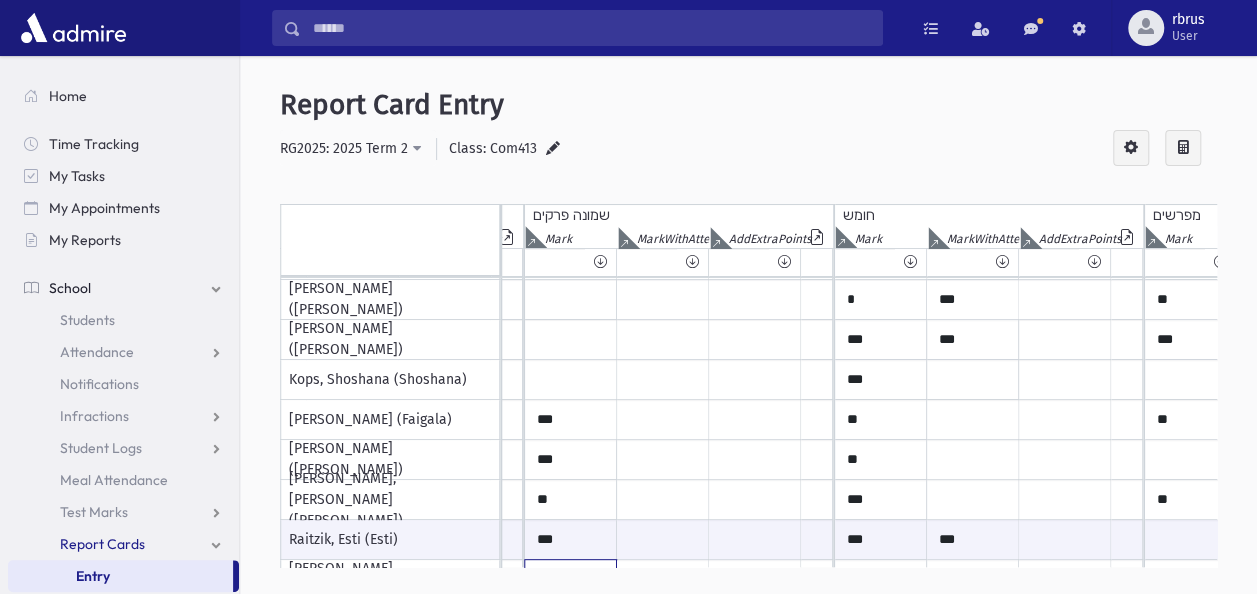 scroll, scrollTop: 599, scrollLeft: 907, axis: both 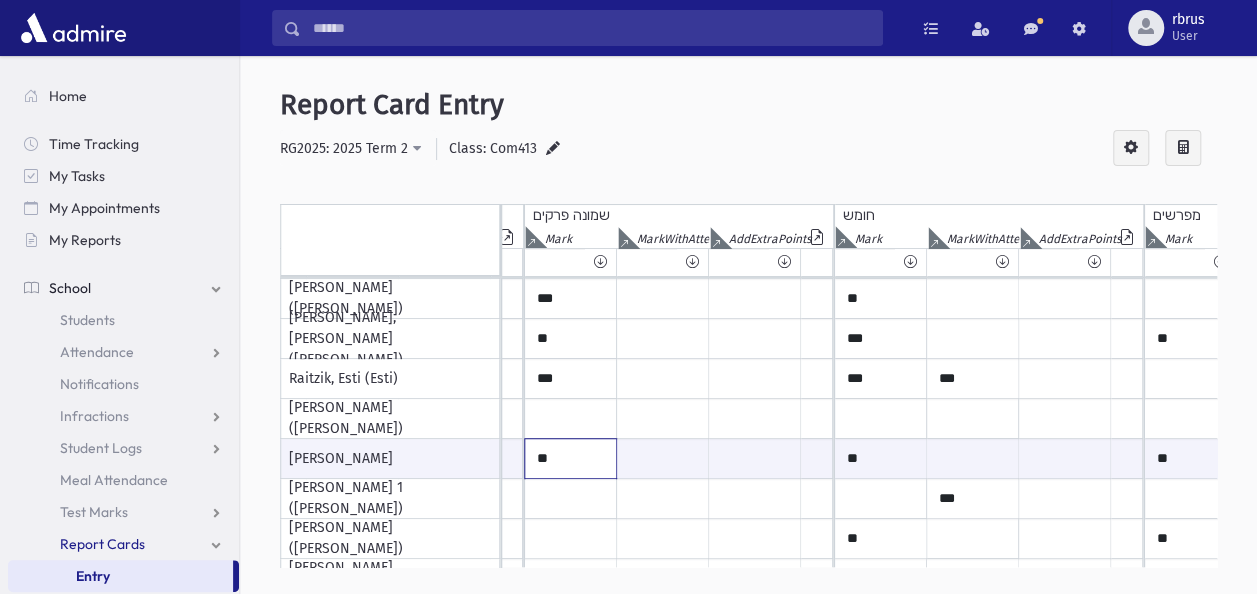type on "**" 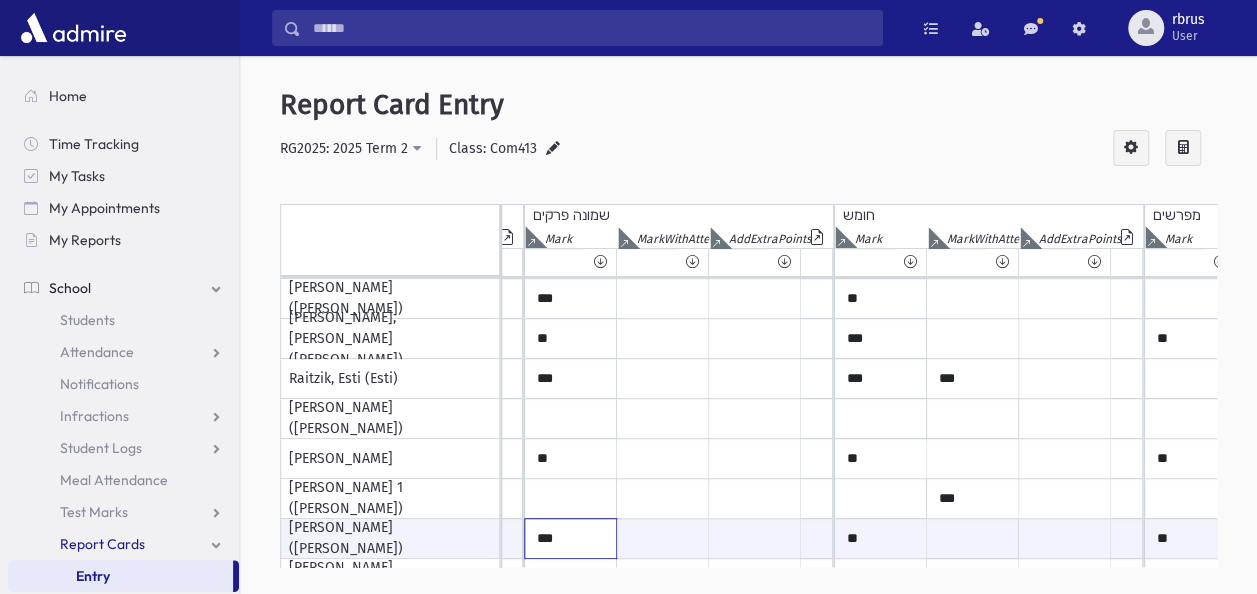 type on "***" 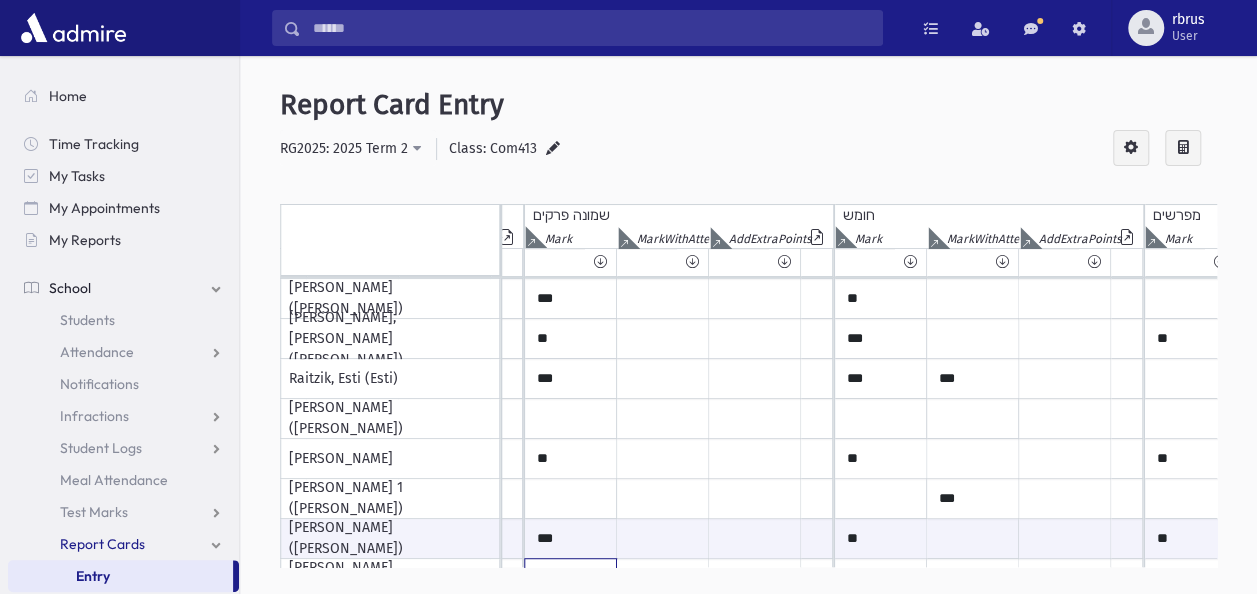 scroll, scrollTop: 638, scrollLeft: 907, axis: both 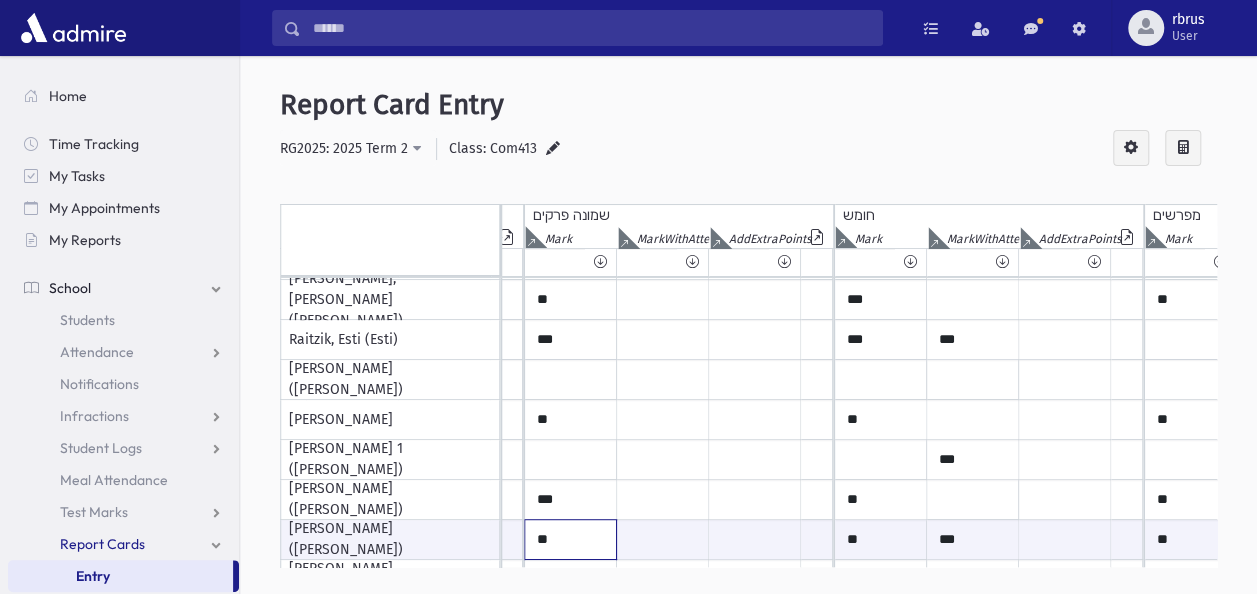 type on "**" 